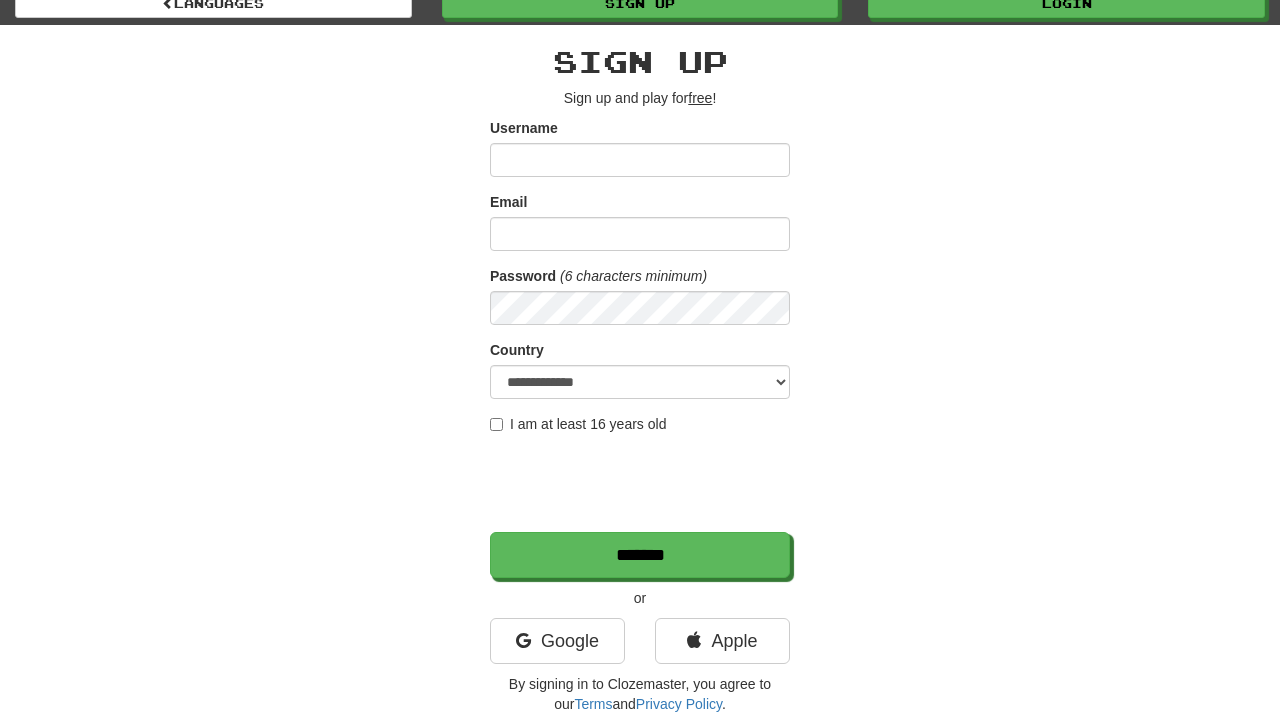 scroll, scrollTop: 84, scrollLeft: 0, axis: vertical 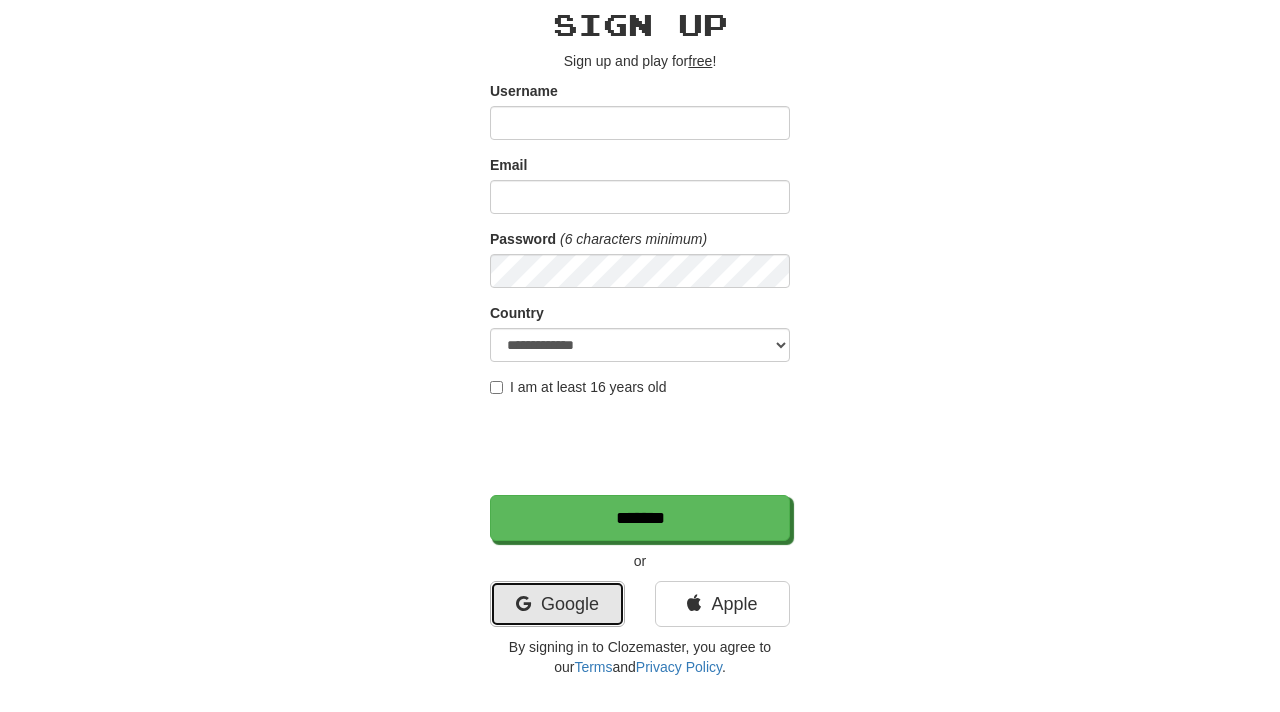 click on "Google" at bounding box center (557, 604) 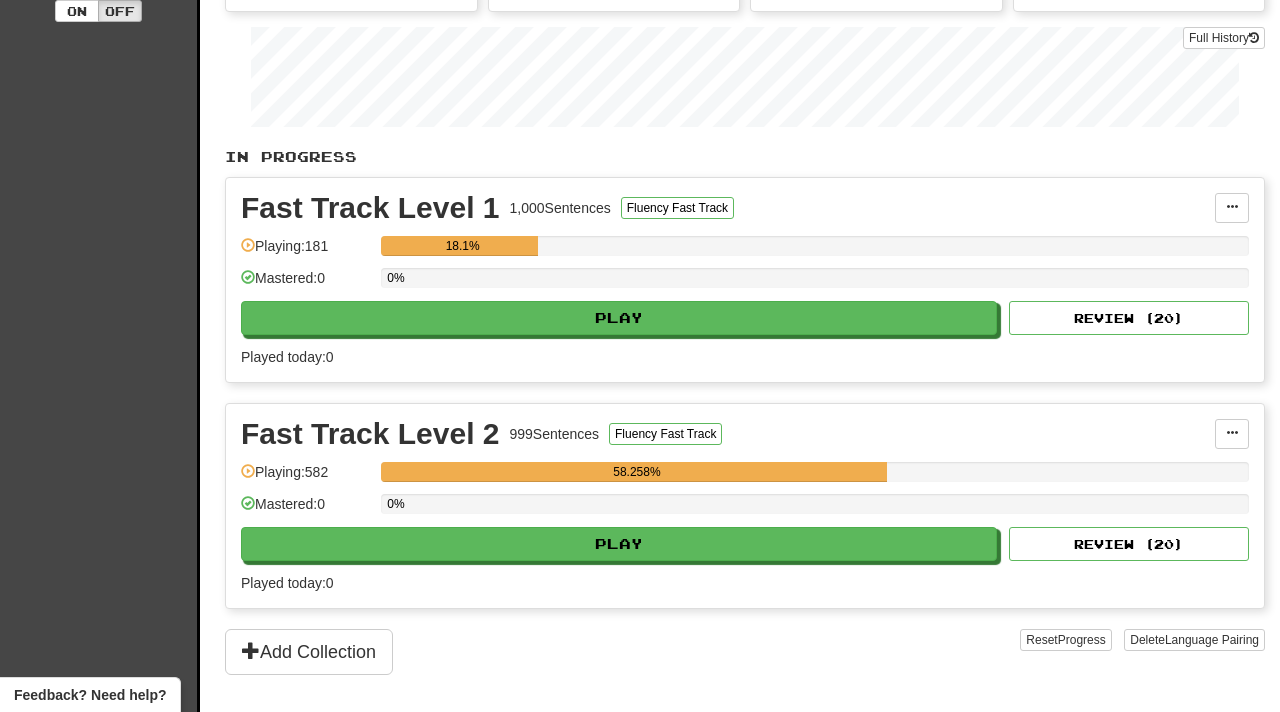 scroll, scrollTop: 353, scrollLeft: 0, axis: vertical 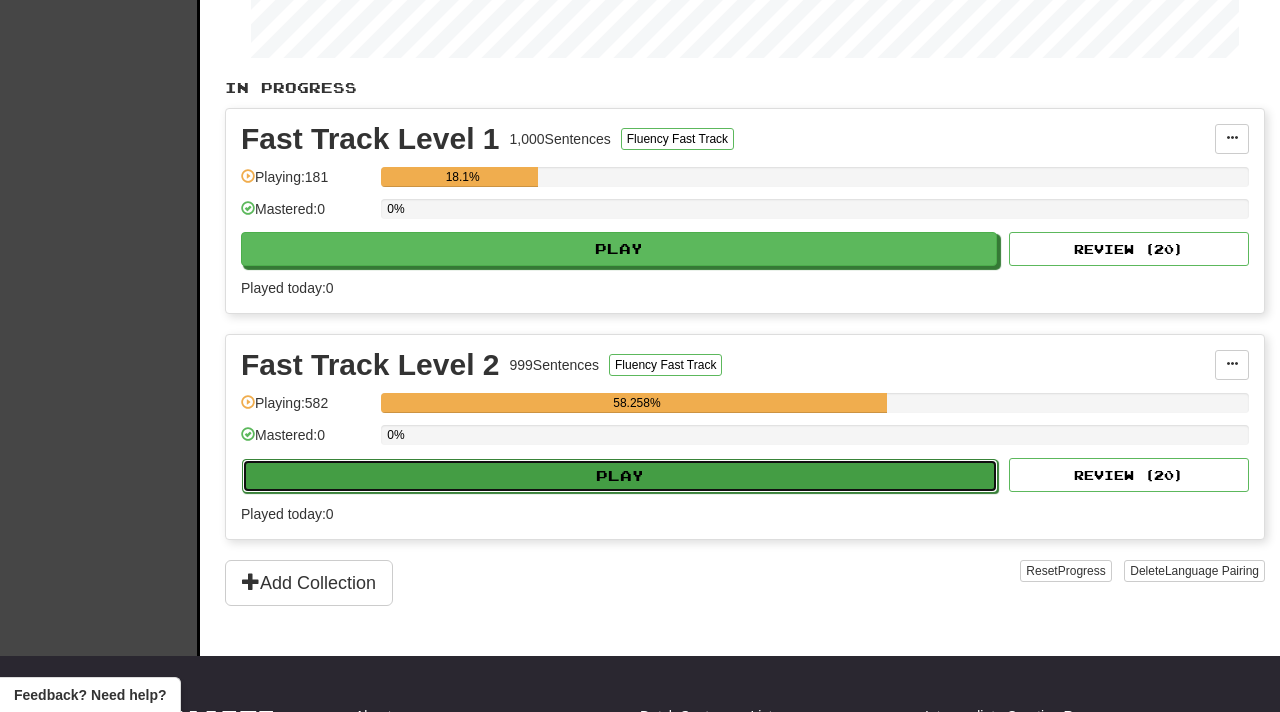 click on "Play" at bounding box center (620, 476) 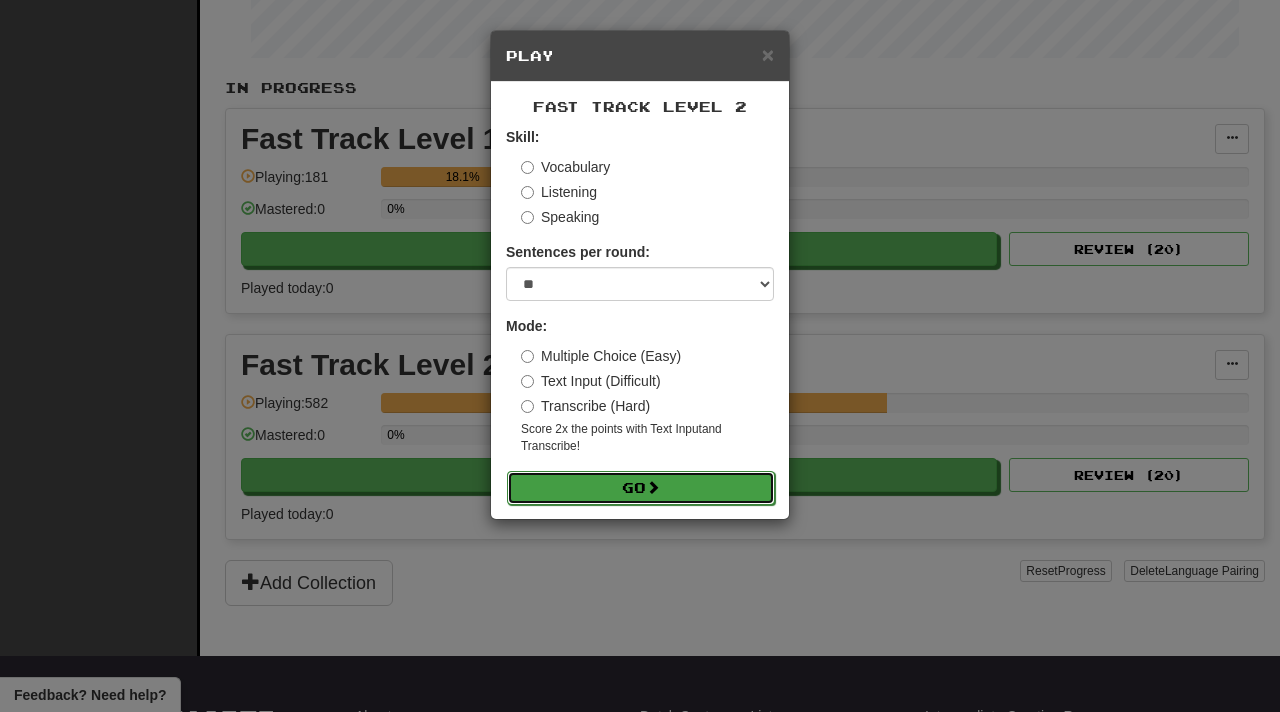 click at bounding box center (653, 487) 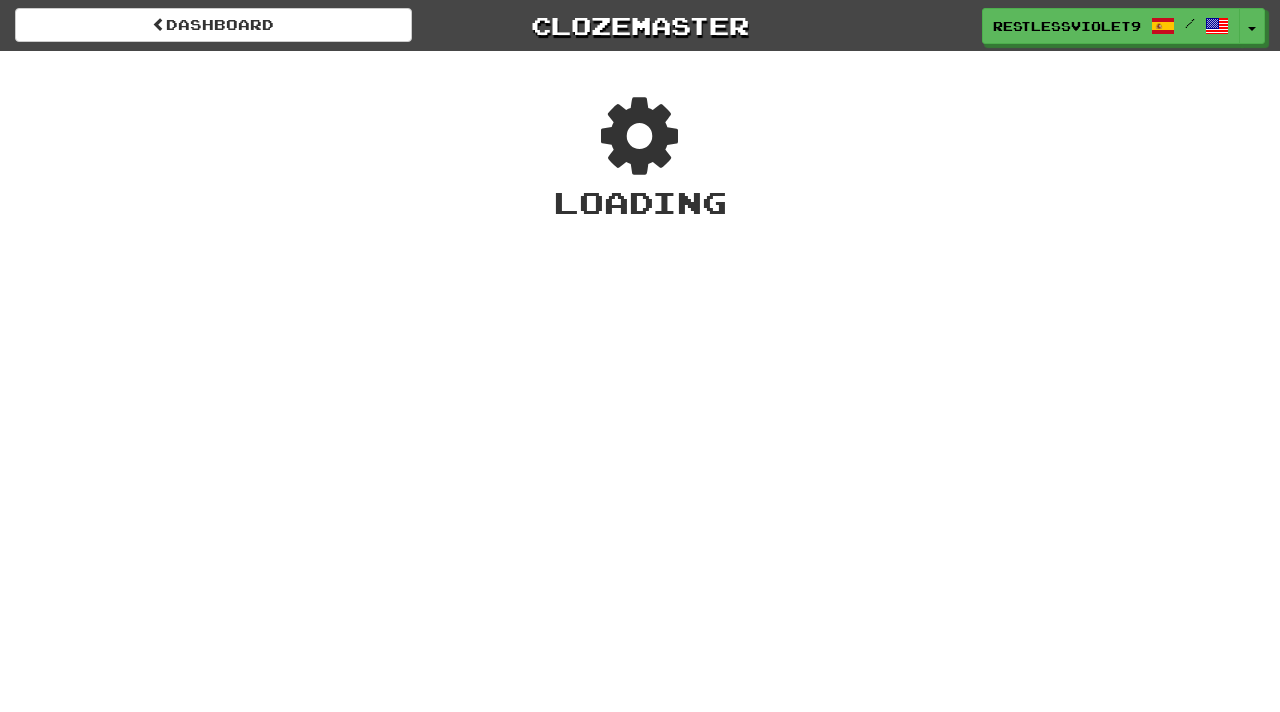 scroll, scrollTop: 0, scrollLeft: 0, axis: both 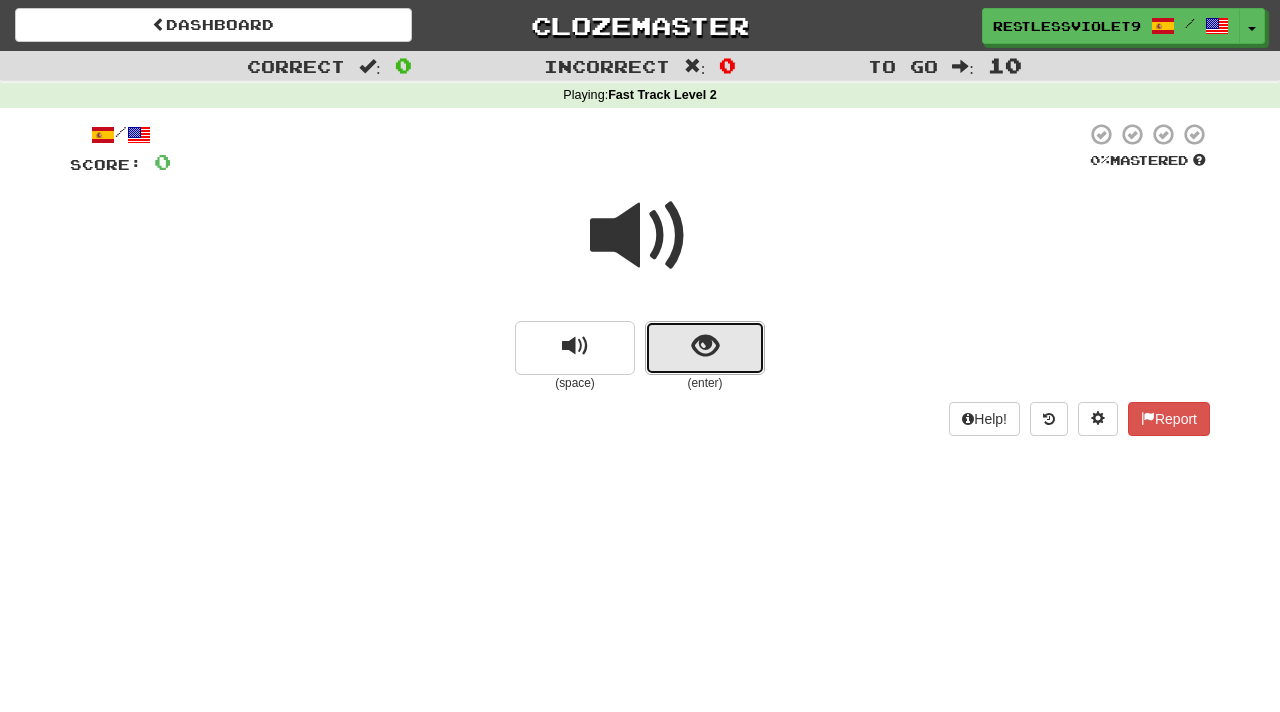 click at bounding box center (705, 346) 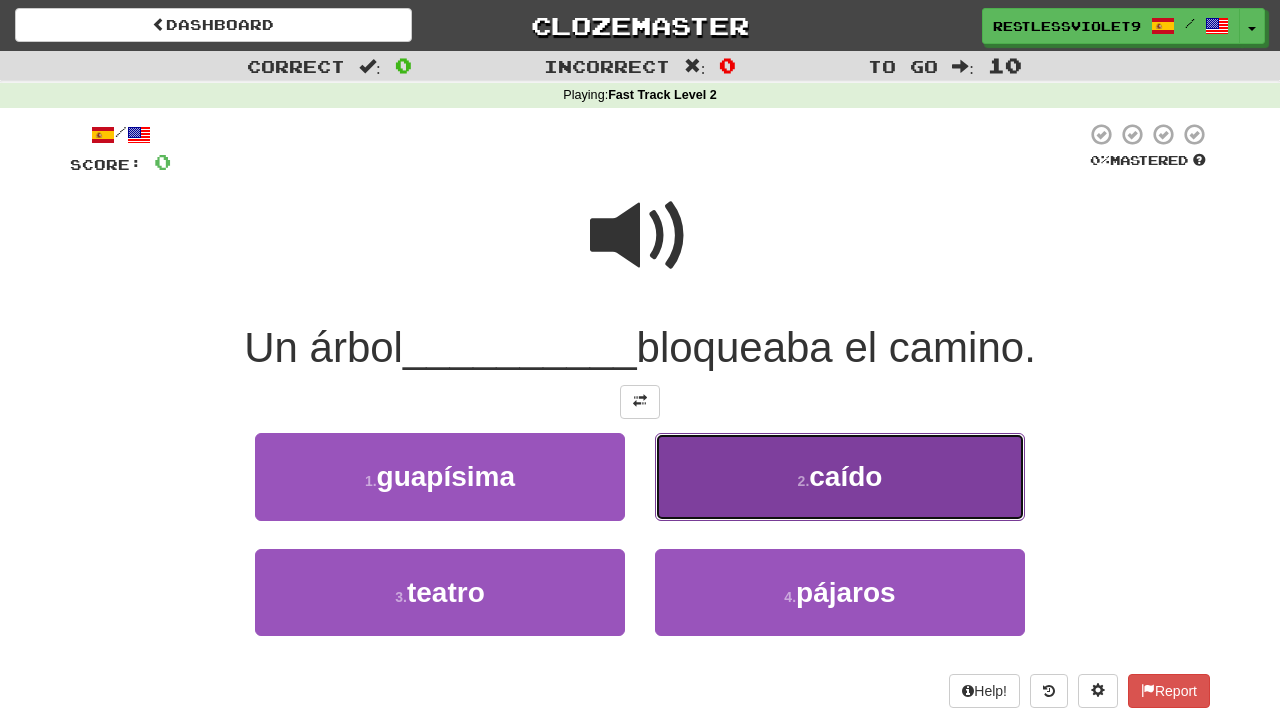click on "2 .  caído" at bounding box center [840, 476] 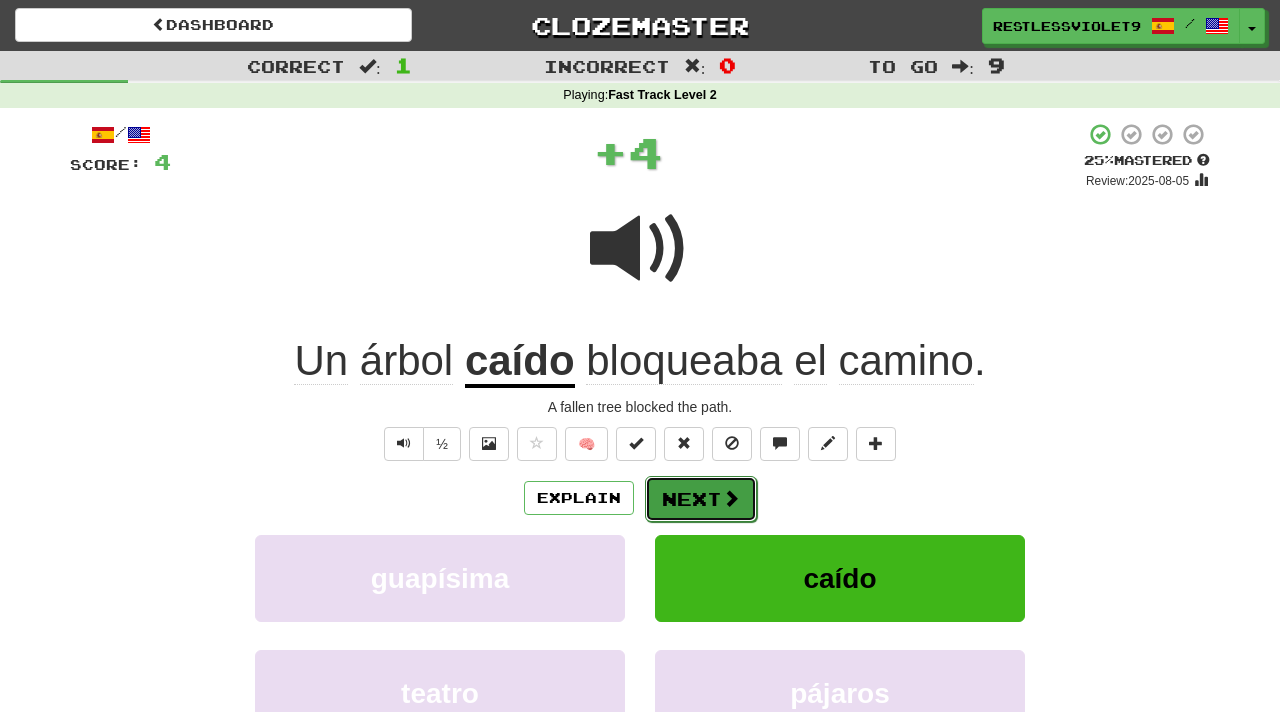 click on "Next" at bounding box center [701, 499] 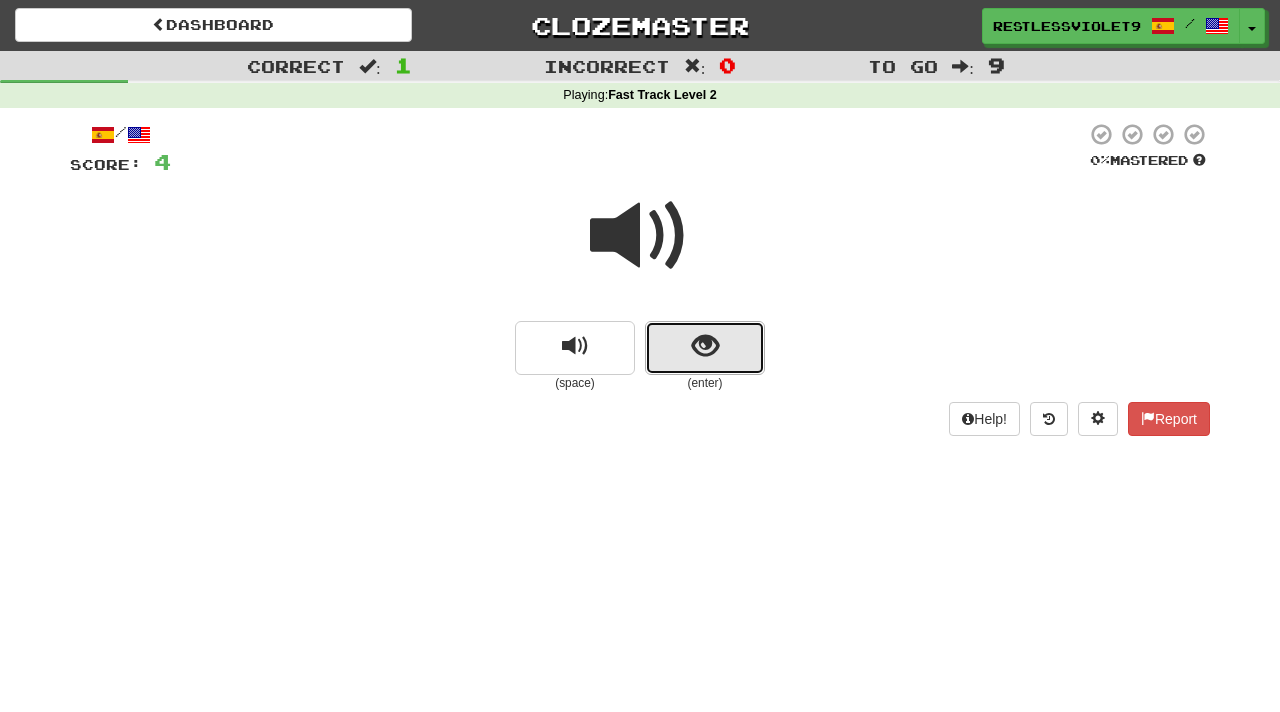 click at bounding box center [705, 346] 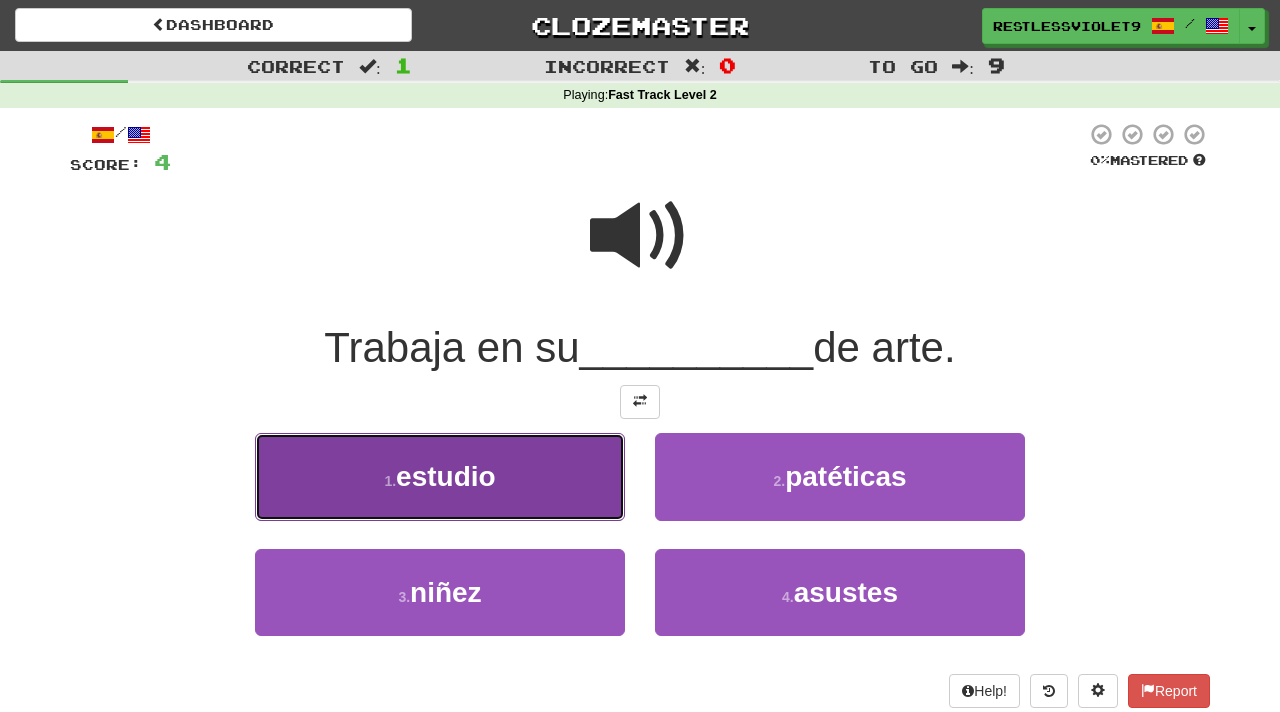 click on "1 .  estudio" at bounding box center (440, 476) 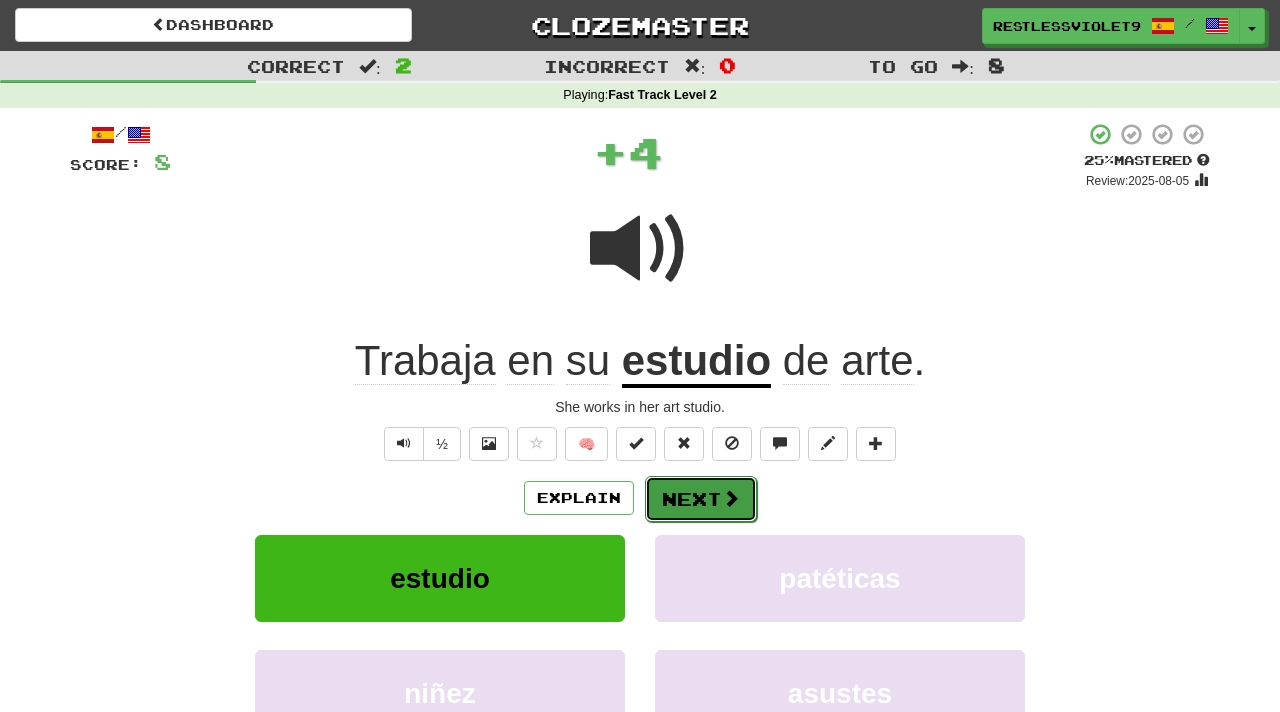 click on "Next" at bounding box center [701, 499] 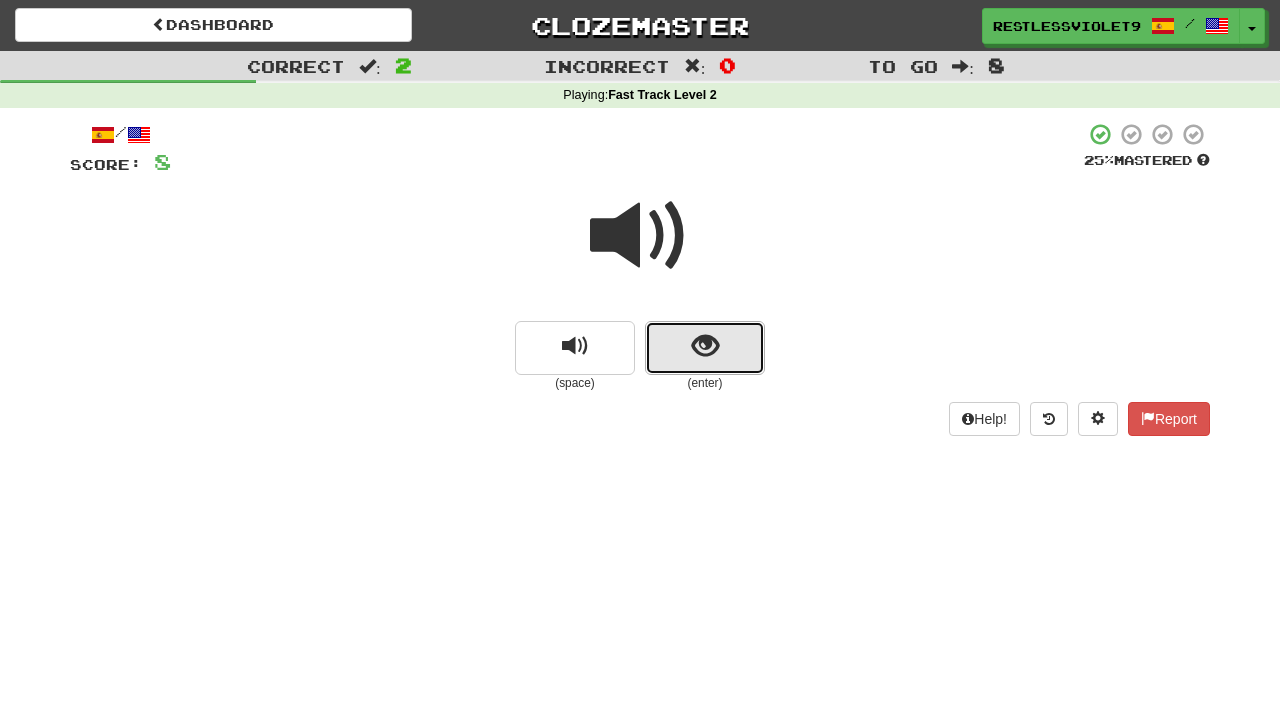click at bounding box center [705, 348] 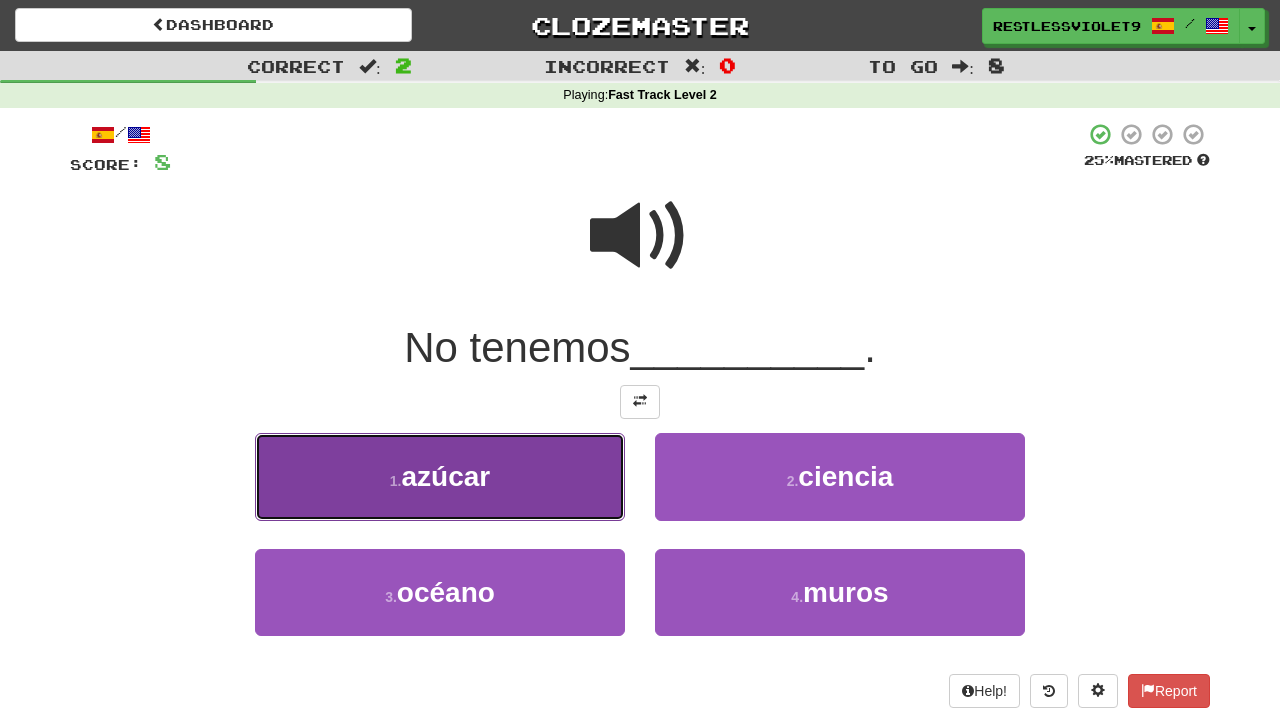 click on "1 .  azúcar" at bounding box center (440, 476) 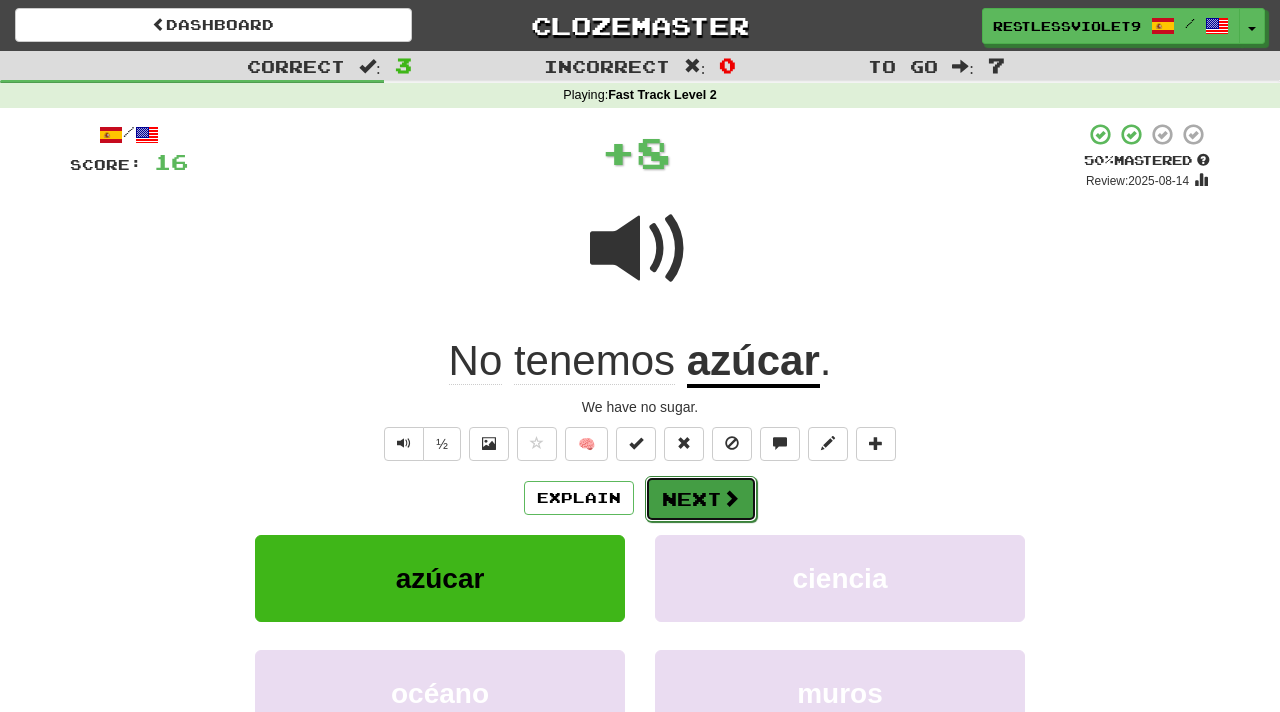 click on "Next" at bounding box center [701, 499] 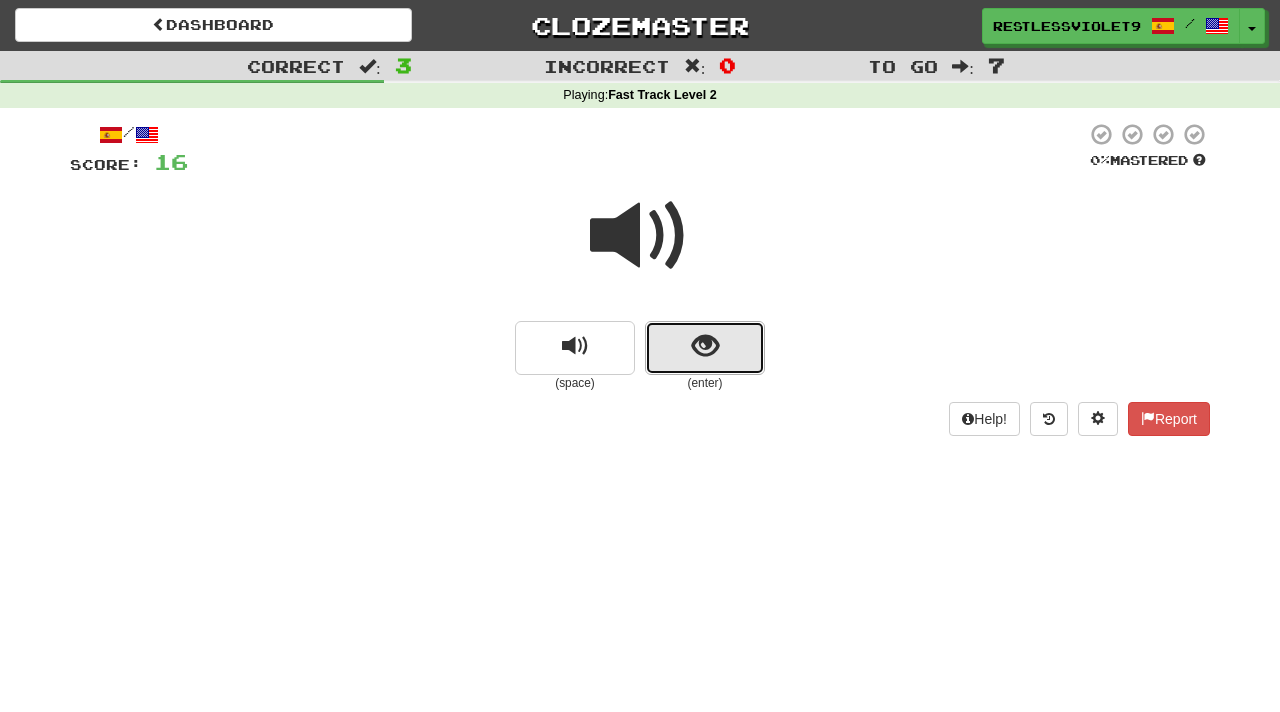 click at bounding box center (705, 346) 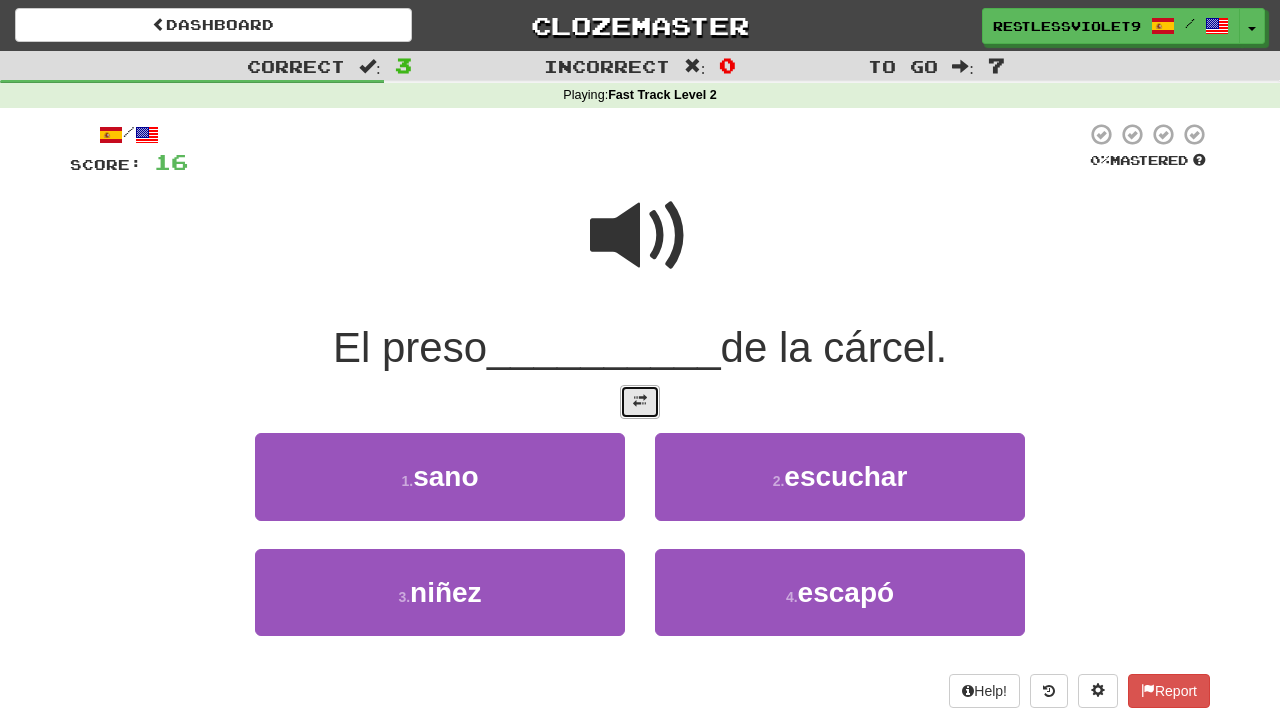 click at bounding box center [640, 401] 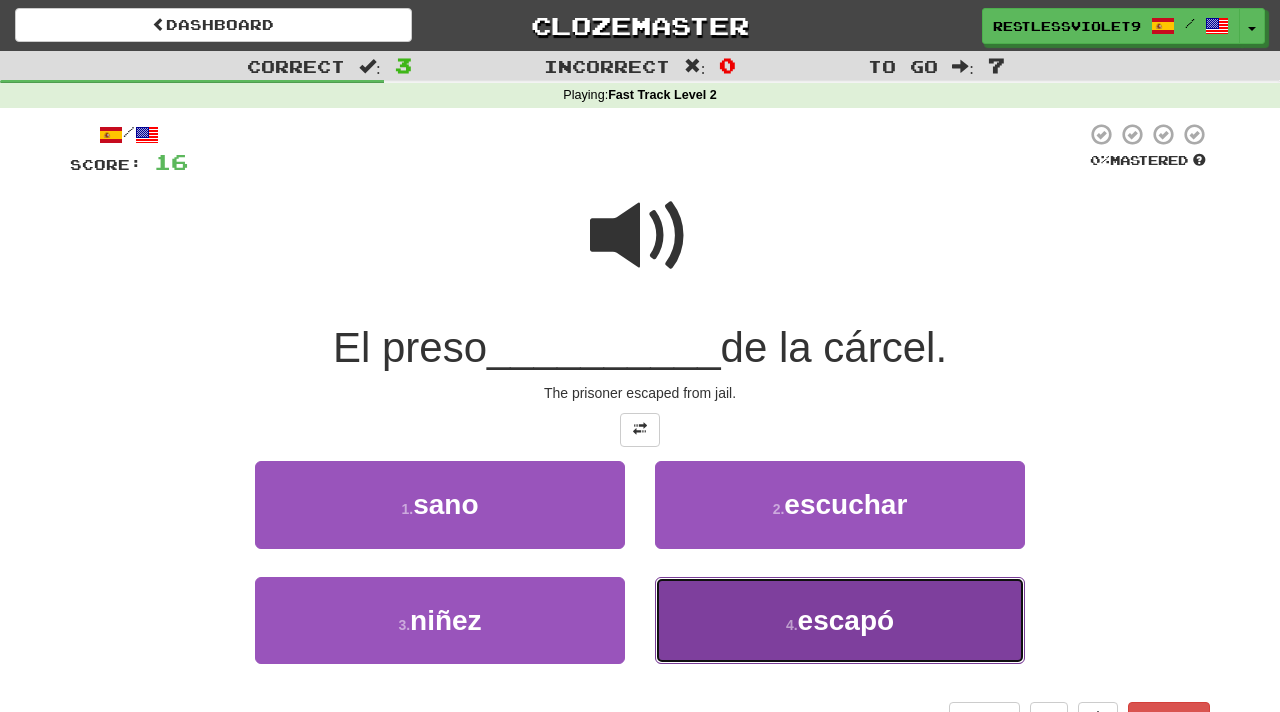 click on "4 .  escapó" at bounding box center [840, 620] 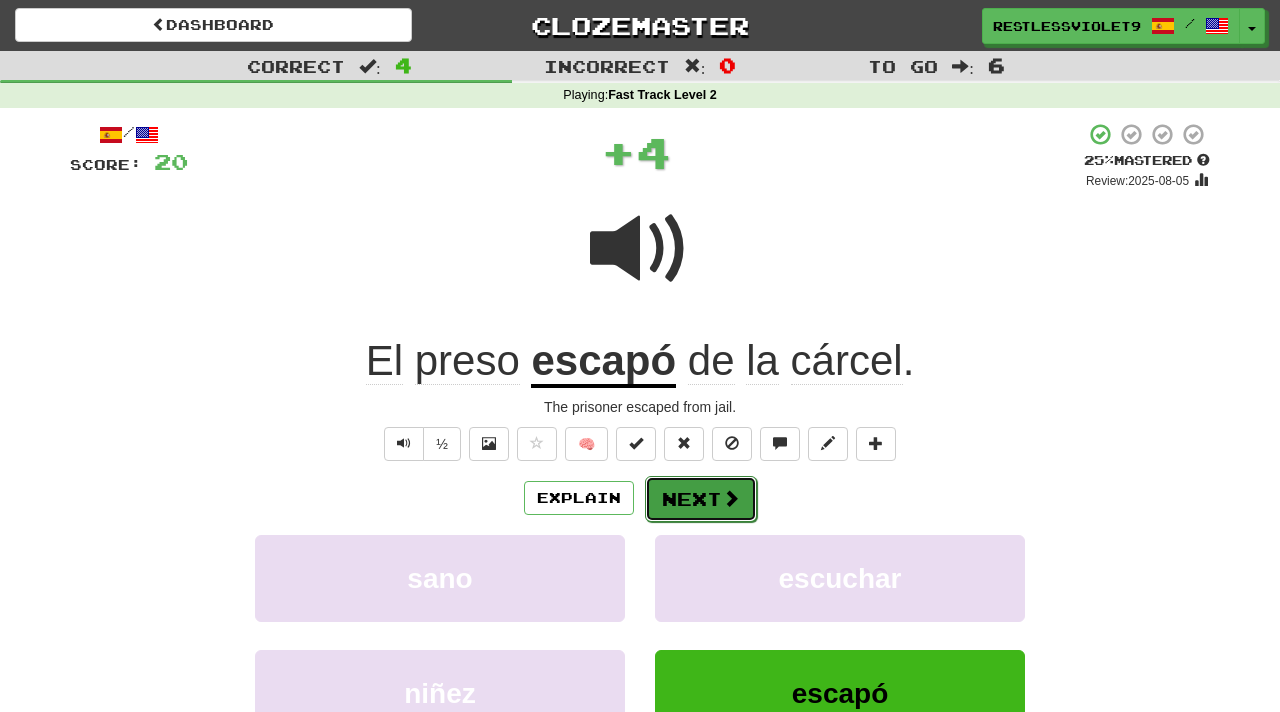 click on "Next" at bounding box center [701, 499] 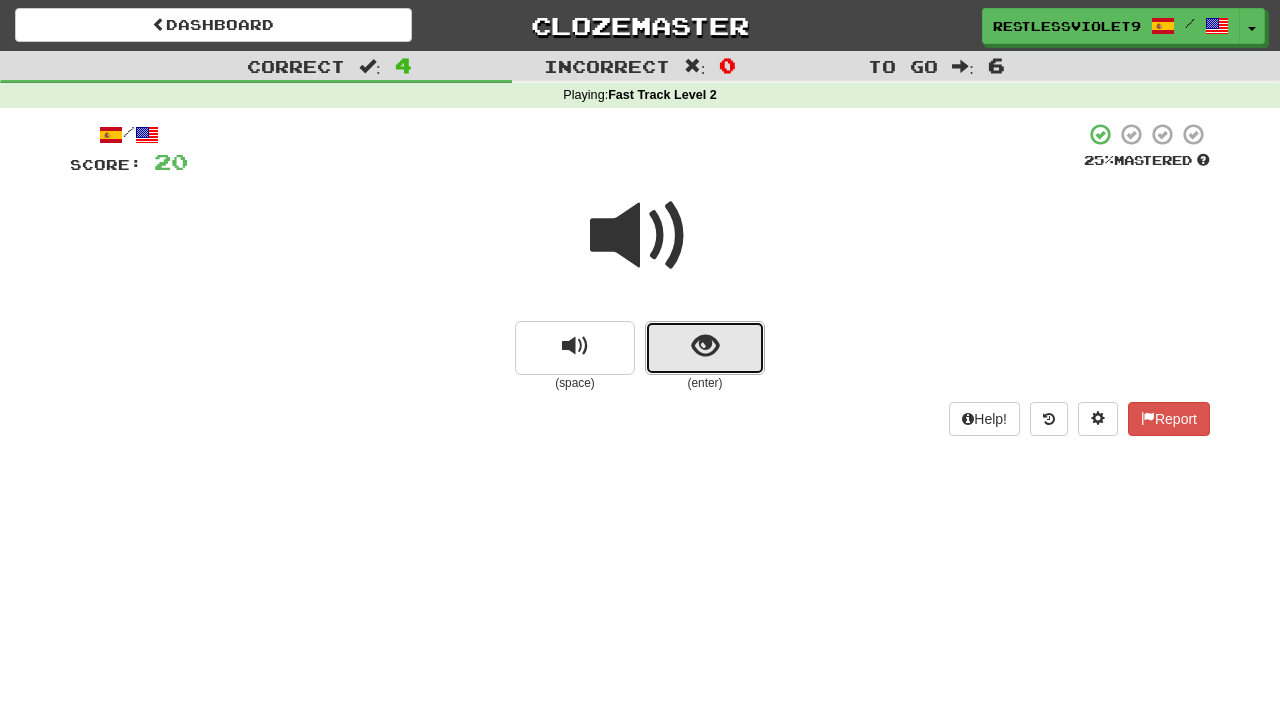 click at bounding box center [705, 346] 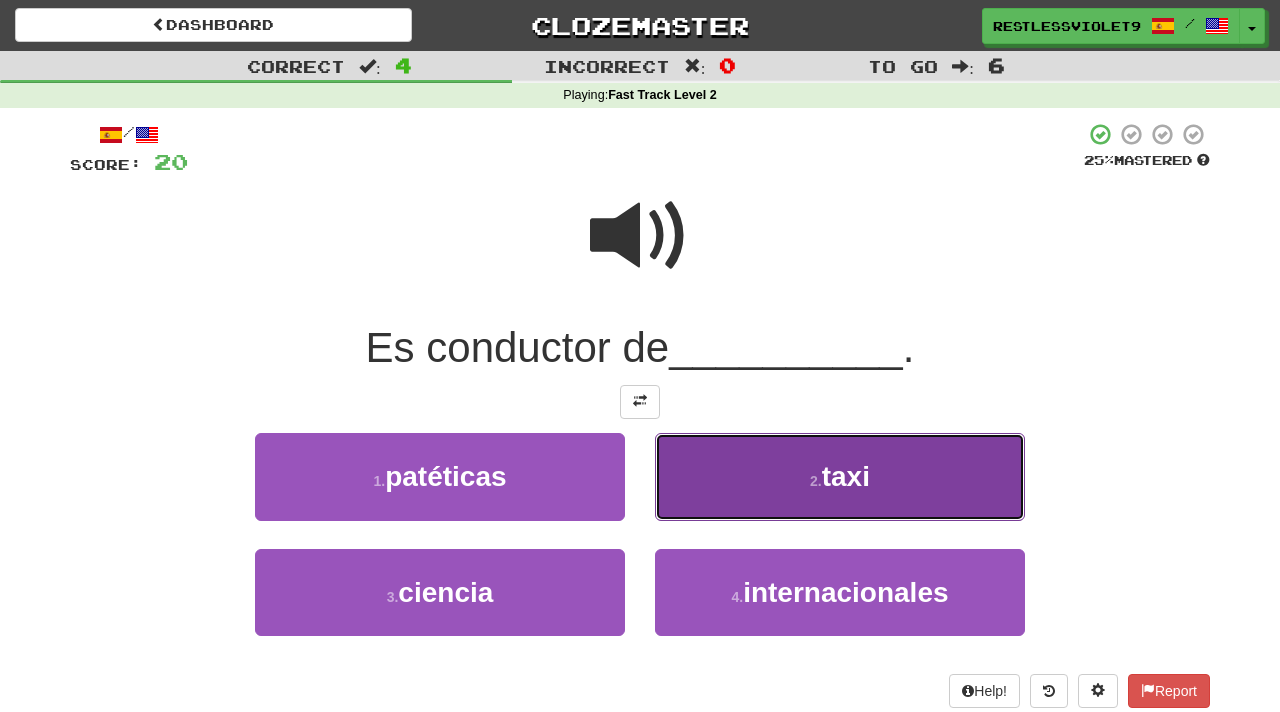 click on "2 .  taxi" at bounding box center [840, 476] 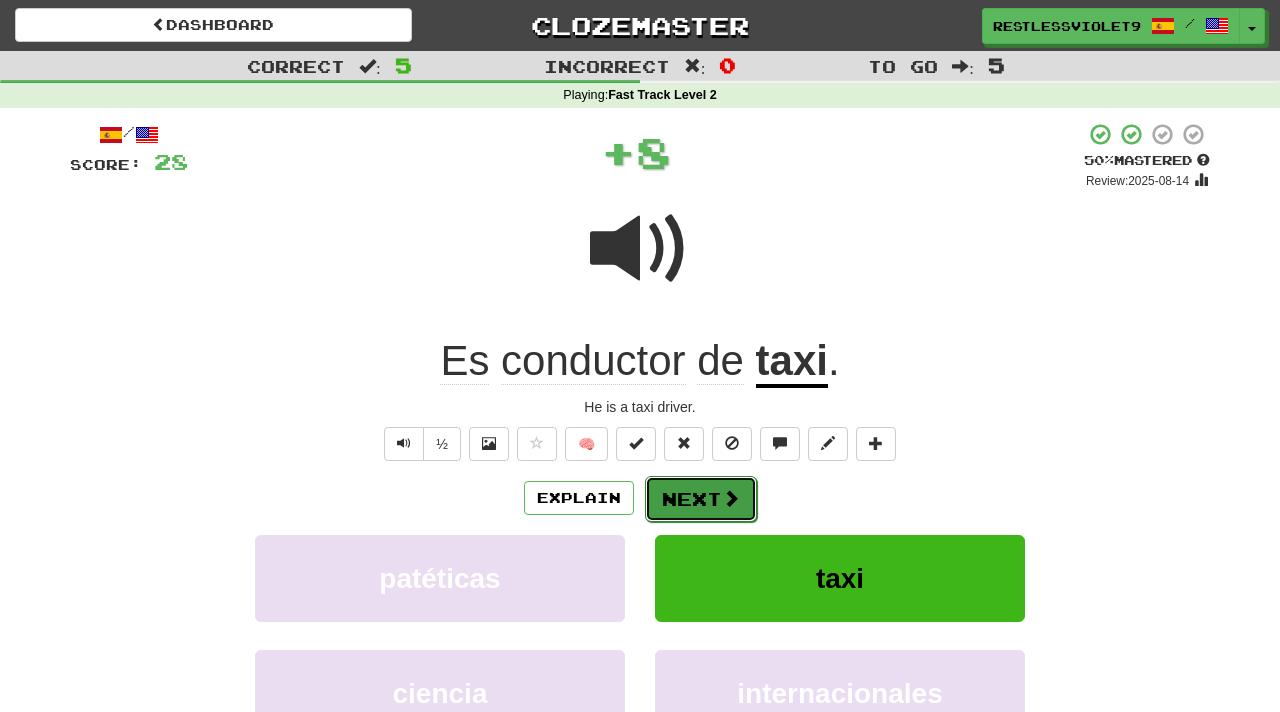 click on "Next" at bounding box center (701, 499) 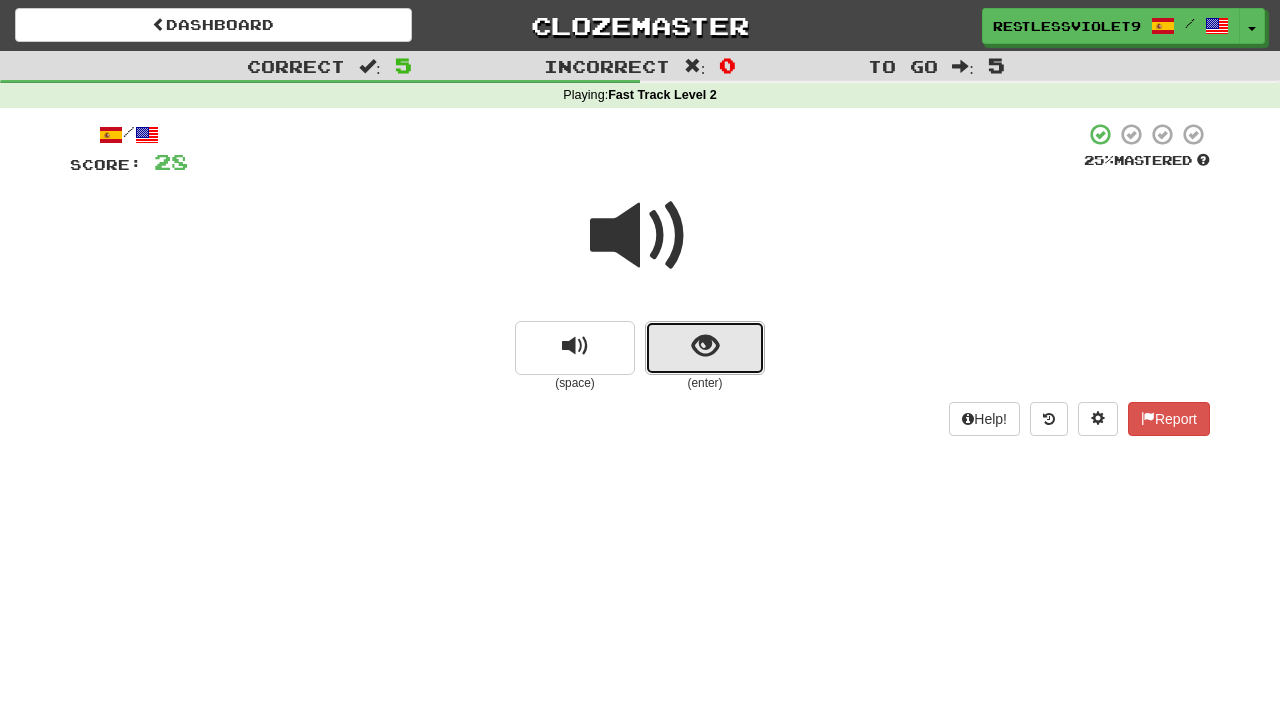 click at bounding box center (705, 348) 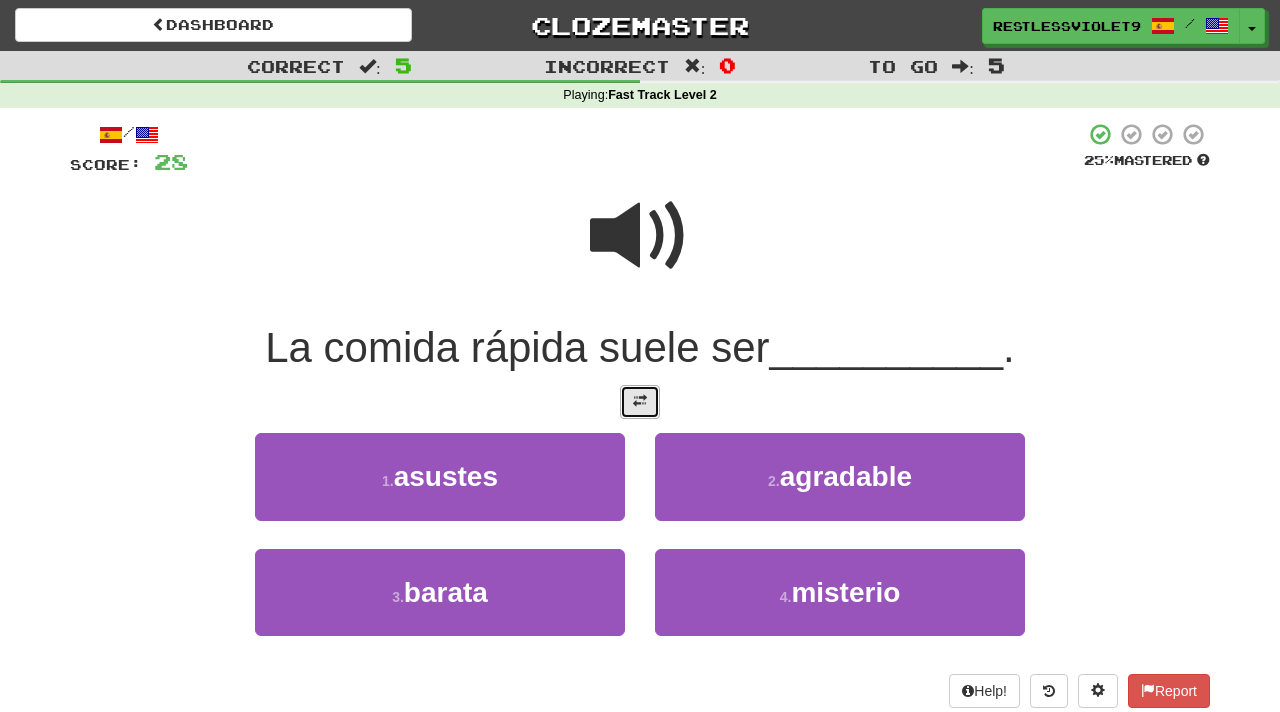 click at bounding box center (640, 401) 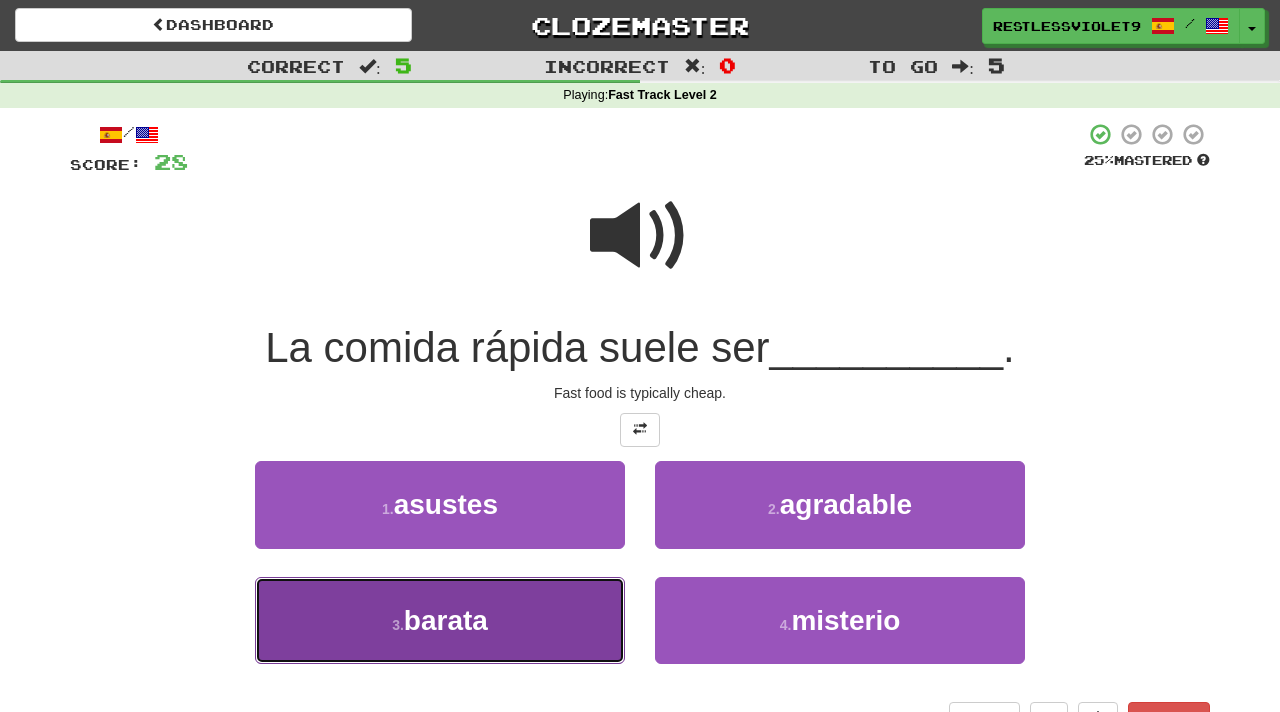 click on "3 .  barata" at bounding box center [440, 620] 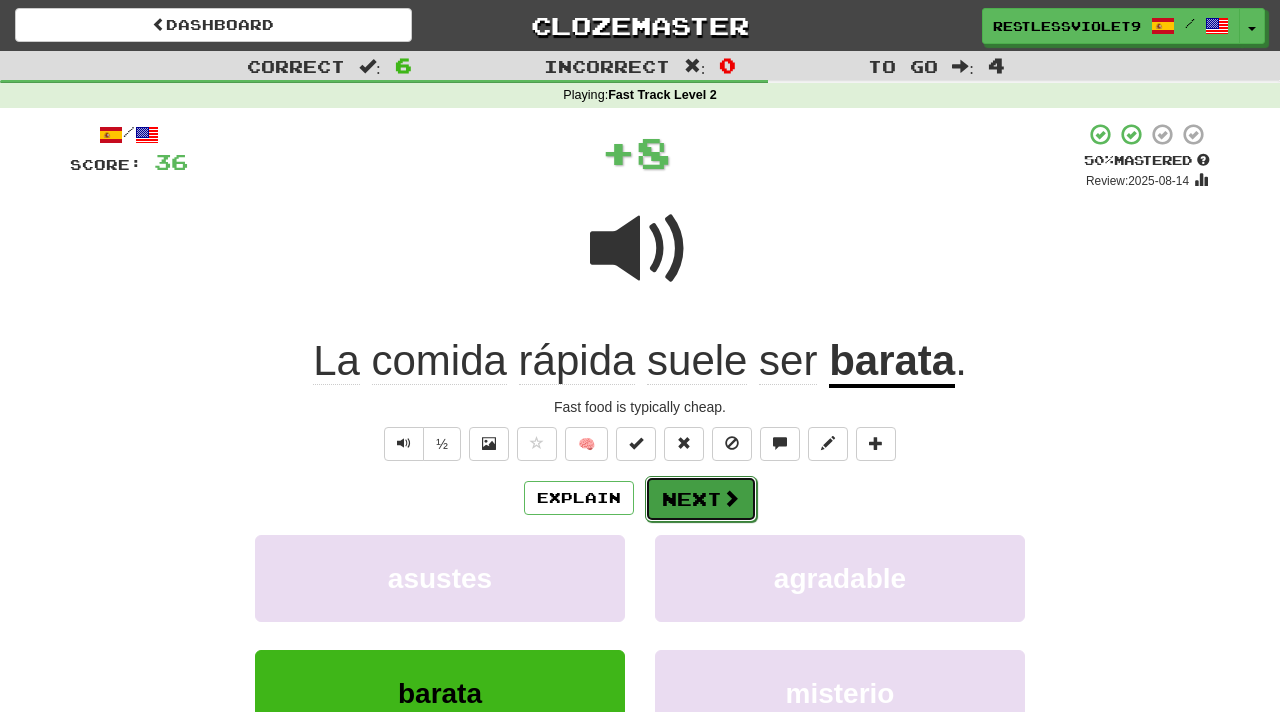 click on "Next" at bounding box center [701, 499] 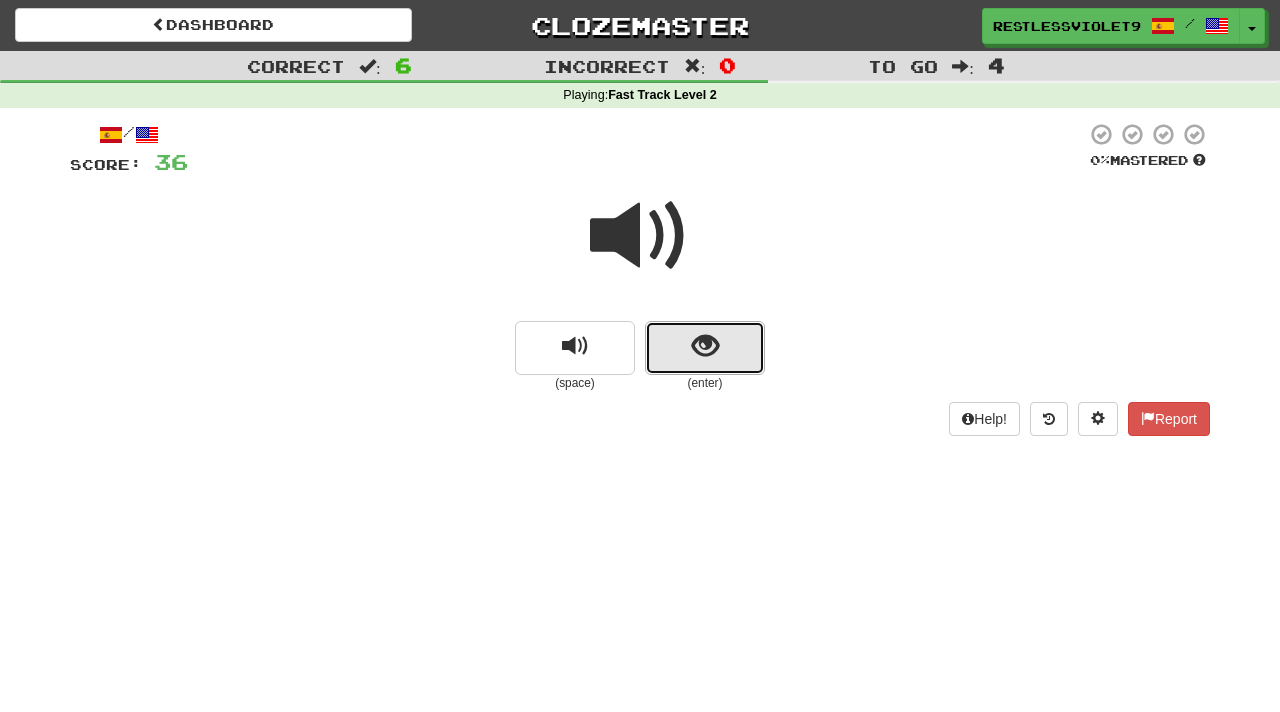 click at bounding box center [705, 346] 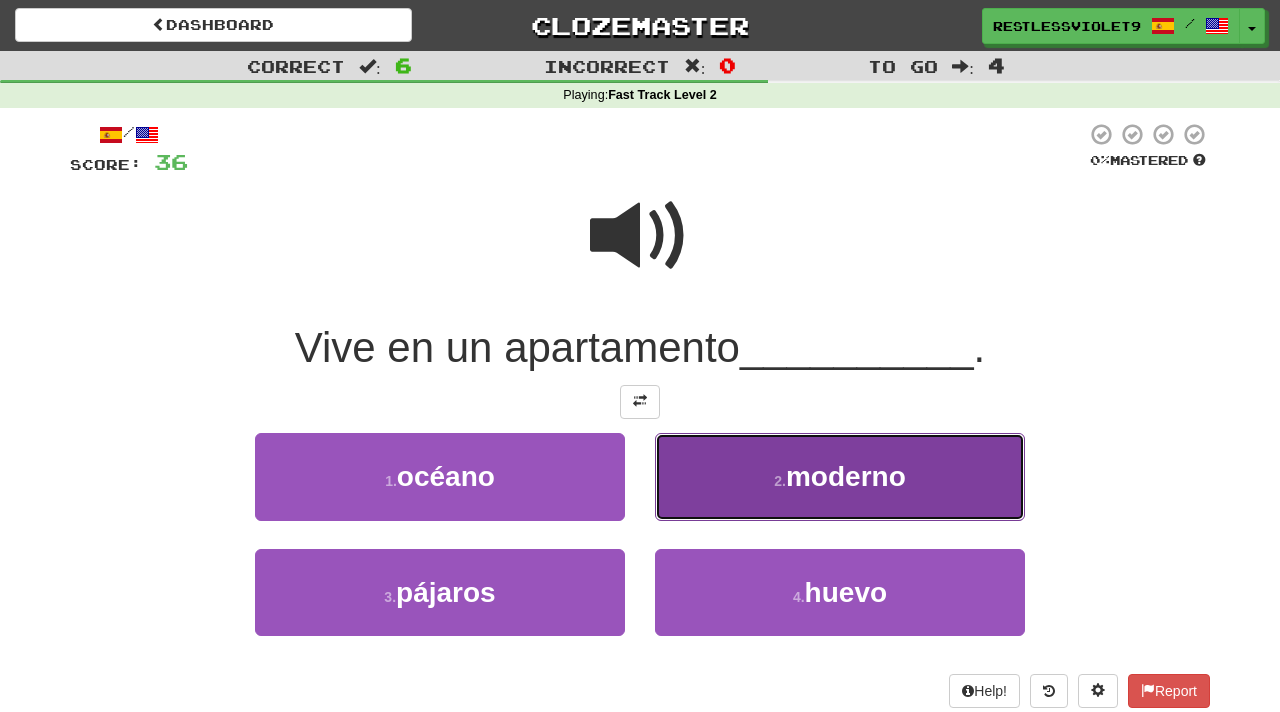 click on "moderno" at bounding box center (846, 476) 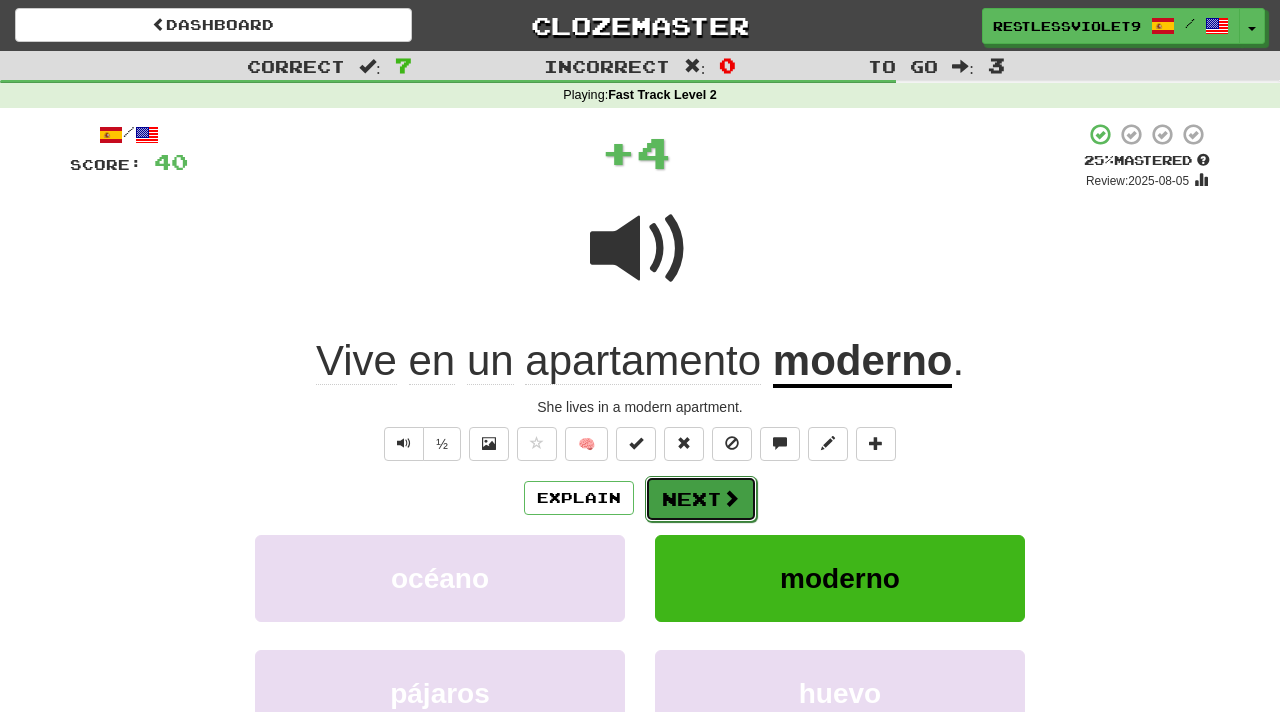 click on "Next" at bounding box center (701, 499) 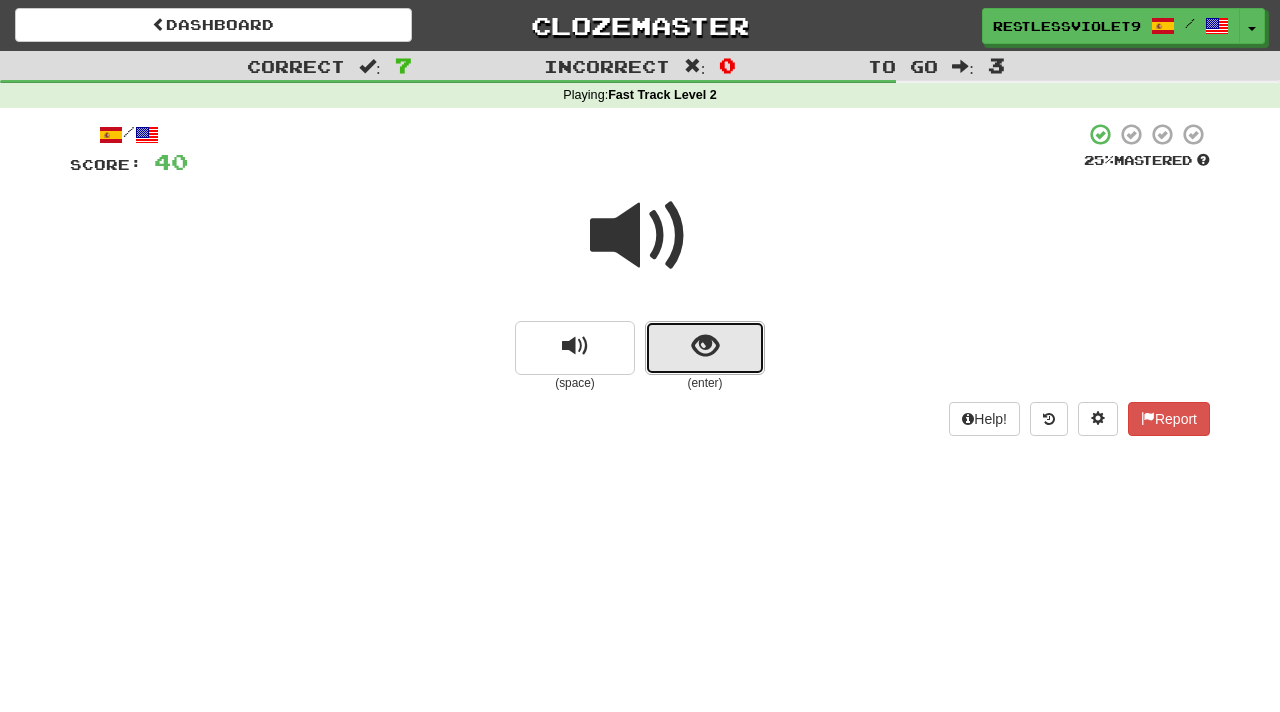 click at bounding box center (705, 346) 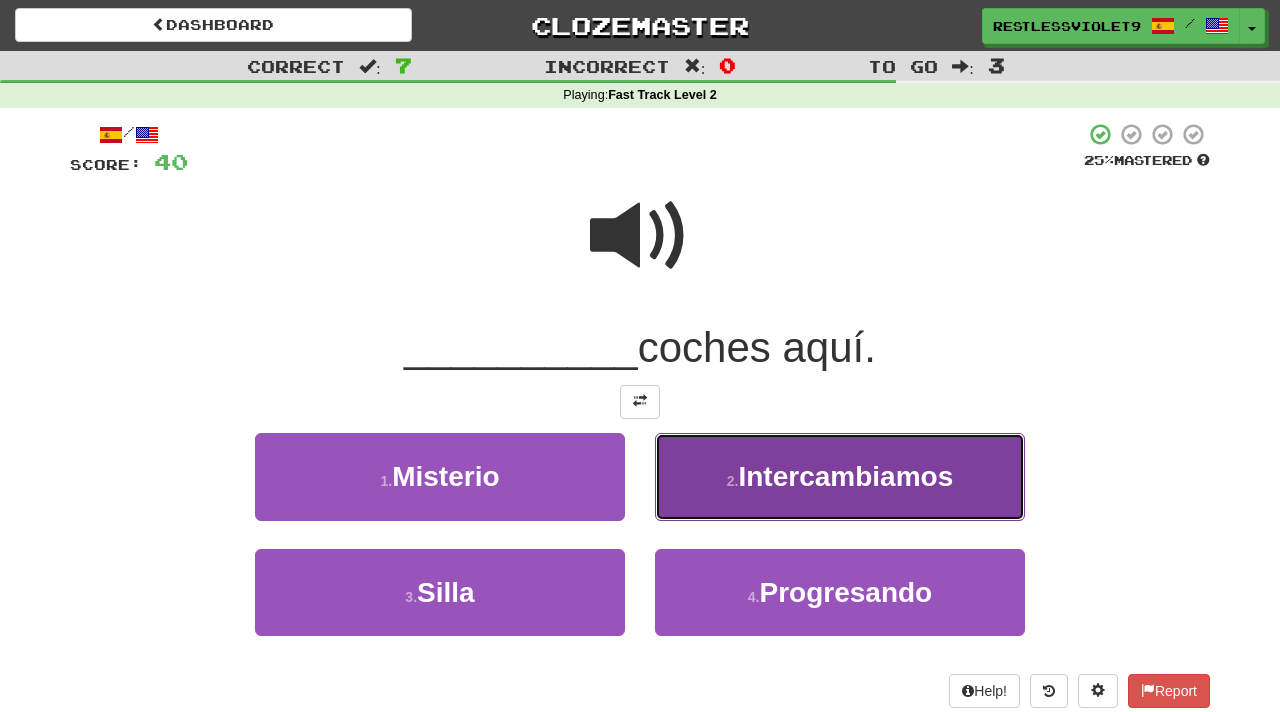 click on "2 .  Intercambiamos" at bounding box center [840, 476] 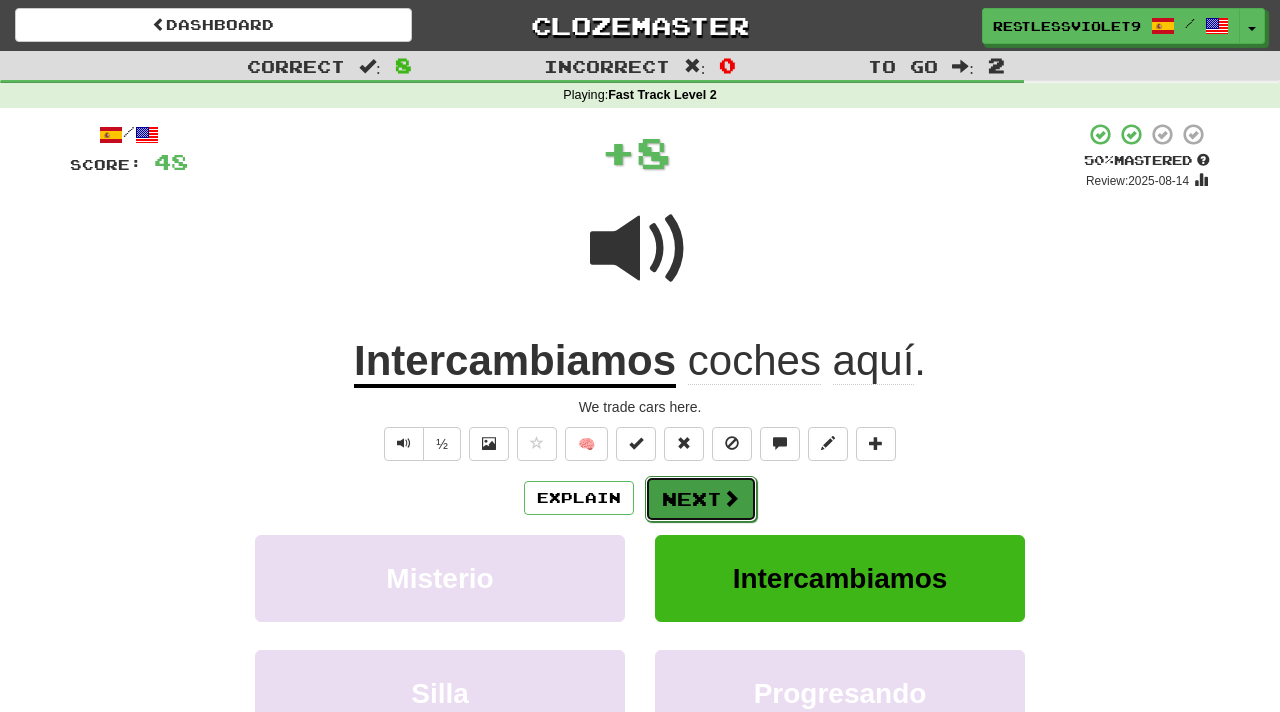 click on "Next" at bounding box center (701, 499) 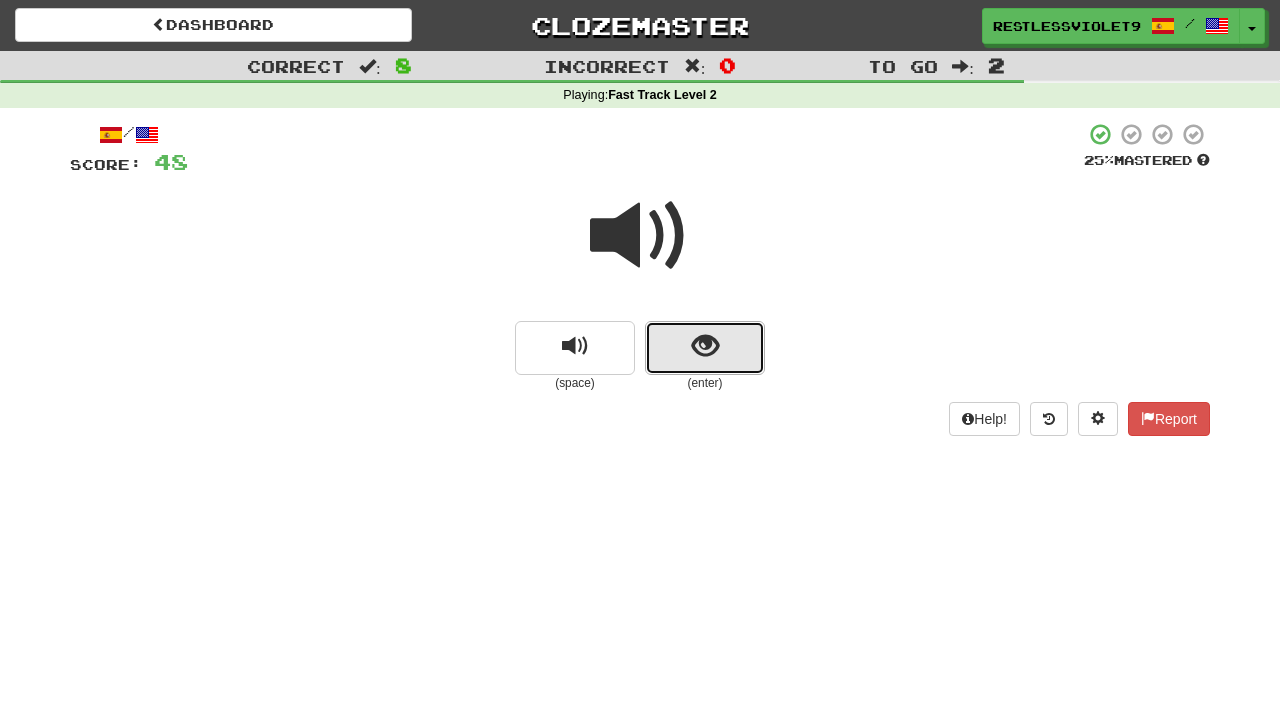 click at bounding box center [705, 346] 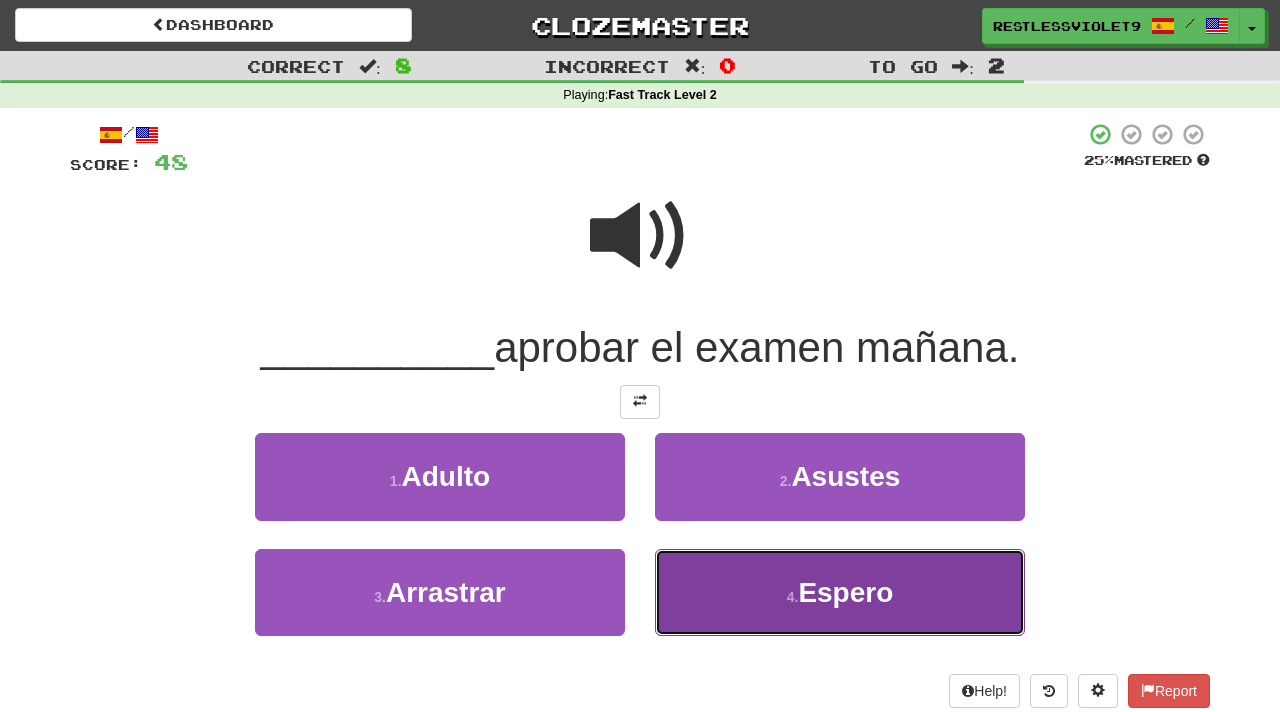 click on "4 .  Espero" at bounding box center (840, 592) 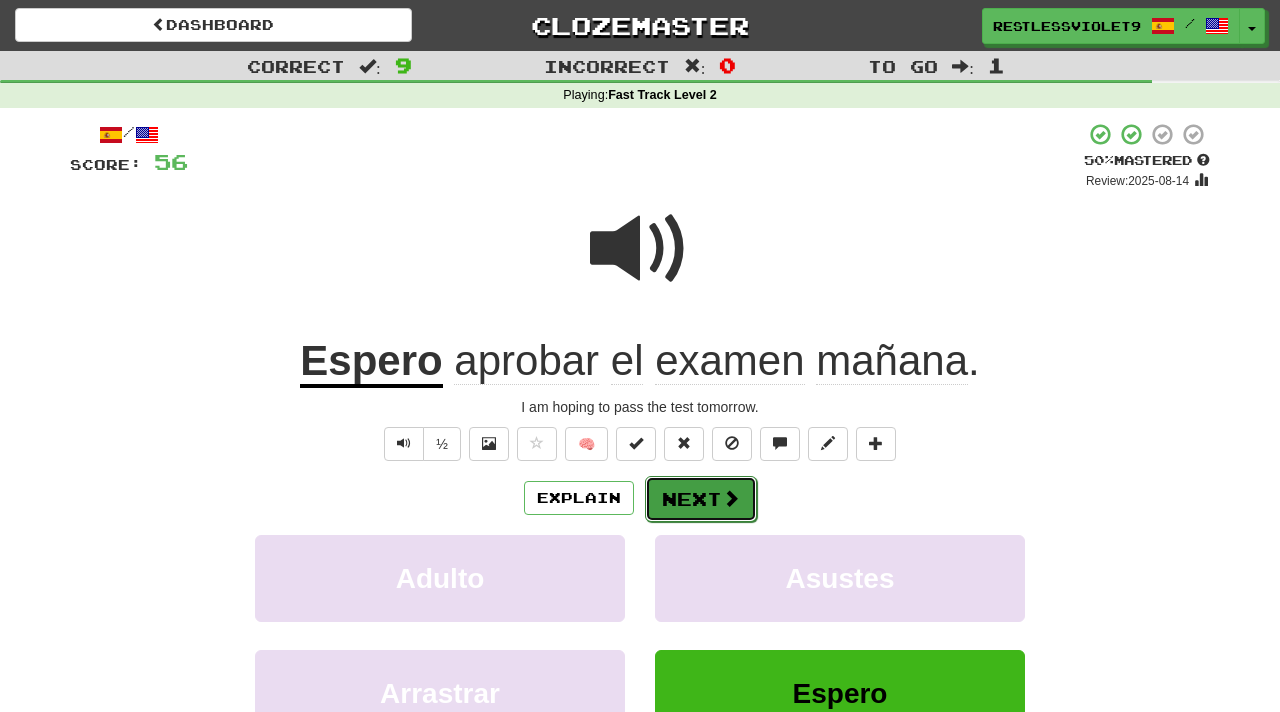 click on "Next" at bounding box center [701, 499] 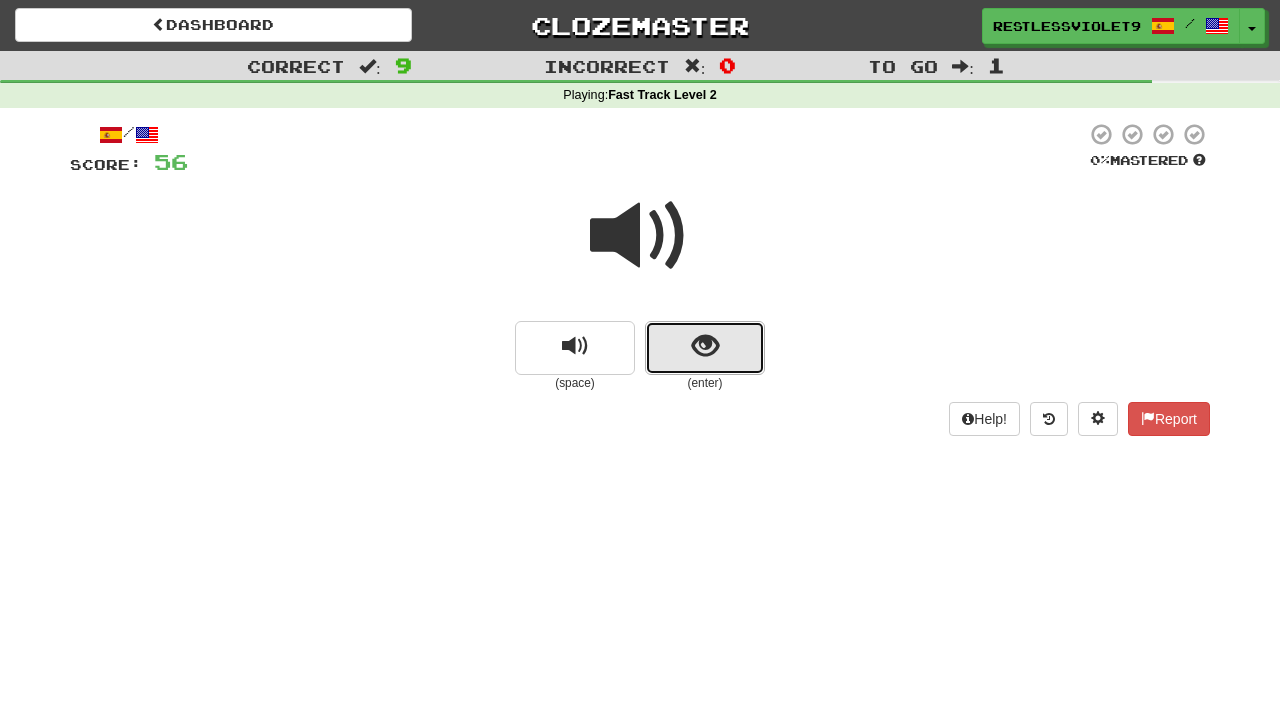 click at bounding box center [705, 346] 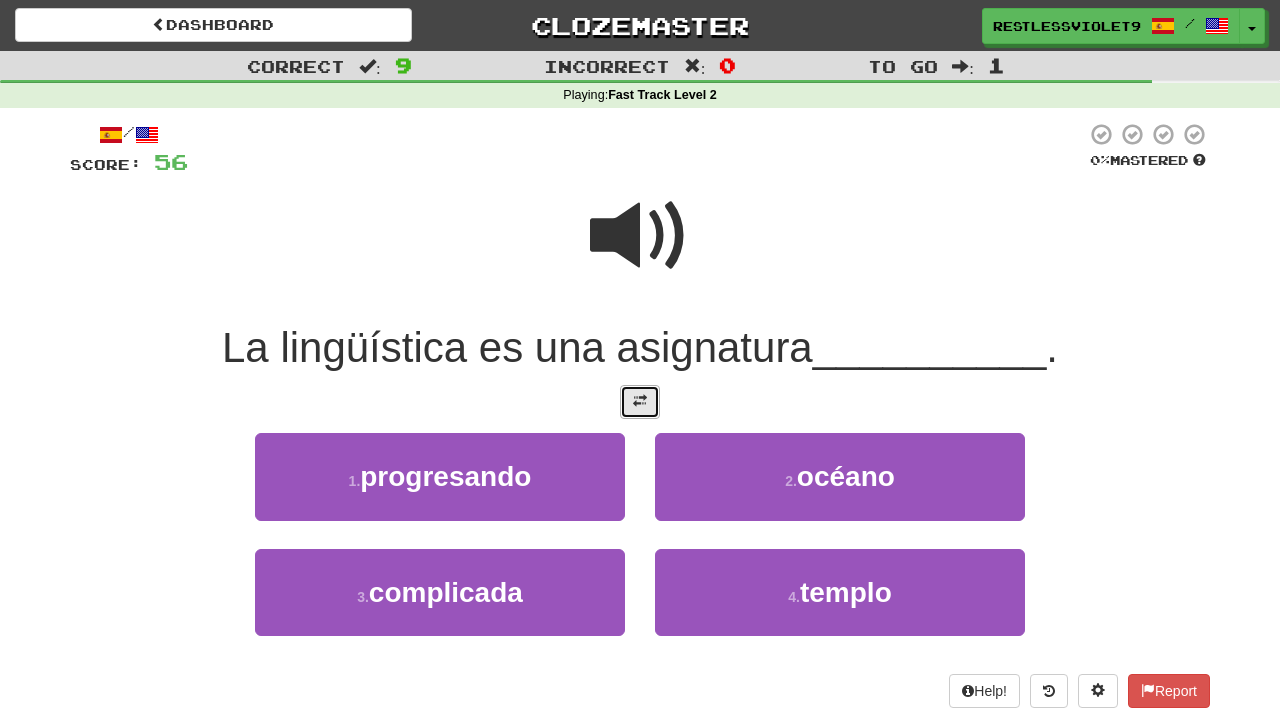 click at bounding box center [640, 401] 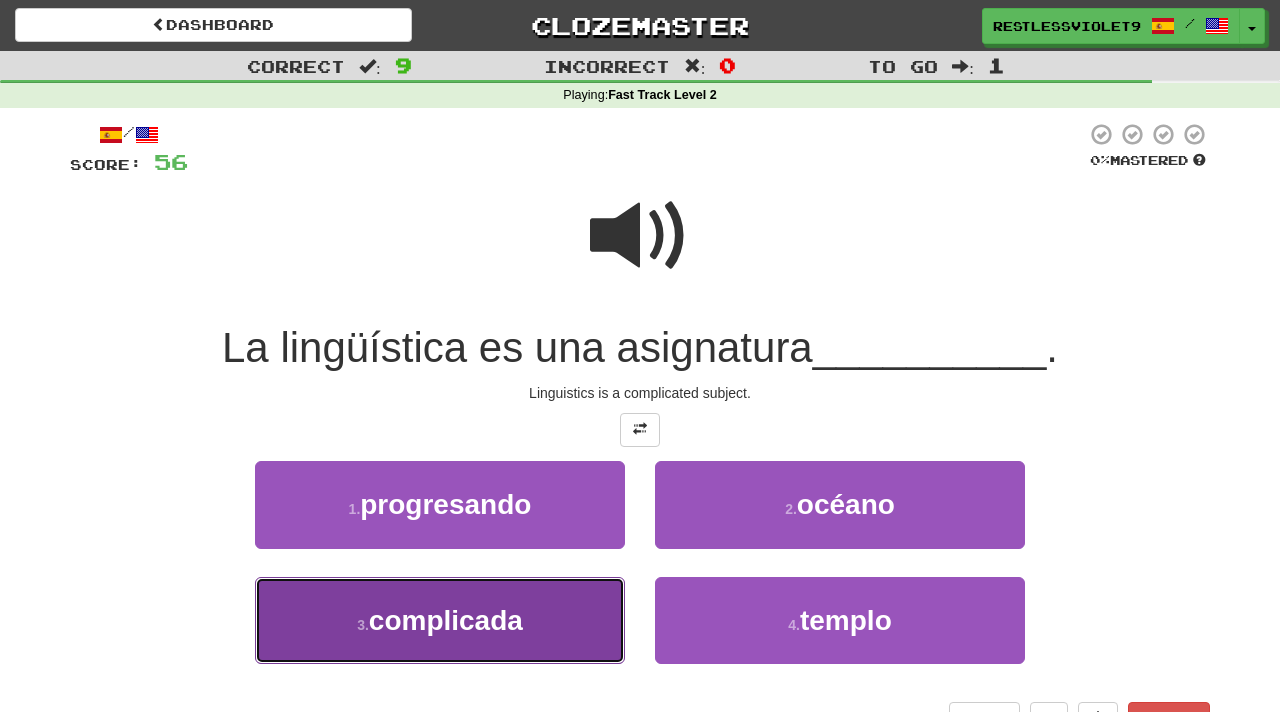 click on "complicada" at bounding box center (446, 620) 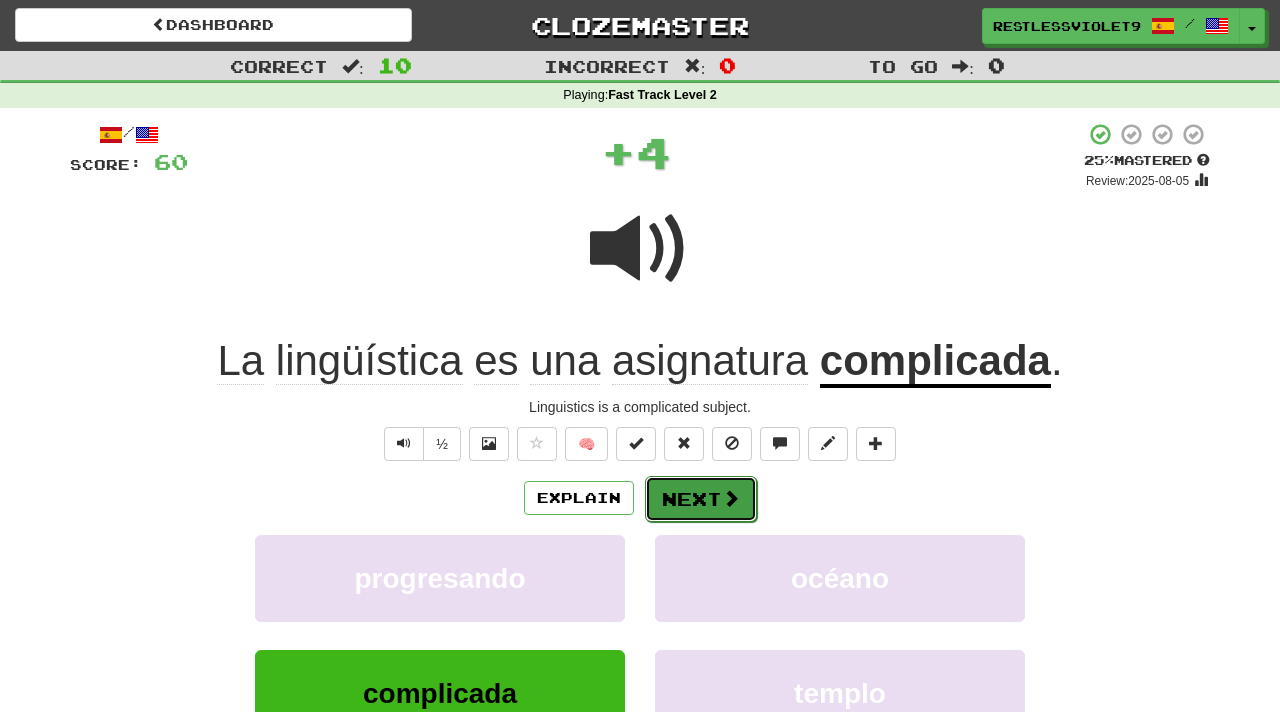 click on "Next" at bounding box center (701, 499) 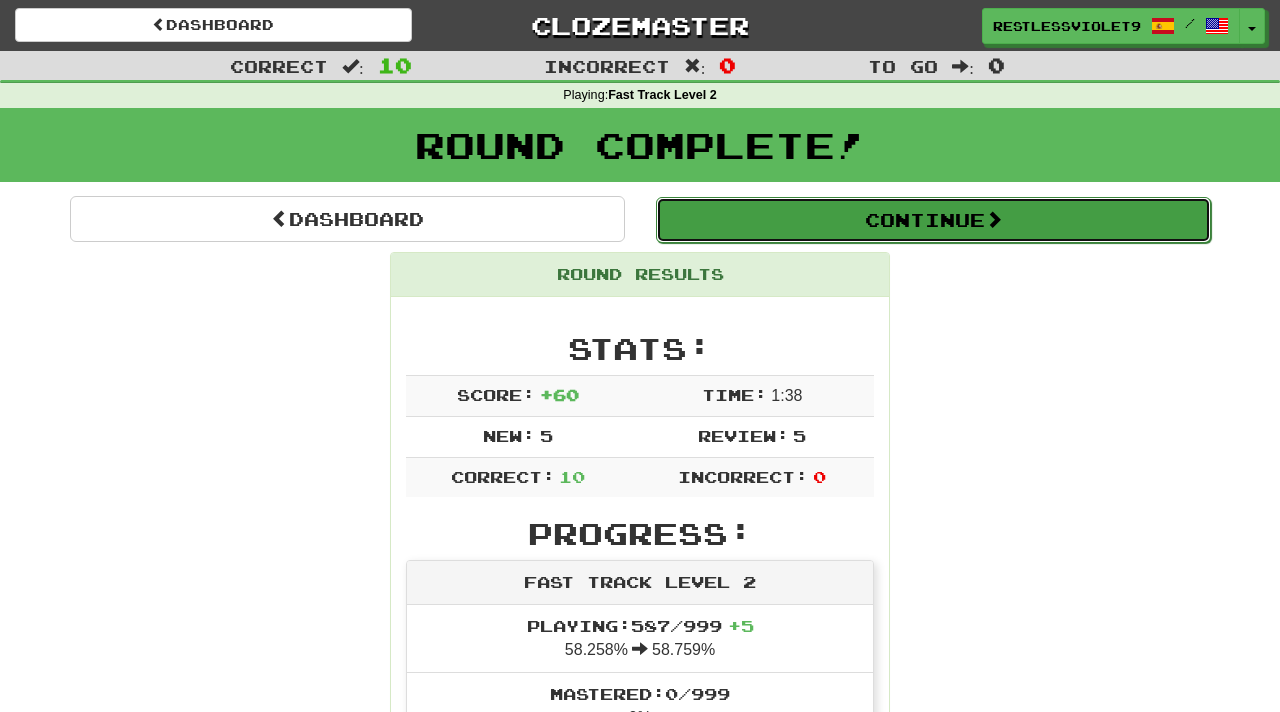 click on "Continue" at bounding box center (933, 220) 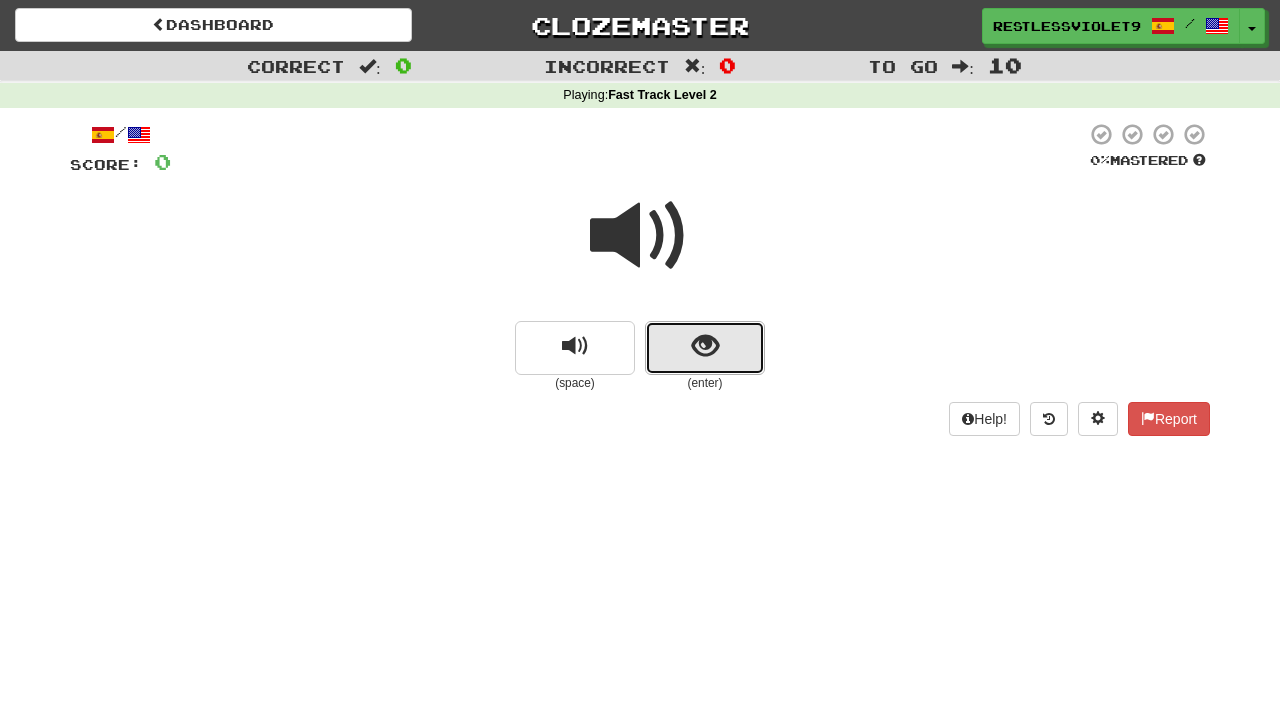 click at bounding box center [705, 348] 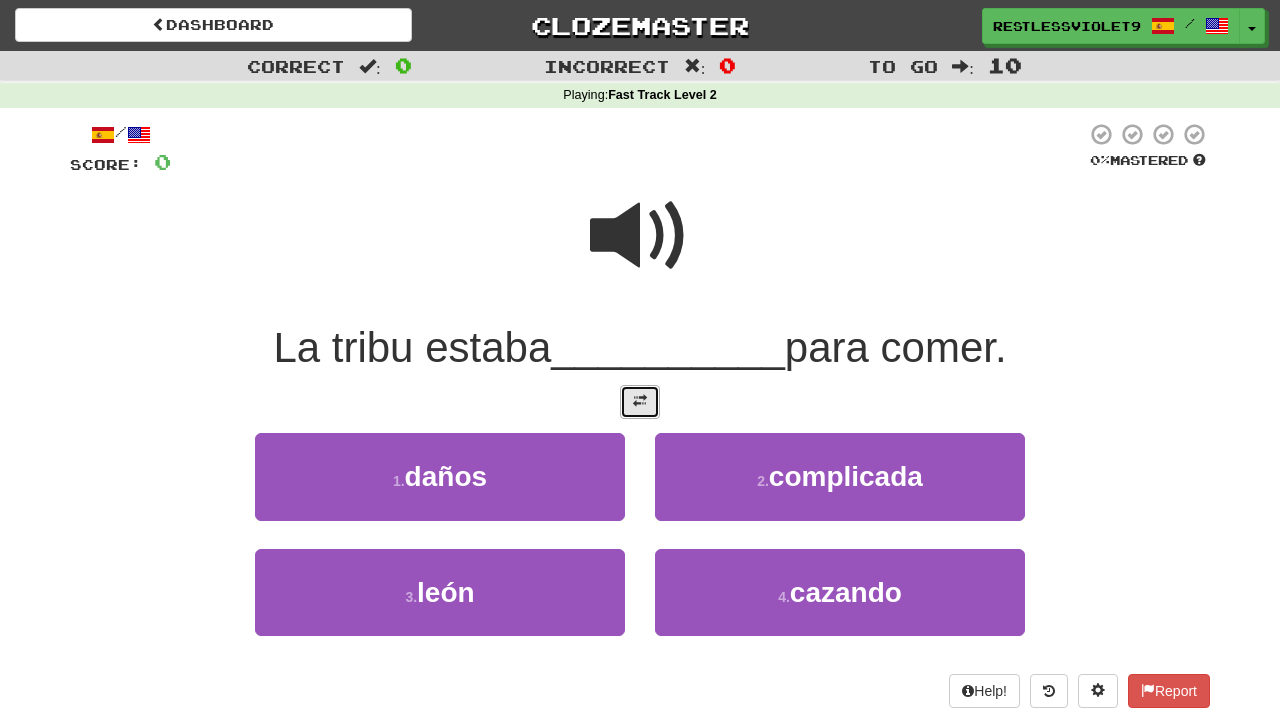 click at bounding box center (640, 401) 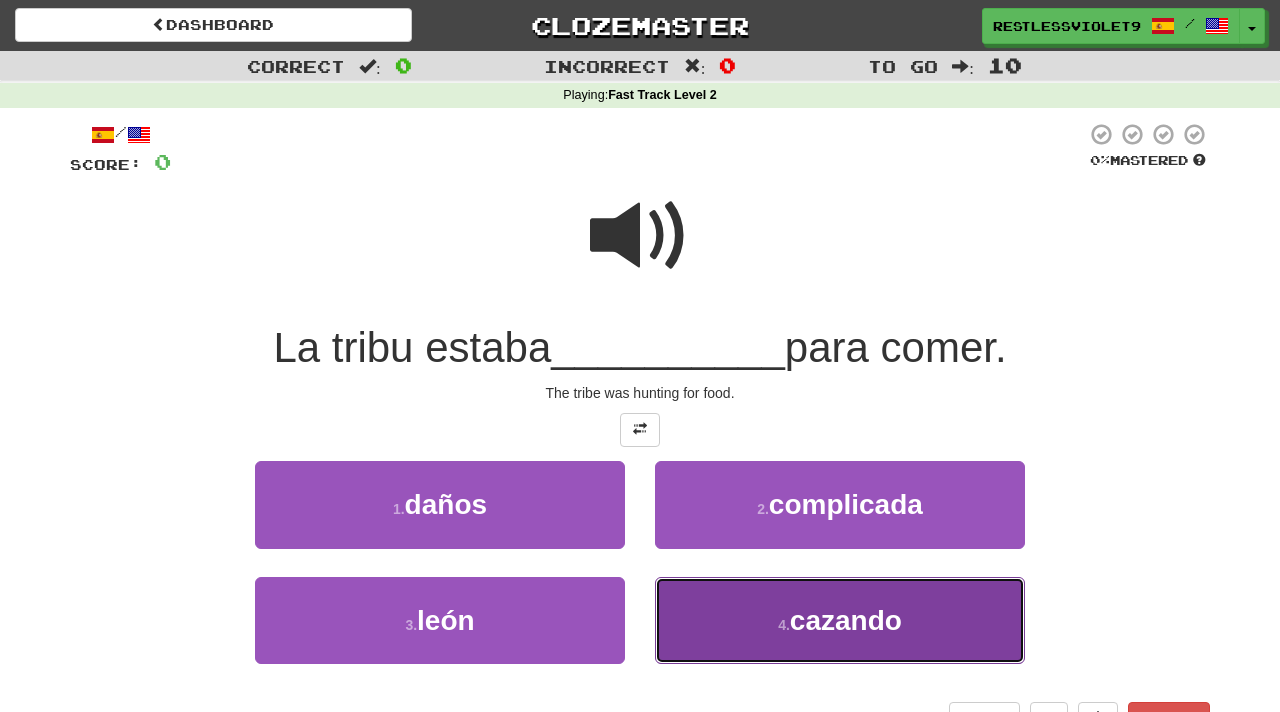 click on "4 ." at bounding box center (784, 625) 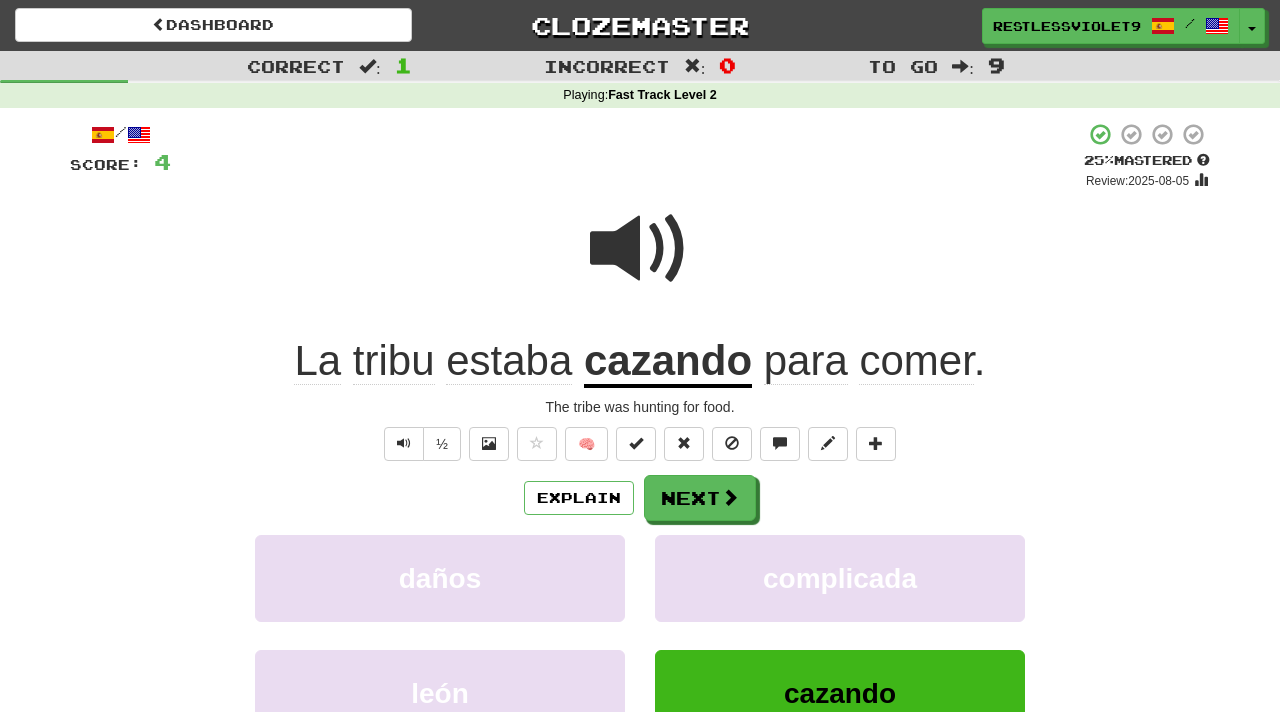 click on "½ 🧠" at bounding box center (640, 444) 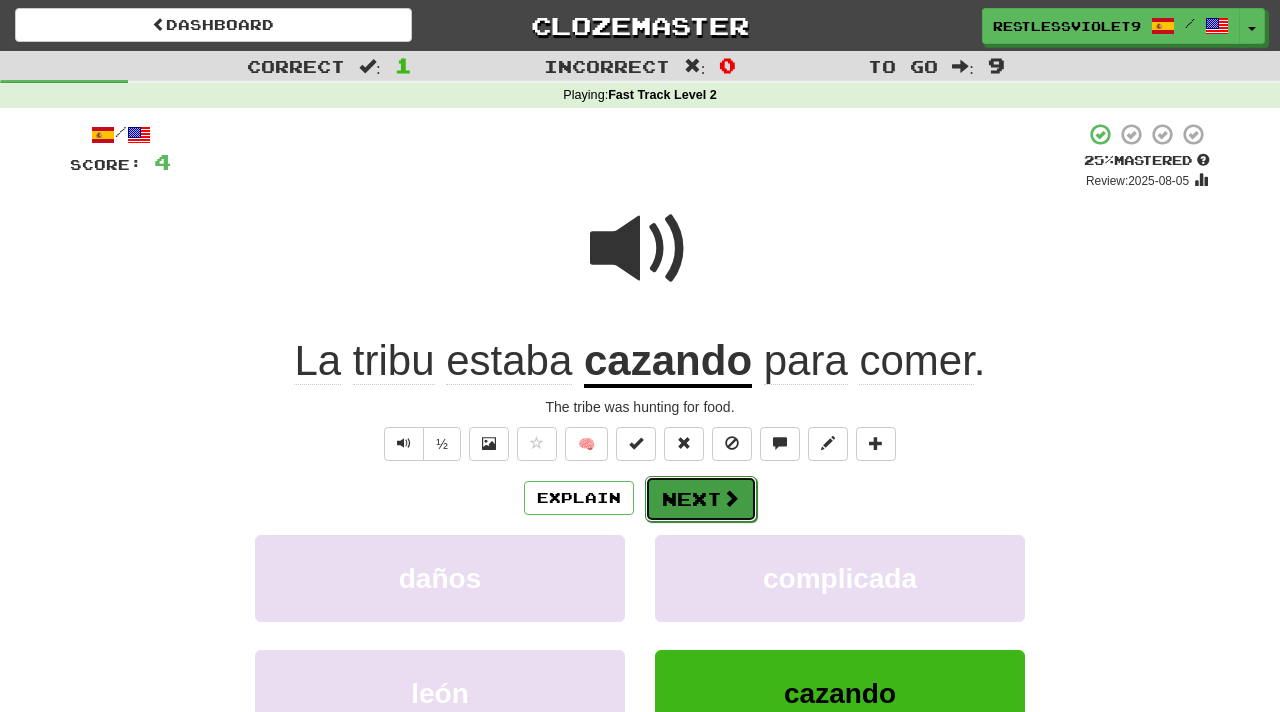 click on "Next" at bounding box center [701, 499] 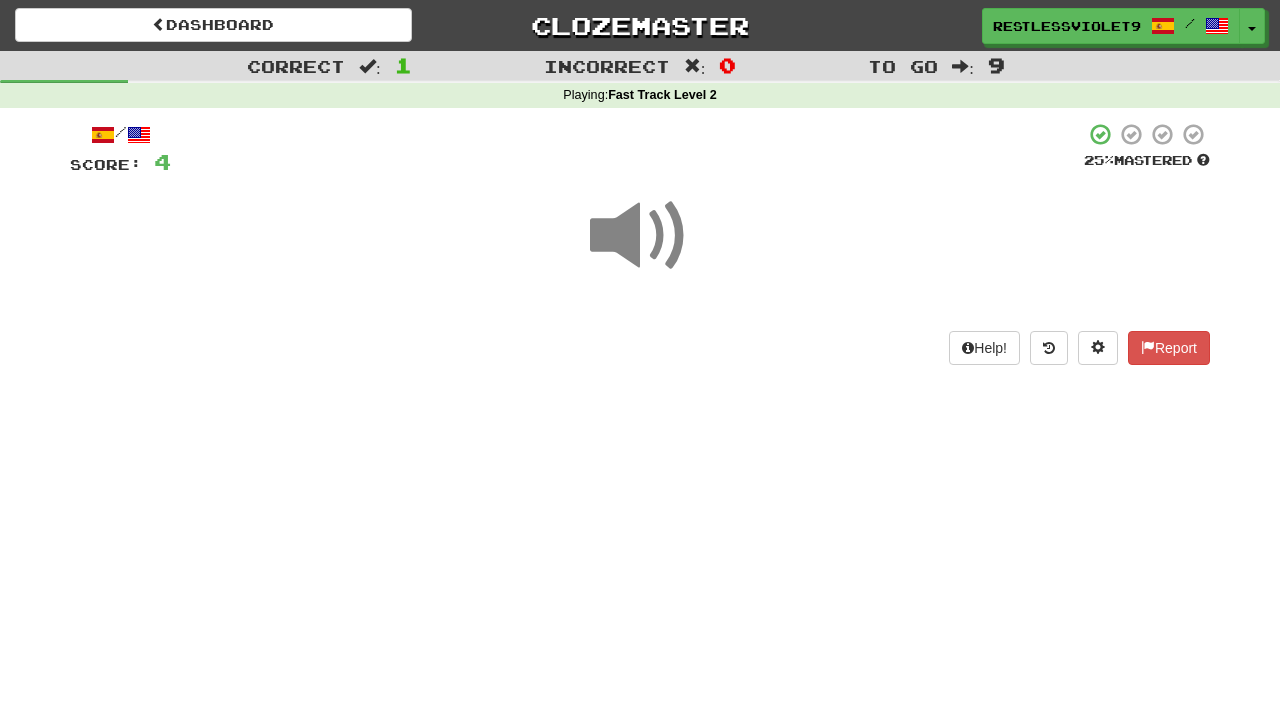 click at bounding box center [640, 236] 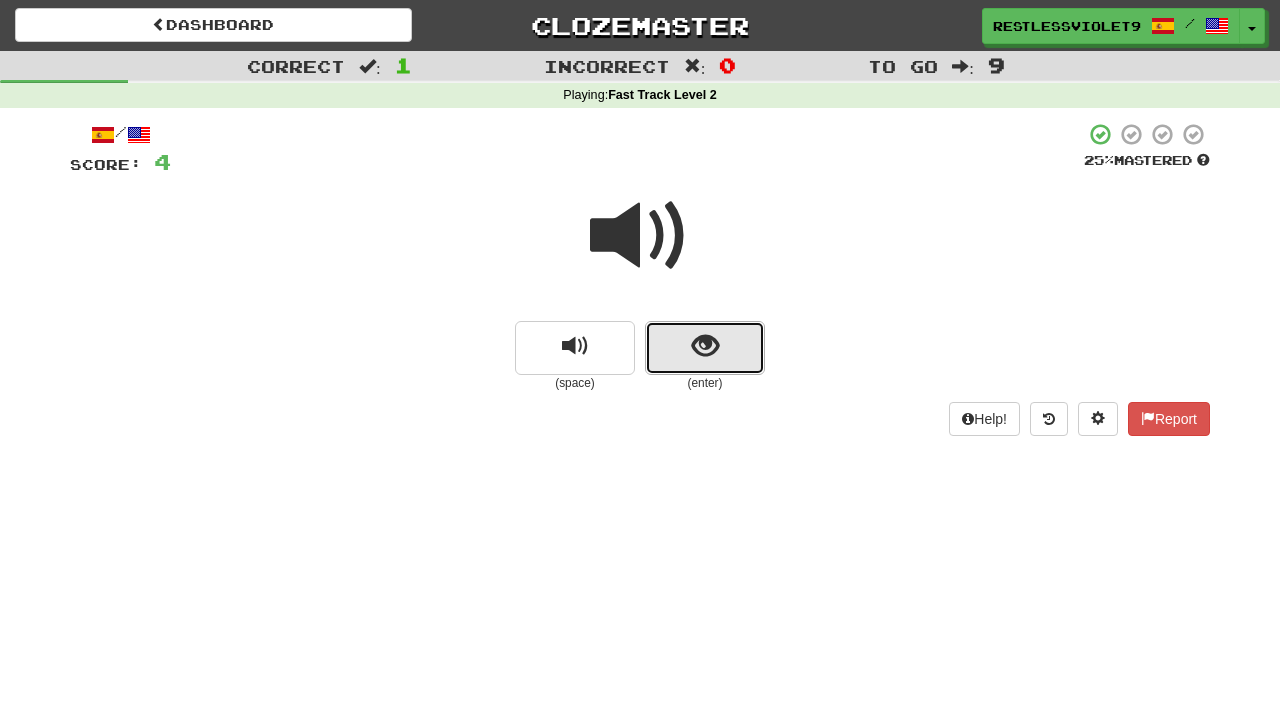 click at bounding box center (705, 348) 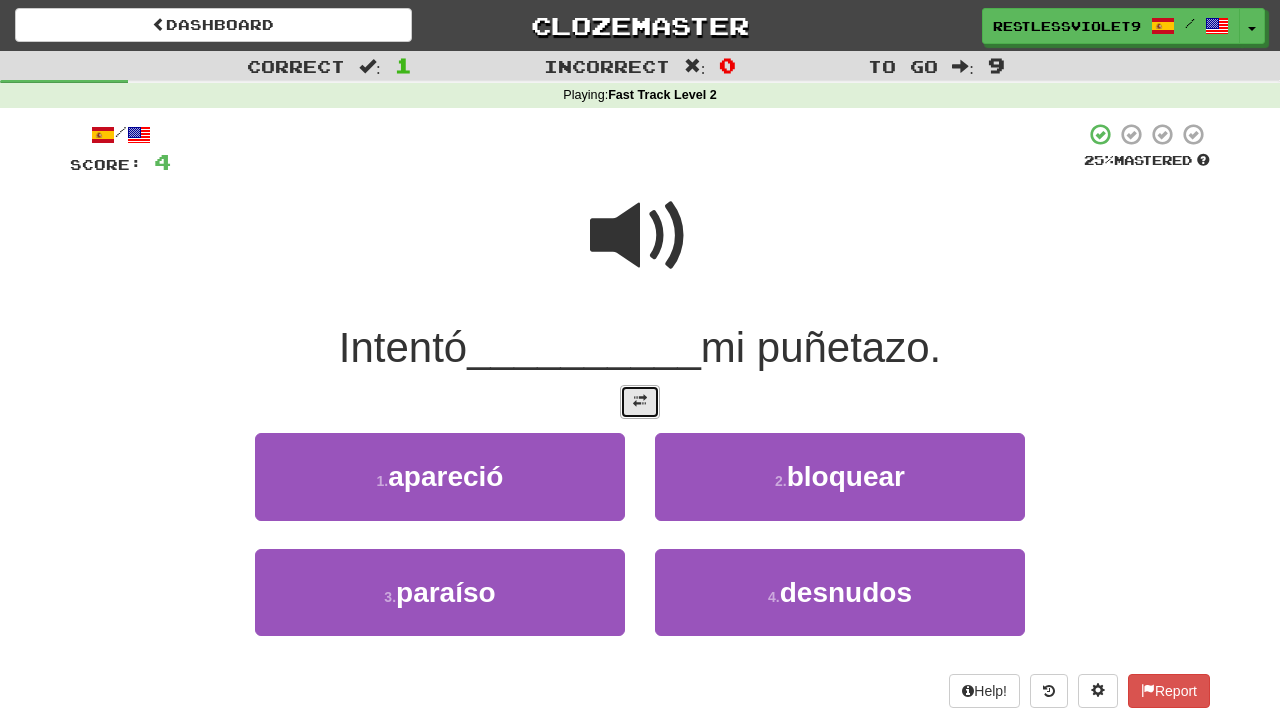 click at bounding box center [640, 402] 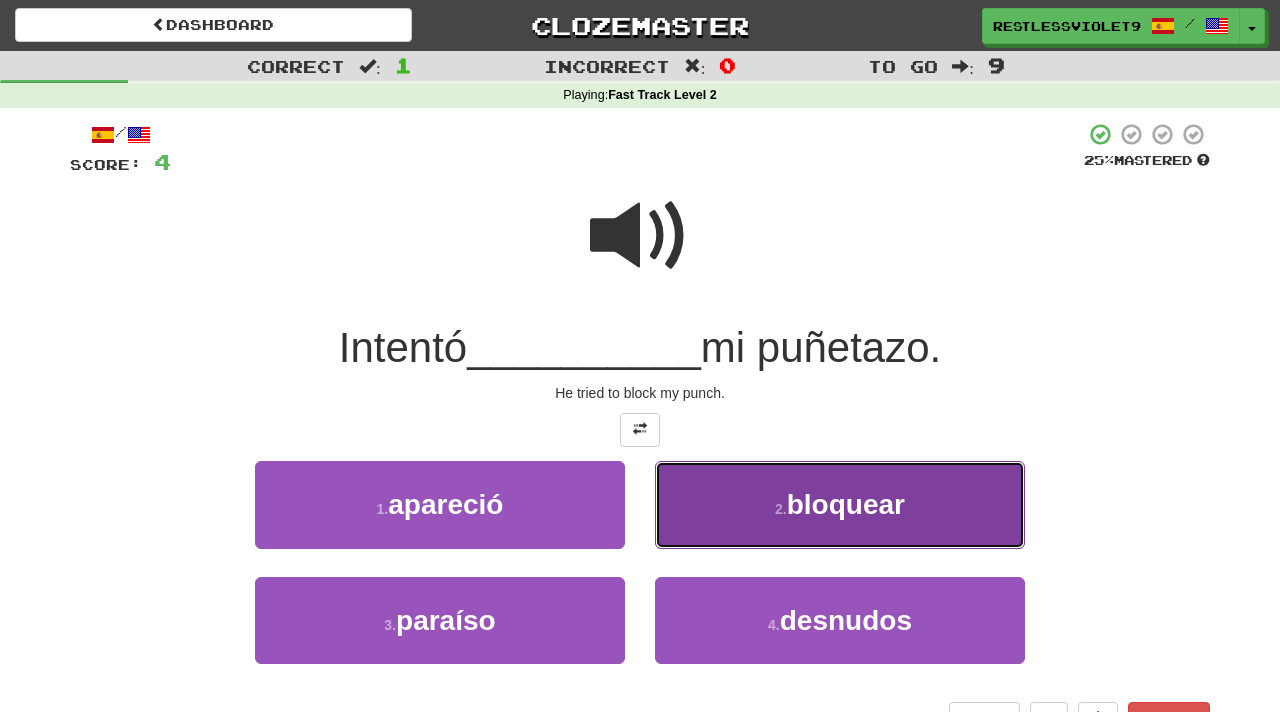 click on "bloquear" at bounding box center (846, 504) 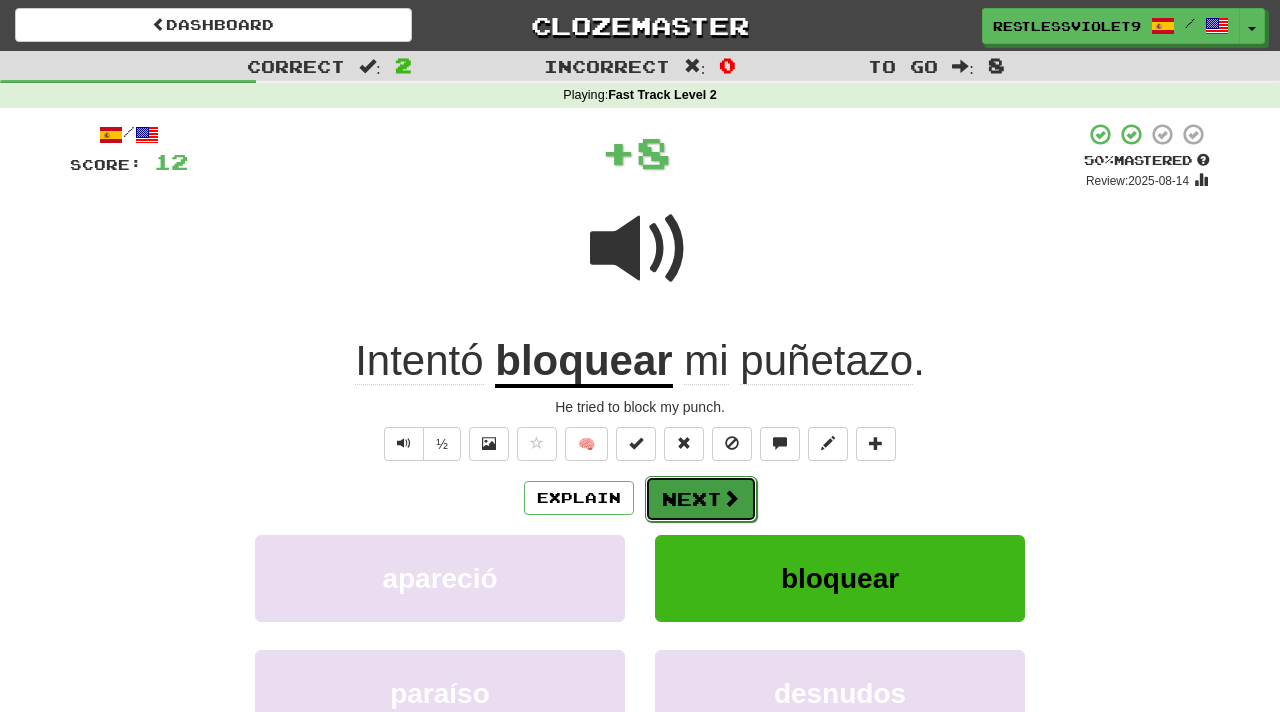 click on "Next" at bounding box center [701, 499] 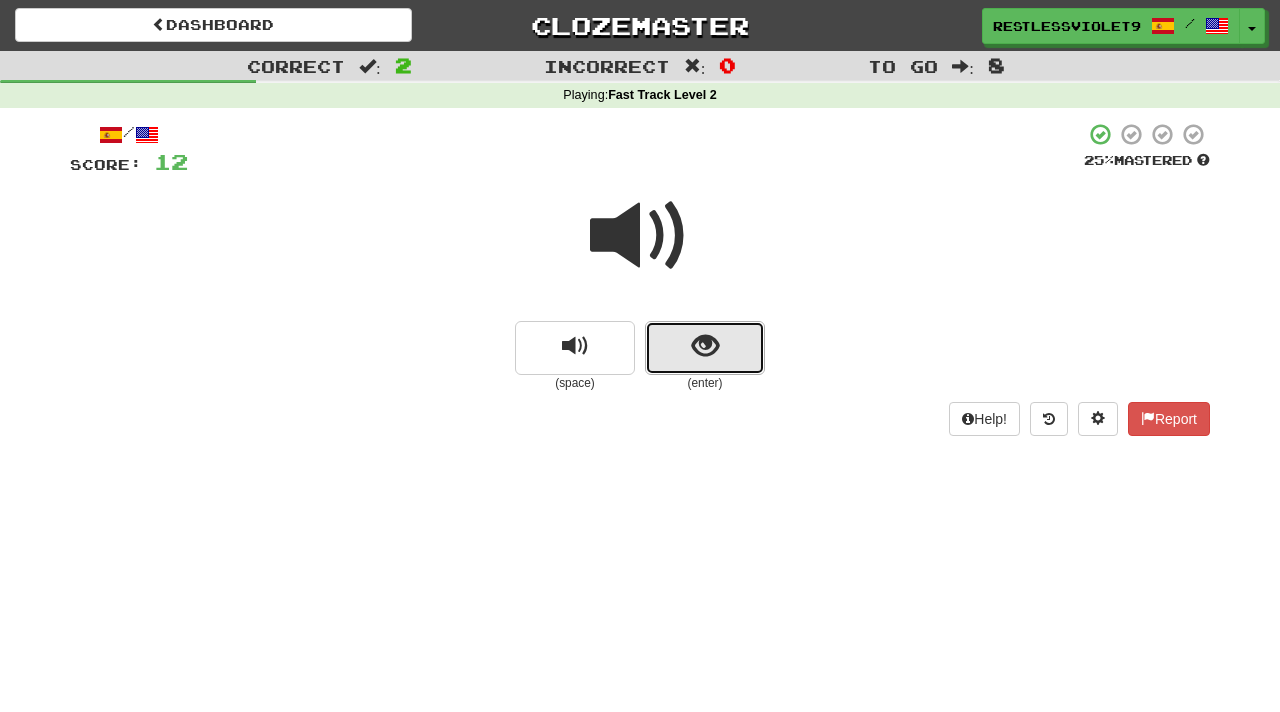 click at bounding box center [705, 348] 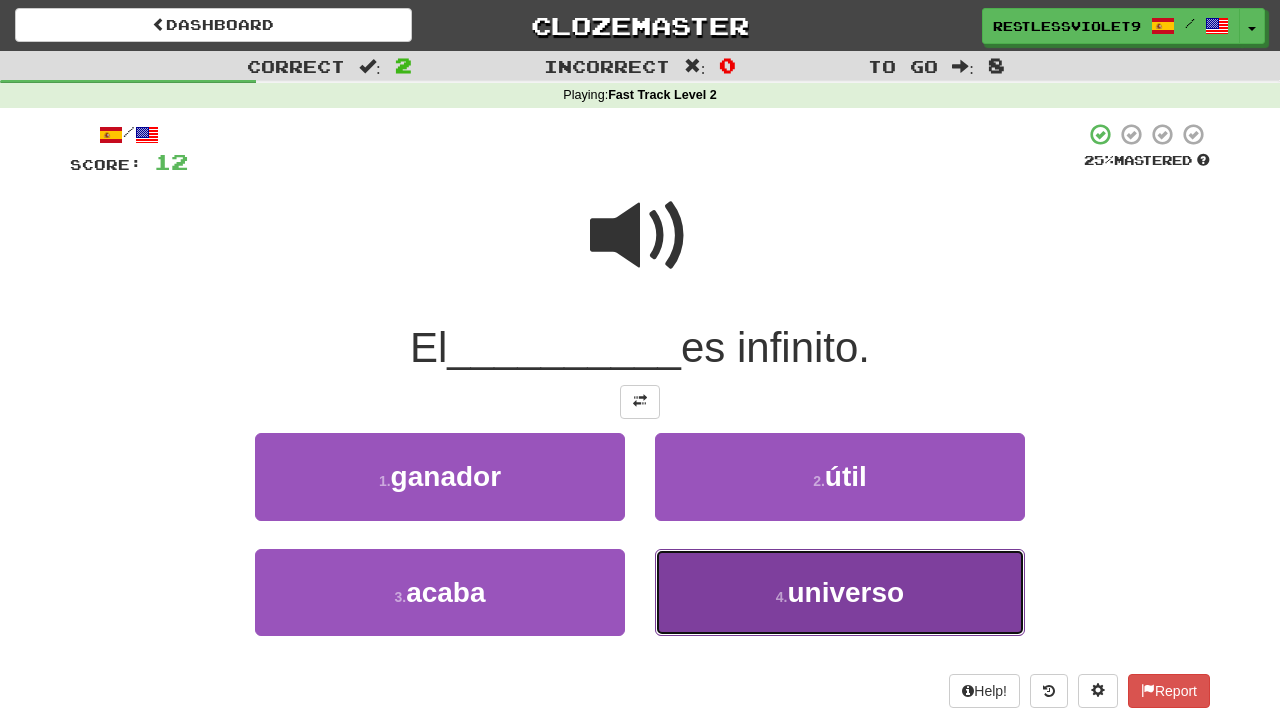 click on "4 .  universo" at bounding box center [840, 592] 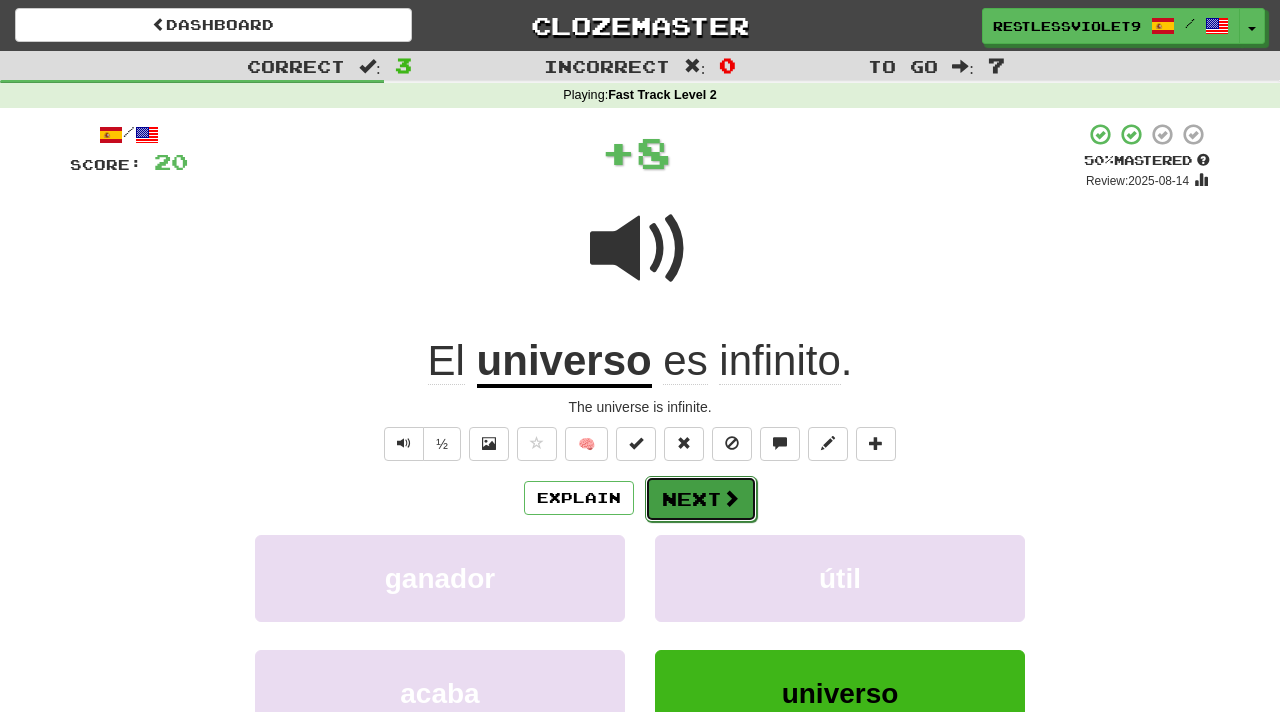 click on "Next" at bounding box center [701, 499] 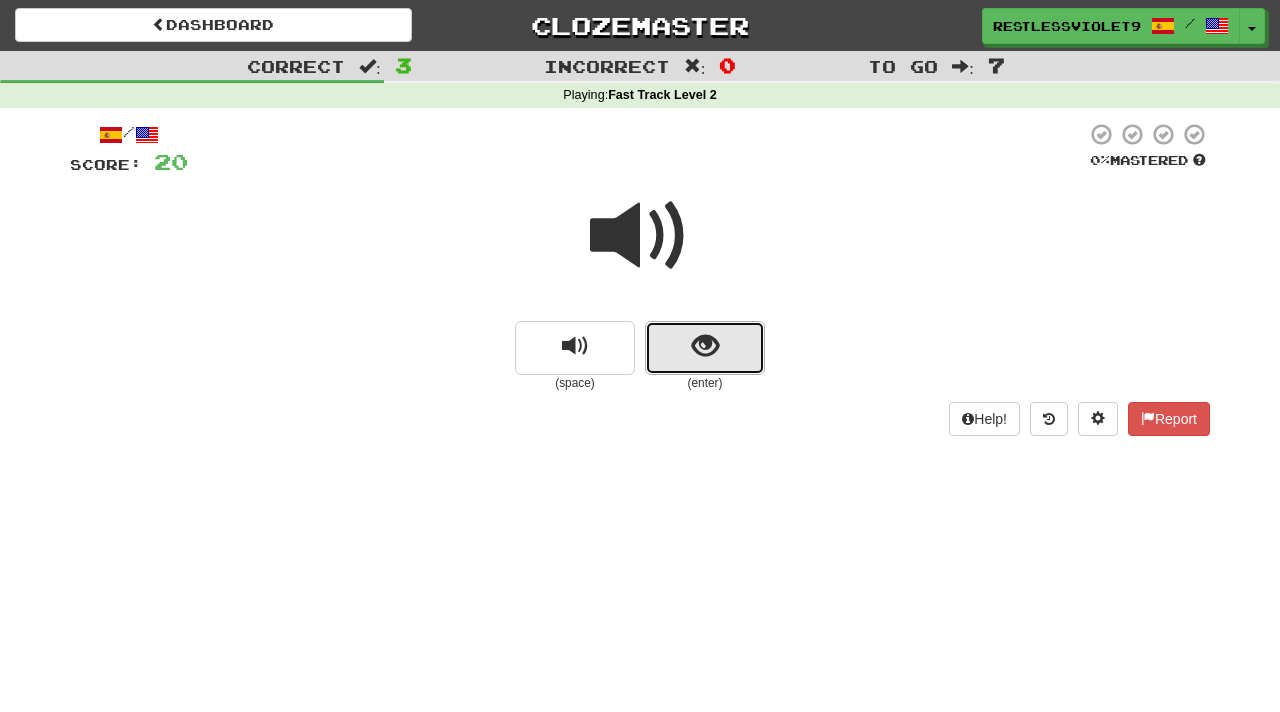 click at bounding box center [705, 346] 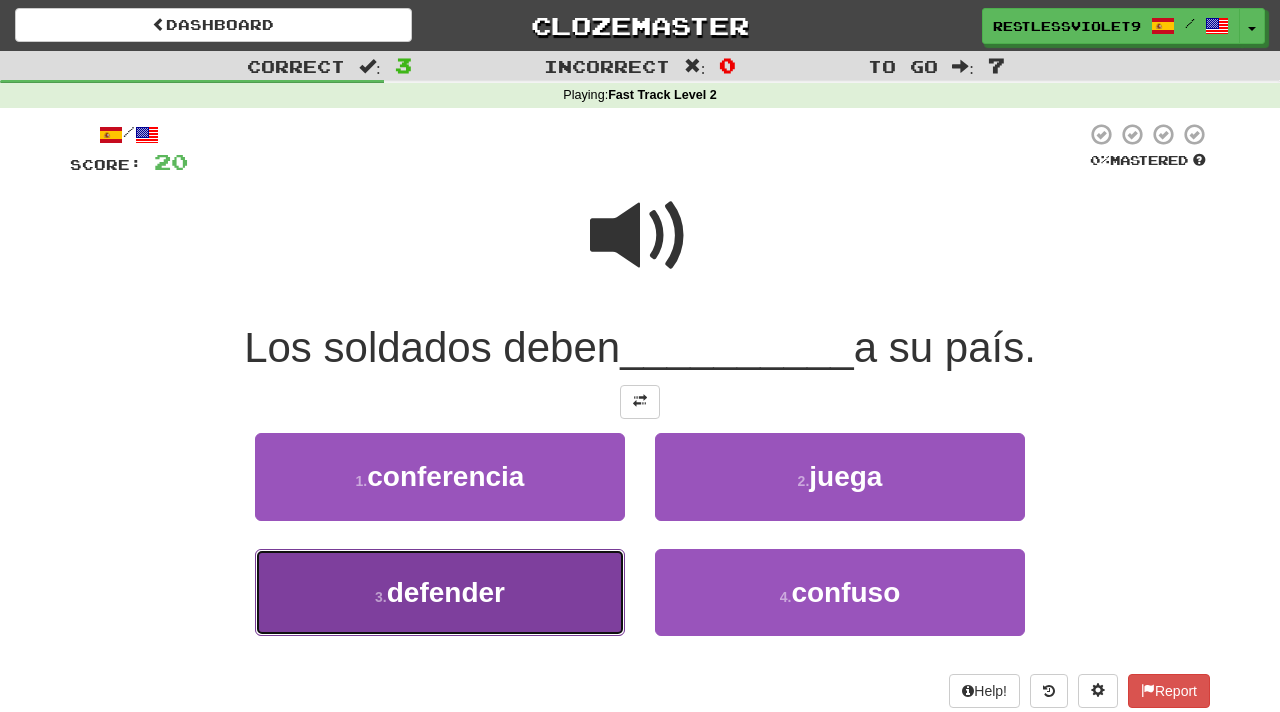 click on "defender" at bounding box center (446, 592) 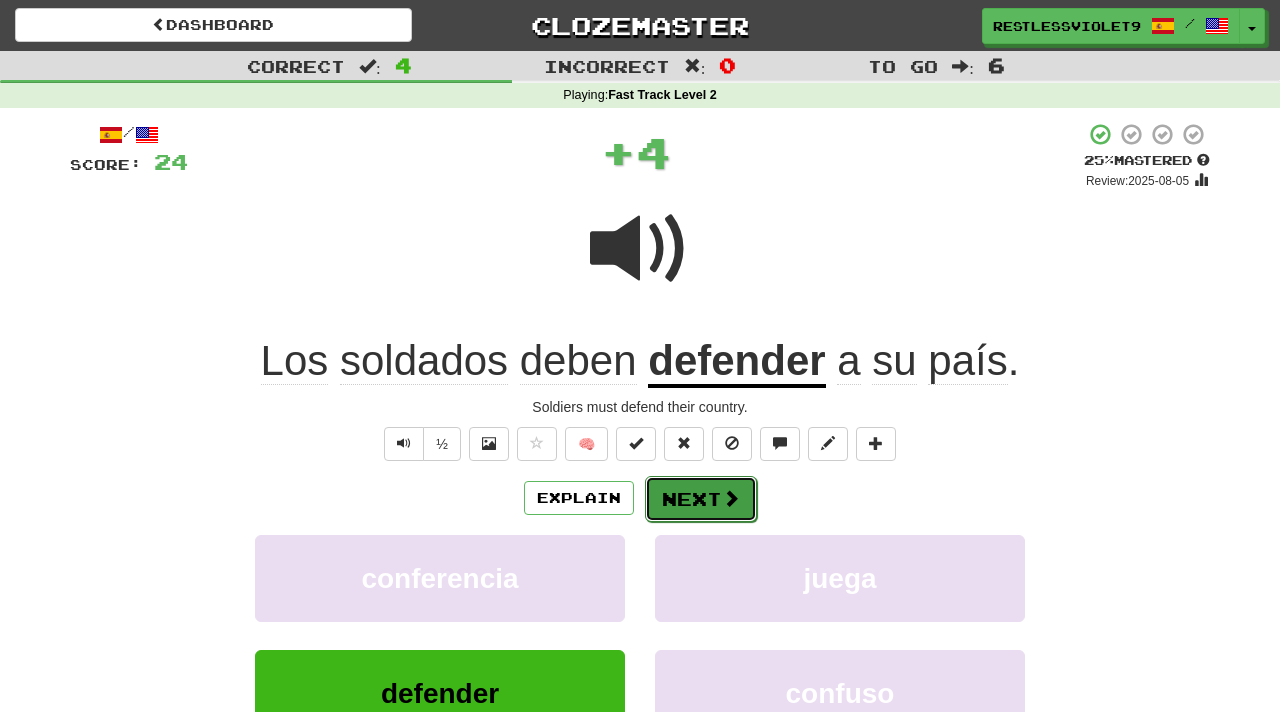 click on "Next" at bounding box center [701, 499] 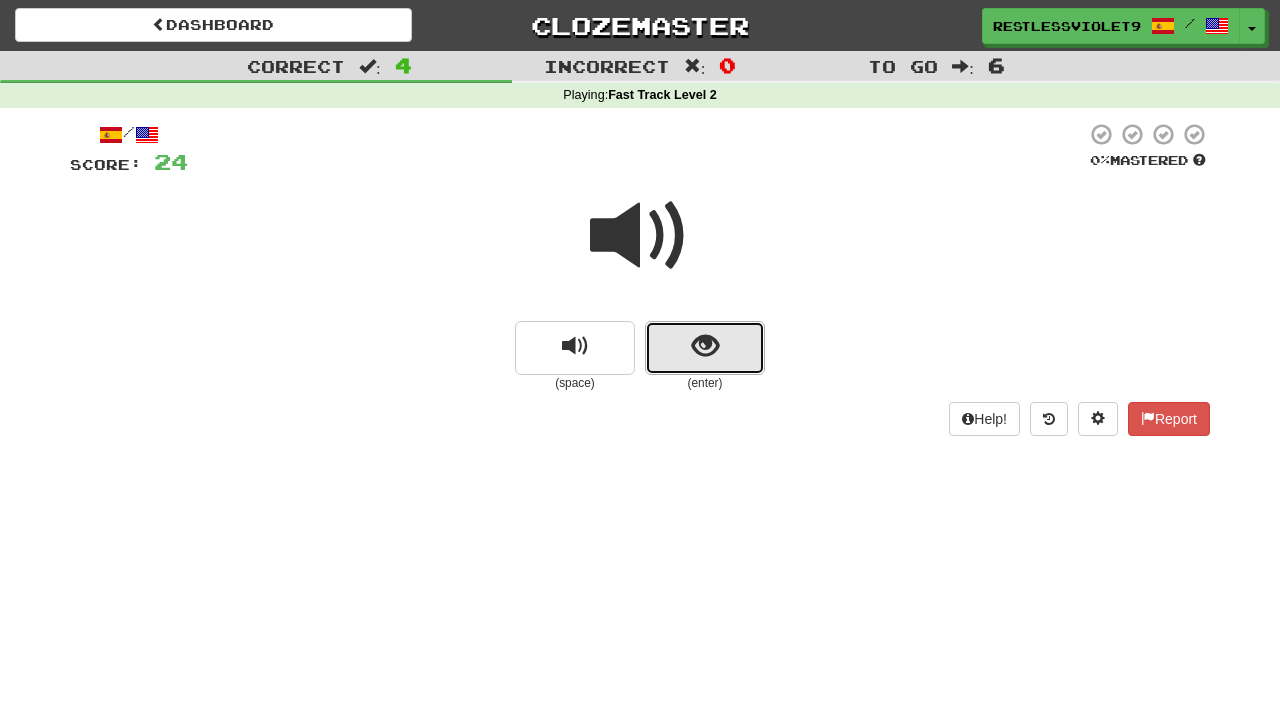 click at bounding box center (705, 346) 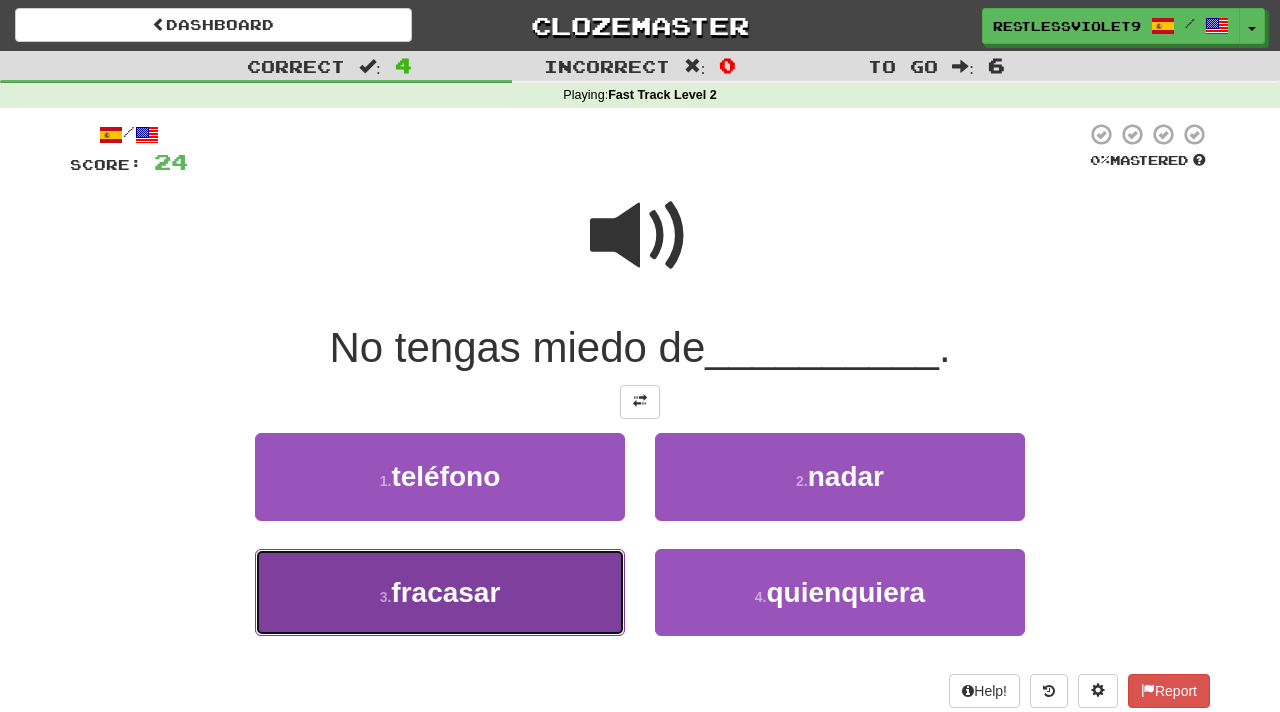click on "fracasar" at bounding box center [445, 592] 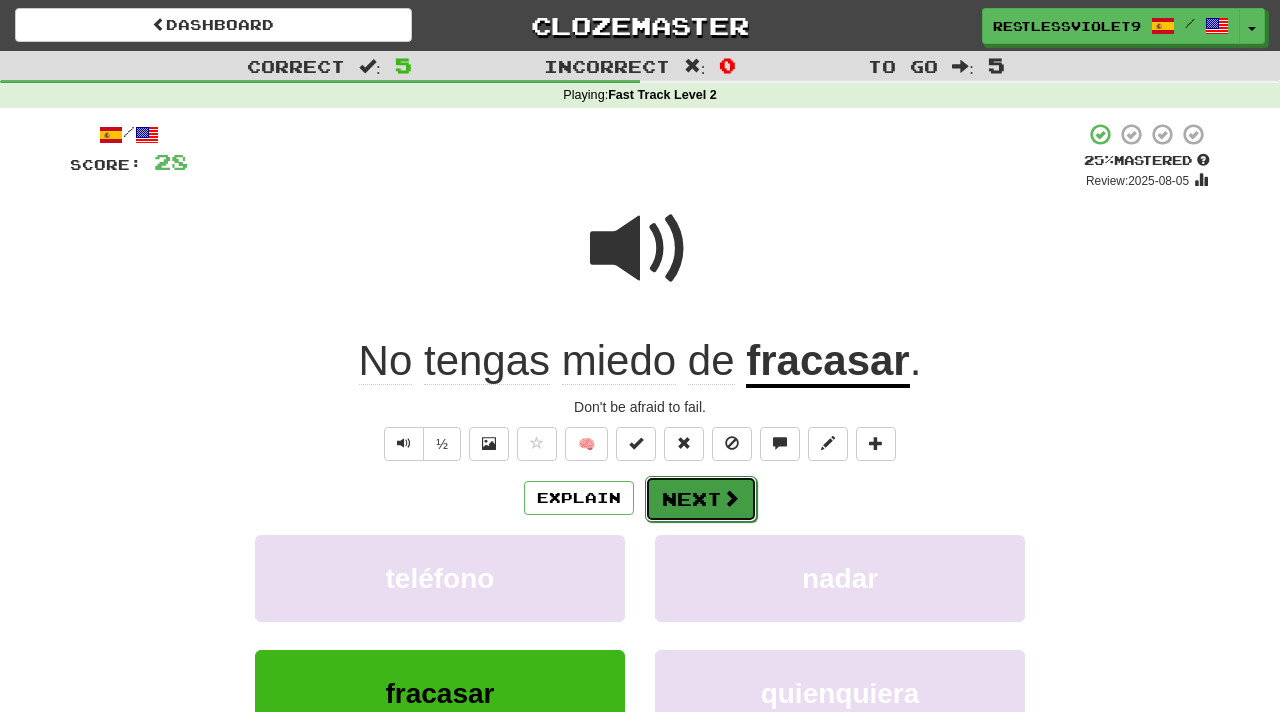 click on "Next" at bounding box center (701, 499) 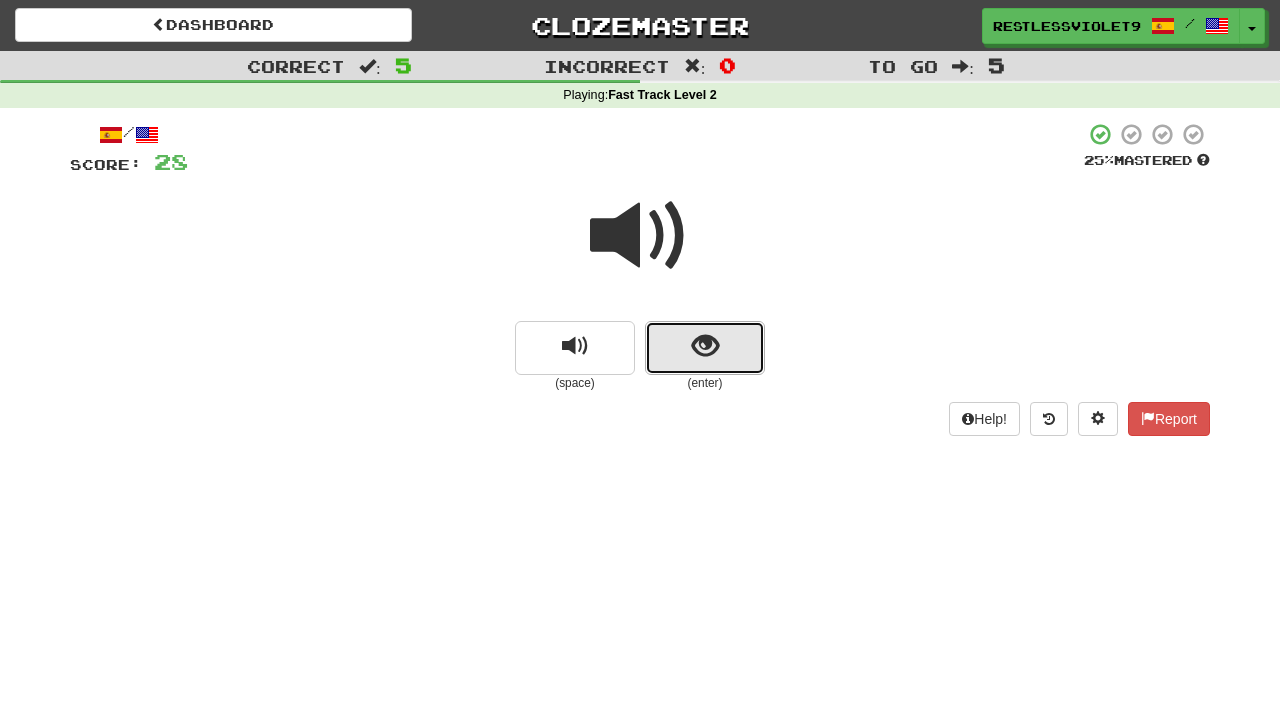 click at bounding box center (705, 346) 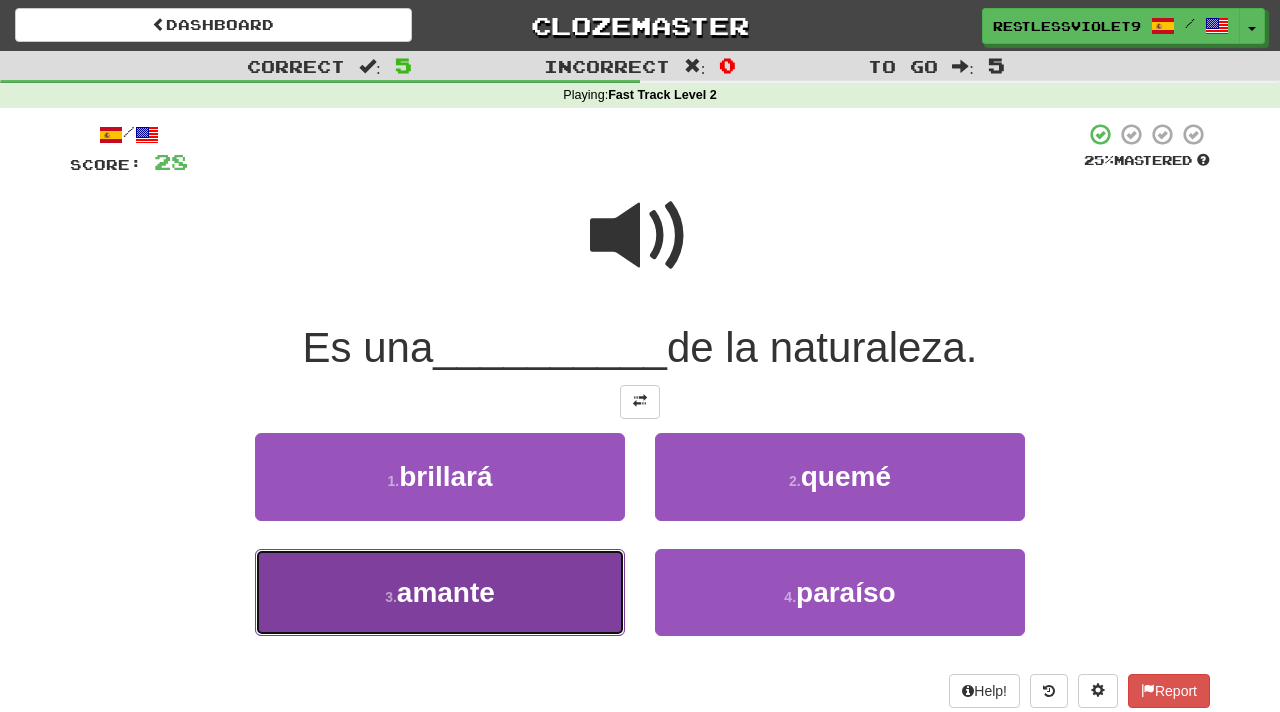click on "3 .  amante" at bounding box center [440, 592] 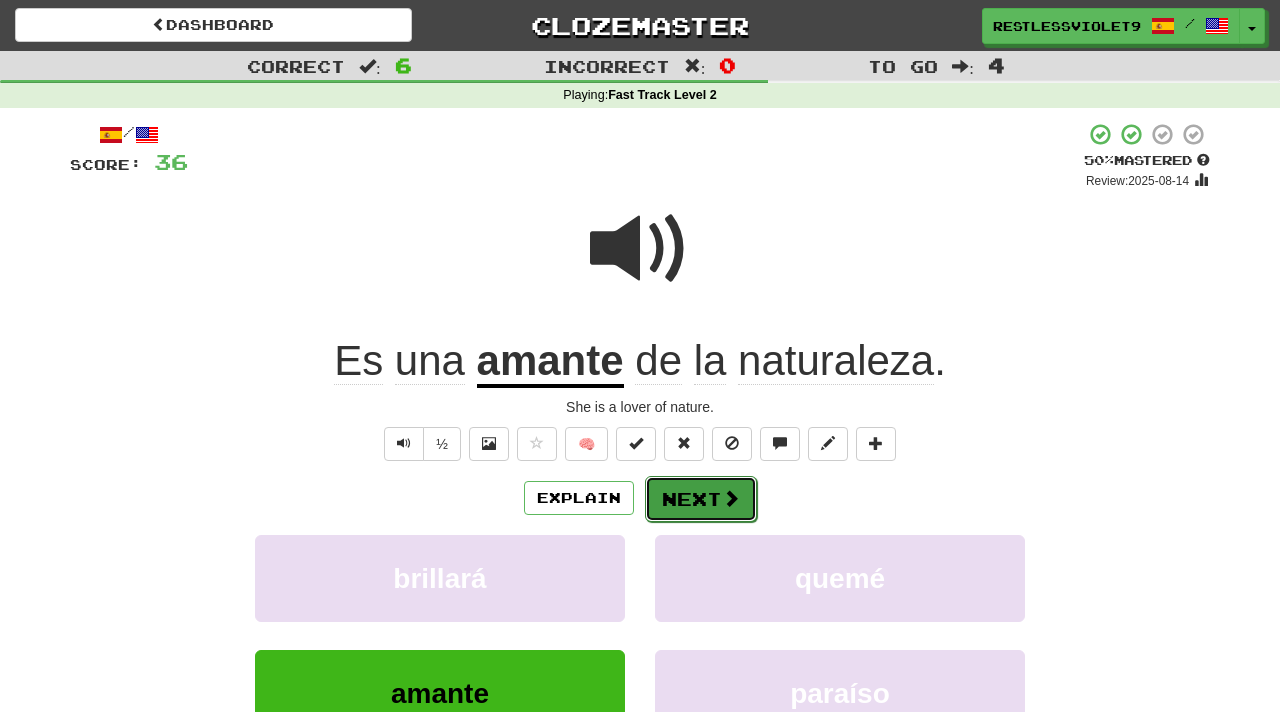 click at bounding box center [731, 498] 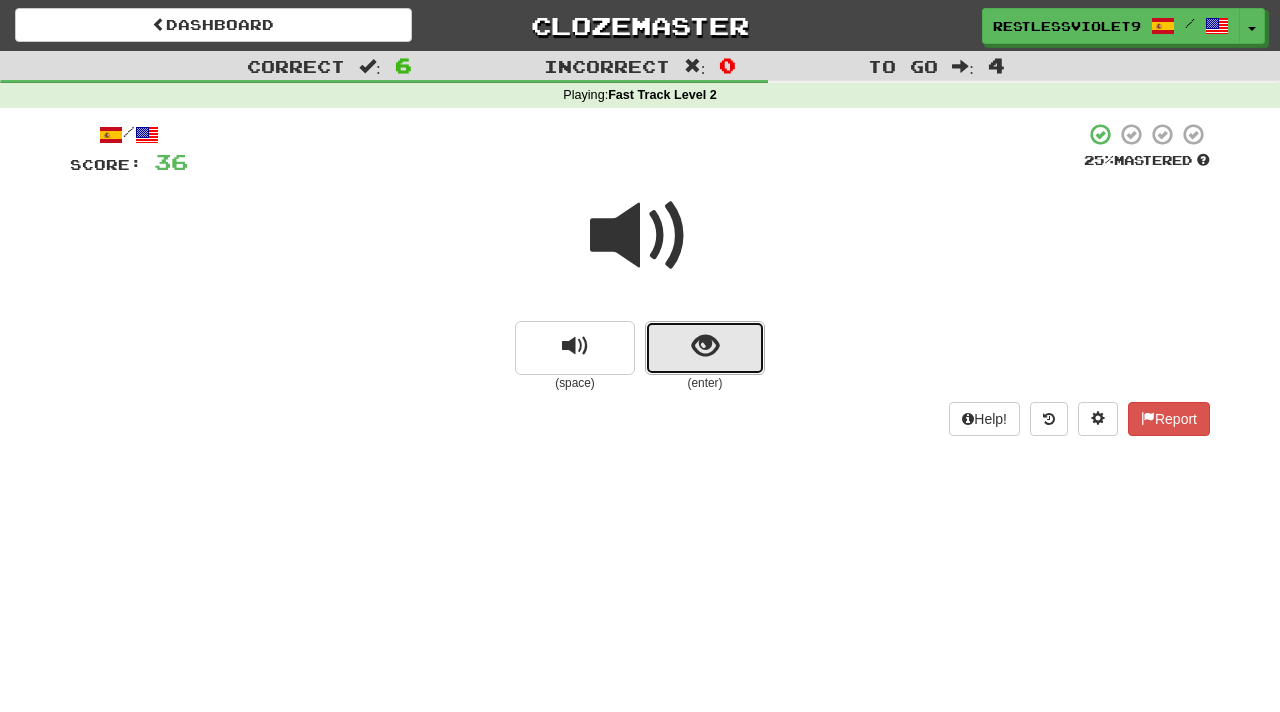 click at bounding box center [705, 346] 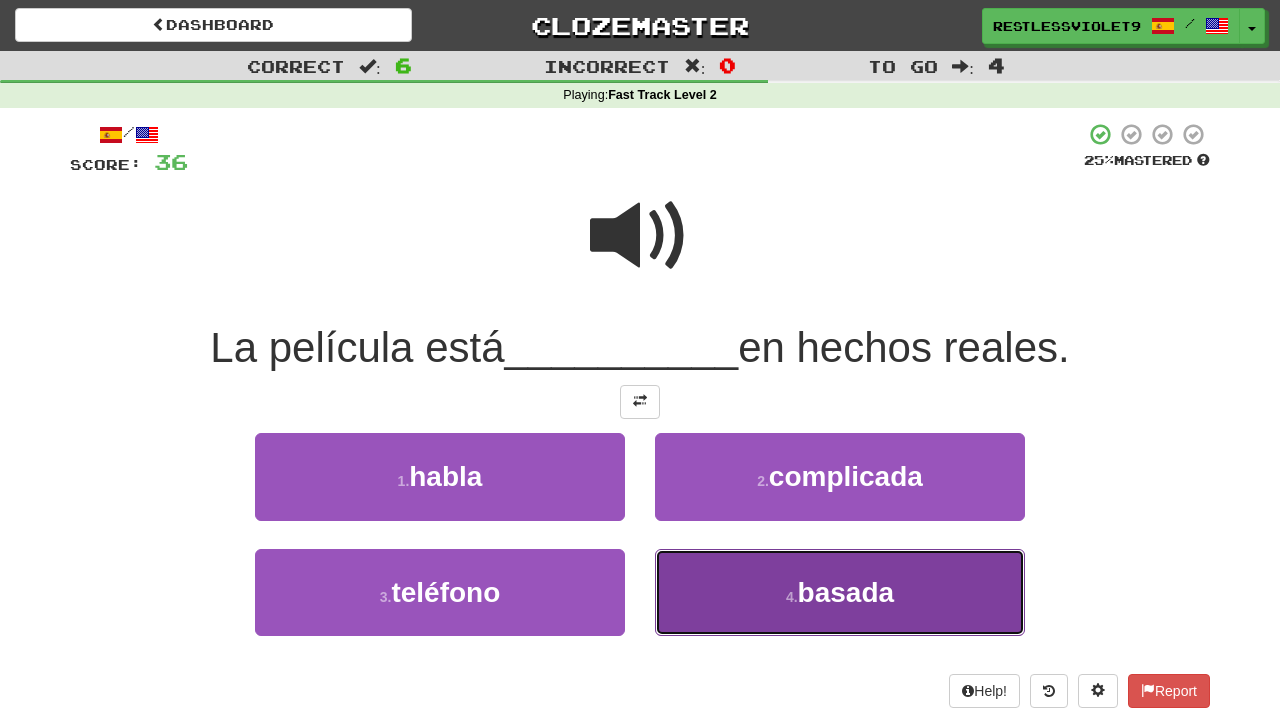 click on "4 .  basada" at bounding box center [840, 592] 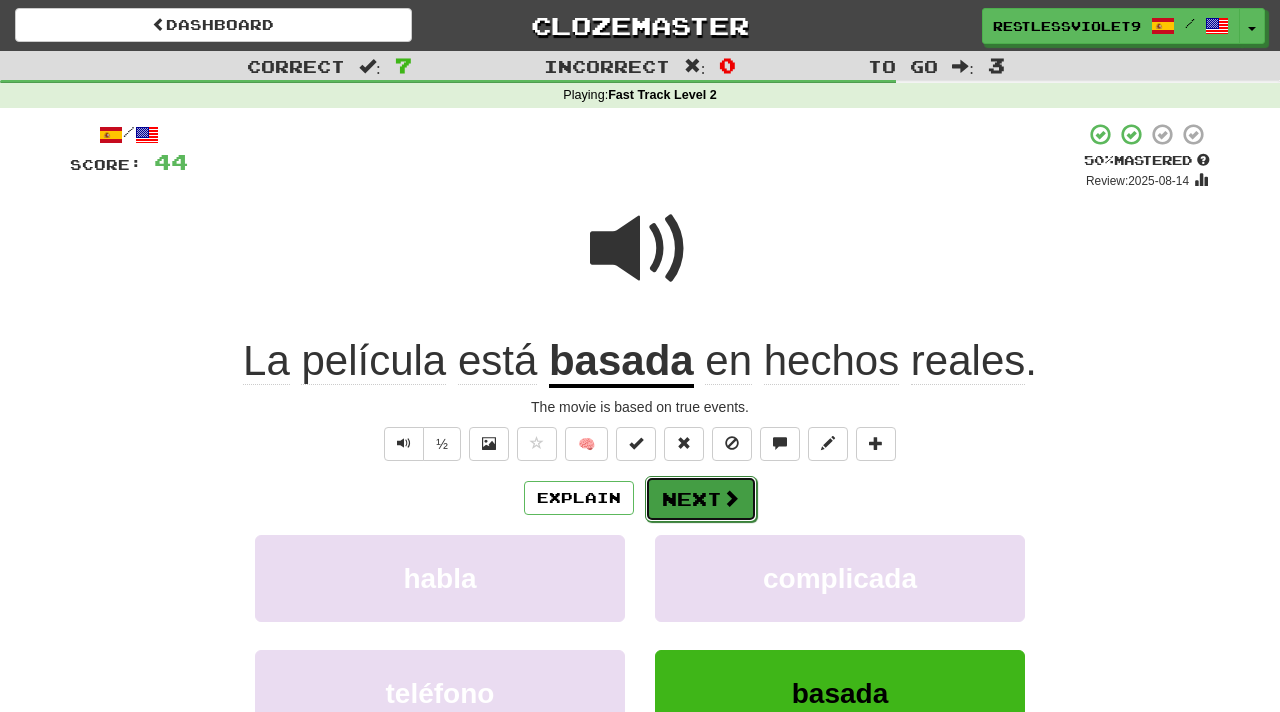 click on "Next" at bounding box center (701, 499) 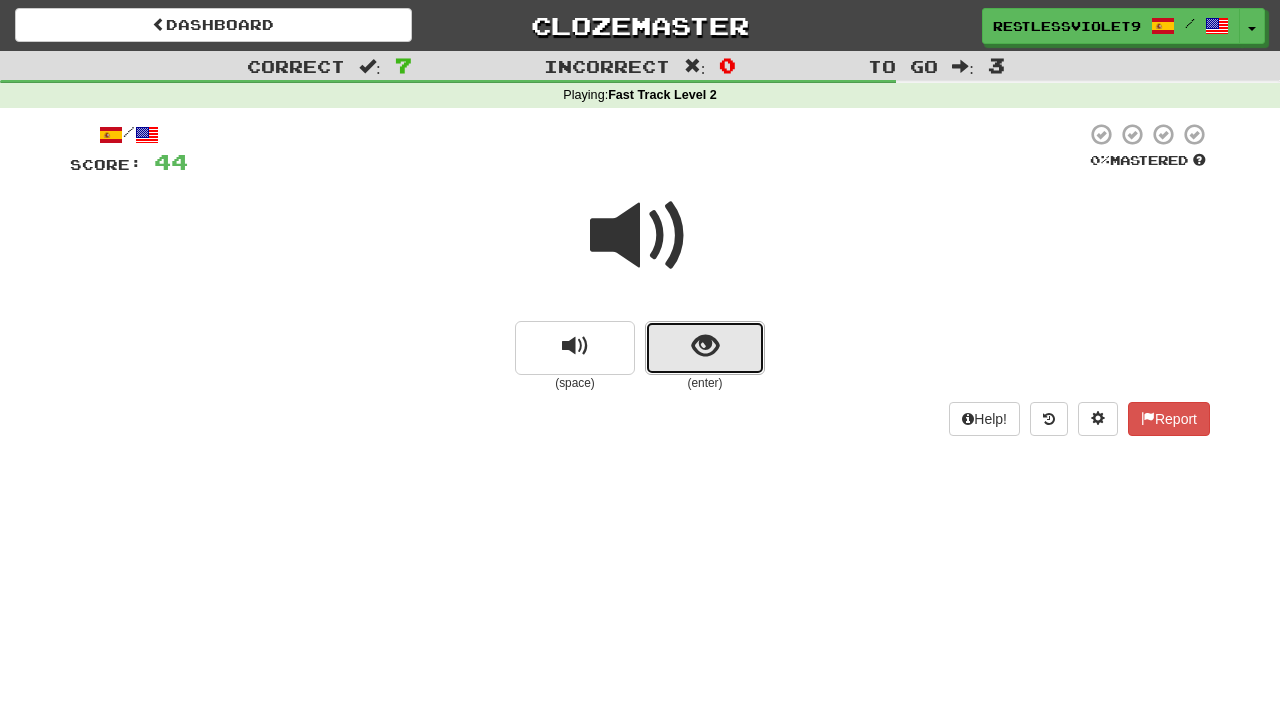 click at bounding box center [705, 348] 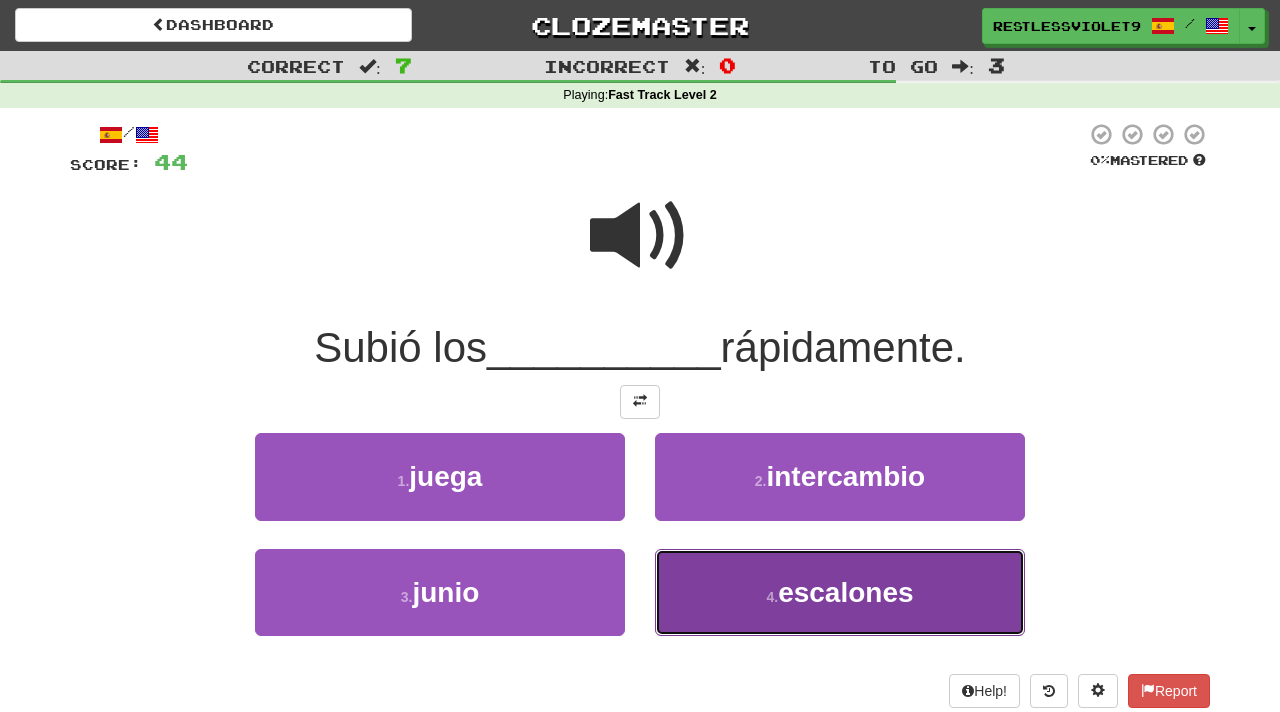 click on "4 .  escalones" at bounding box center [840, 592] 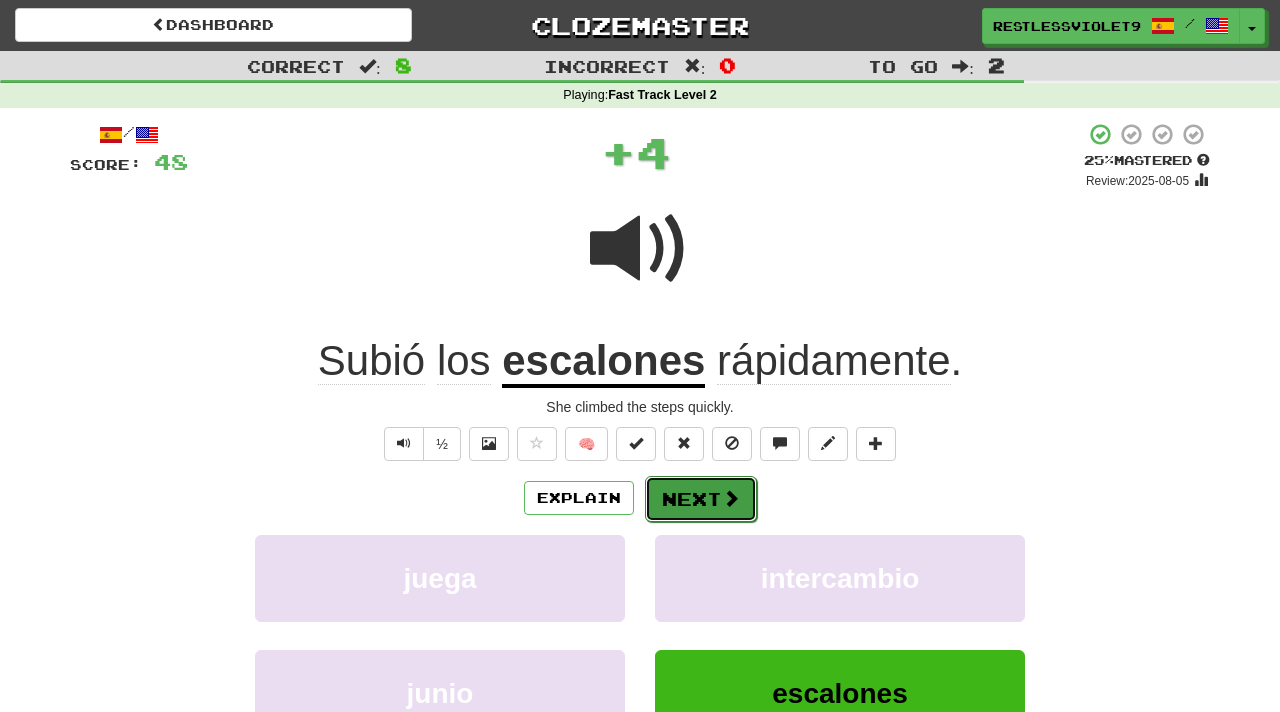 click on "Next" at bounding box center [701, 499] 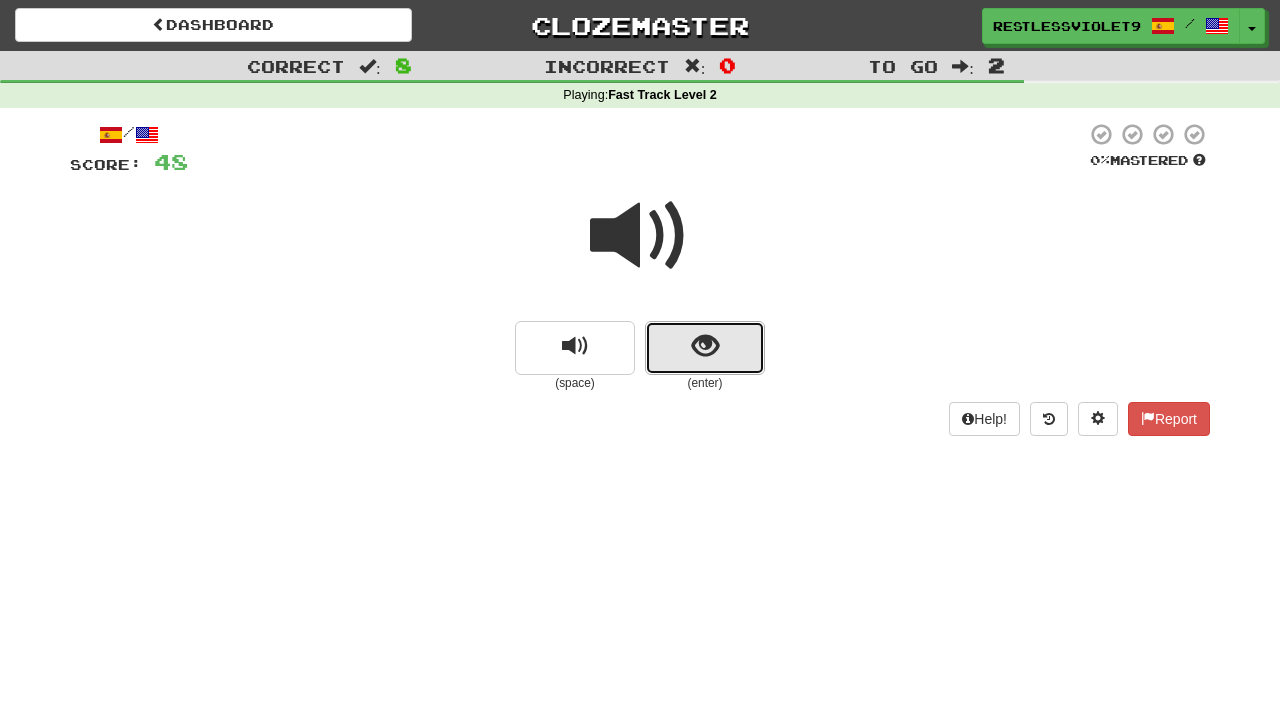 click at bounding box center [705, 348] 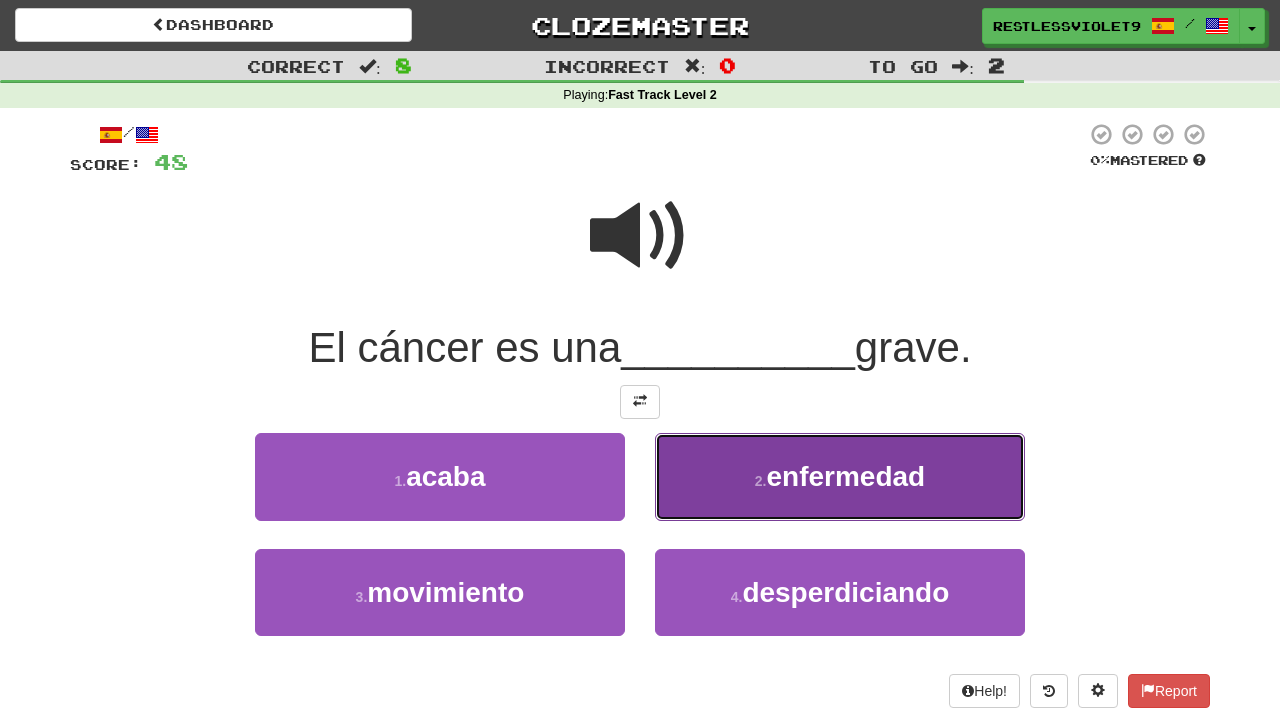 click on "enfermedad" at bounding box center (845, 476) 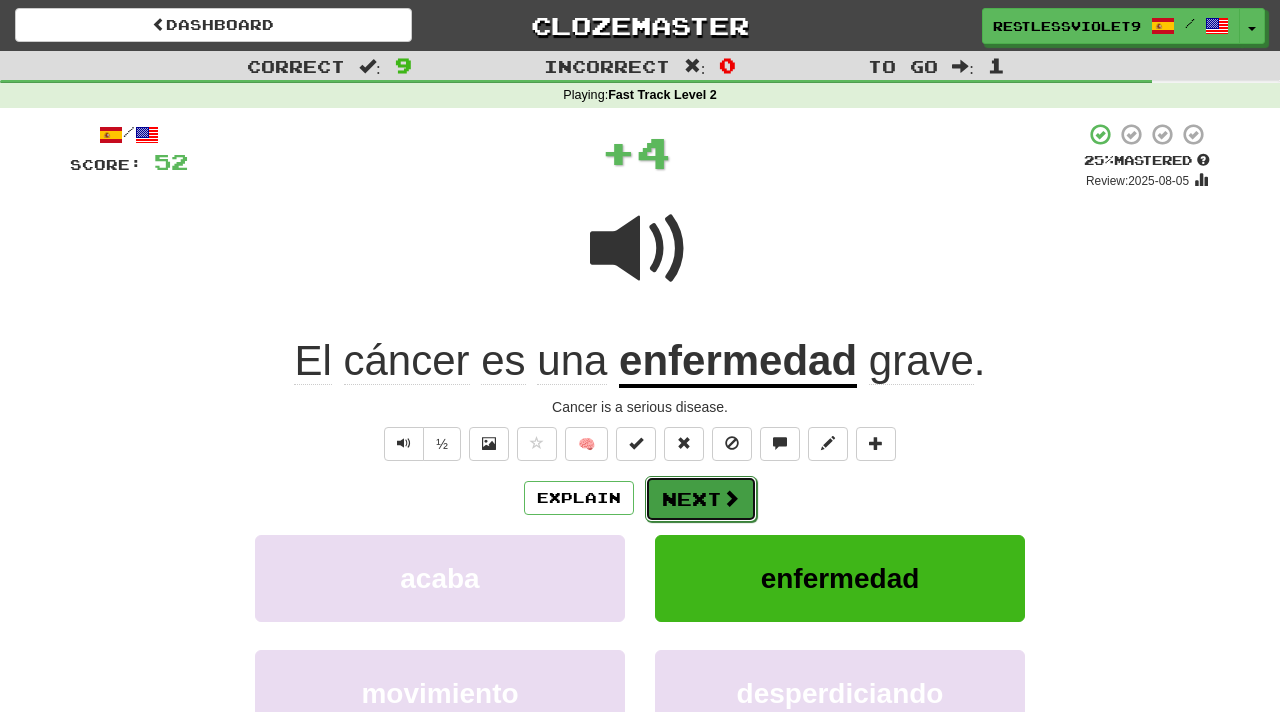 click on "Next" at bounding box center (701, 499) 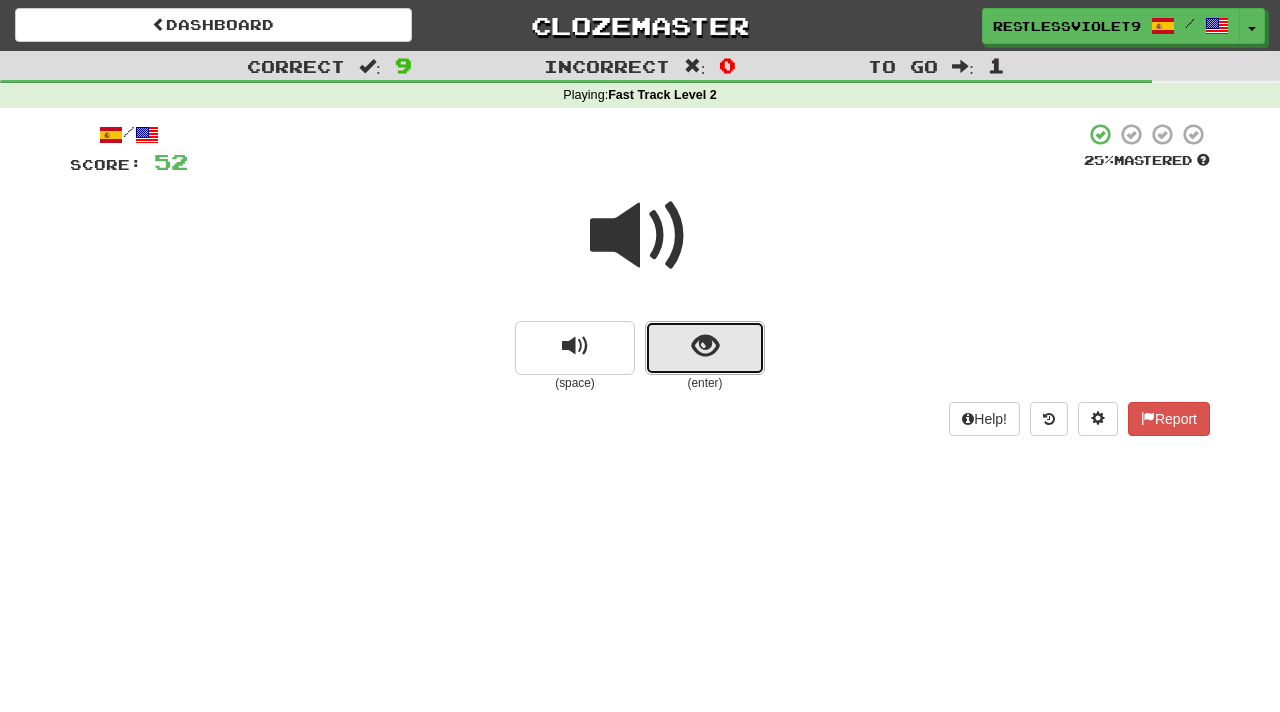 click at bounding box center (705, 346) 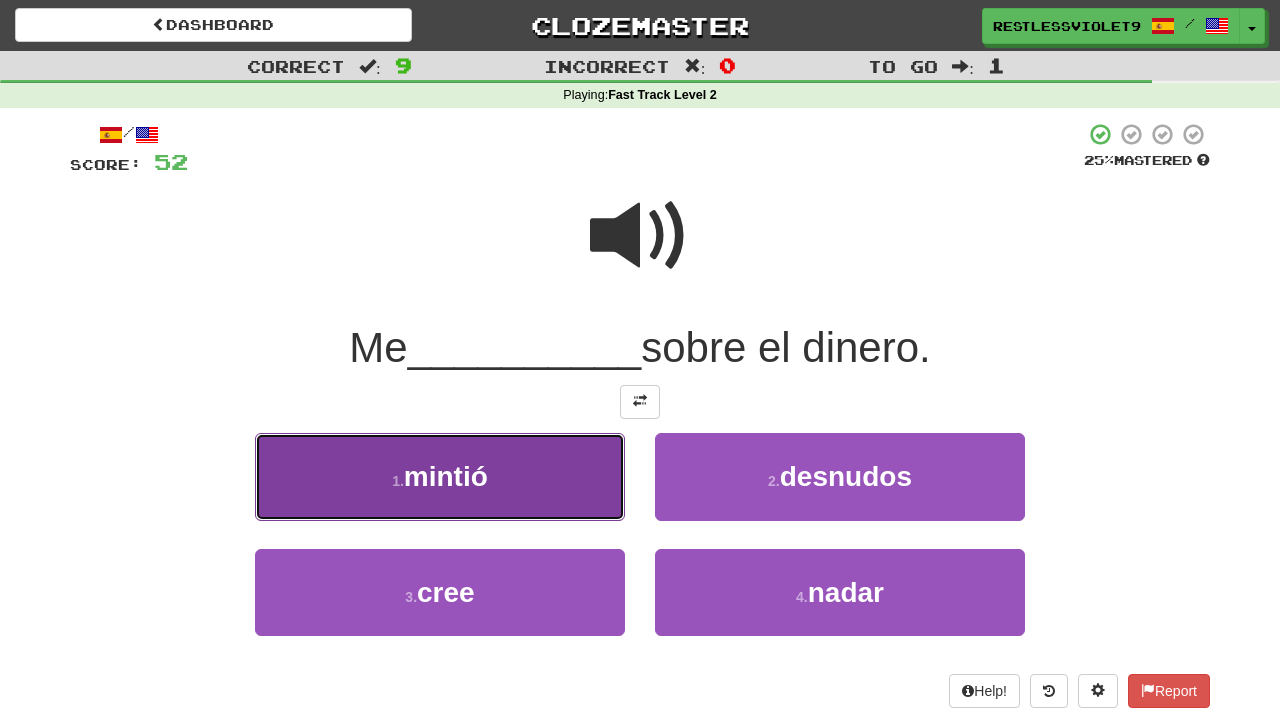 click on "1 .  mintió" at bounding box center [440, 476] 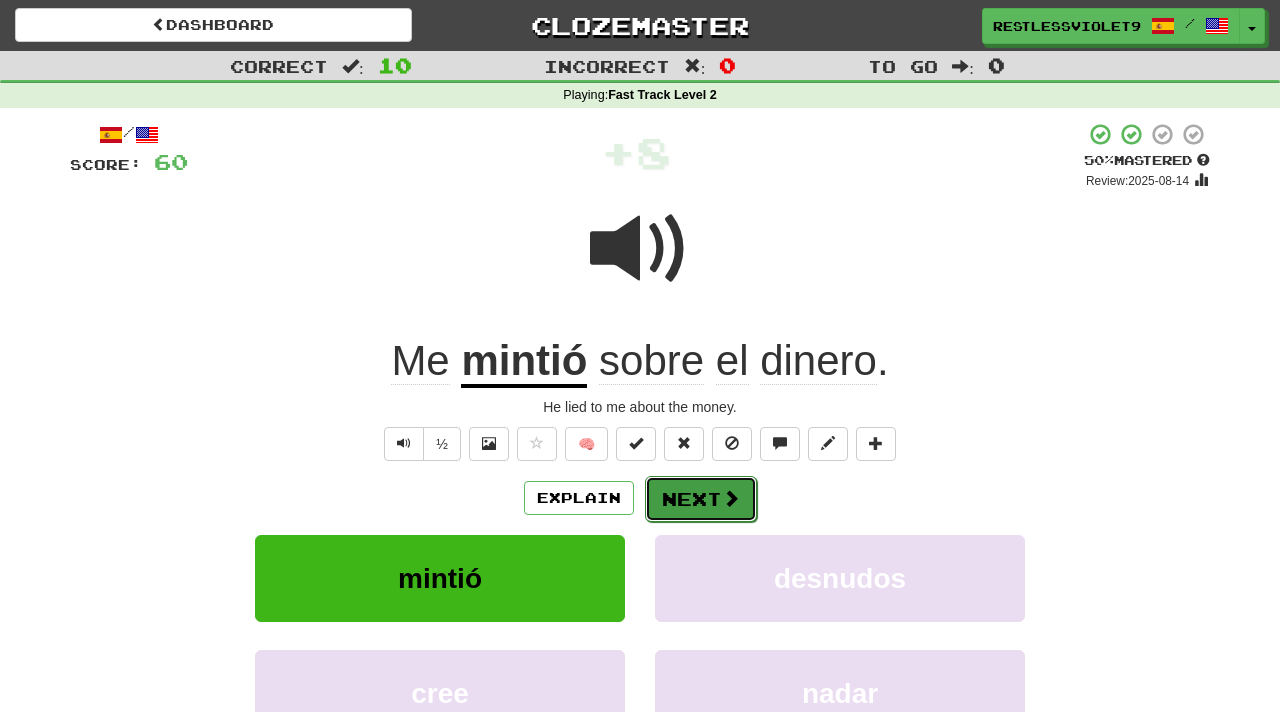 click on "Next" at bounding box center (701, 499) 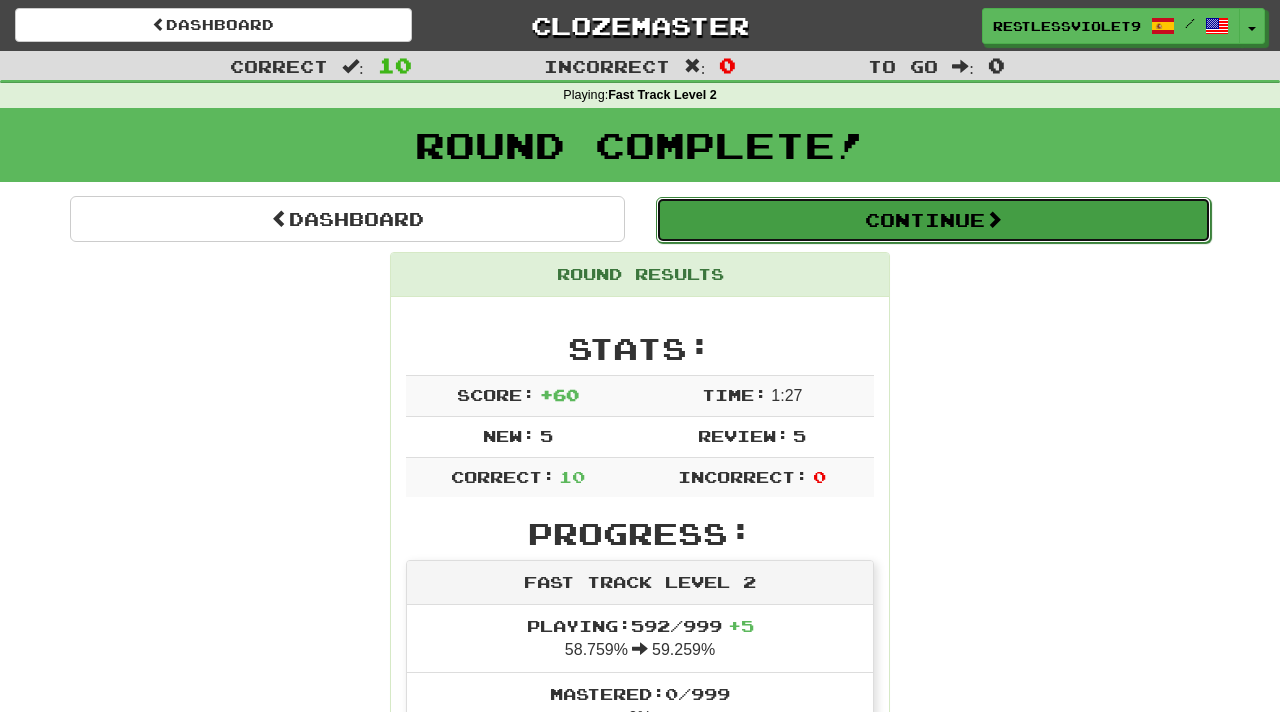 click on "Continue" at bounding box center (933, 220) 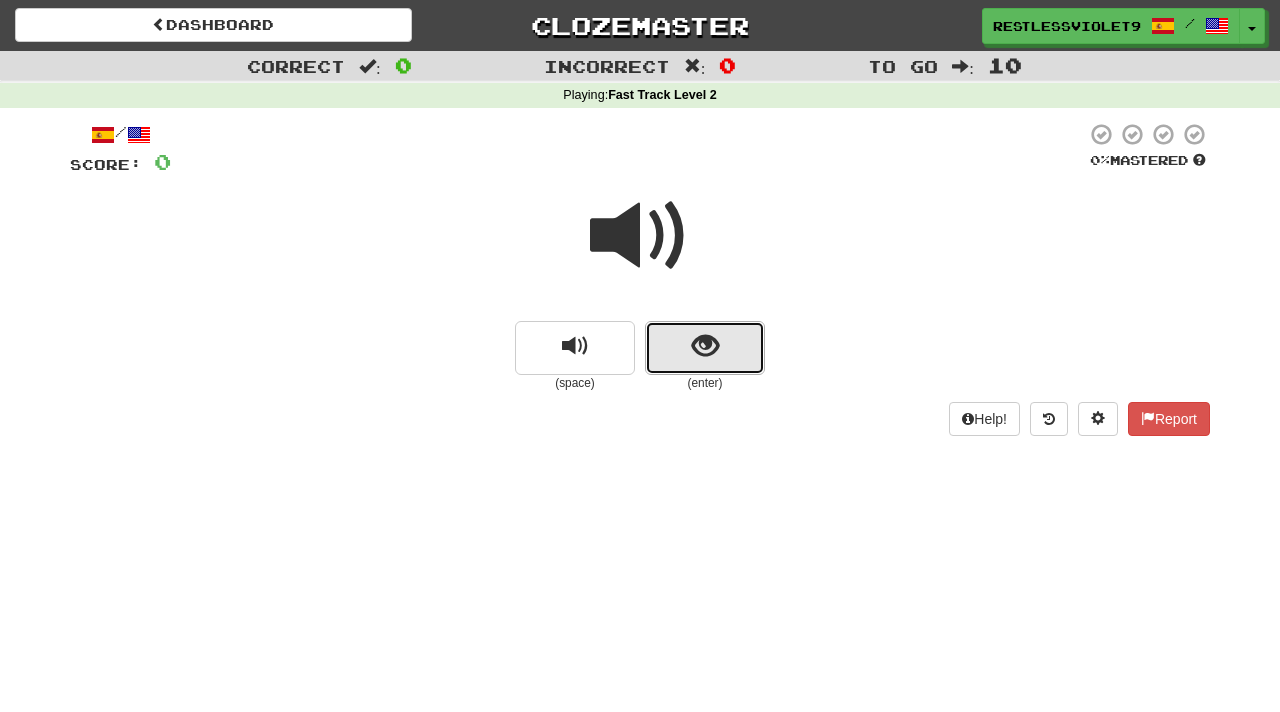 click at bounding box center (705, 348) 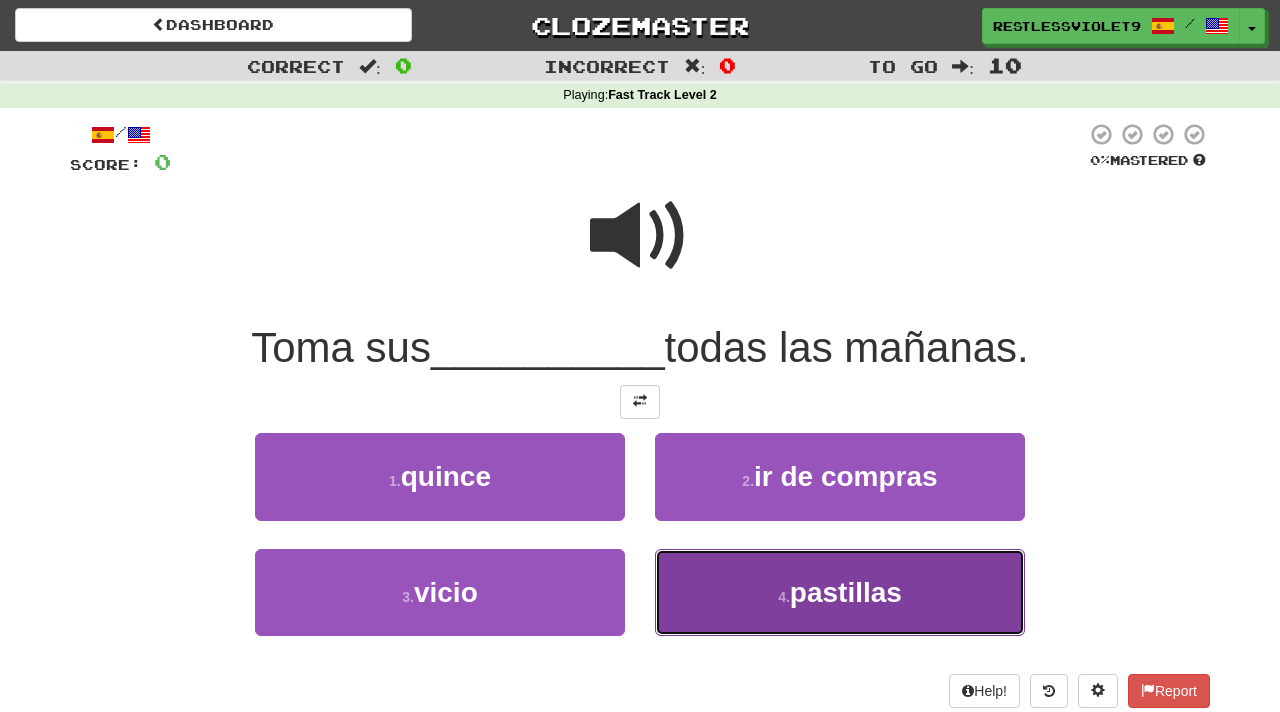 click on "4 .  pastillas" at bounding box center (840, 592) 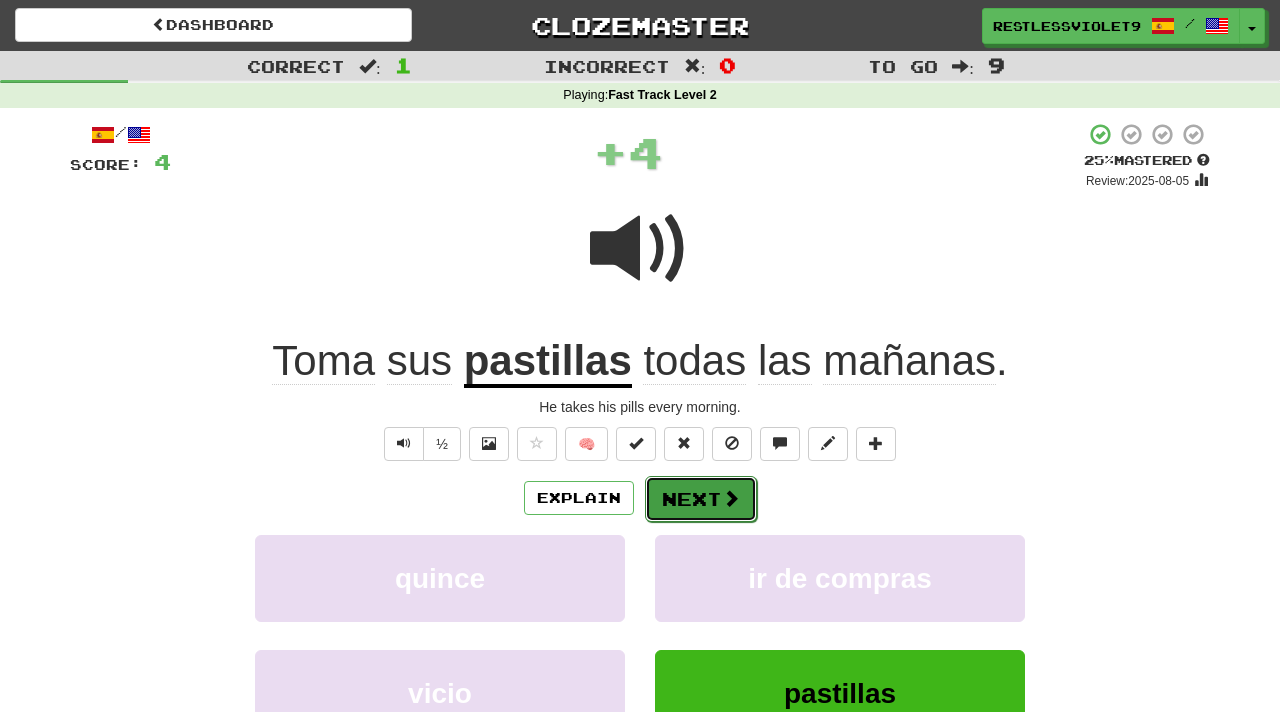 click on "Next" at bounding box center [701, 499] 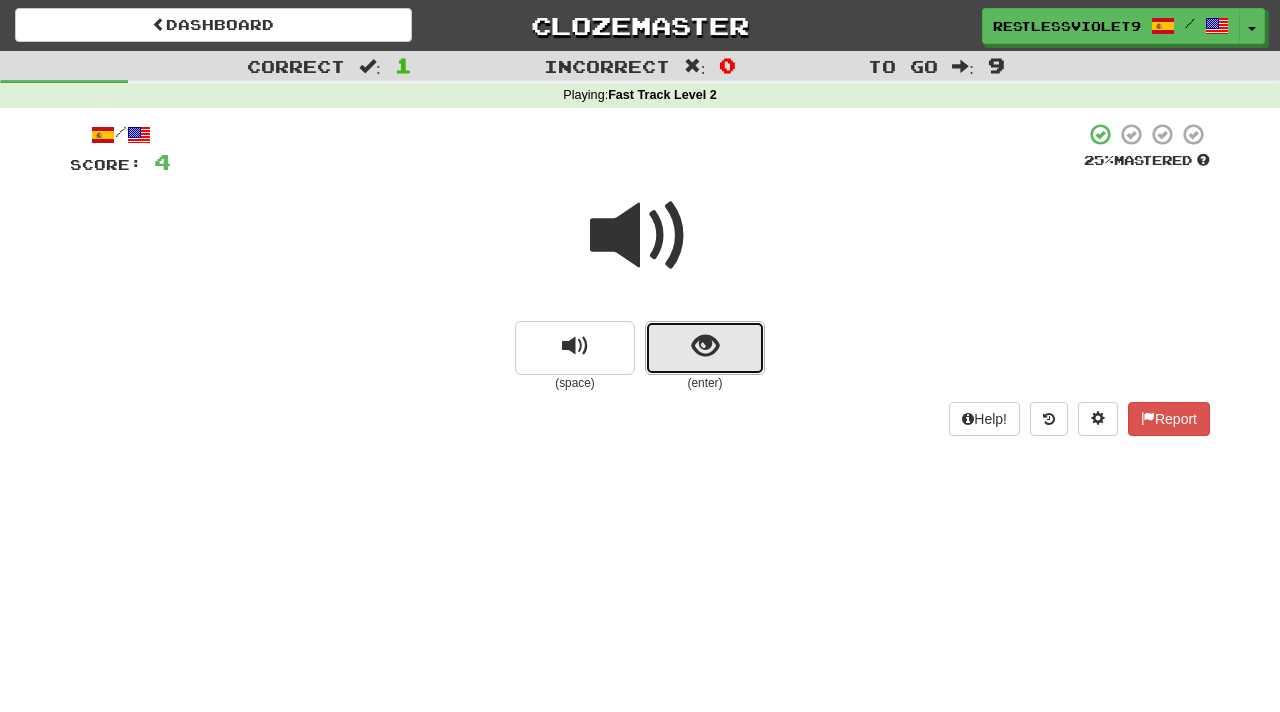 click at bounding box center [705, 346] 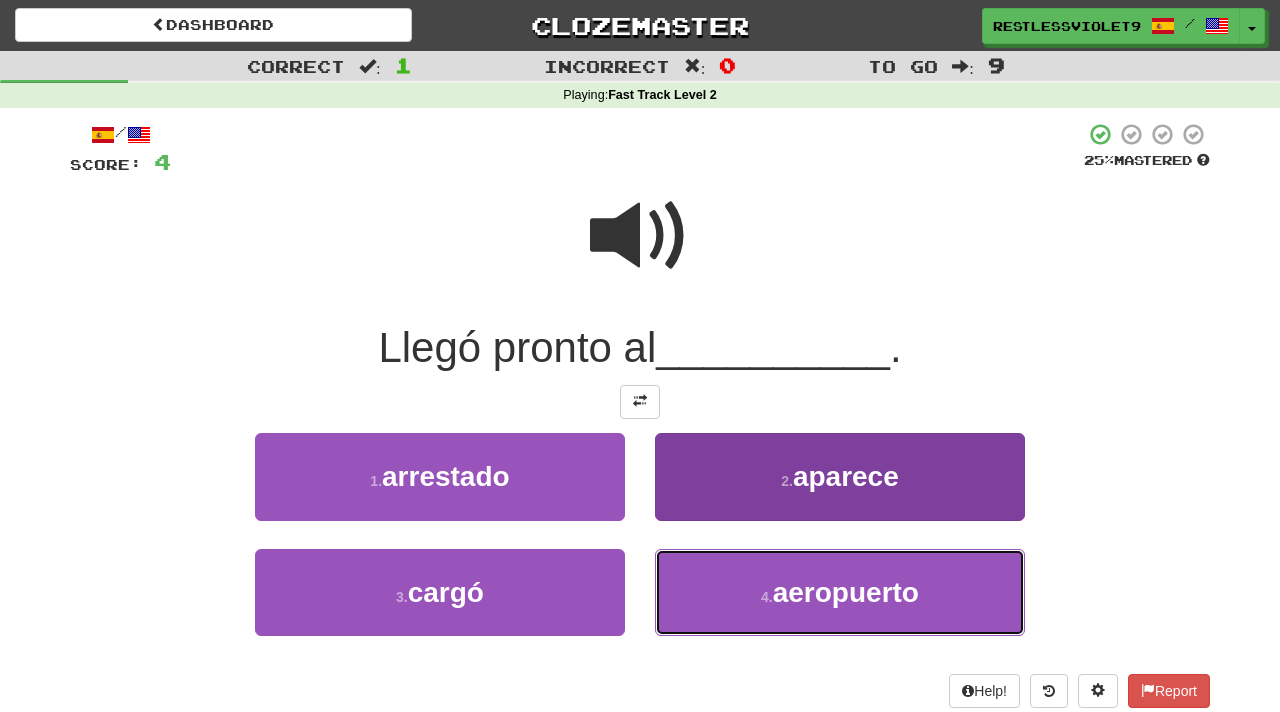 click on "4 .  aeropuerto" at bounding box center [840, 592] 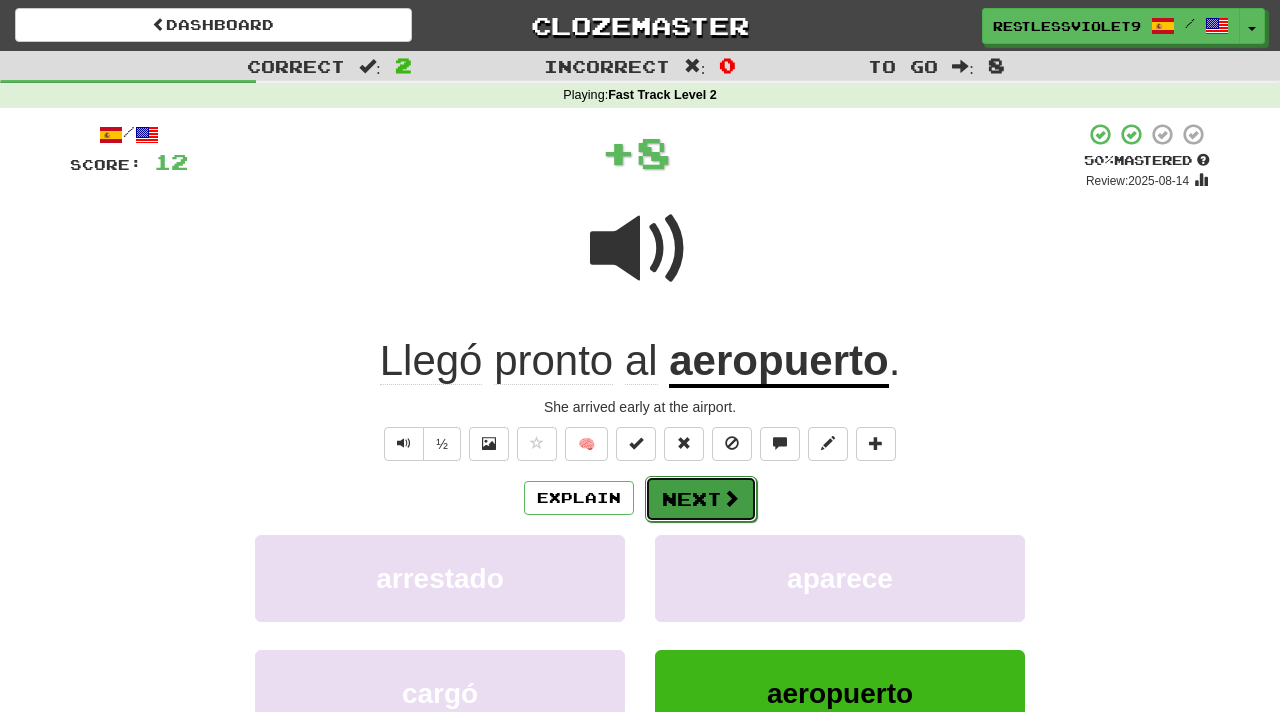 click on "Next" at bounding box center (701, 499) 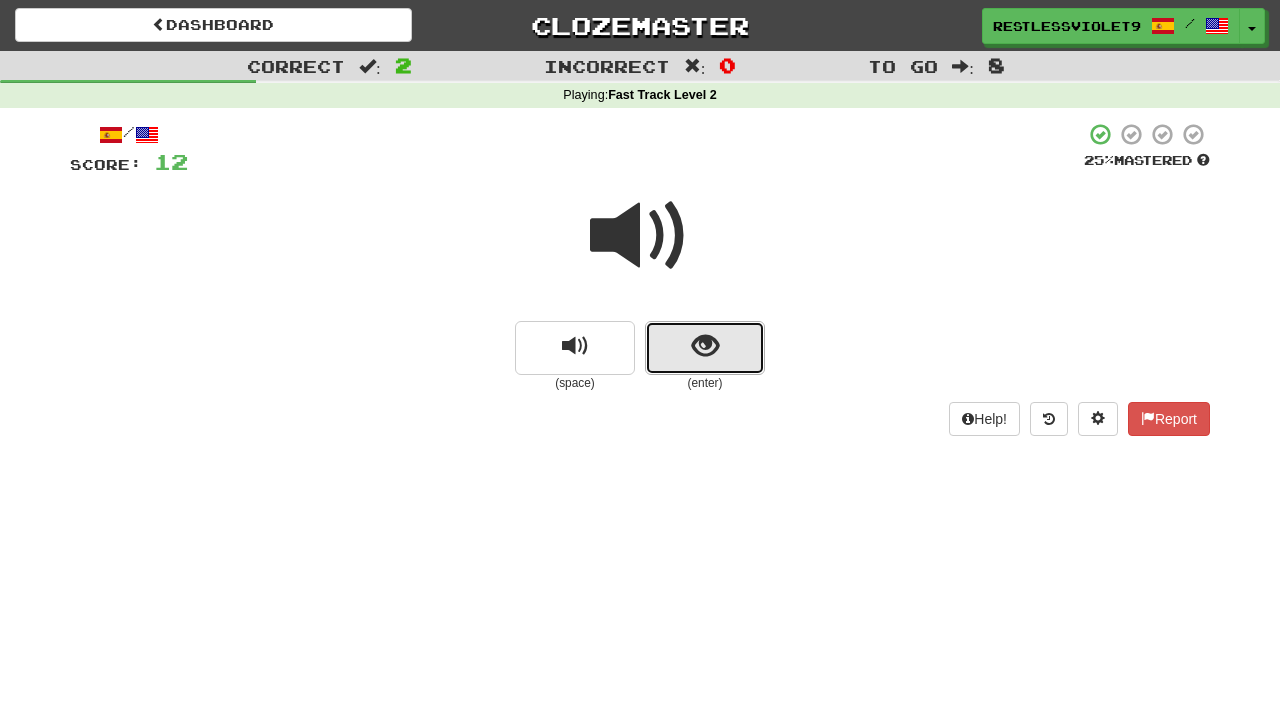 click at bounding box center [705, 348] 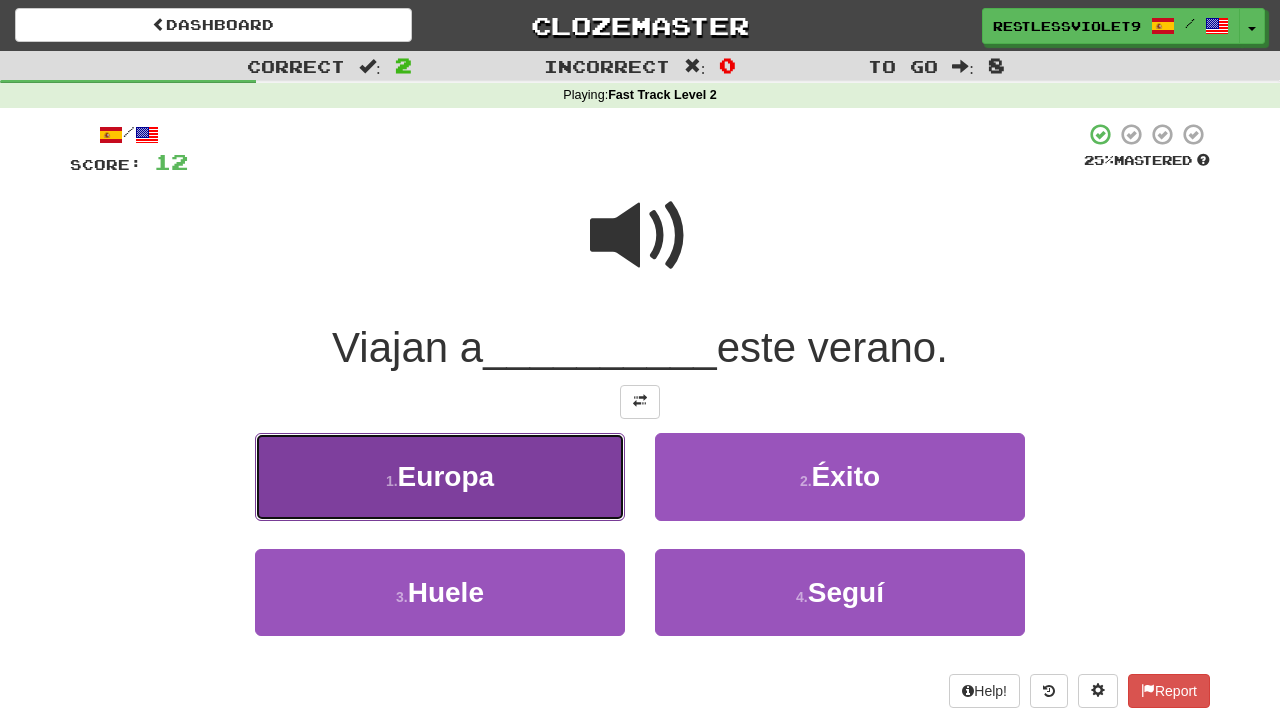 click on "1 .  Europa" at bounding box center (440, 476) 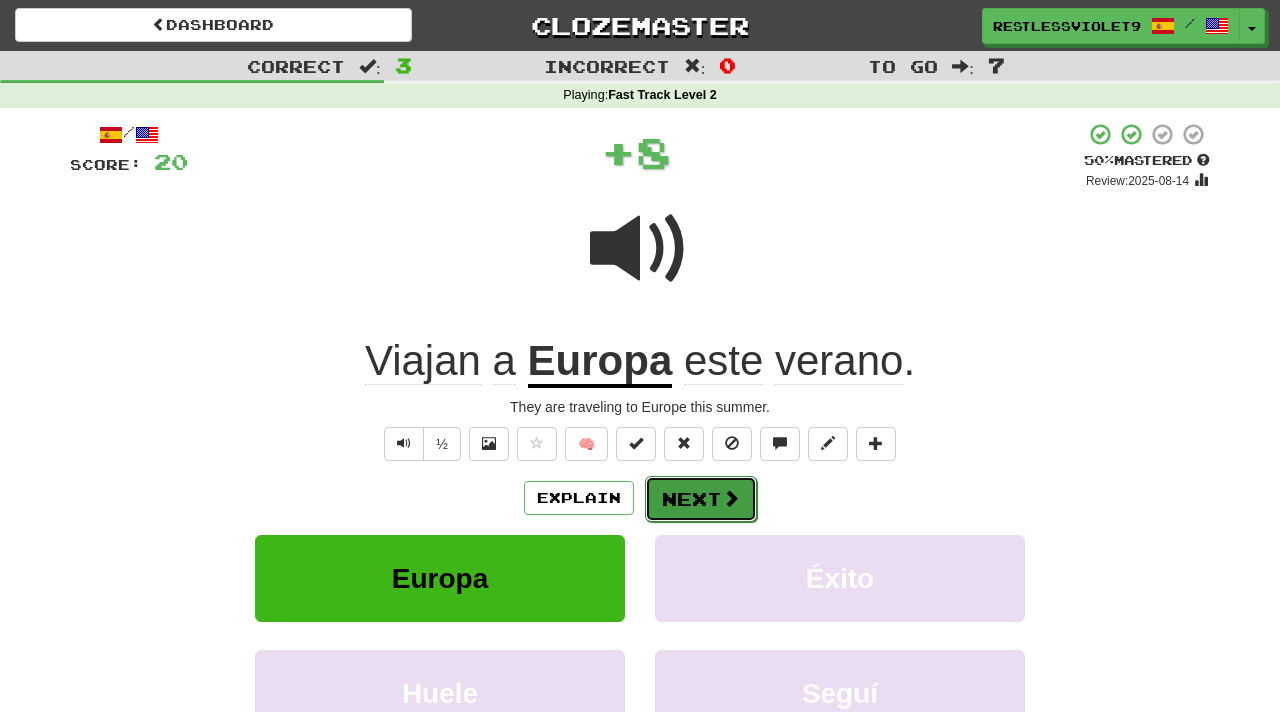 click on "Next" at bounding box center (701, 499) 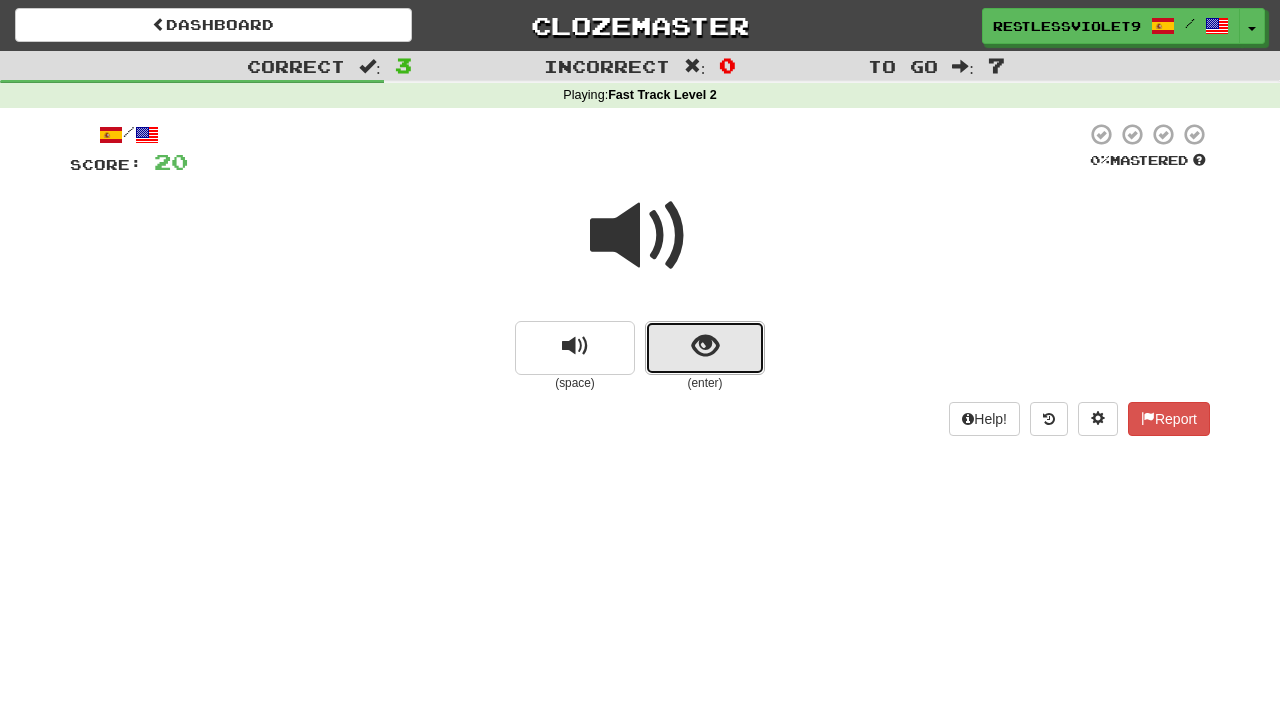 click at bounding box center [705, 346] 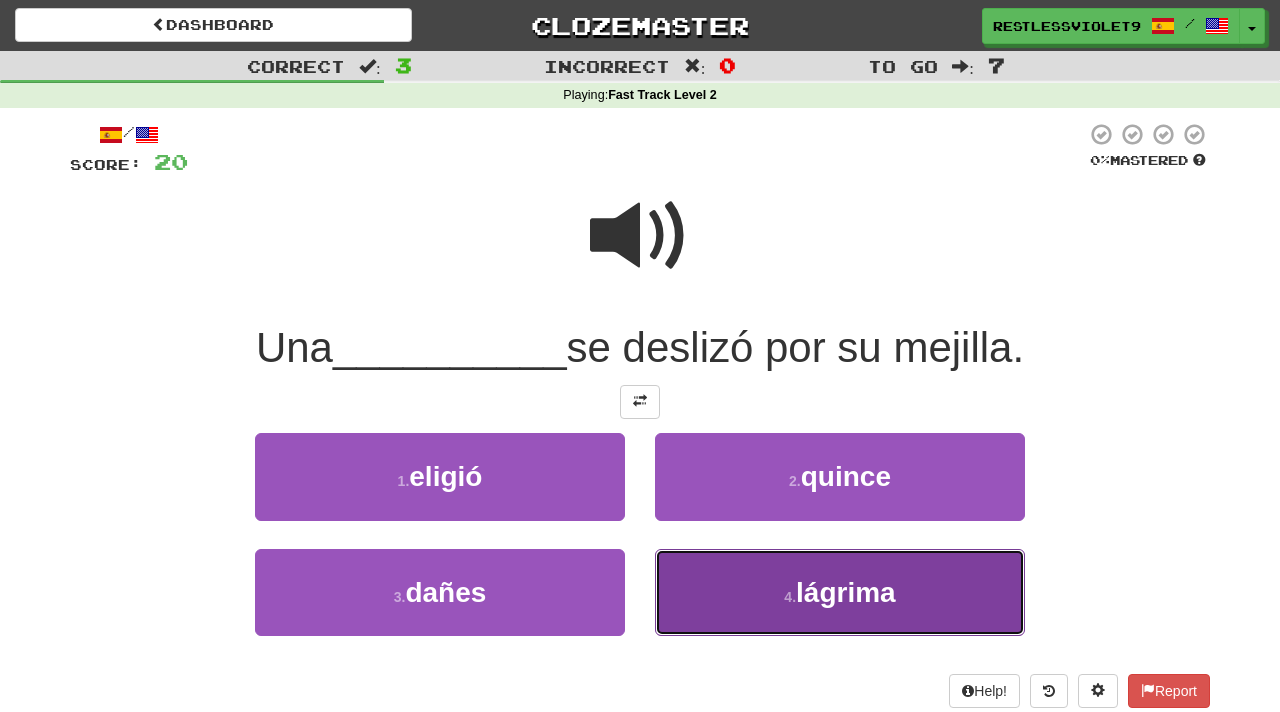 click on "lágrima" at bounding box center (846, 592) 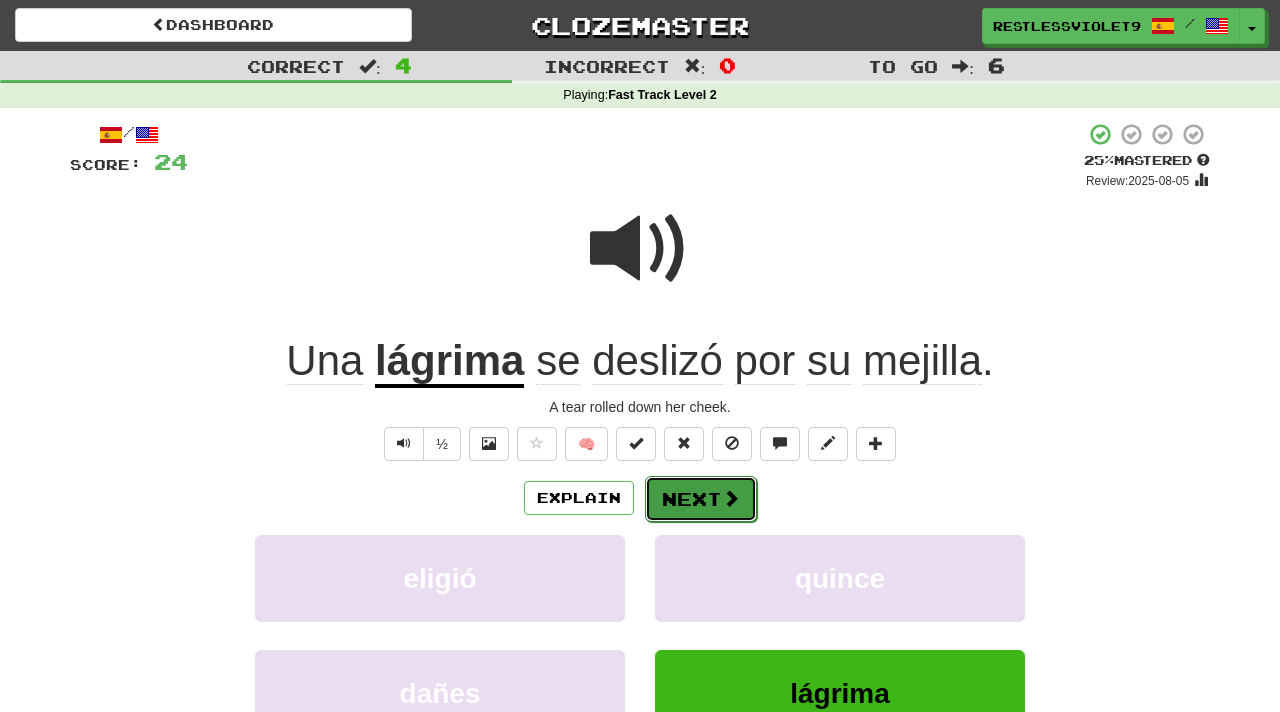 click on "Next" at bounding box center [701, 499] 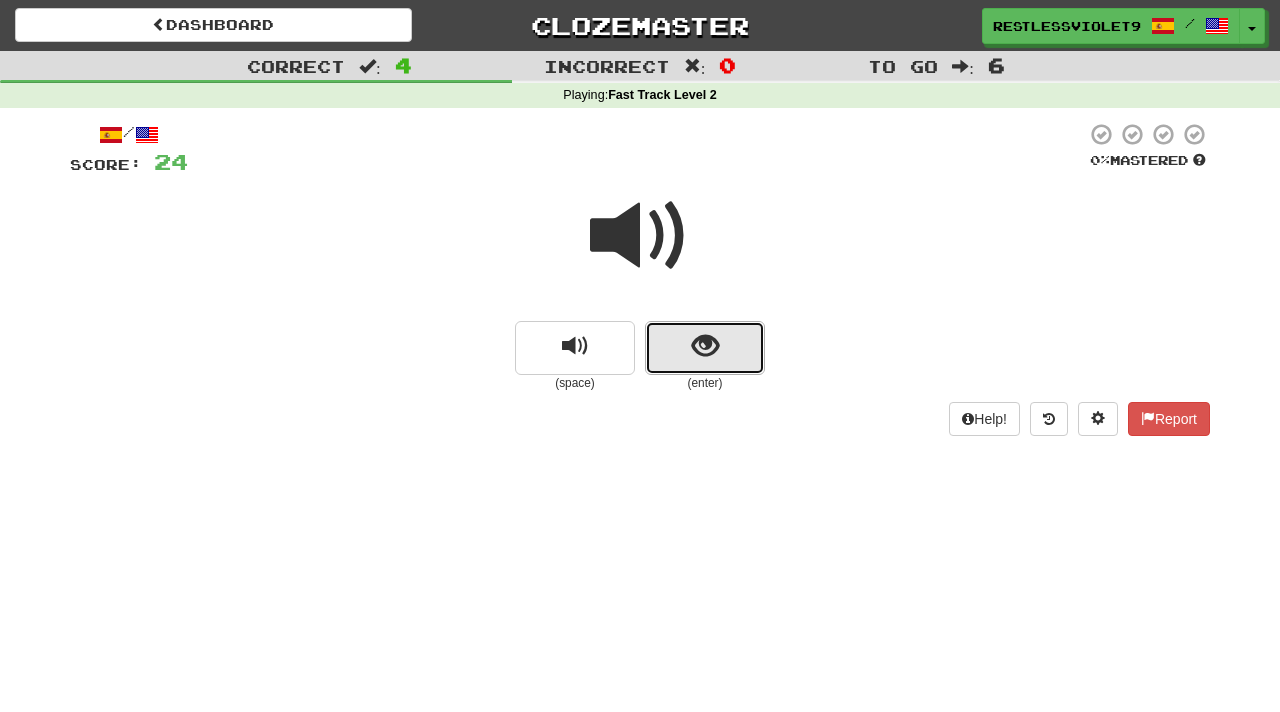 click at bounding box center [705, 348] 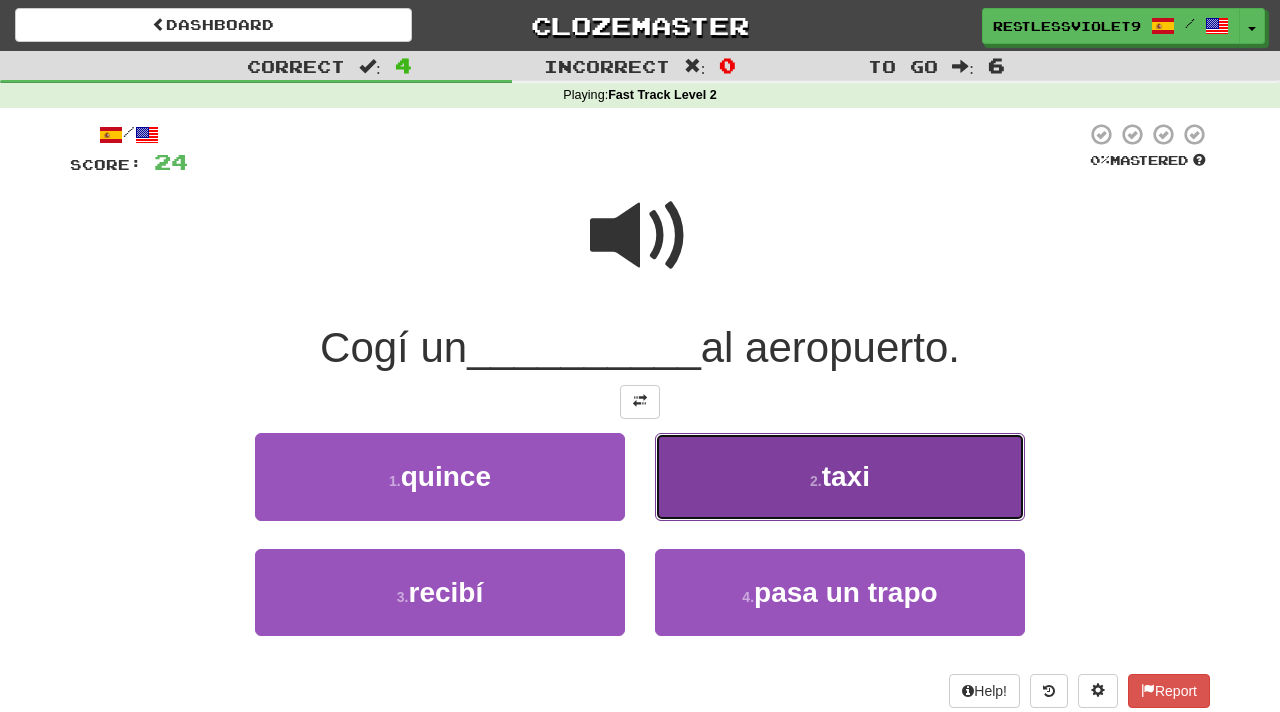 click on "2 ." at bounding box center [816, 481] 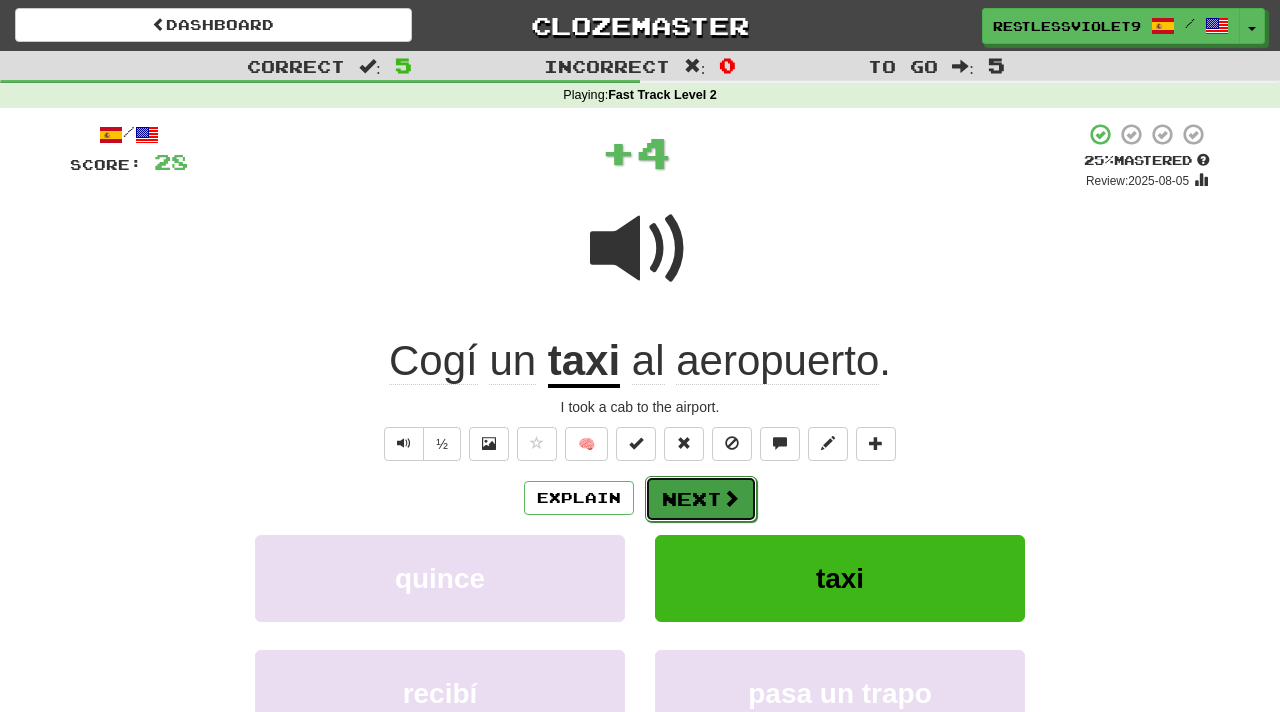 click on "Next" at bounding box center (701, 499) 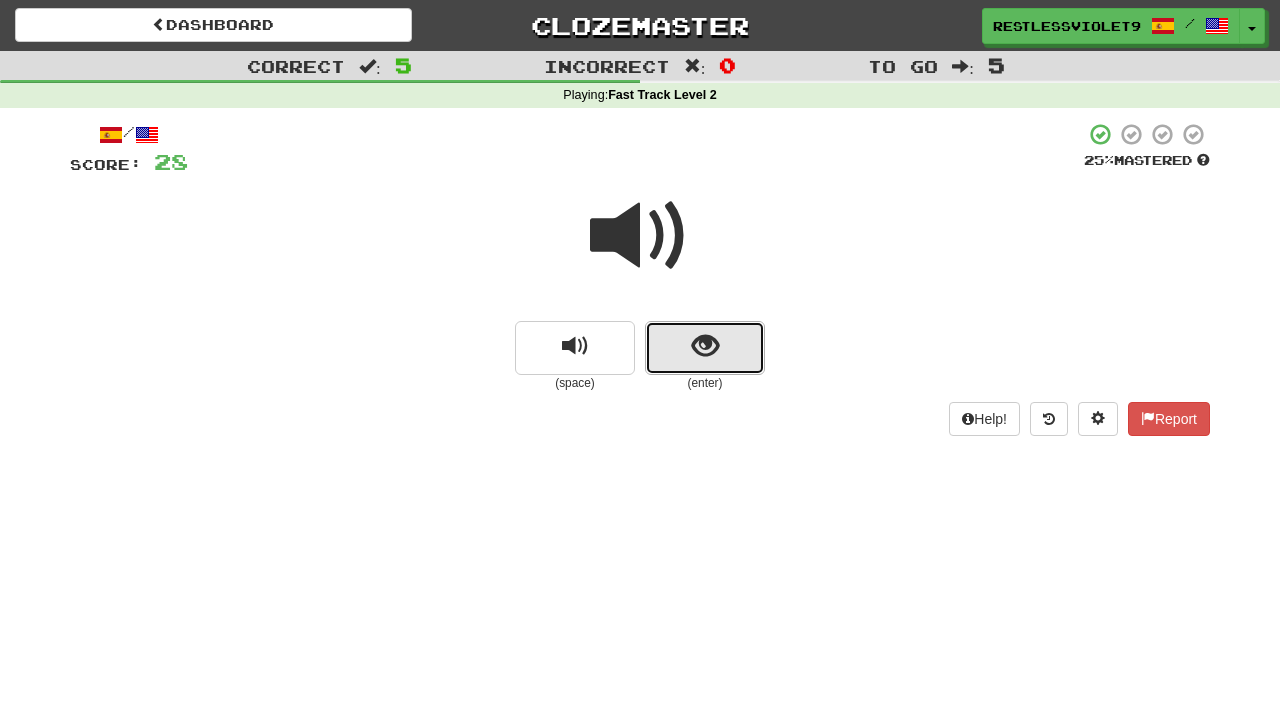 click at bounding box center [705, 346] 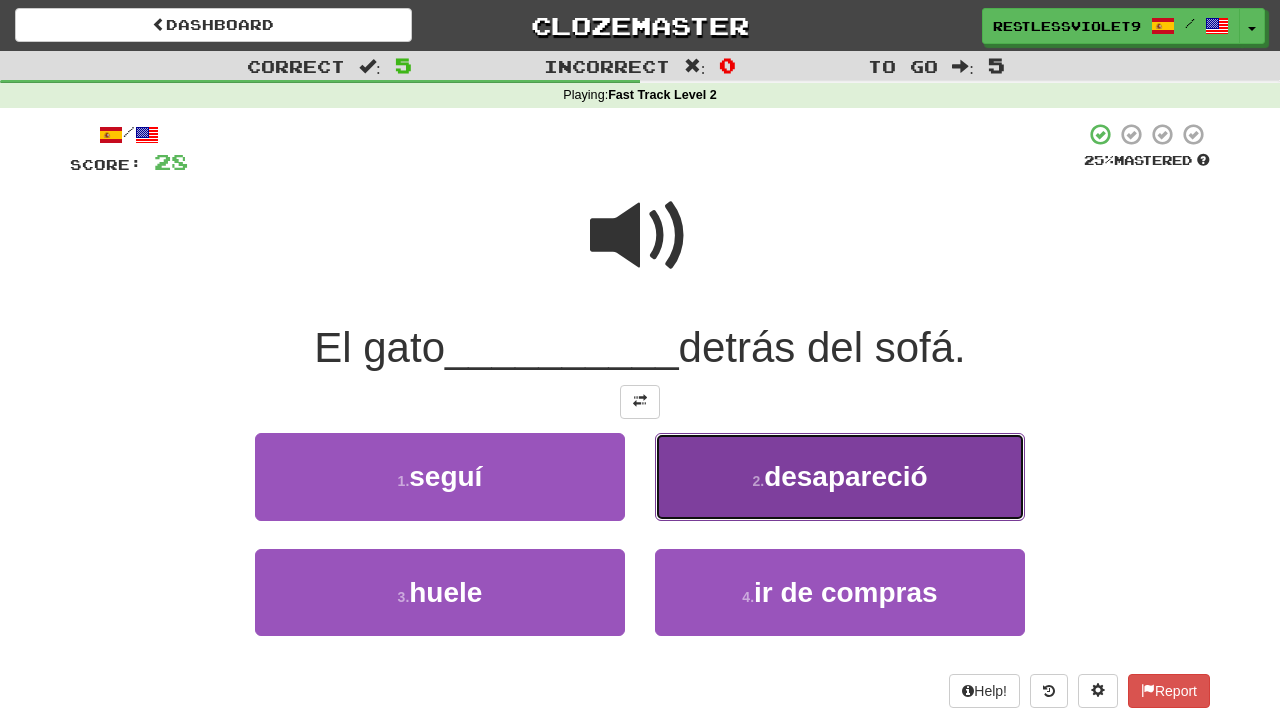 click on "2 .  desapareció" at bounding box center (840, 476) 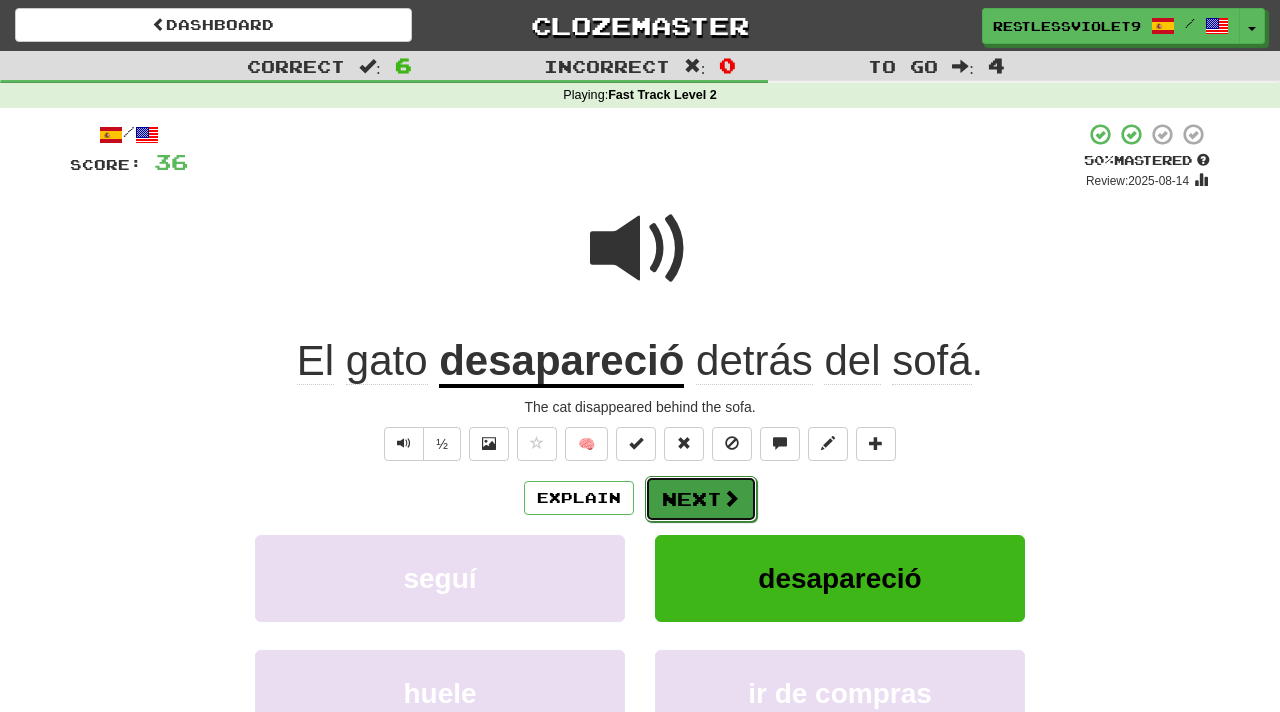 click on "Next" at bounding box center (701, 499) 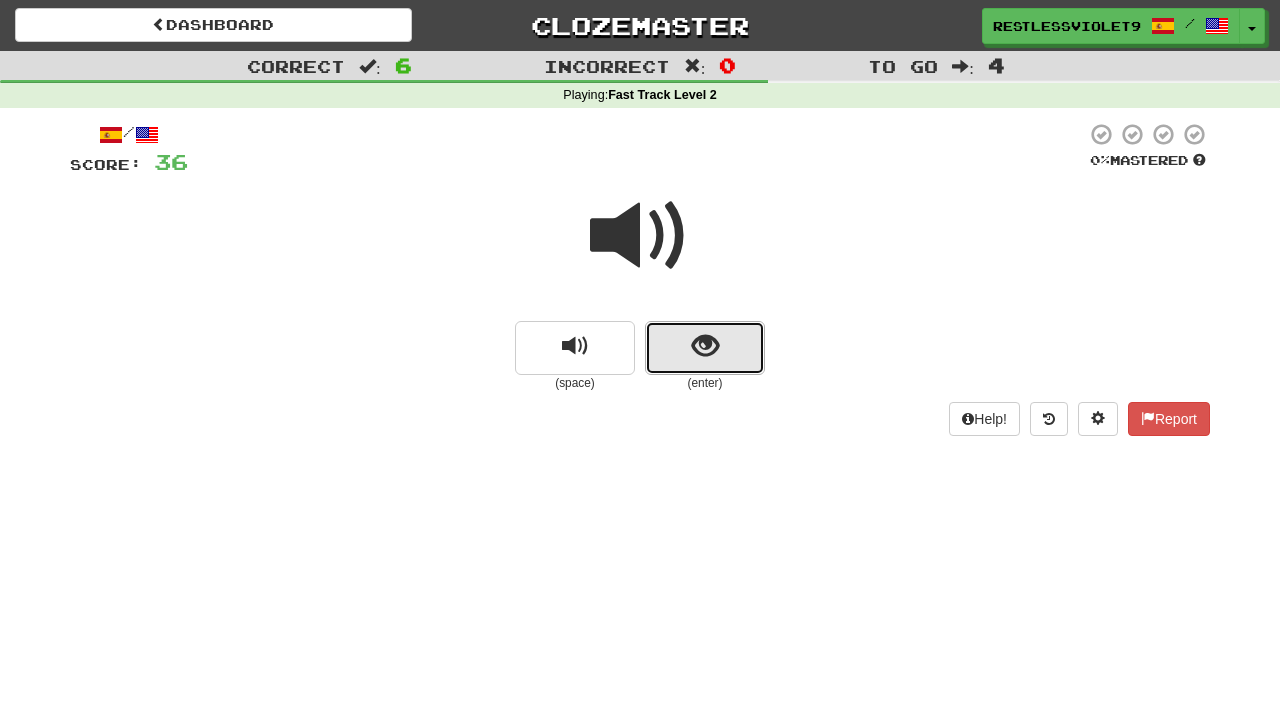 click at bounding box center [705, 348] 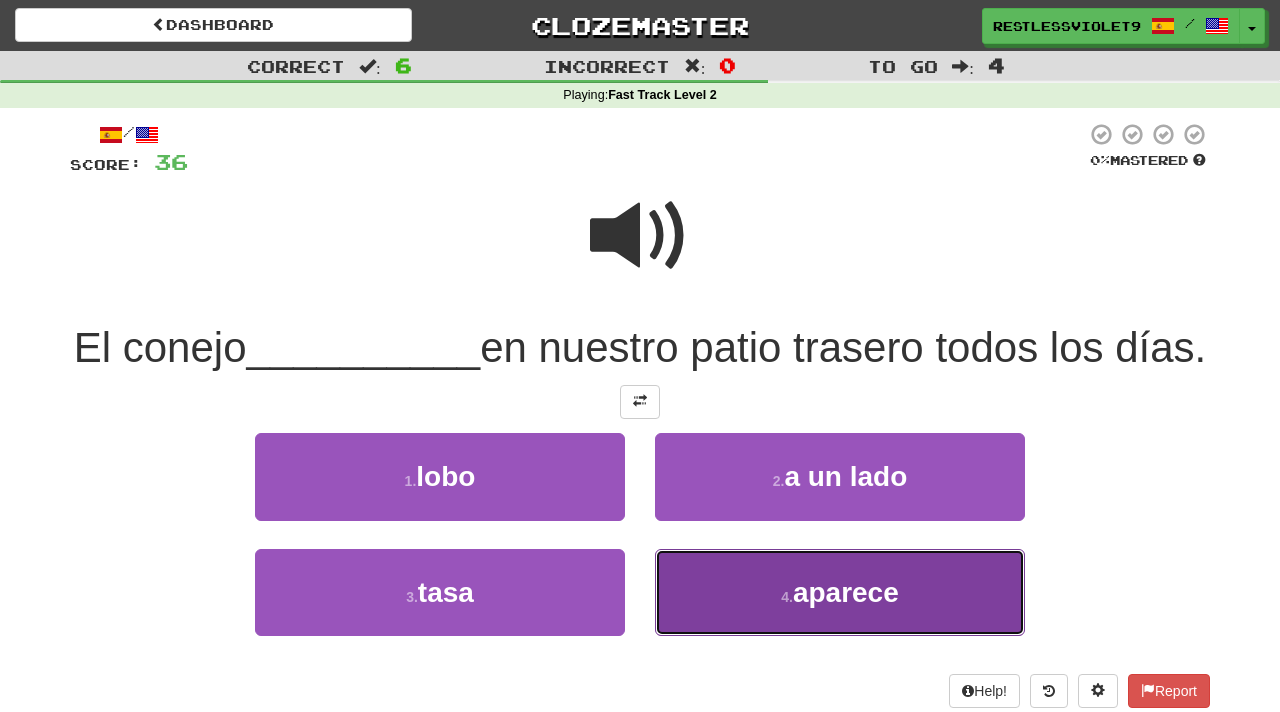 click on "aparece" at bounding box center [846, 592] 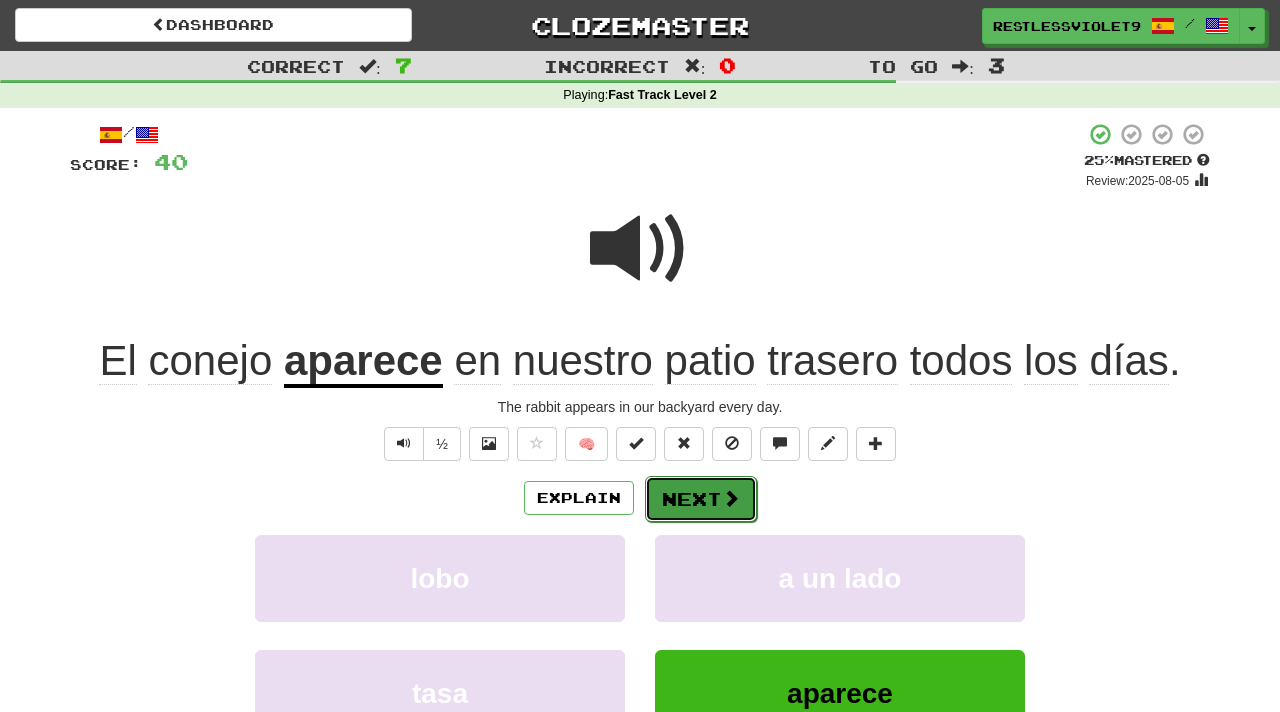 click on "Next" at bounding box center (701, 499) 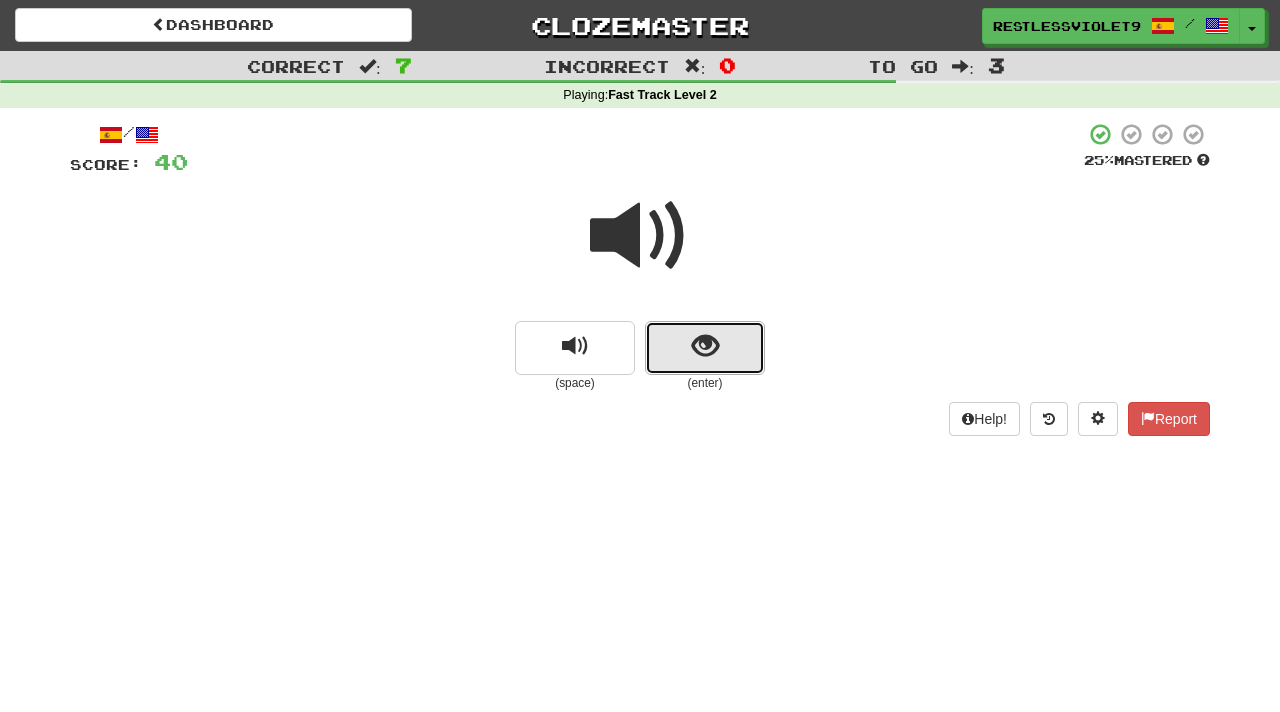 click at bounding box center (705, 348) 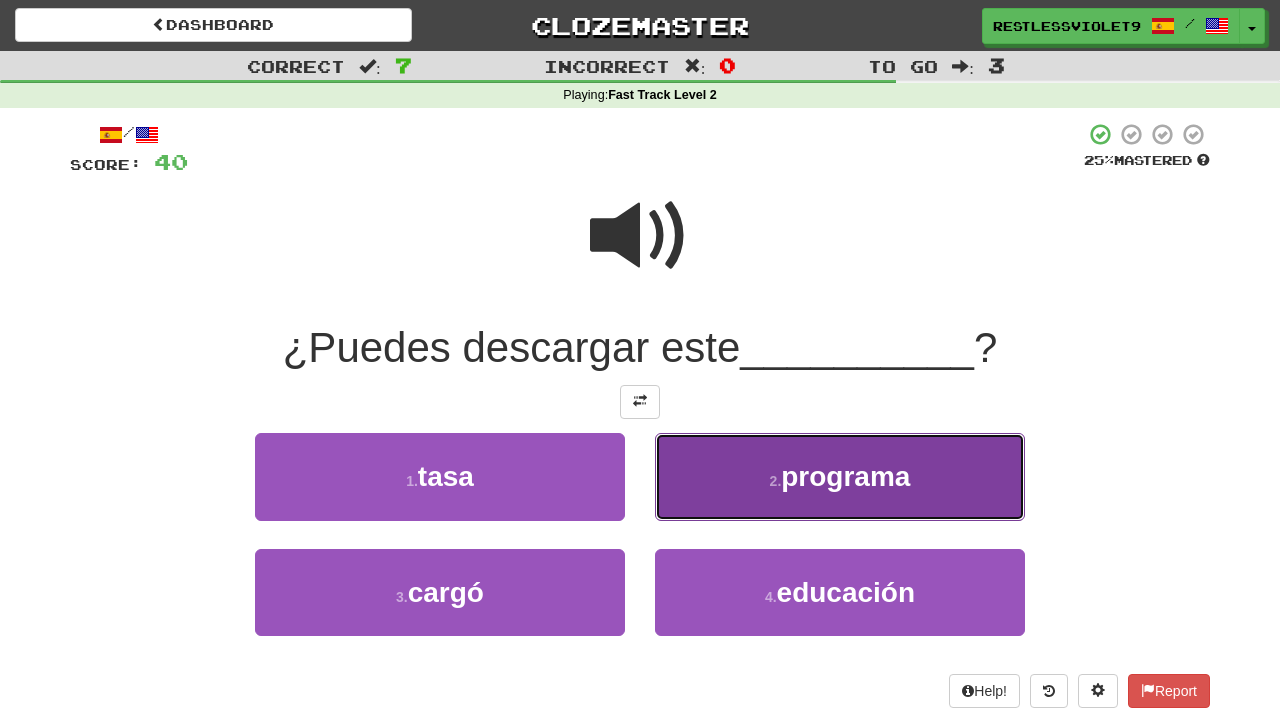 click on "programa" at bounding box center (845, 476) 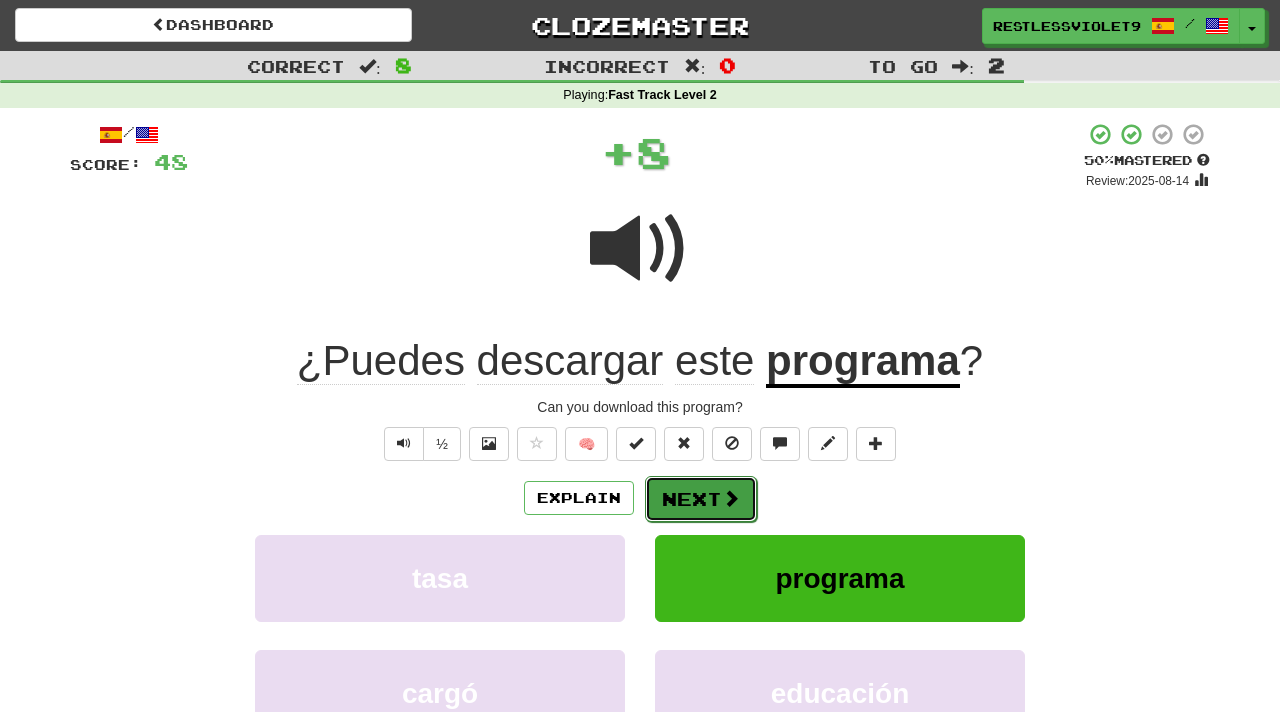 click on "Next" at bounding box center (701, 499) 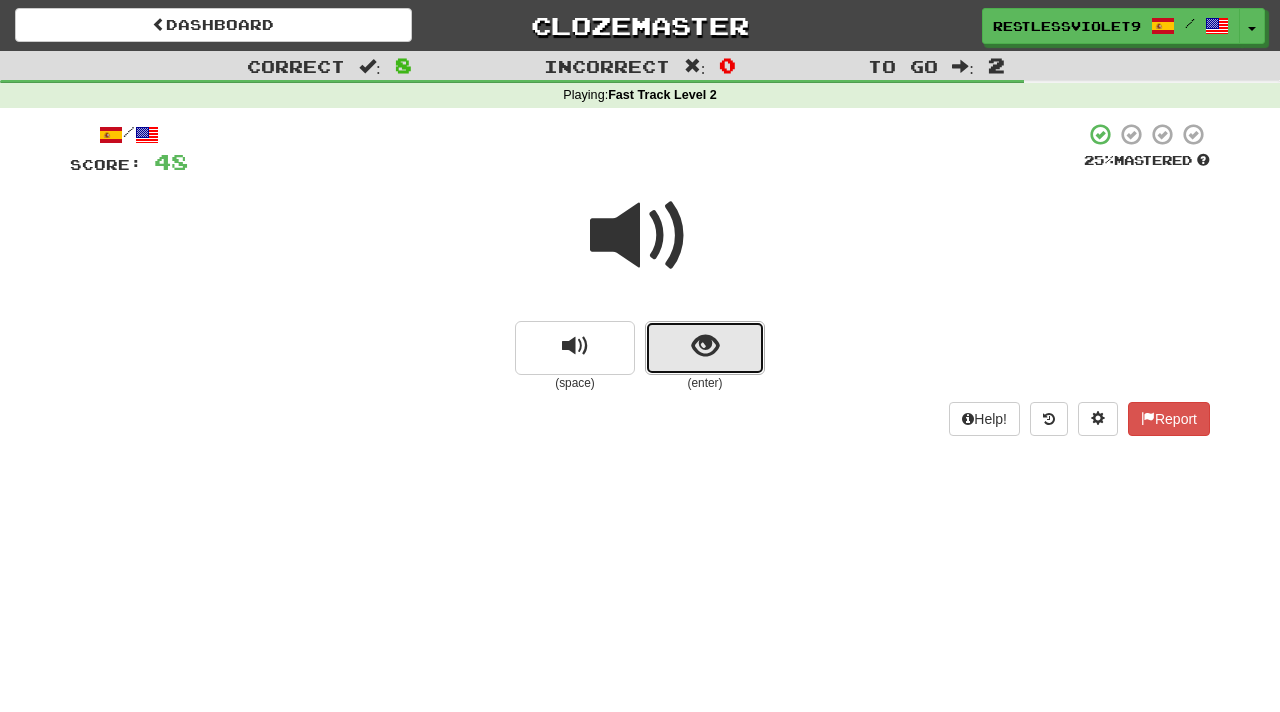 click at bounding box center [705, 348] 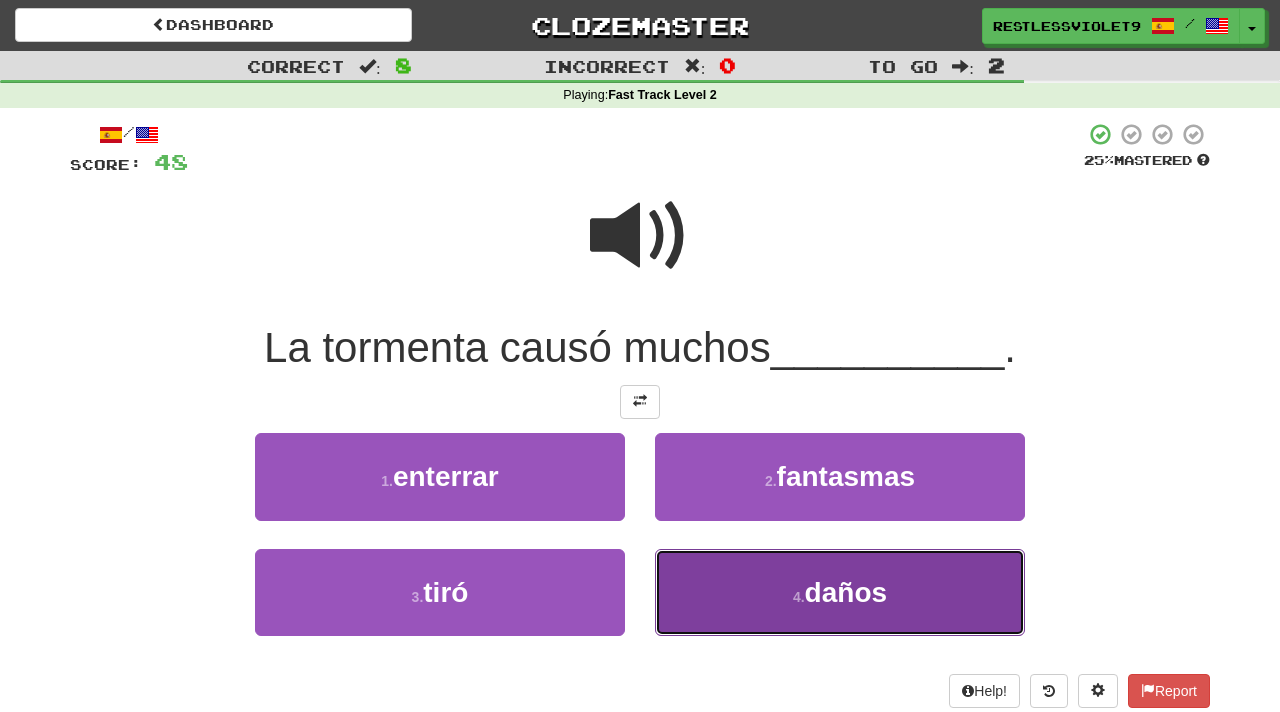 click on "4 .  daños" at bounding box center [840, 592] 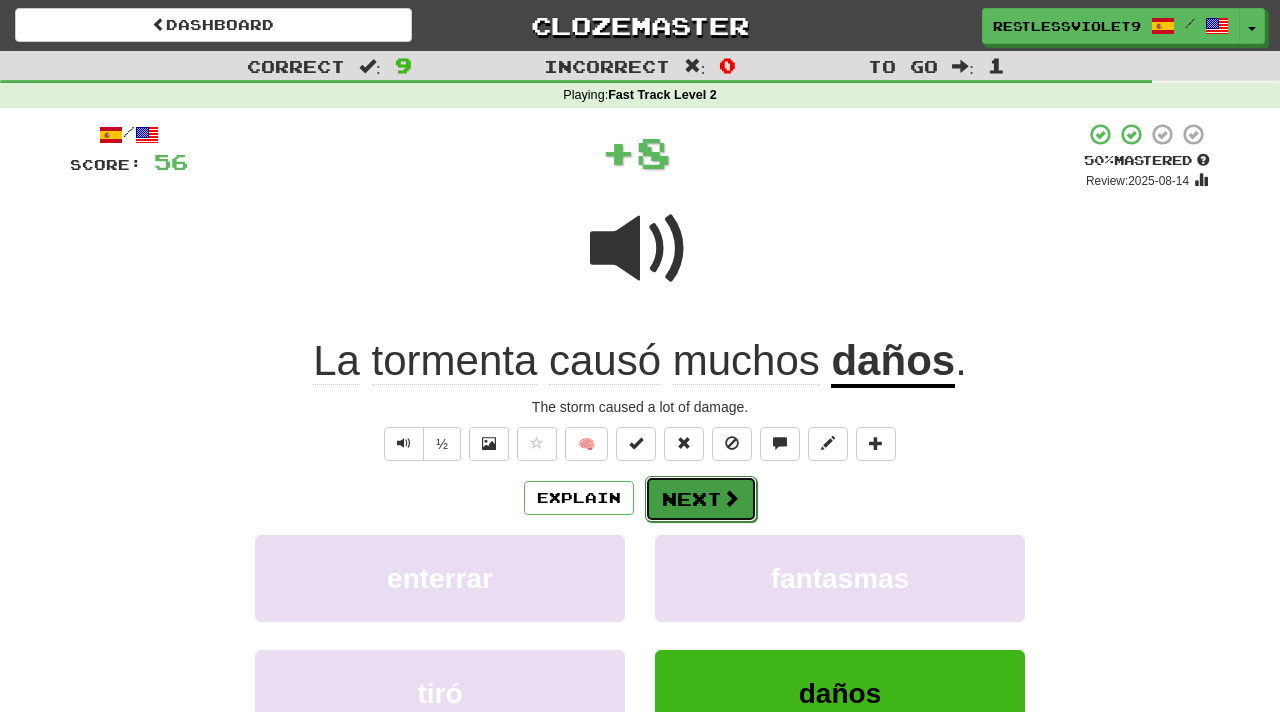 click on "Next" at bounding box center (701, 499) 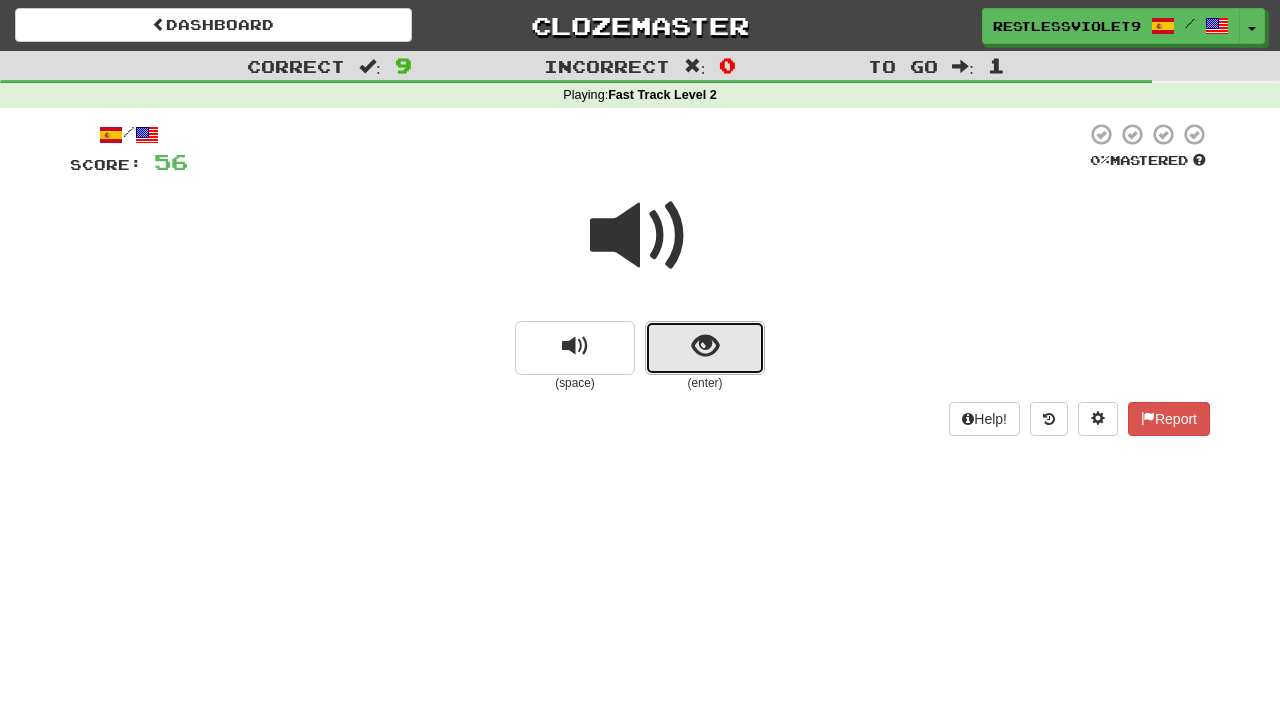 click at bounding box center [705, 348] 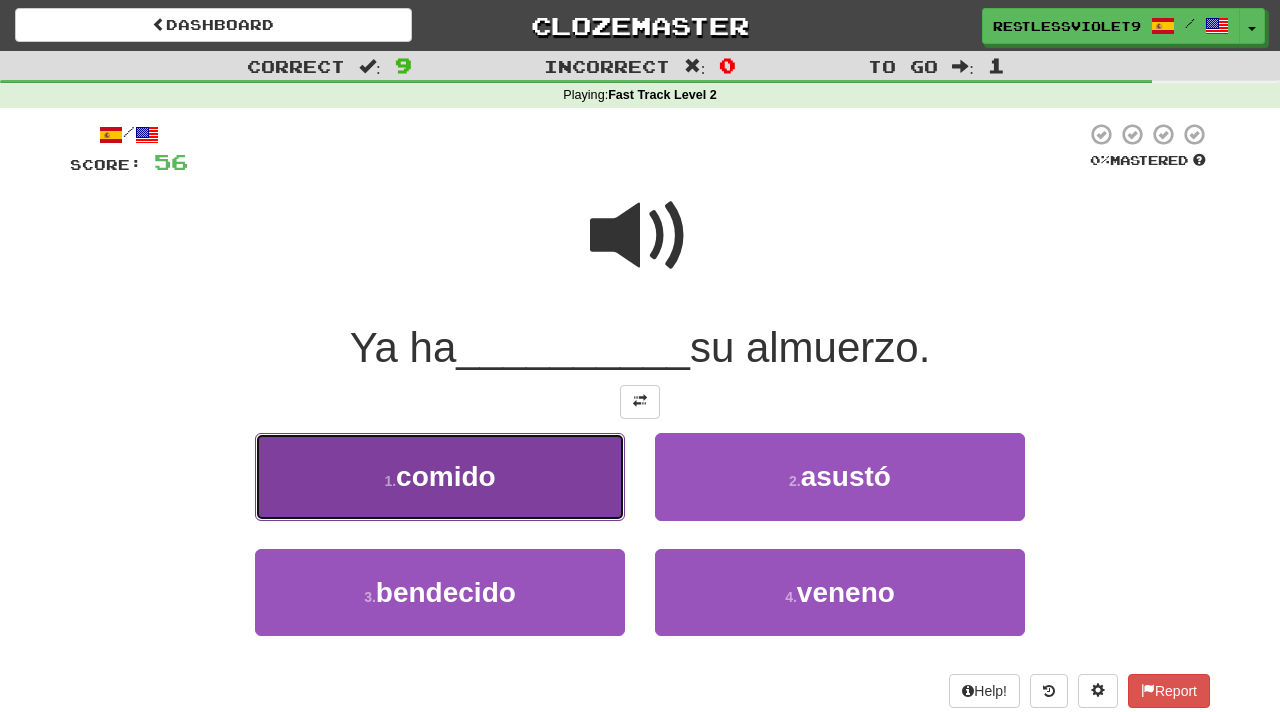 click on "1 .  comido" at bounding box center [440, 476] 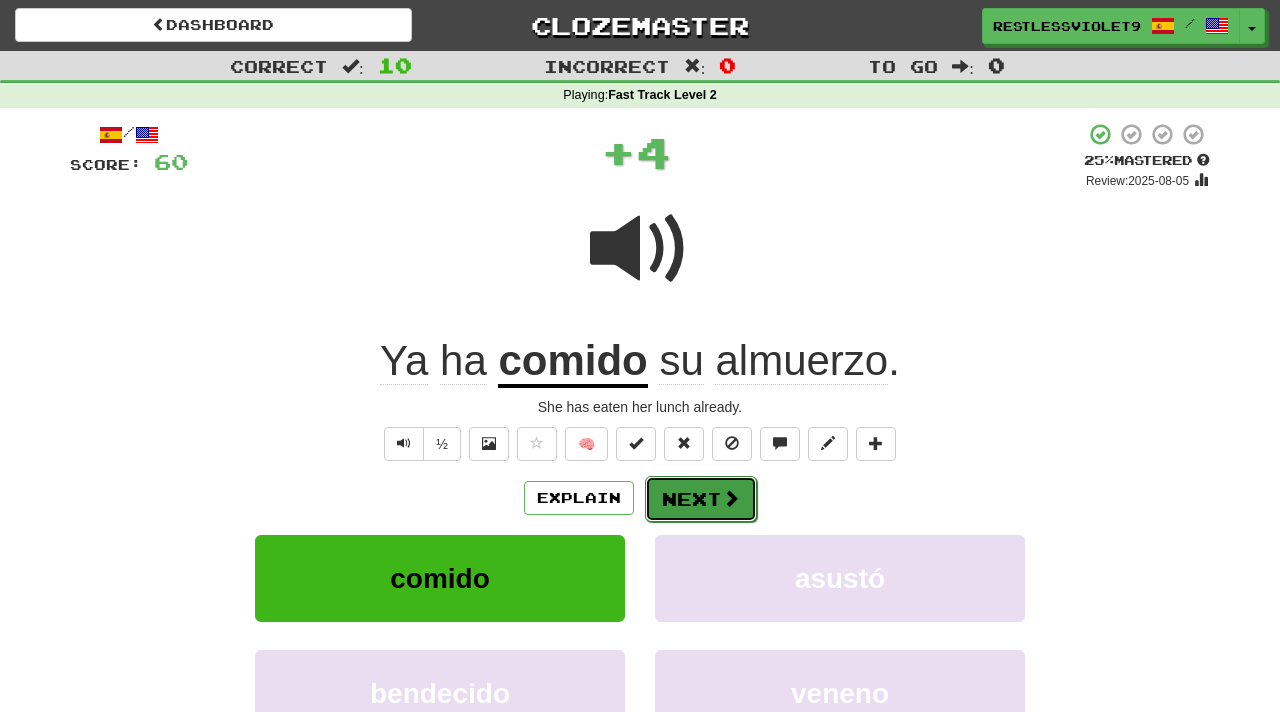 click on "Next" at bounding box center [701, 499] 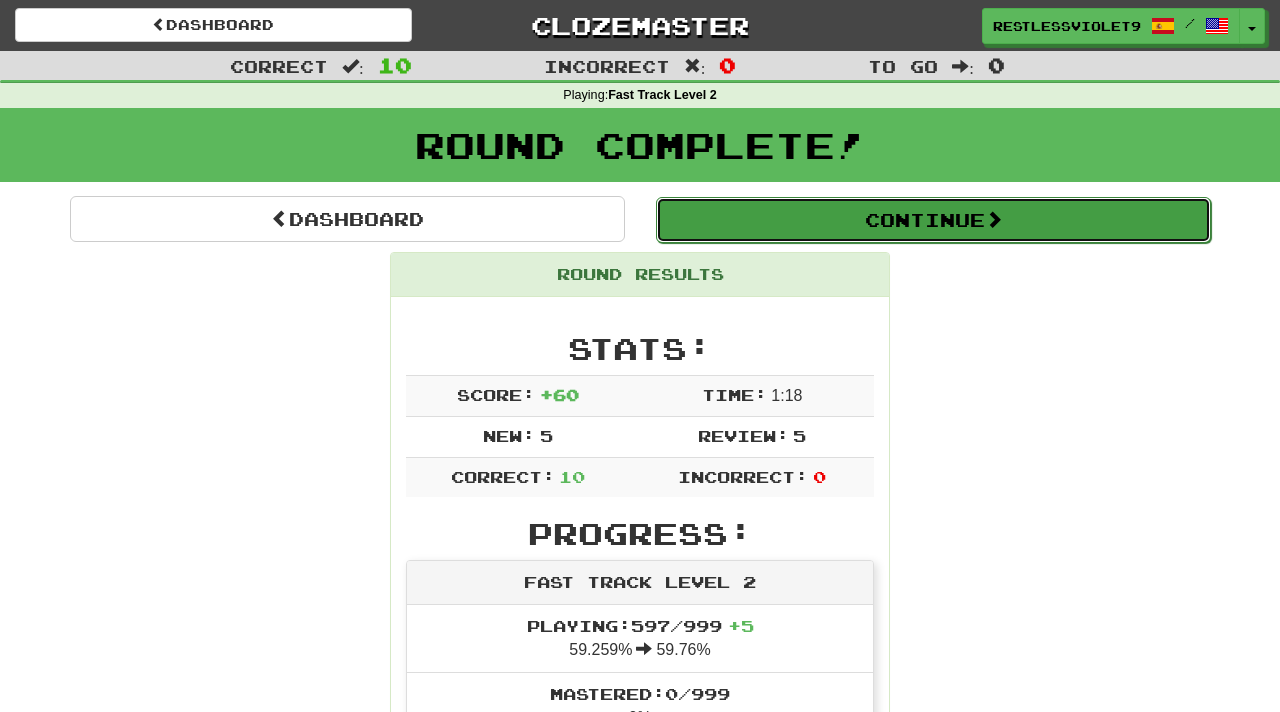 click on "Continue" at bounding box center (933, 220) 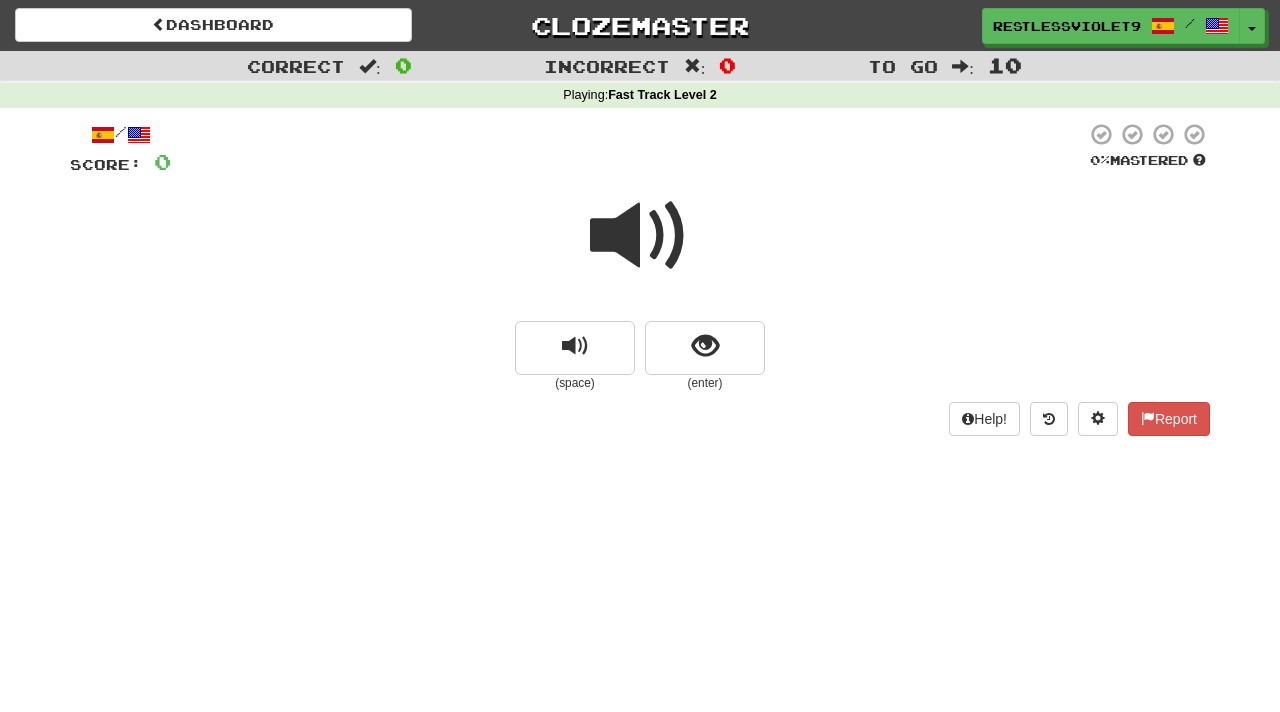 click at bounding box center [640, 236] 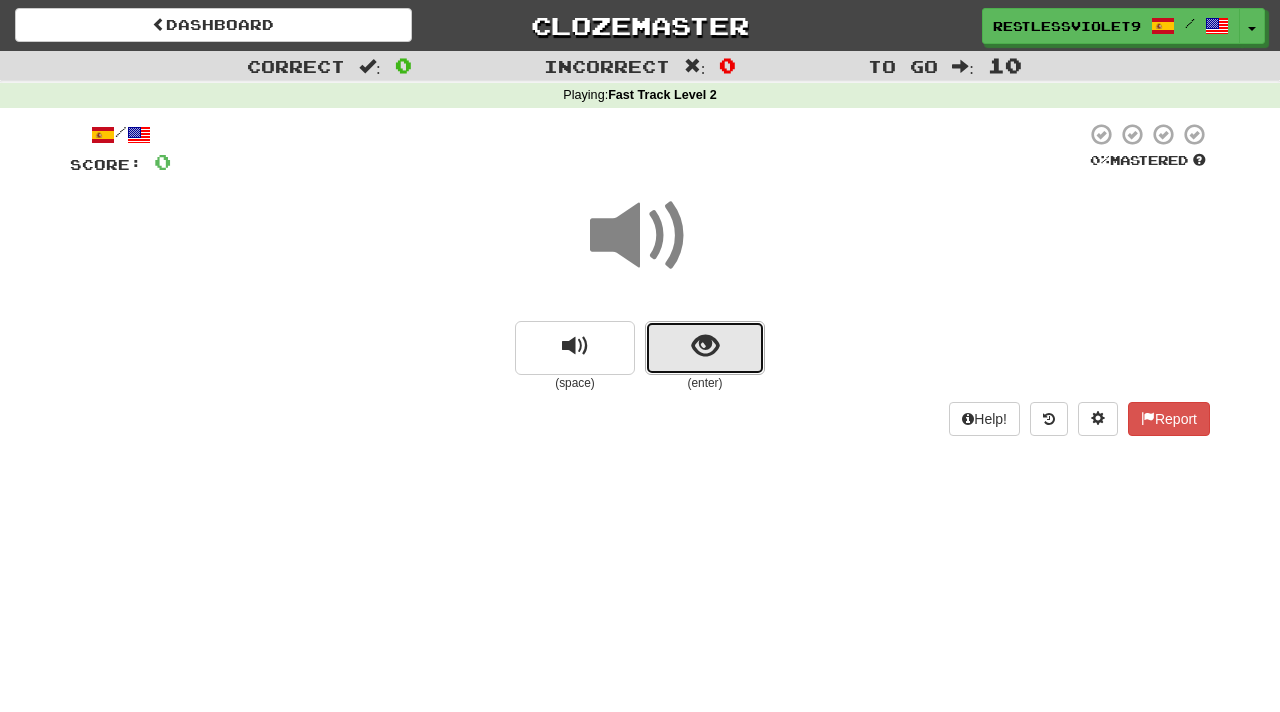 click at bounding box center [705, 346] 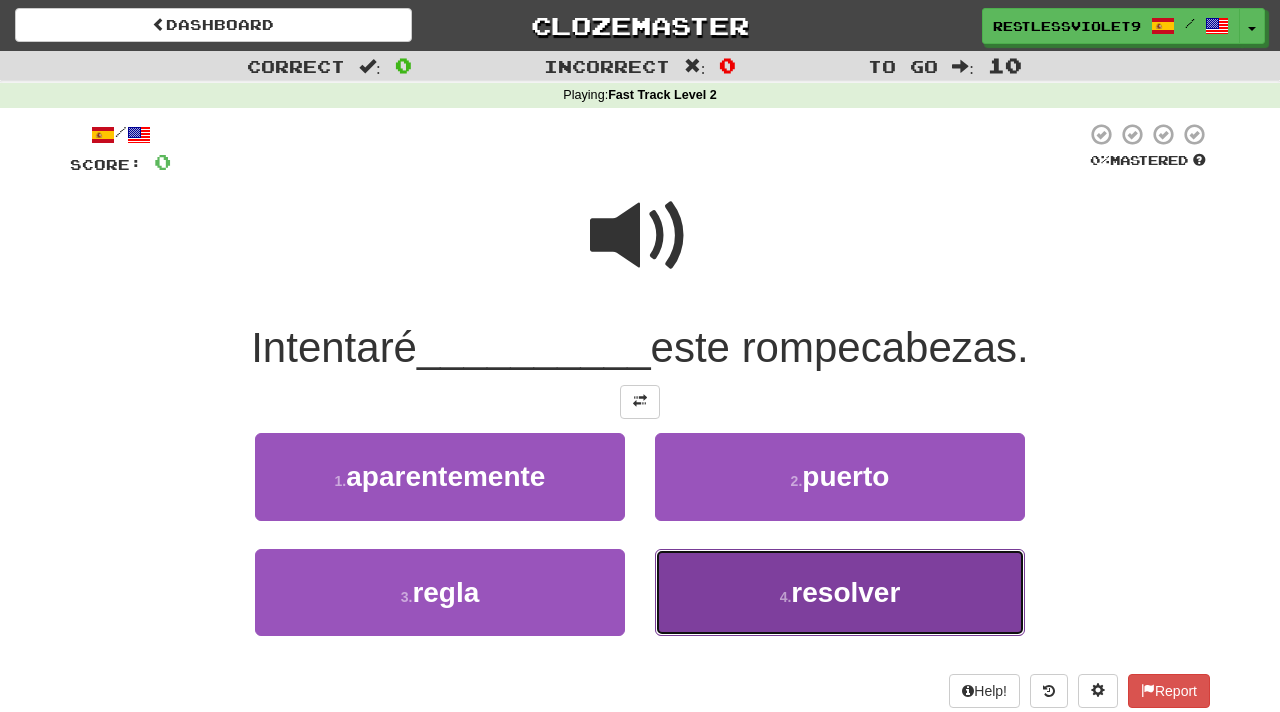 click on "4 .  resolver" at bounding box center (840, 592) 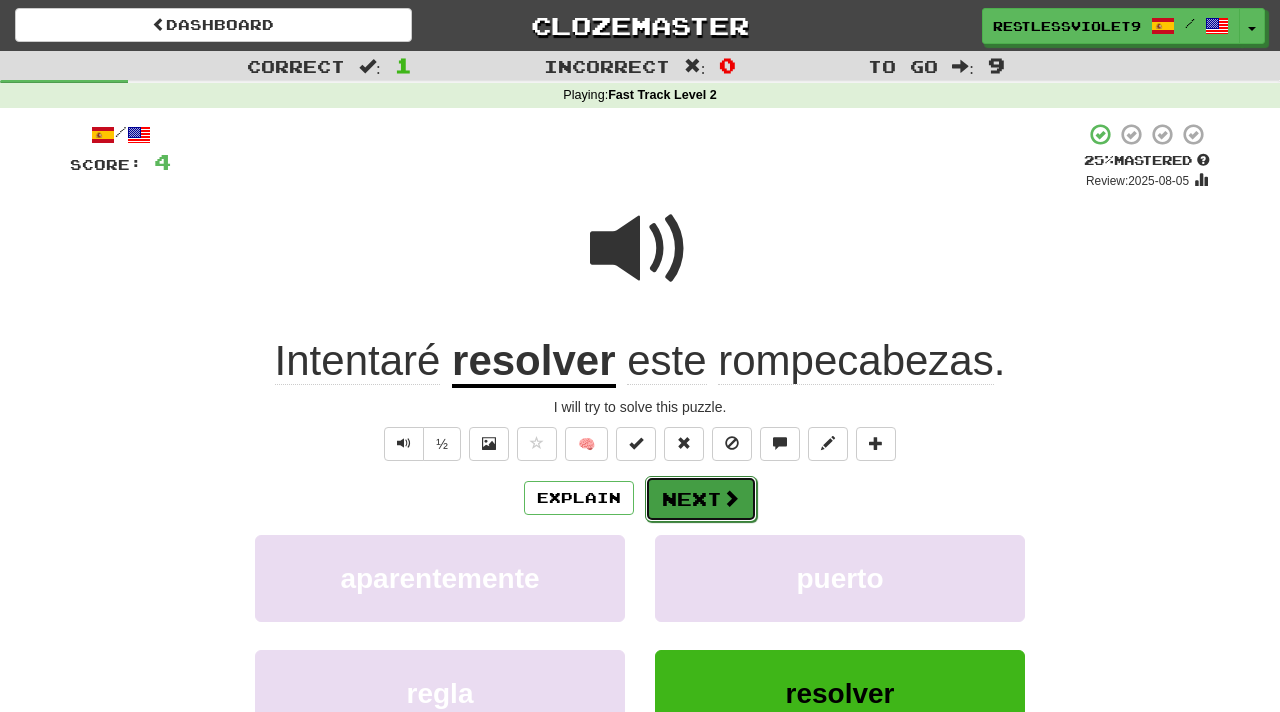 click on "Next" at bounding box center (701, 499) 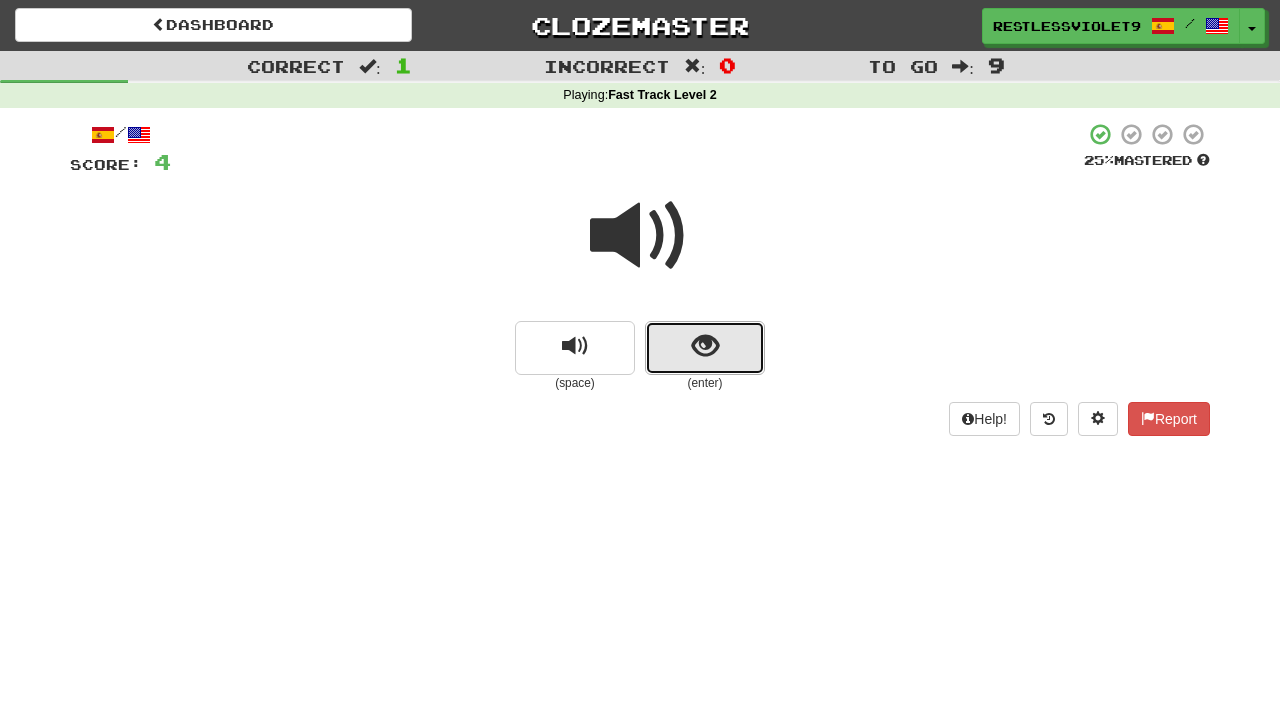 click at bounding box center [705, 348] 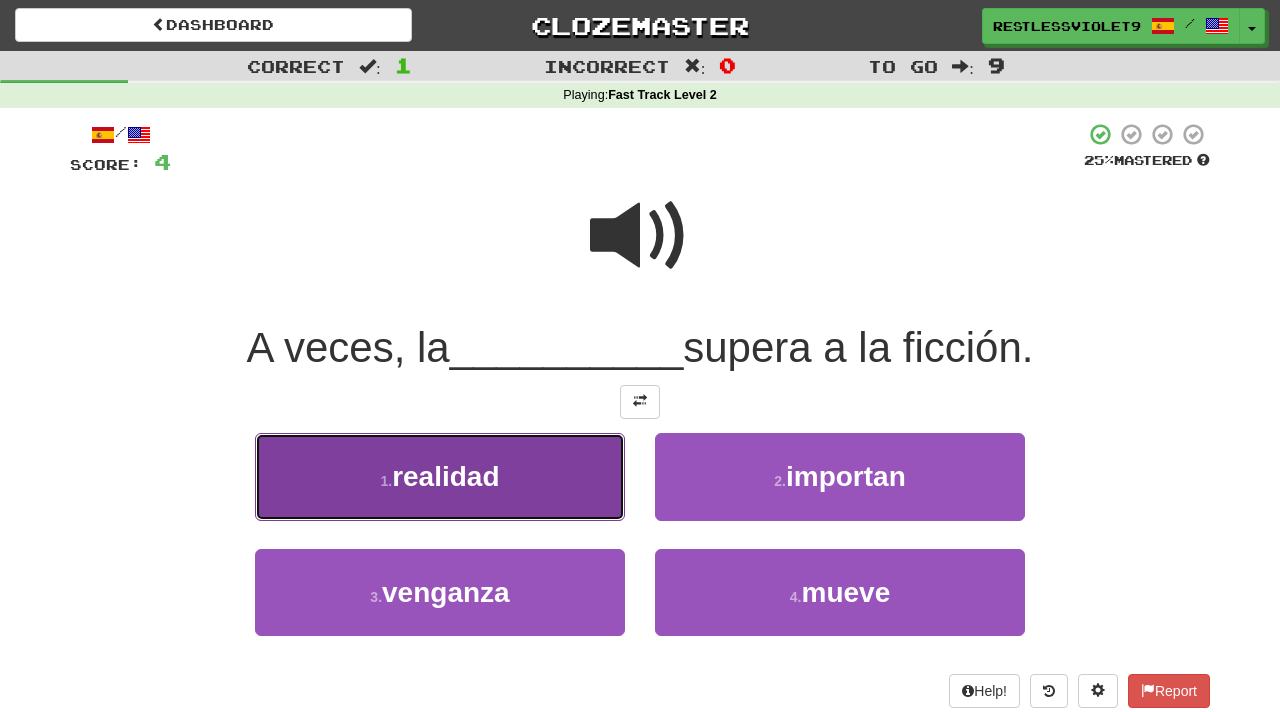 click on "realidad" at bounding box center (445, 476) 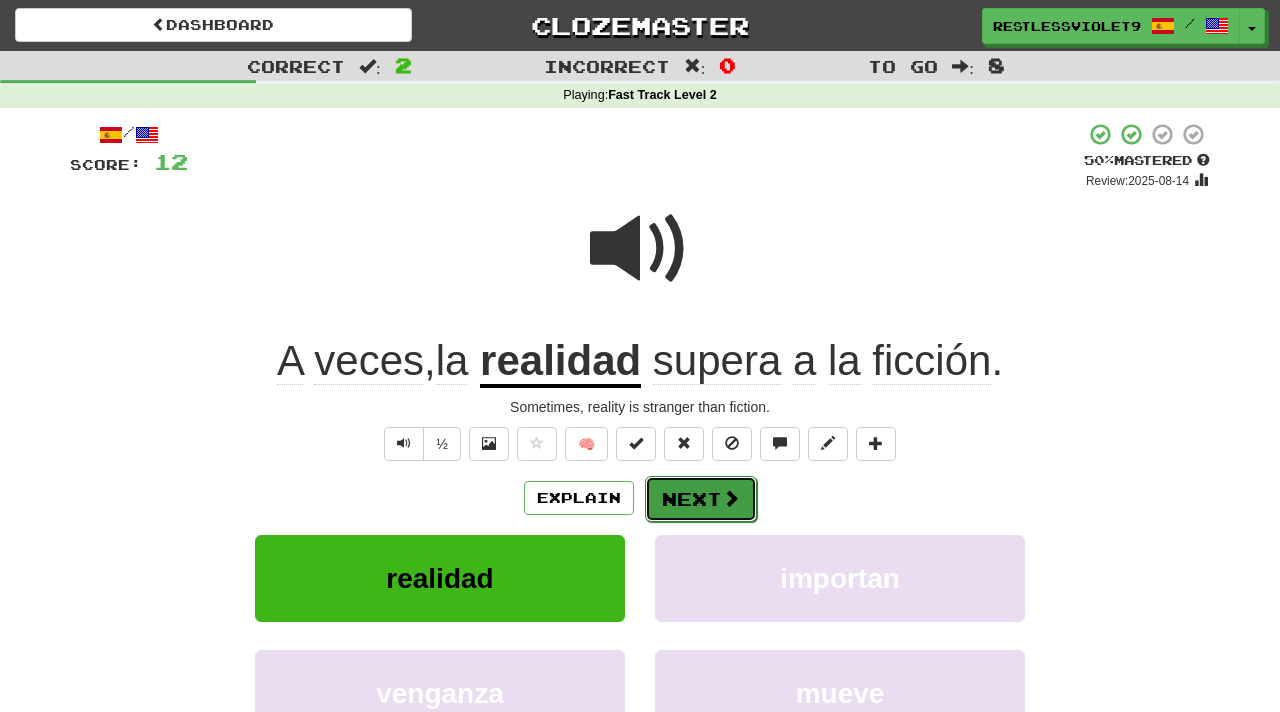 click on "Next" at bounding box center [701, 499] 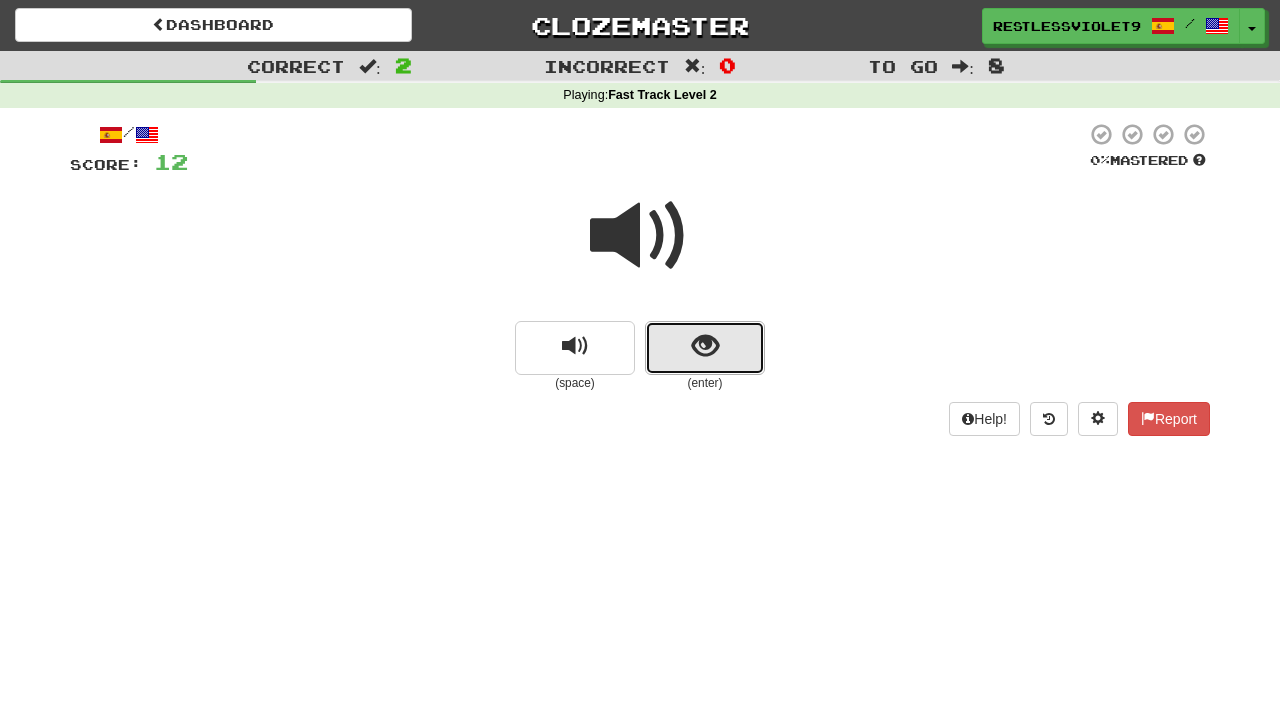 click at bounding box center [705, 346] 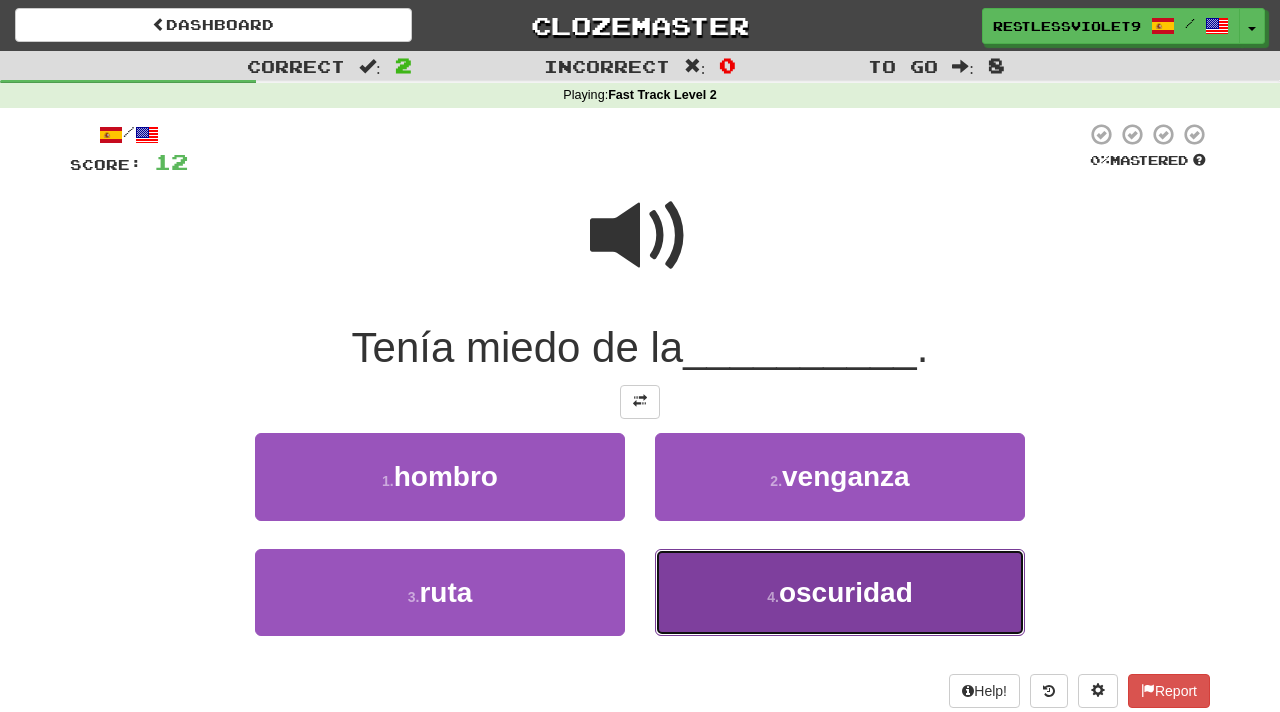 click on "oscuridad" at bounding box center (846, 592) 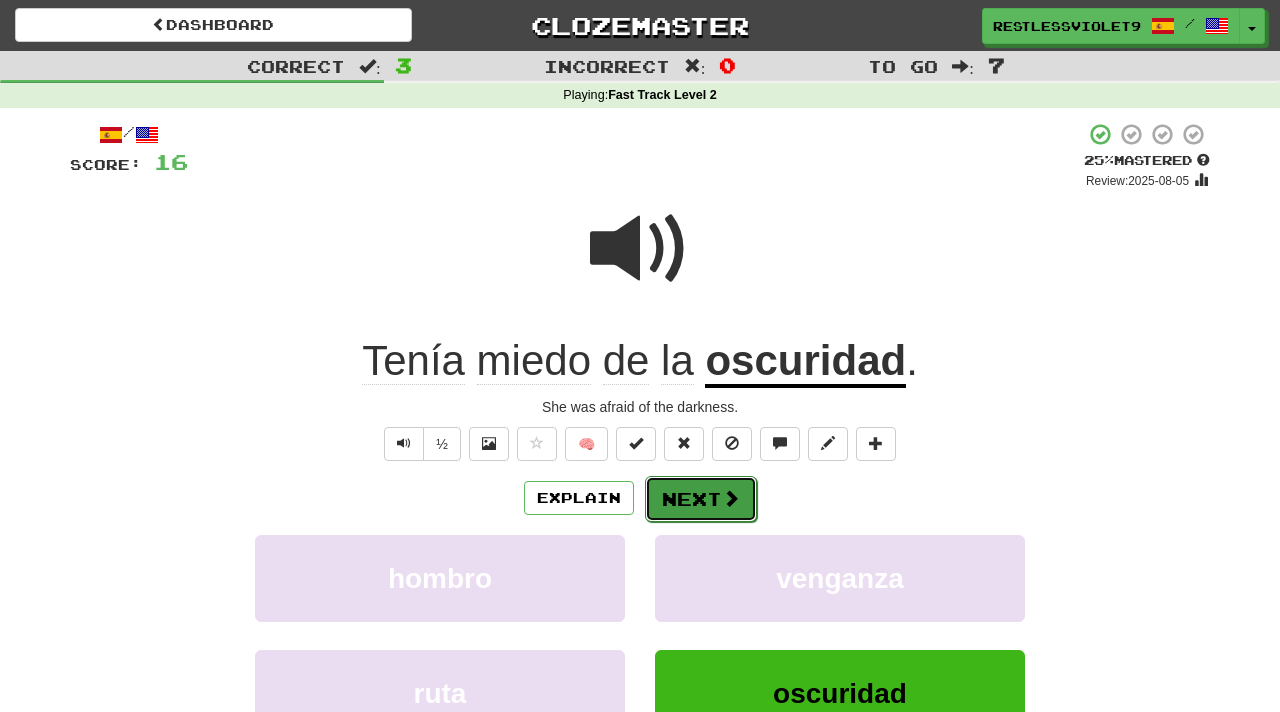 click at bounding box center [731, 498] 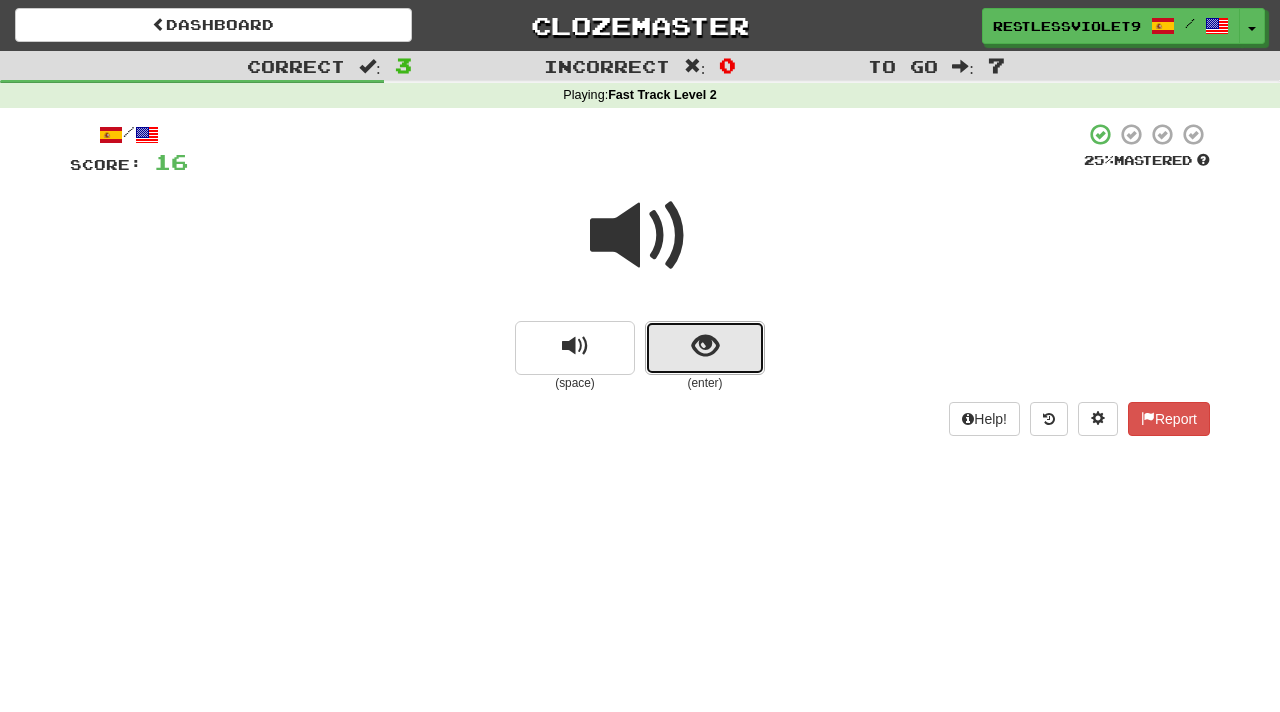 click at bounding box center [705, 346] 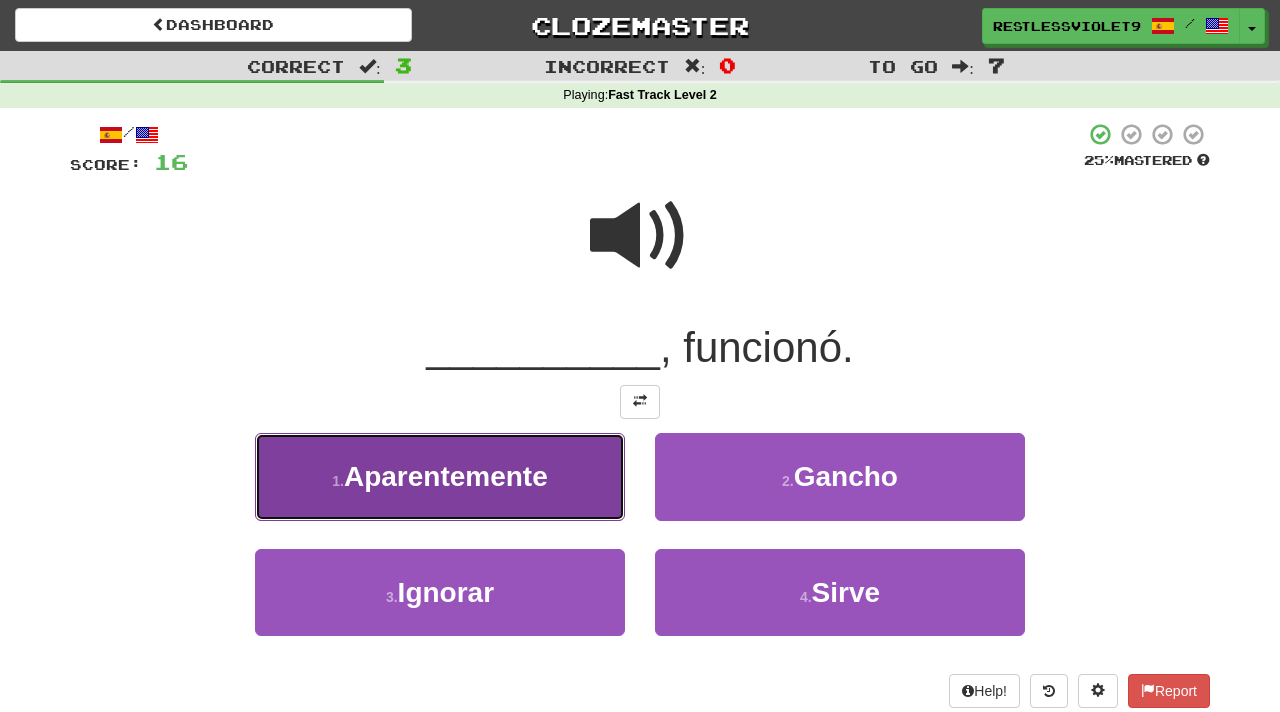 click on "Aparentemente" at bounding box center (446, 476) 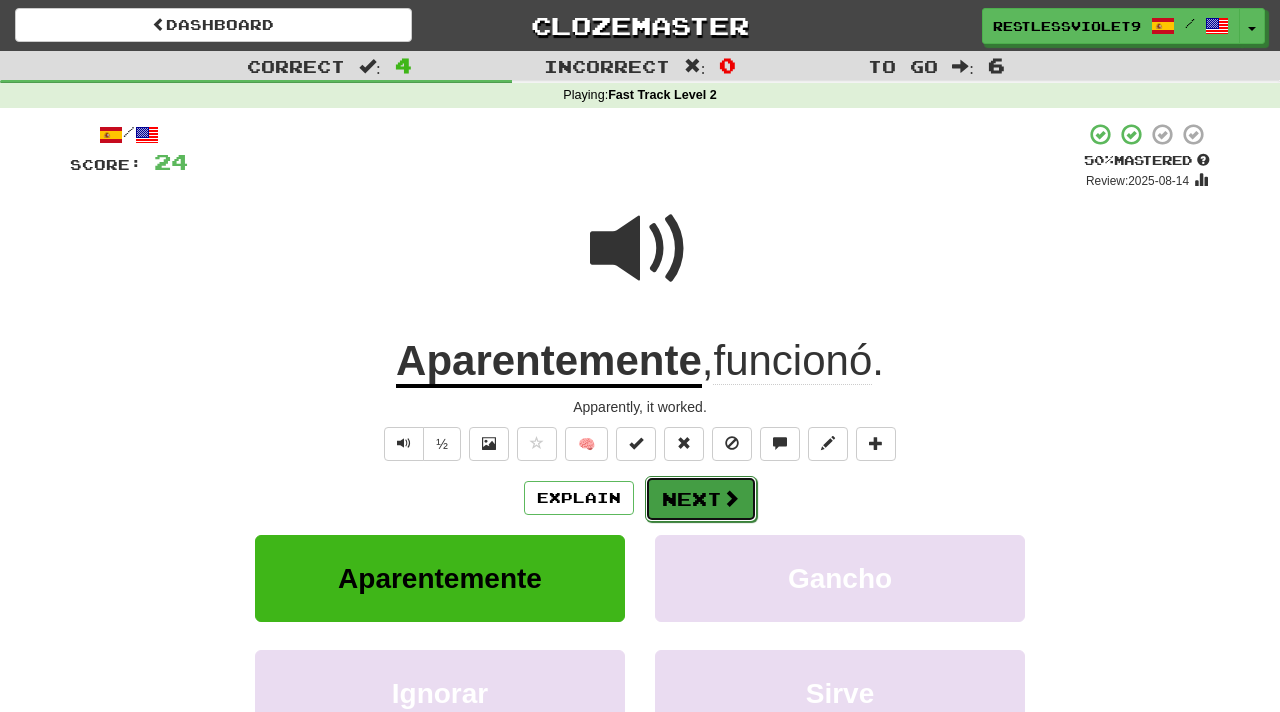 click on "Next" at bounding box center (701, 499) 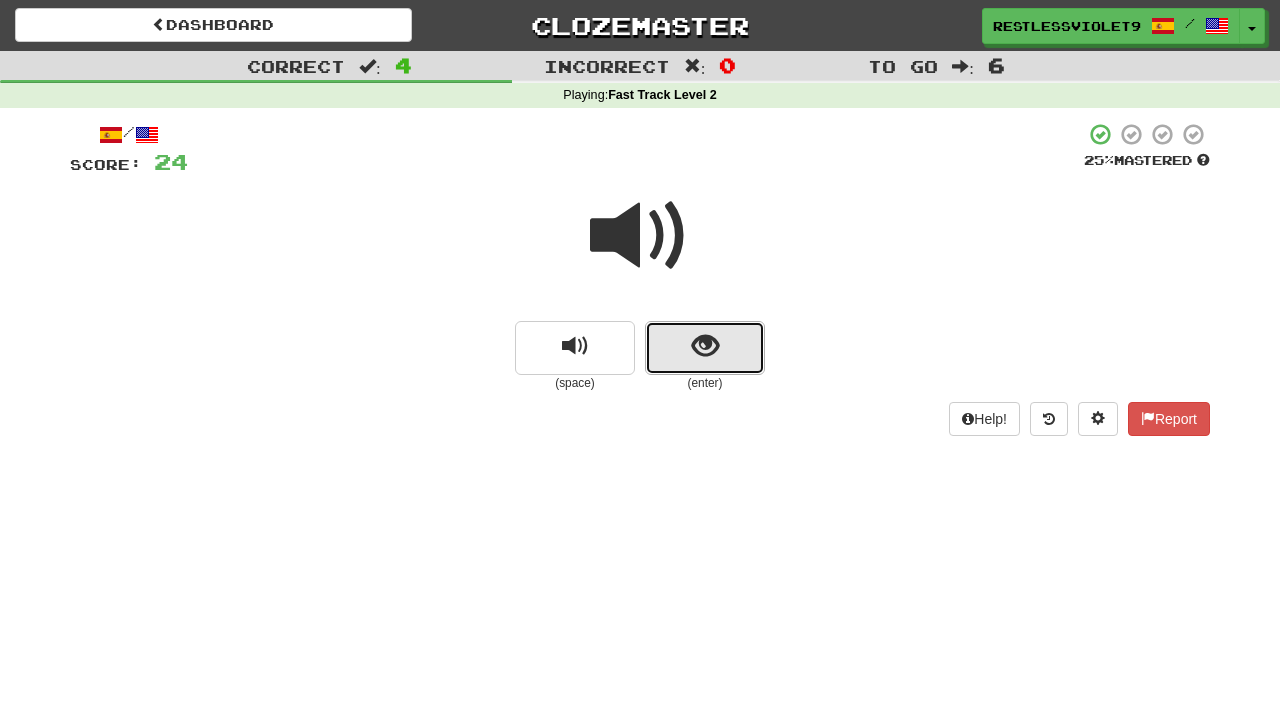 click at bounding box center (705, 346) 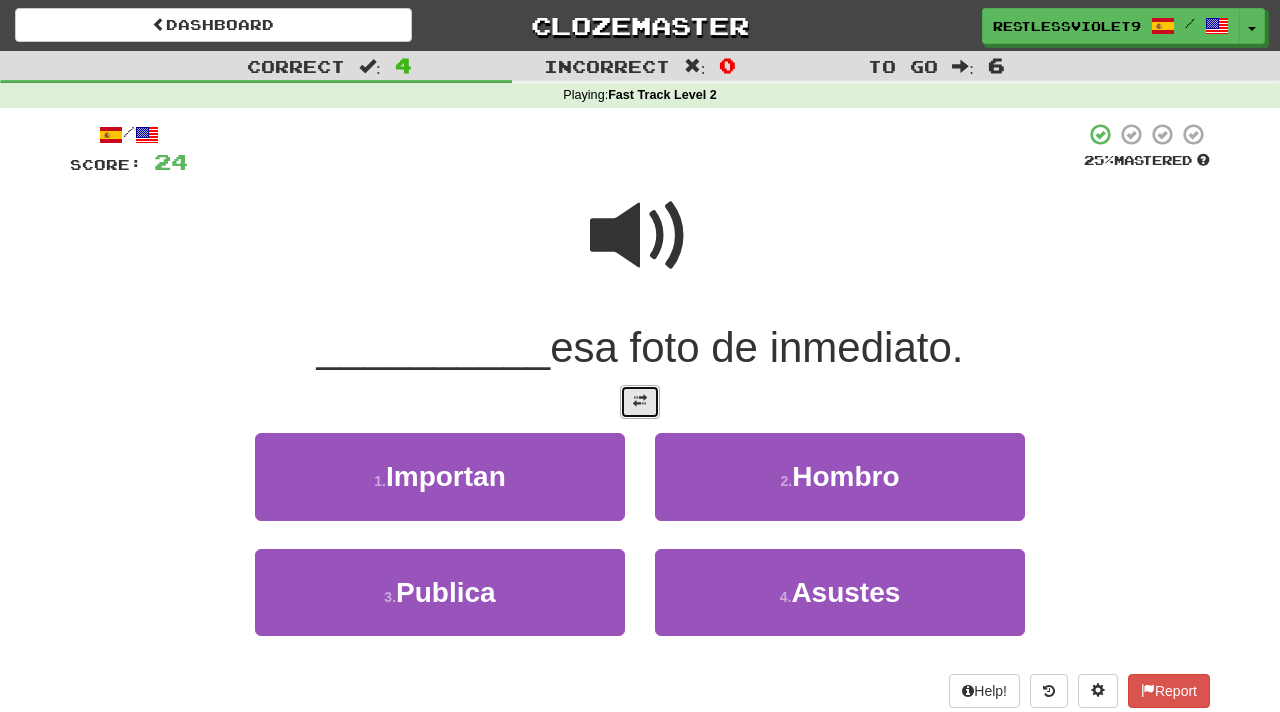 click at bounding box center [640, 401] 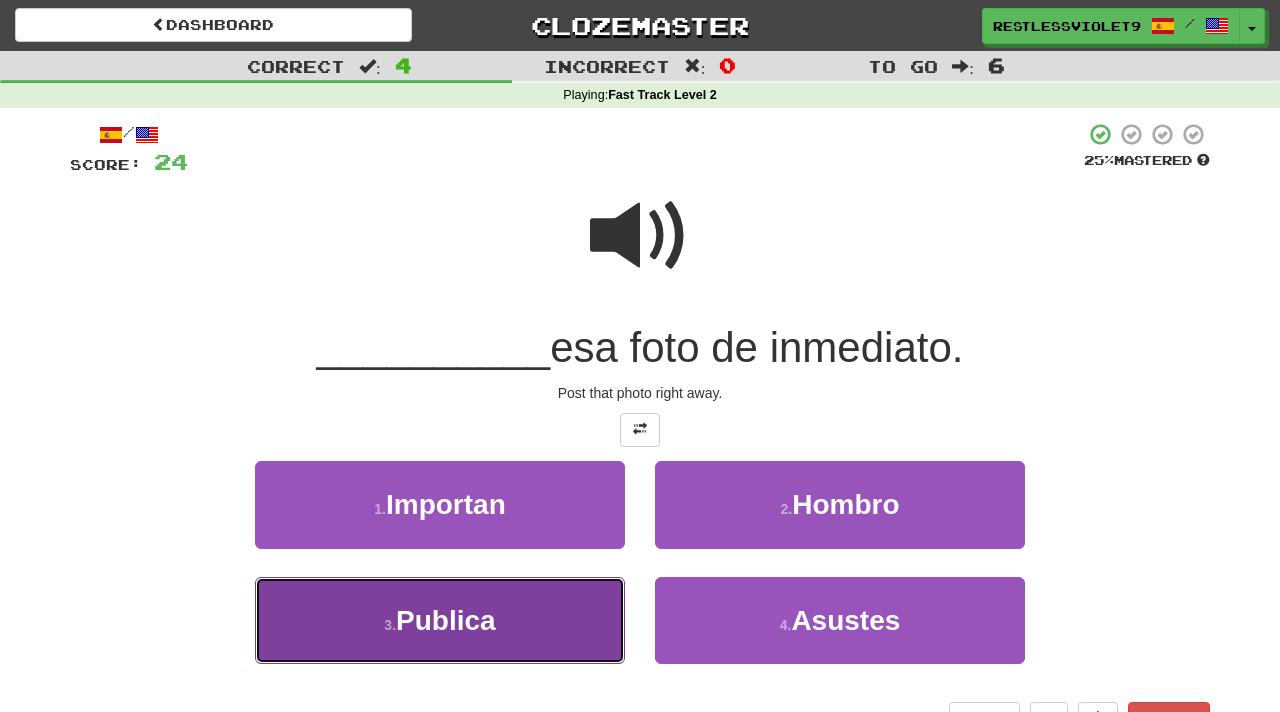 click on "Publica" at bounding box center [446, 620] 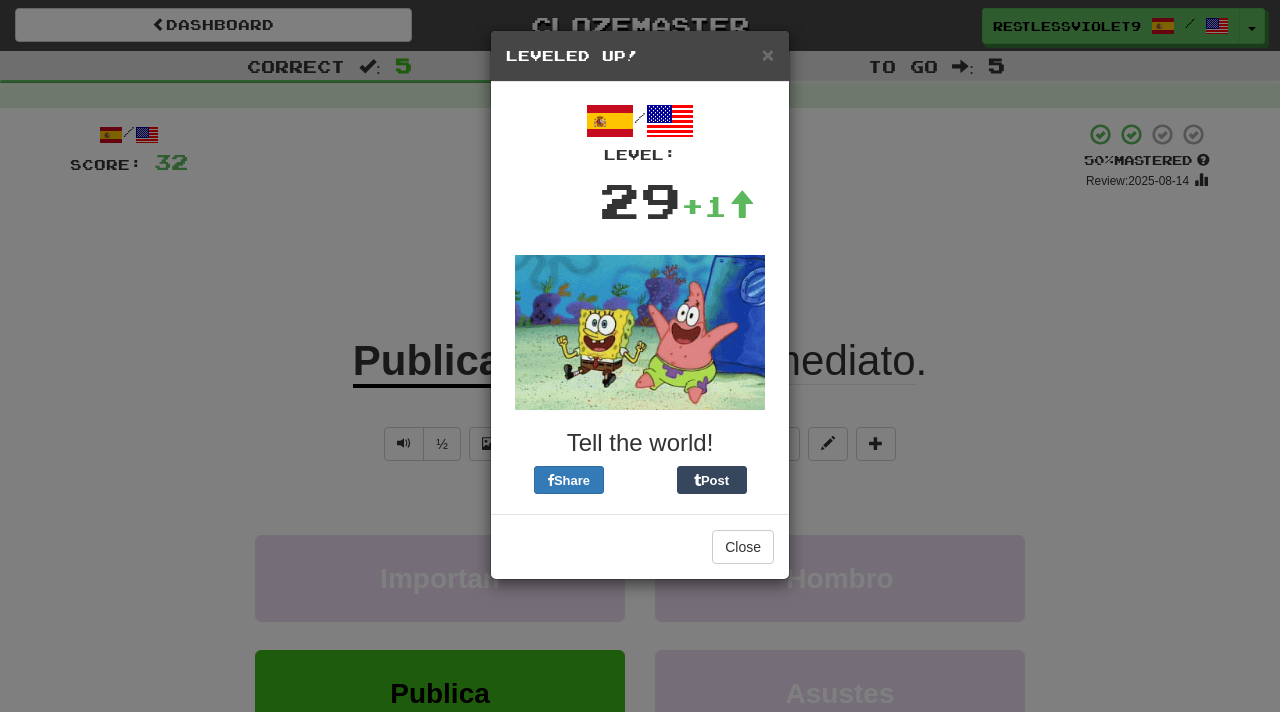 click on "× Leveled Up!  /  Level: 29 +1 Tell the world!  Share  Post Close" at bounding box center (640, 356) 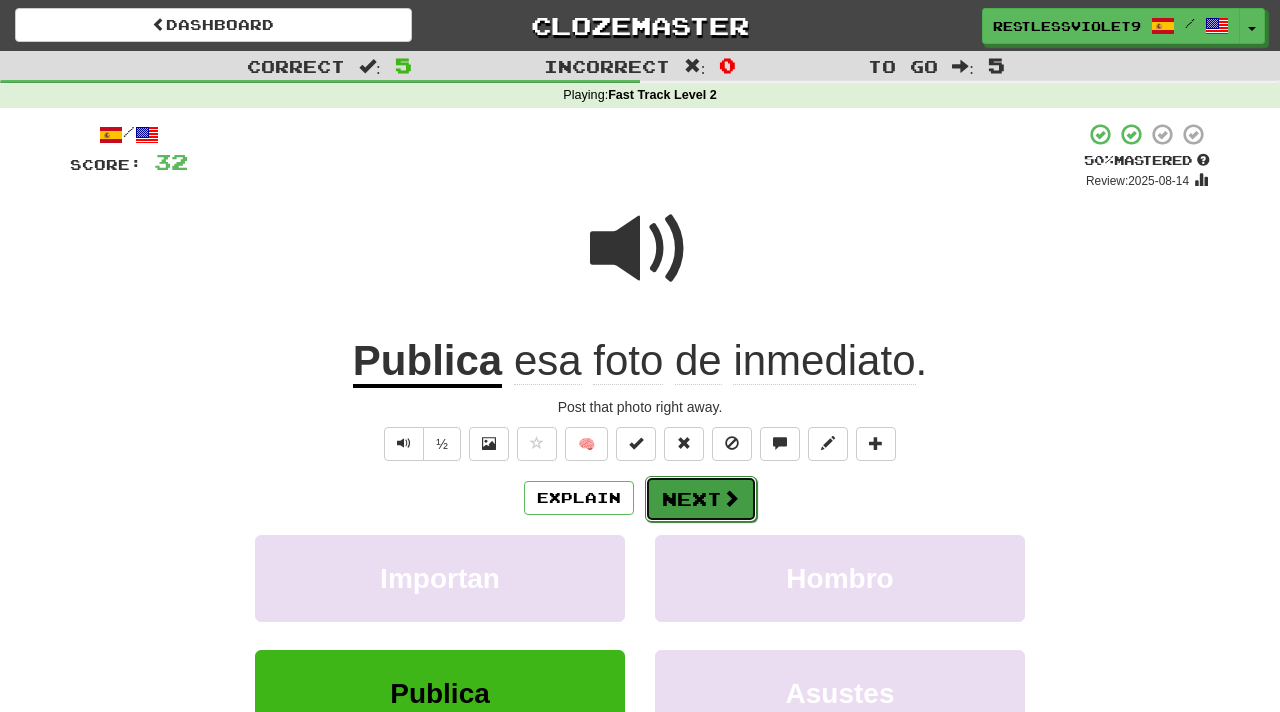 click on "Next" at bounding box center (701, 499) 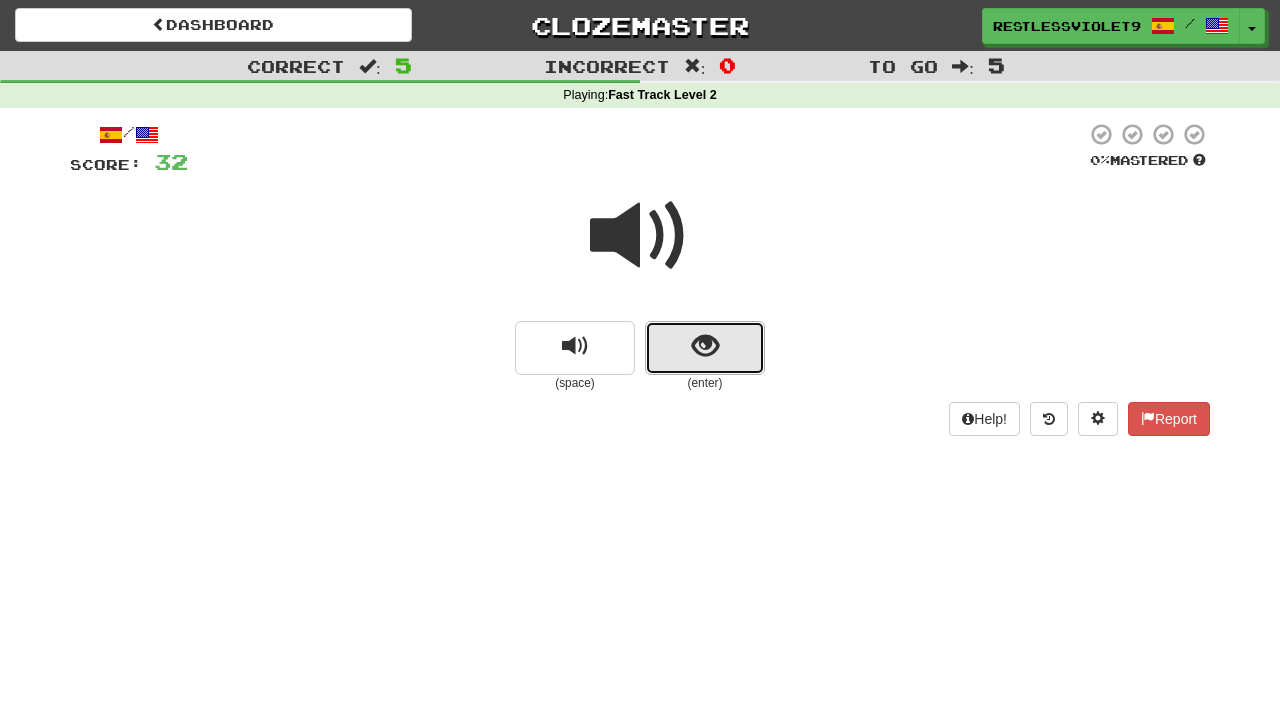 click at bounding box center [705, 346] 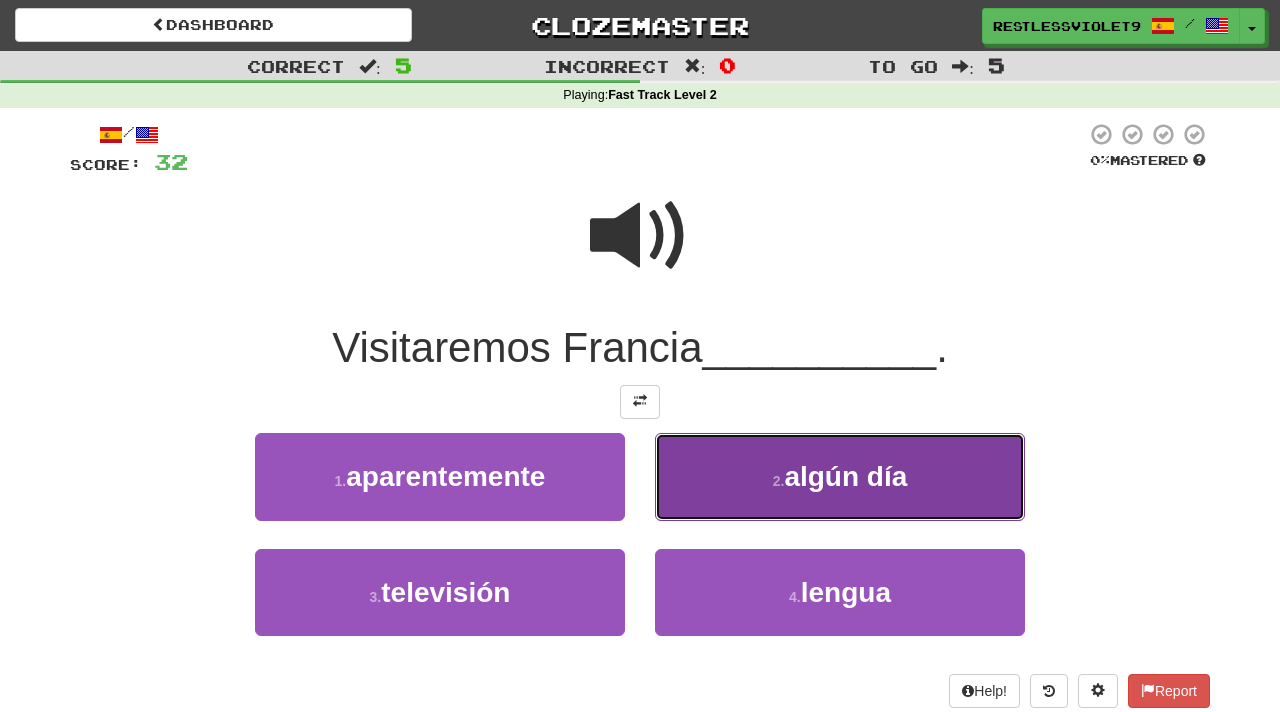 click on "algún día" at bounding box center [845, 476] 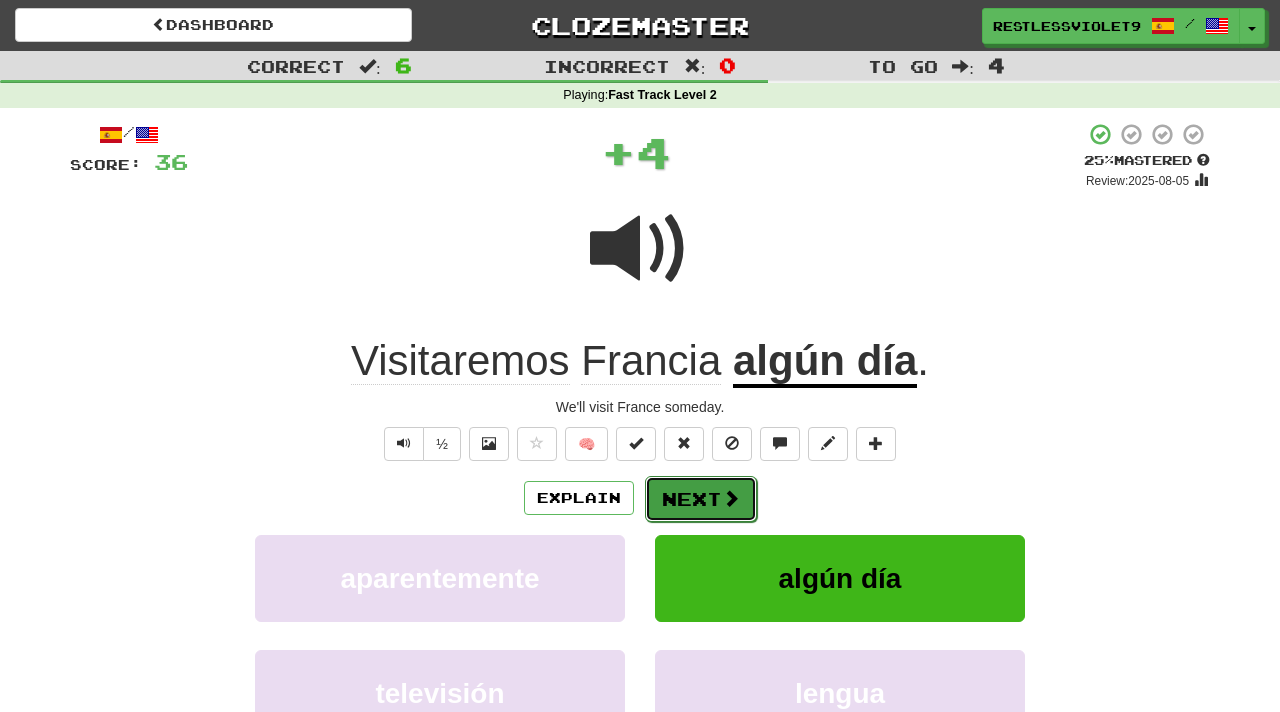 click on "Next" at bounding box center (701, 499) 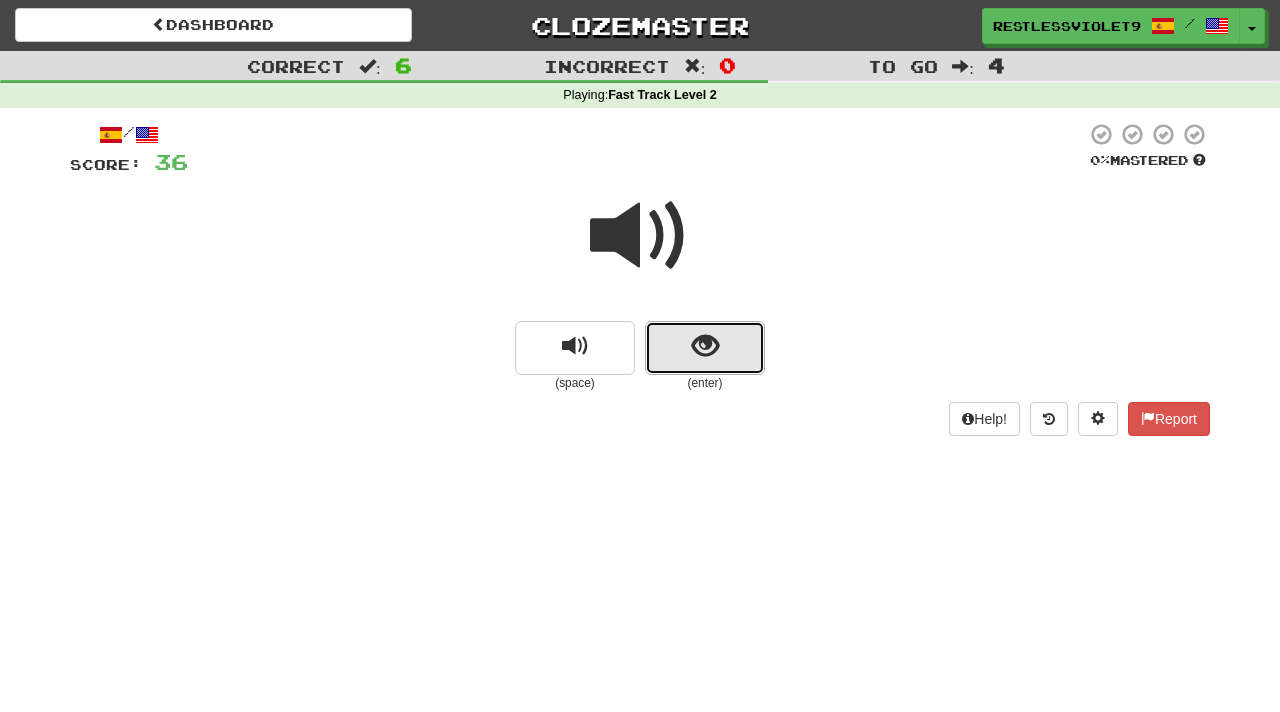 click at bounding box center (705, 346) 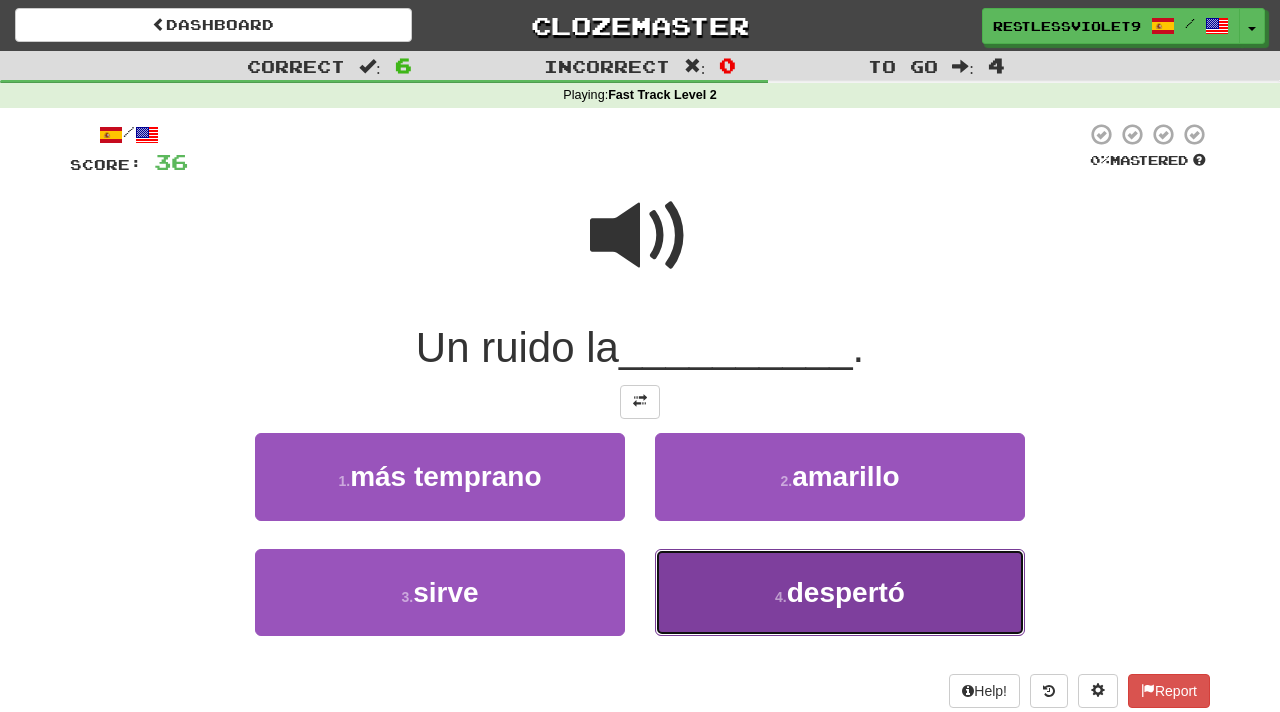 click on "despertó" at bounding box center [846, 592] 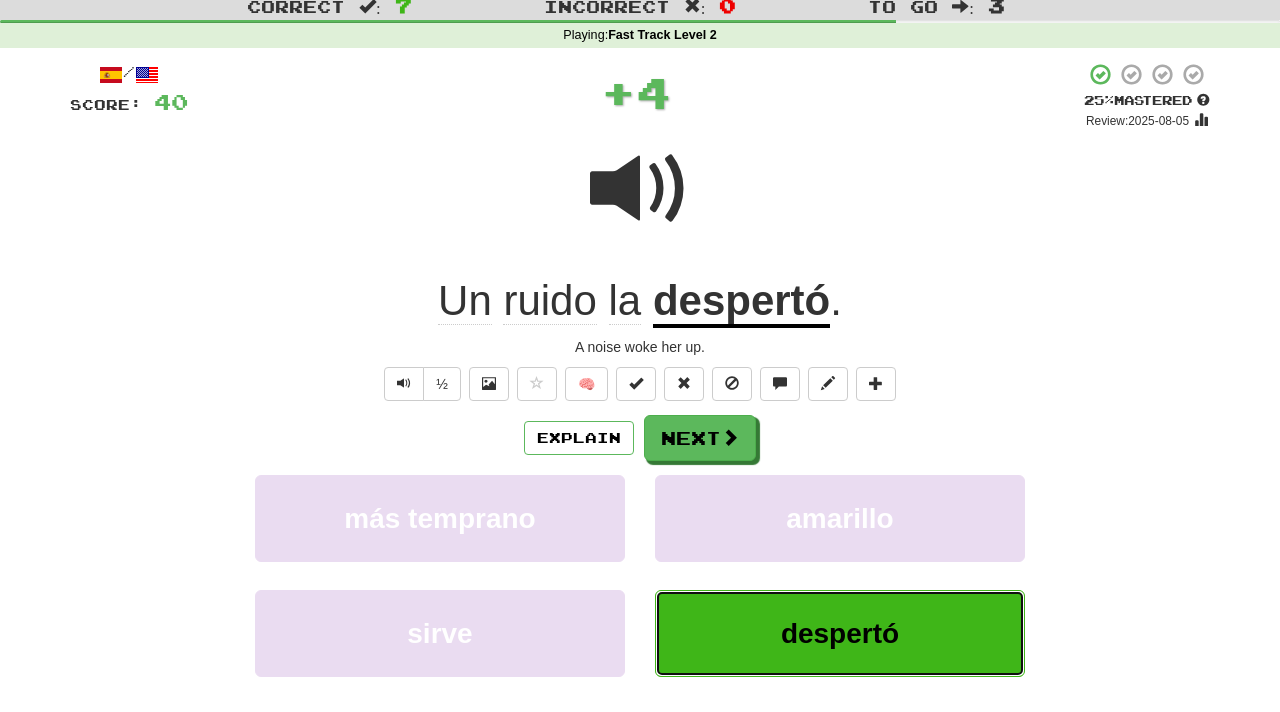 scroll, scrollTop: 61, scrollLeft: 0, axis: vertical 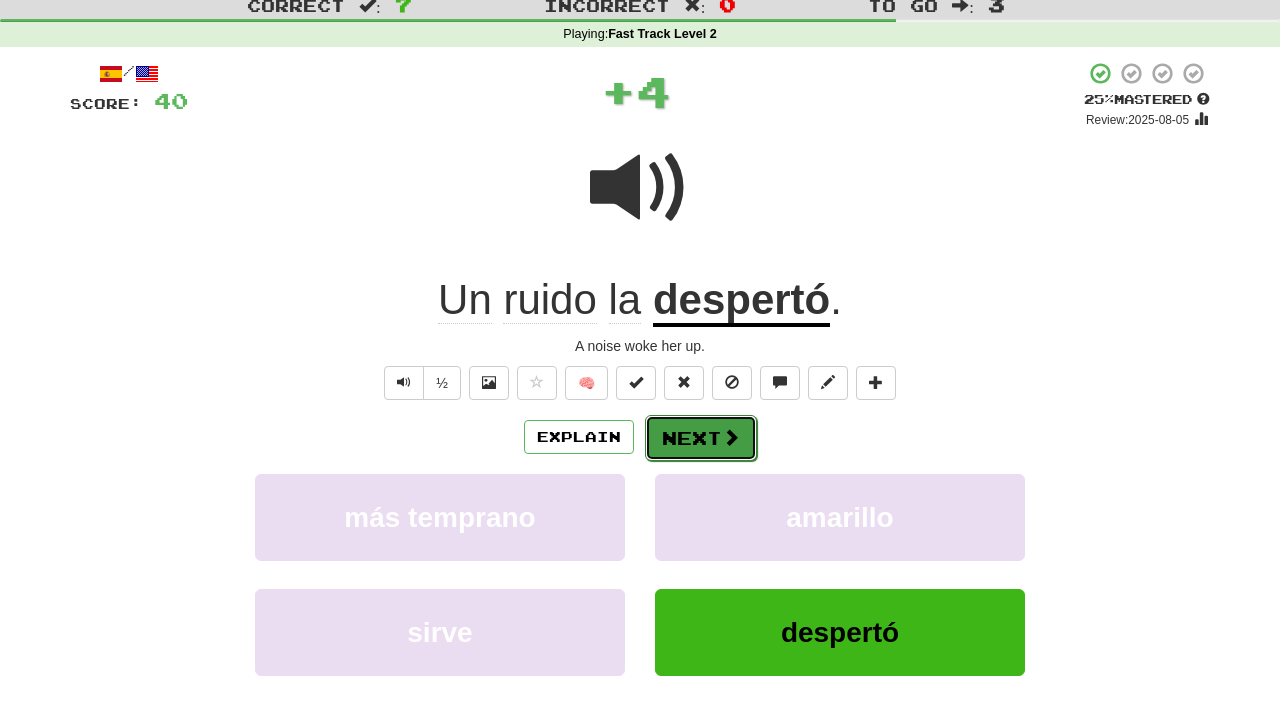 click on "Next" at bounding box center (701, 438) 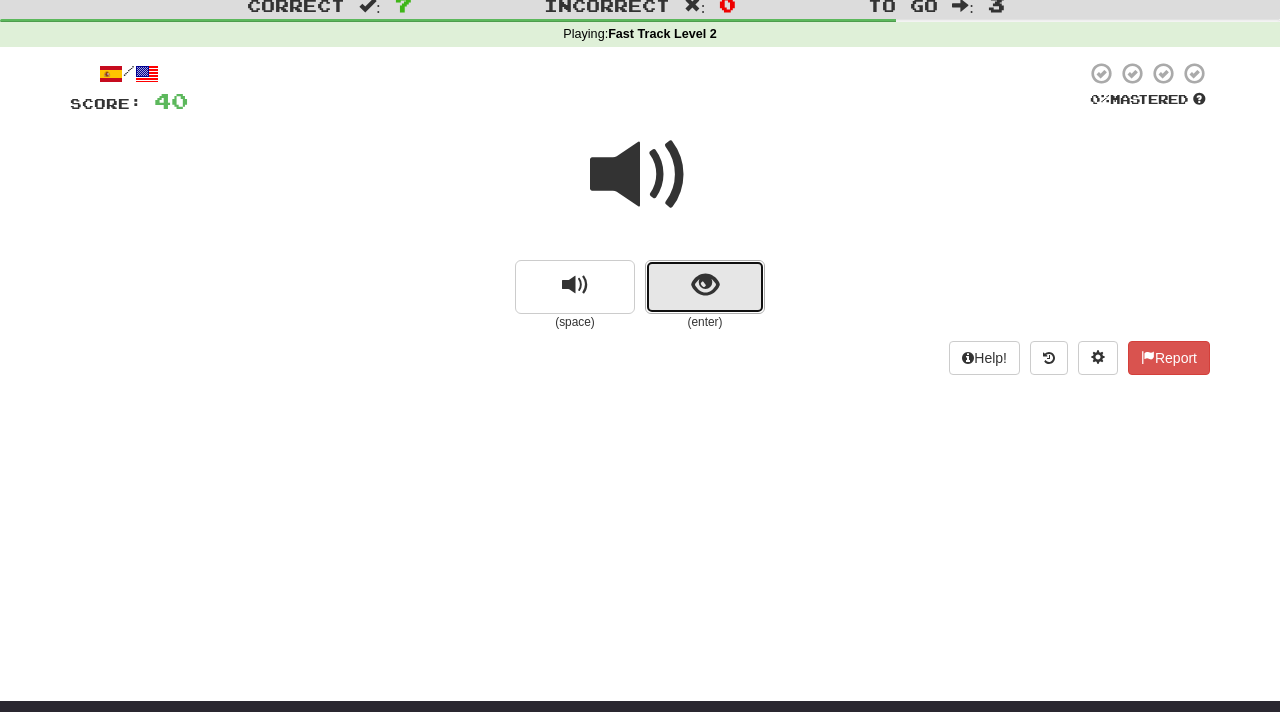 click at bounding box center [705, 285] 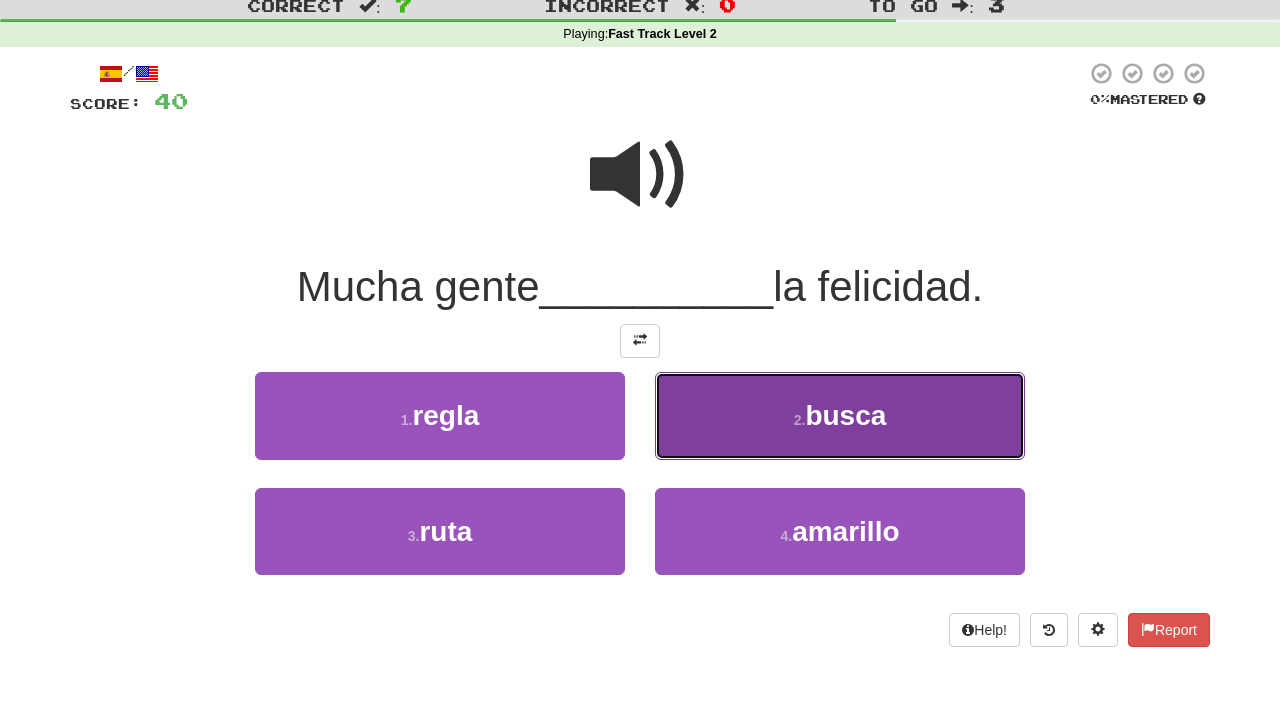 click on "busca" at bounding box center (845, 415) 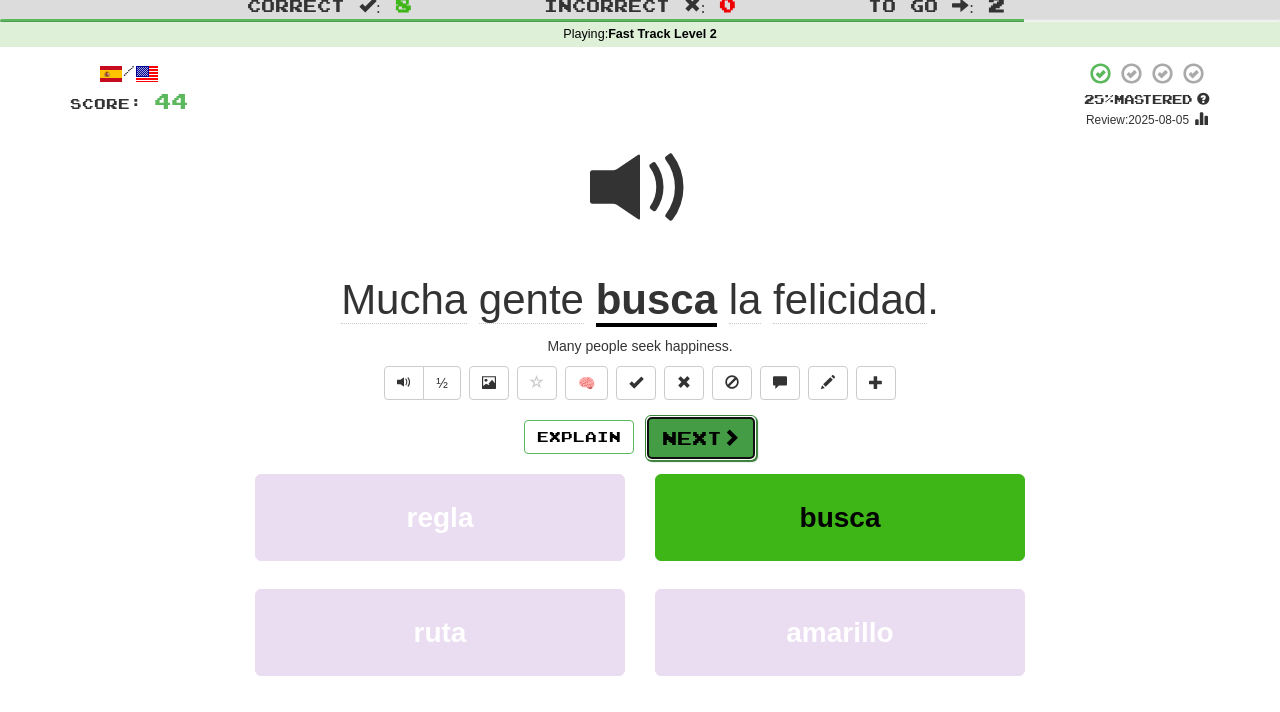 click on "Next" at bounding box center [701, 438] 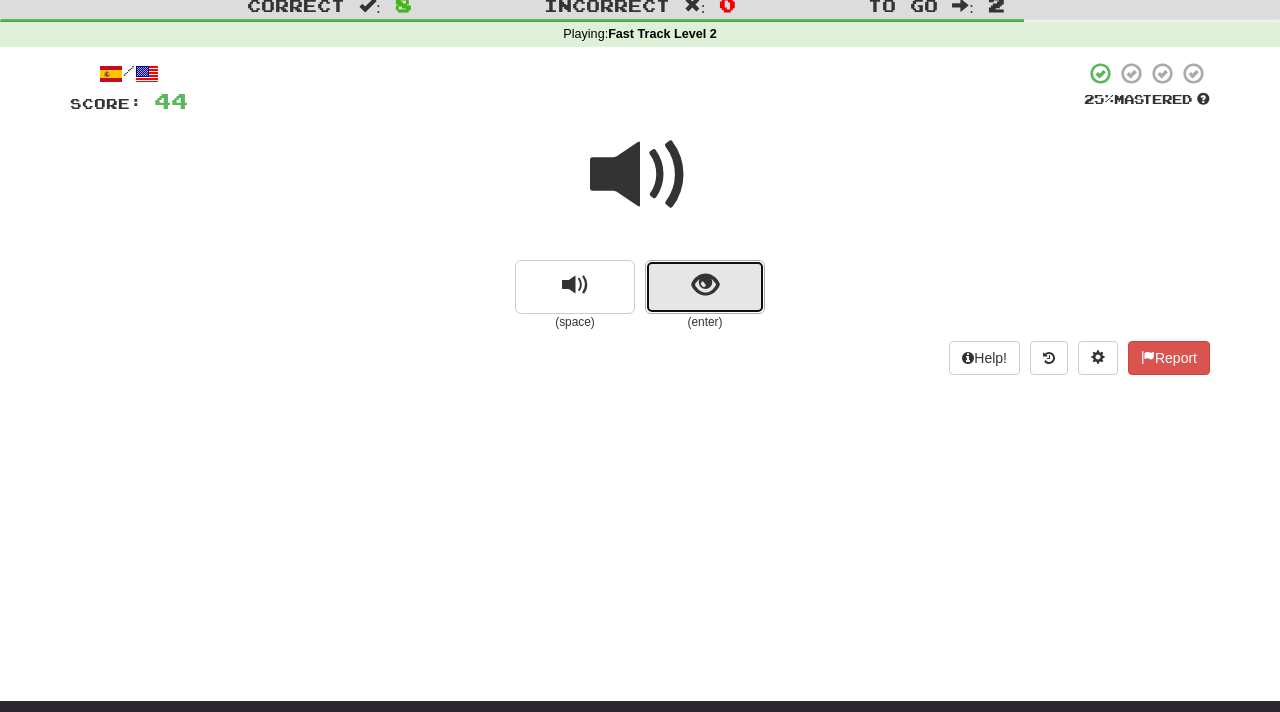 click at bounding box center (705, 285) 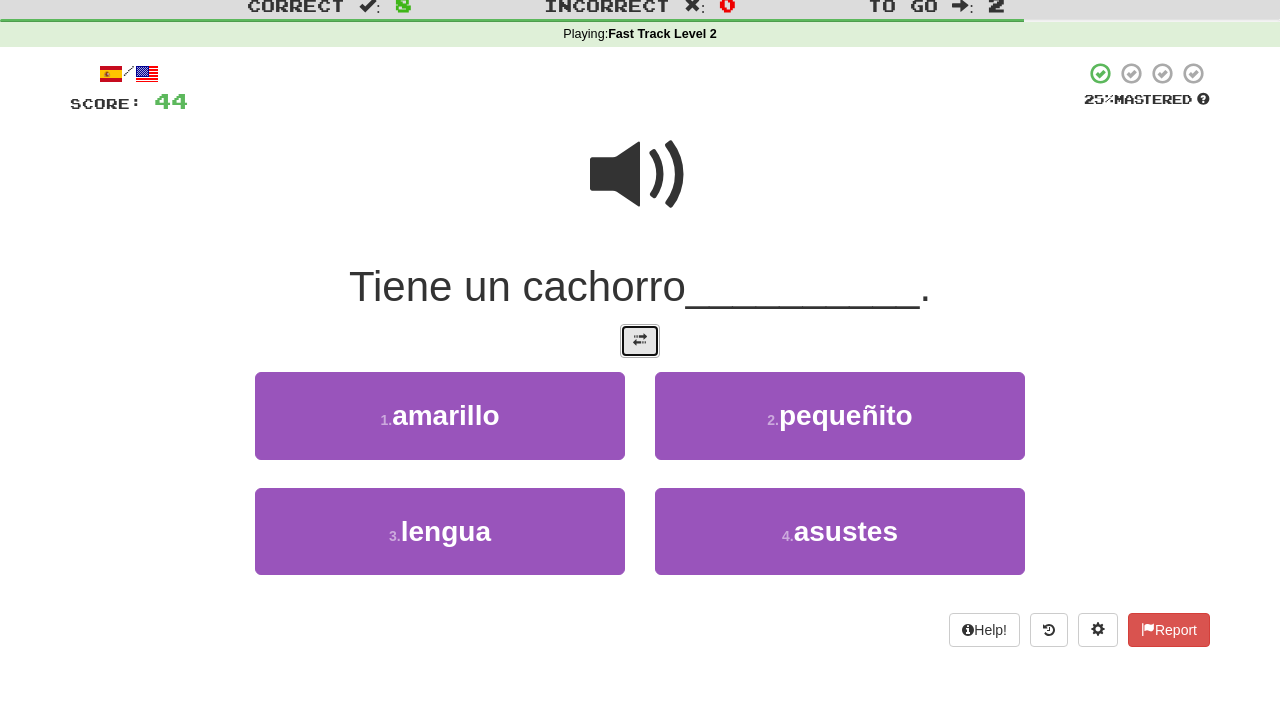 click at bounding box center [640, 340] 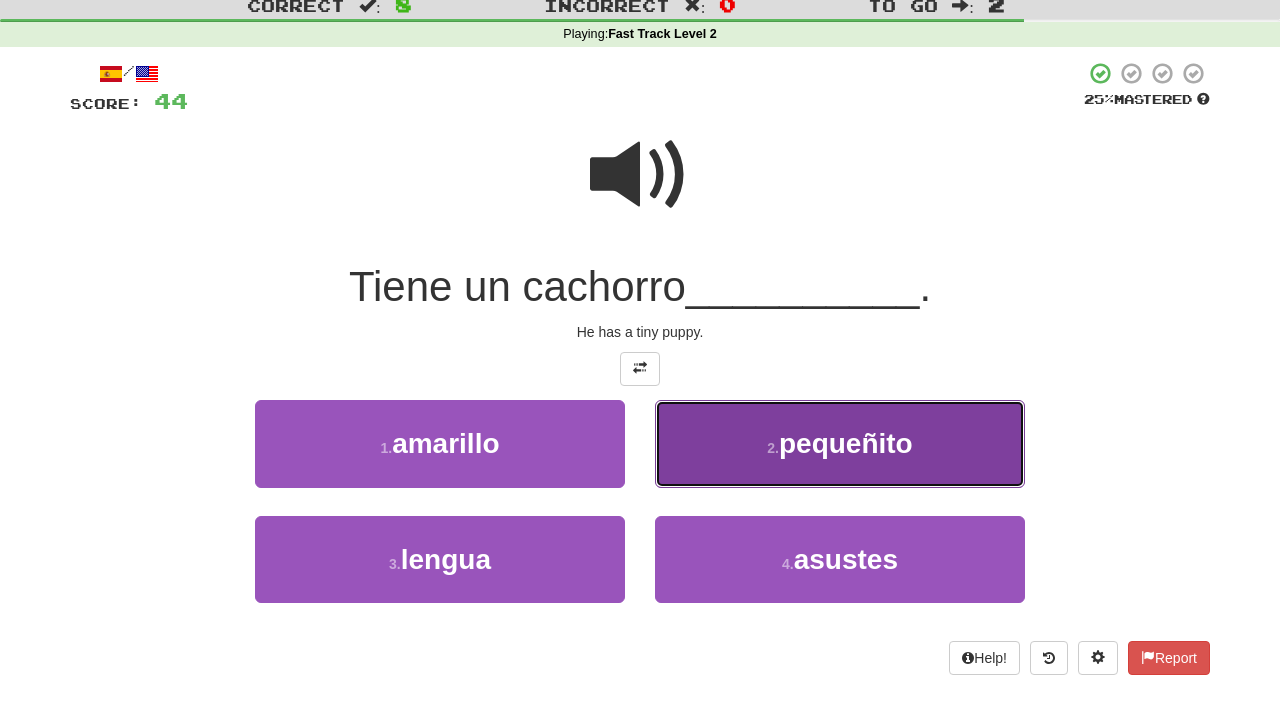 click on "pequeñito" at bounding box center [846, 443] 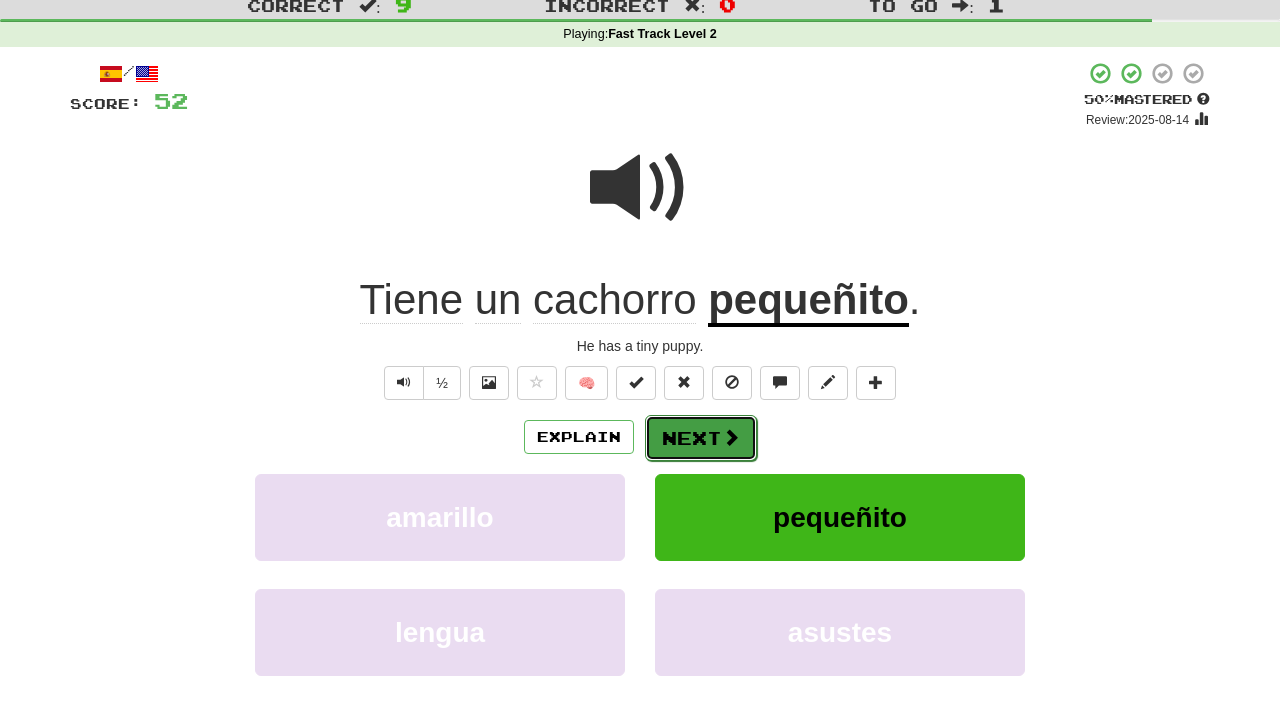 click on "Next" at bounding box center (701, 438) 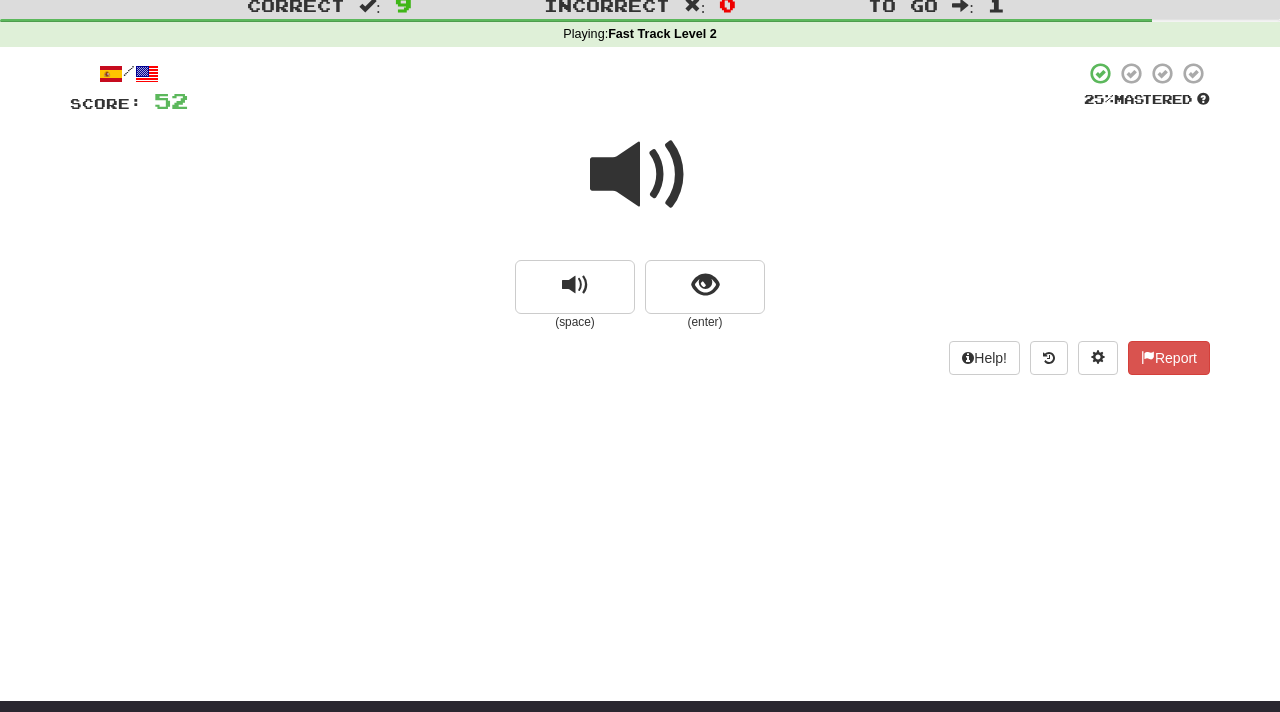click at bounding box center [640, 175] 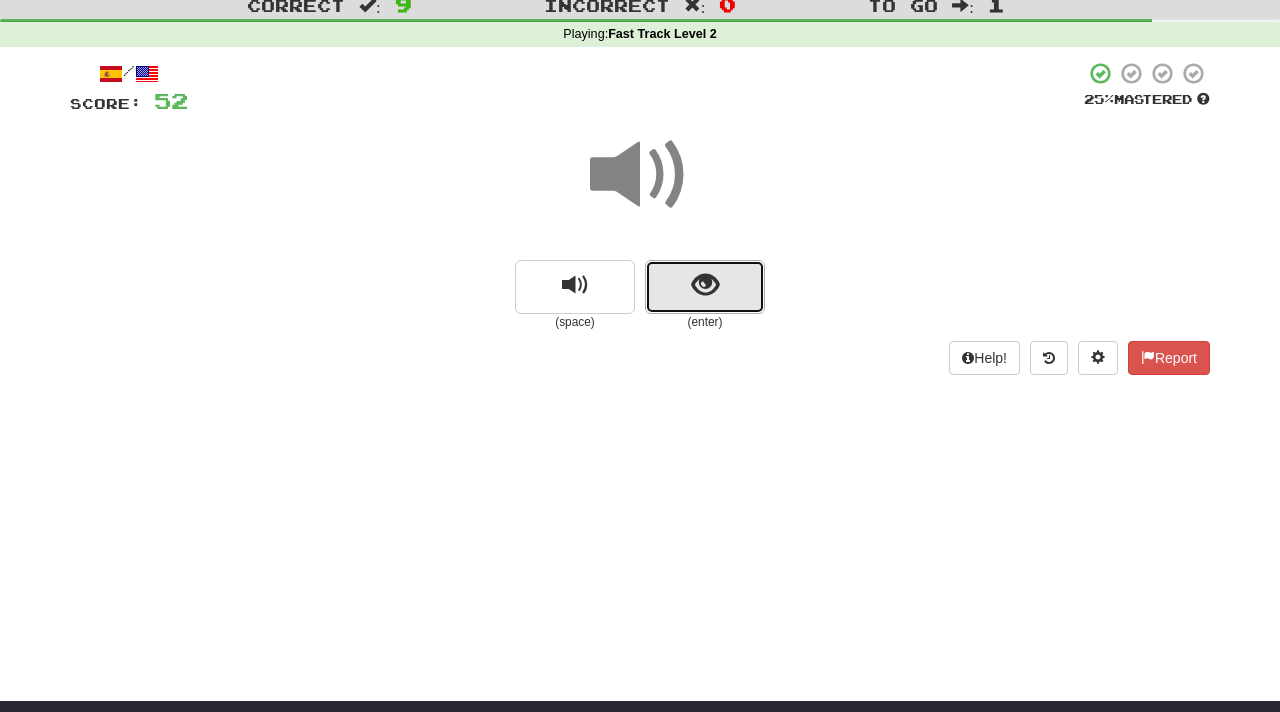 click at bounding box center (705, 285) 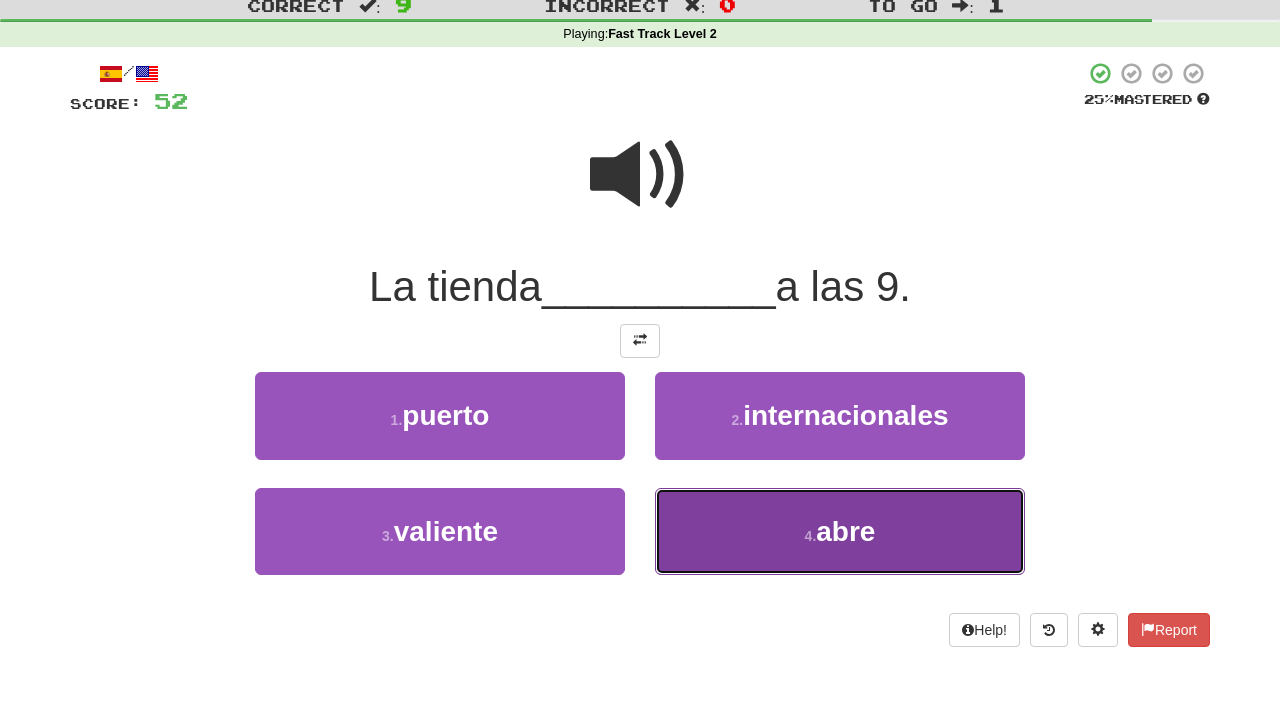 click on "abre" at bounding box center [845, 531] 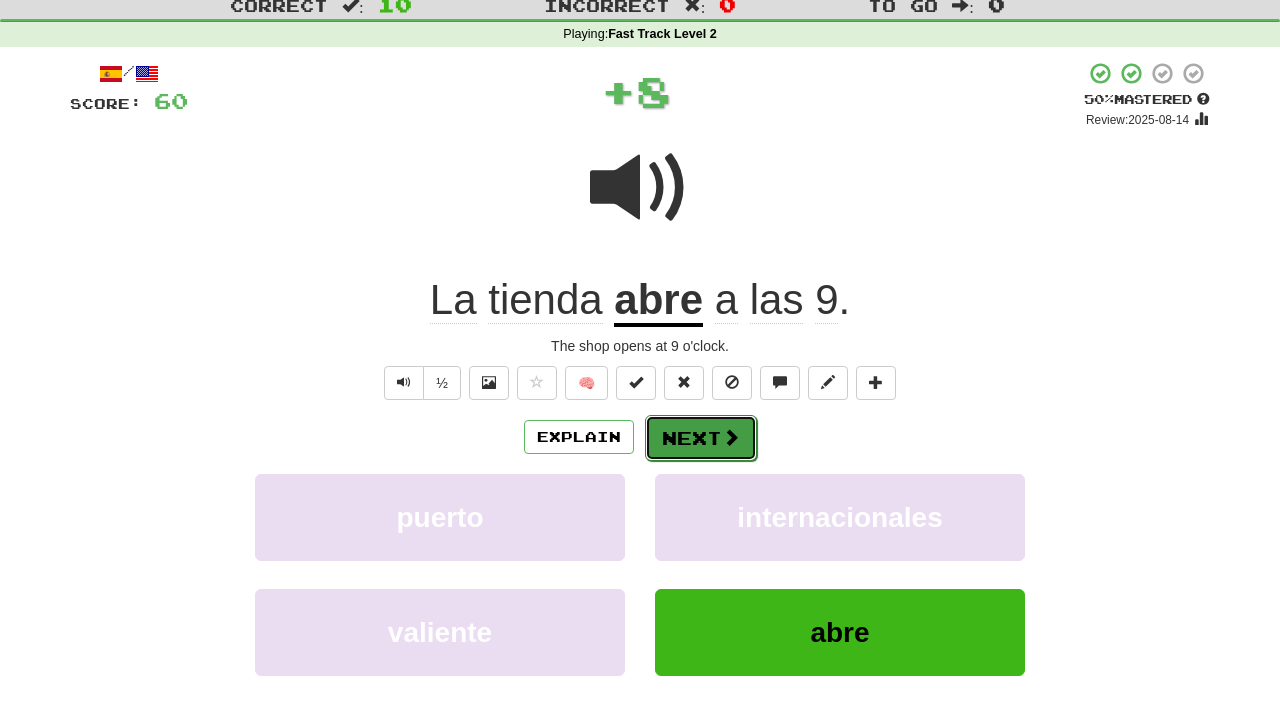 click on "Next" at bounding box center [701, 438] 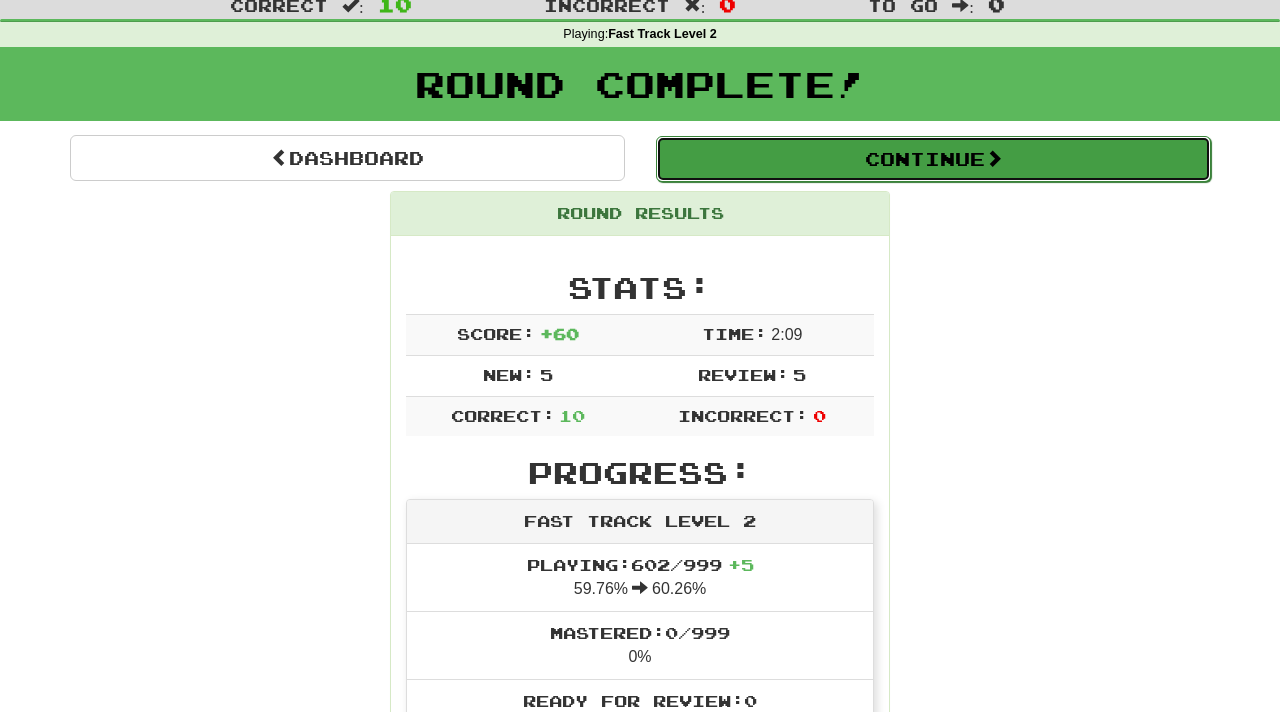 click on "Continue" at bounding box center (933, 159) 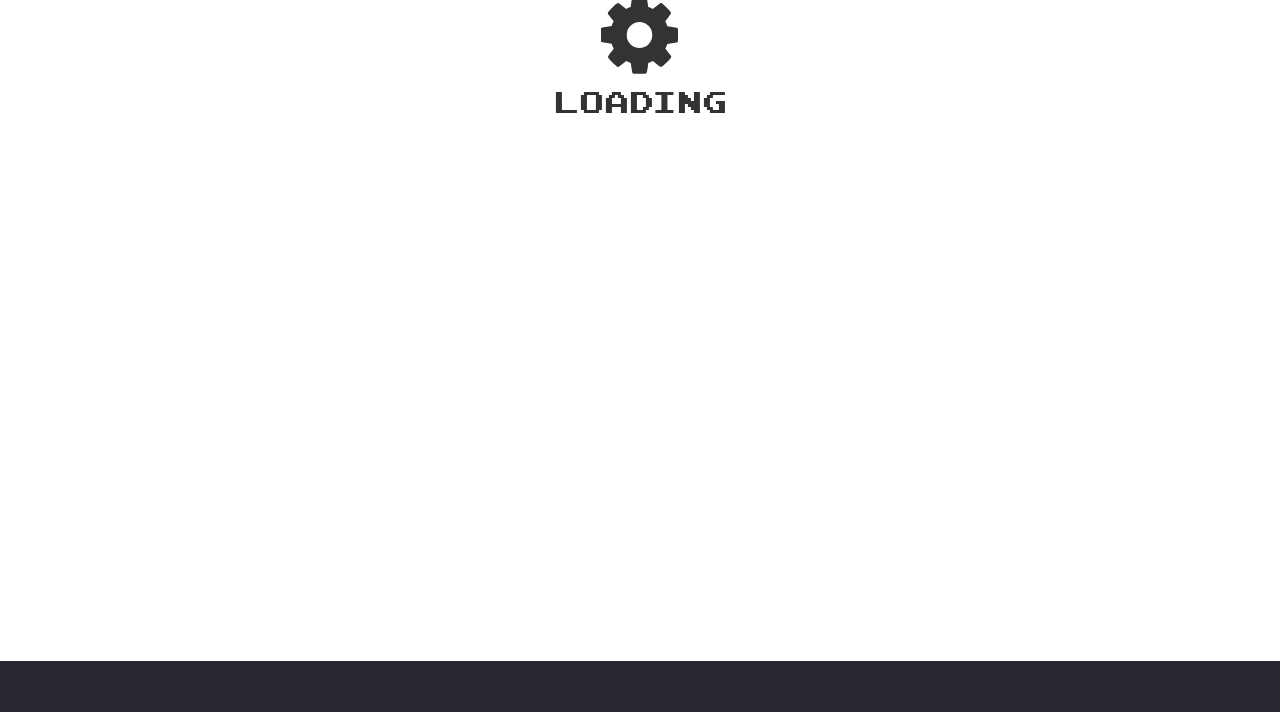 scroll, scrollTop: 61, scrollLeft: 0, axis: vertical 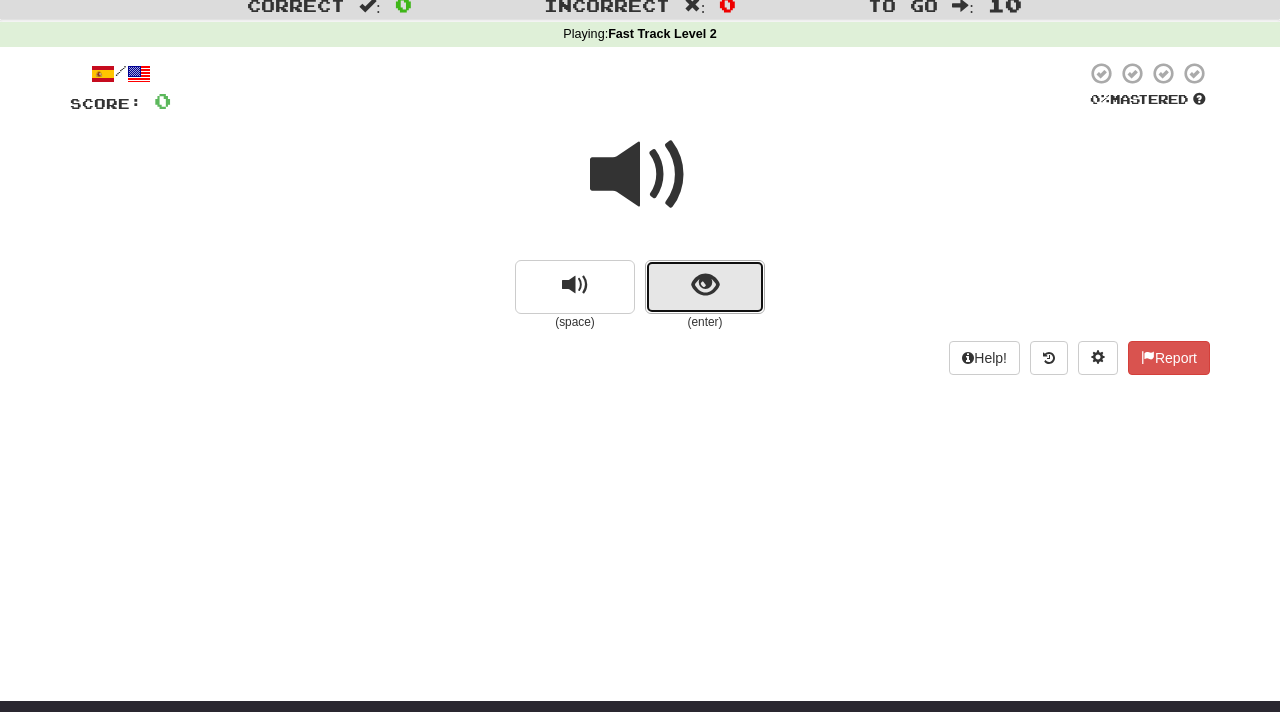 click at bounding box center (705, 285) 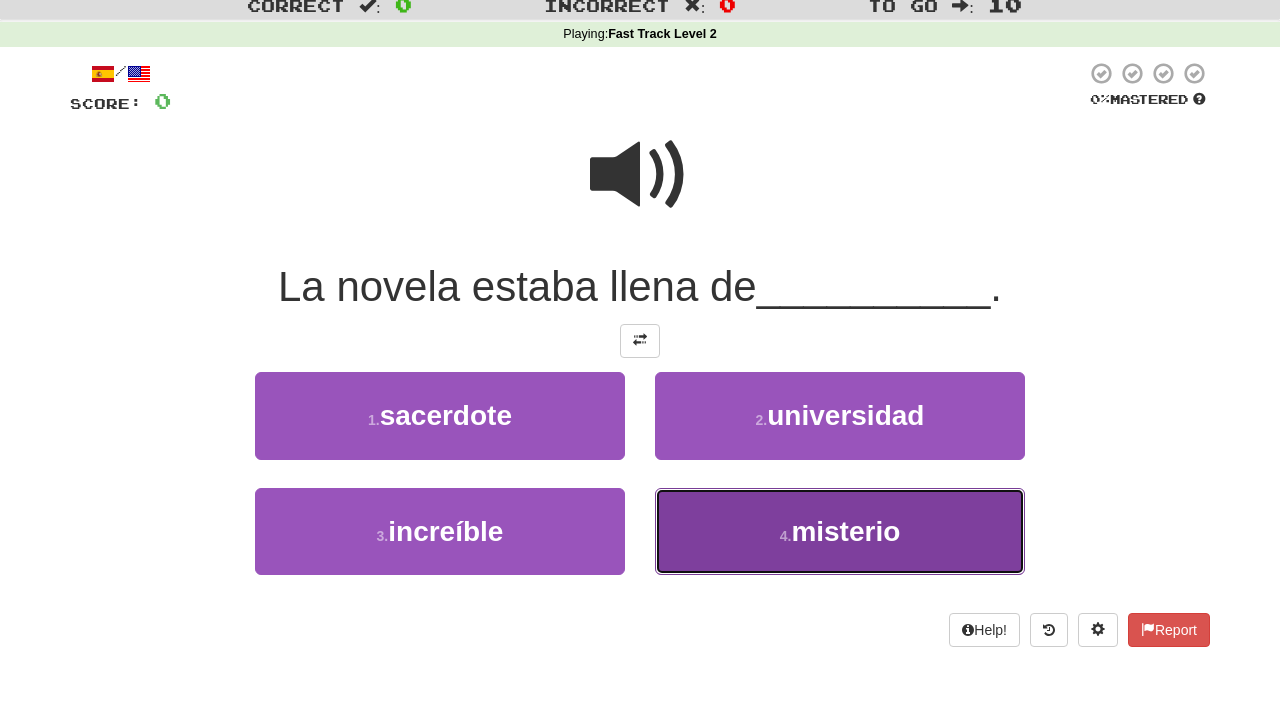 click on "misterio" at bounding box center [845, 531] 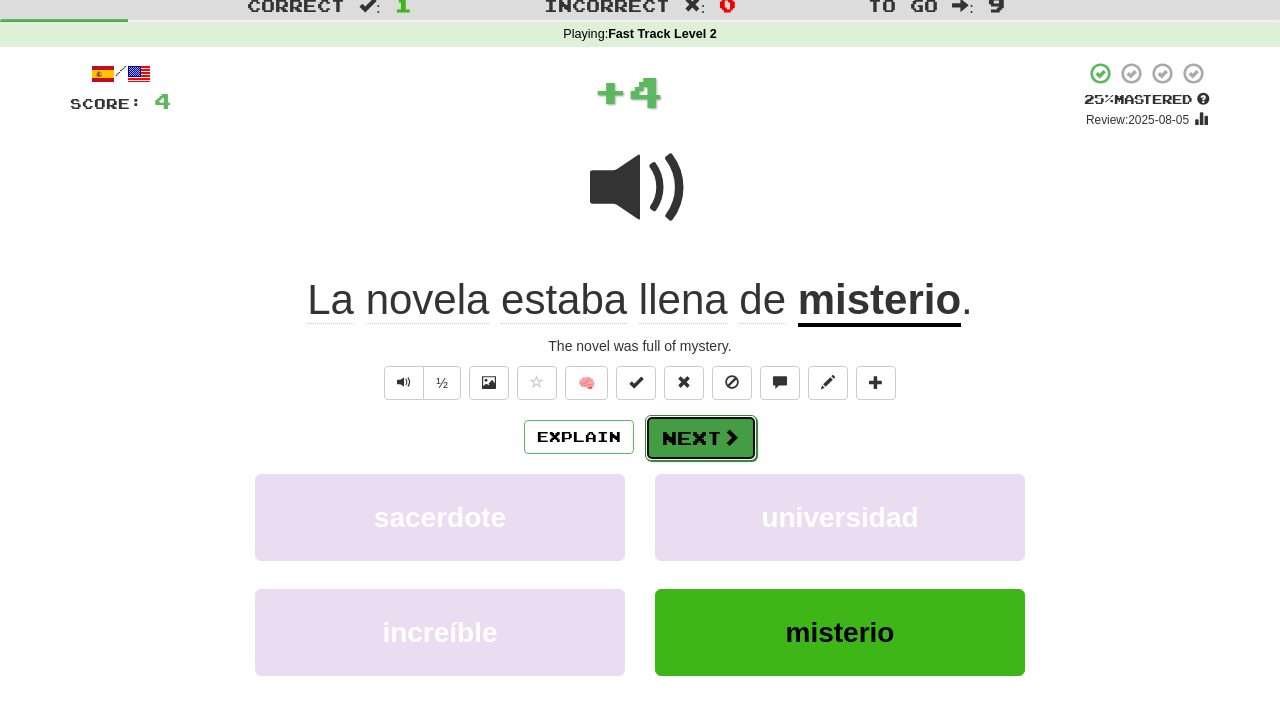 click on "Next" at bounding box center (701, 438) 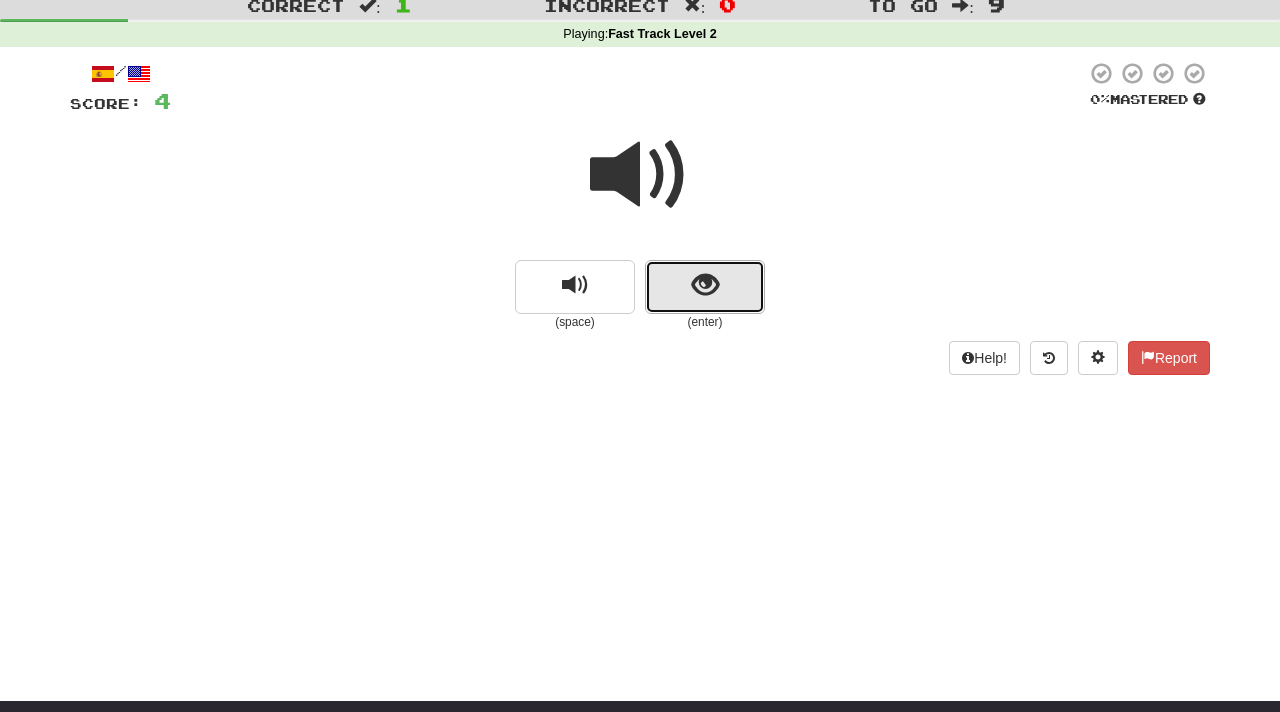 click at bounding box center (705, 285) 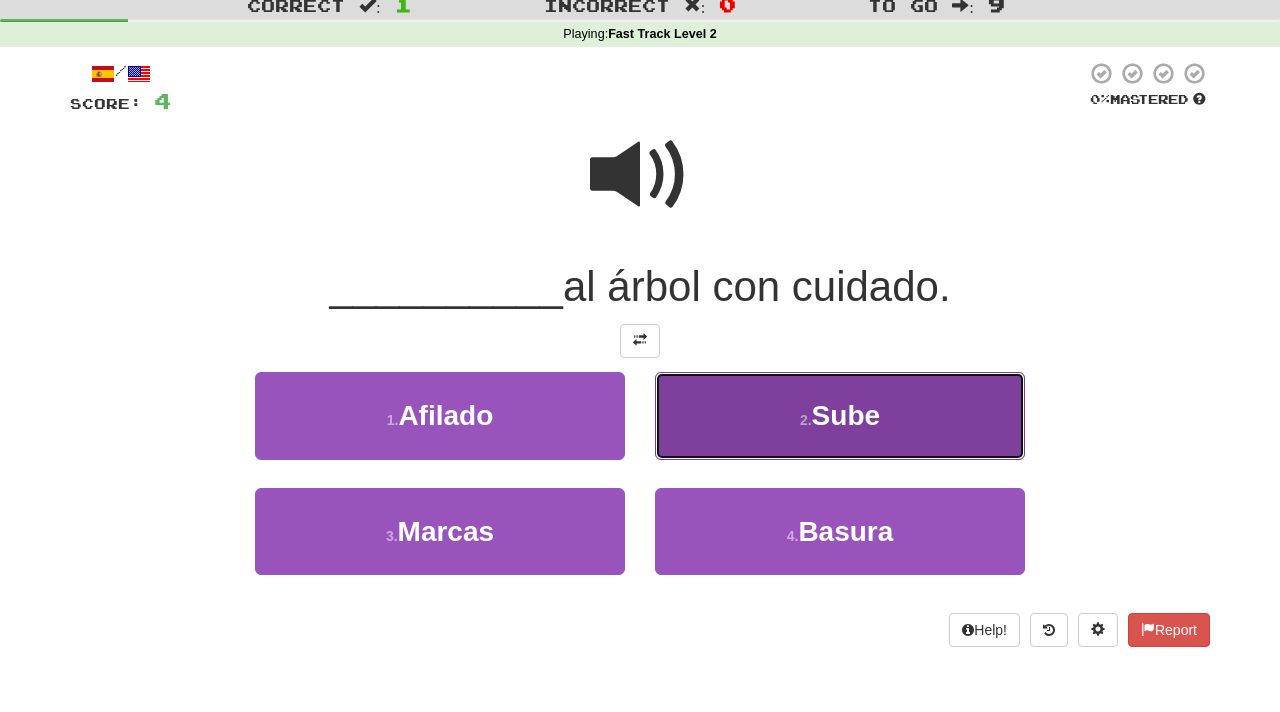 click on "Sube" at bounding box center (846, 415) 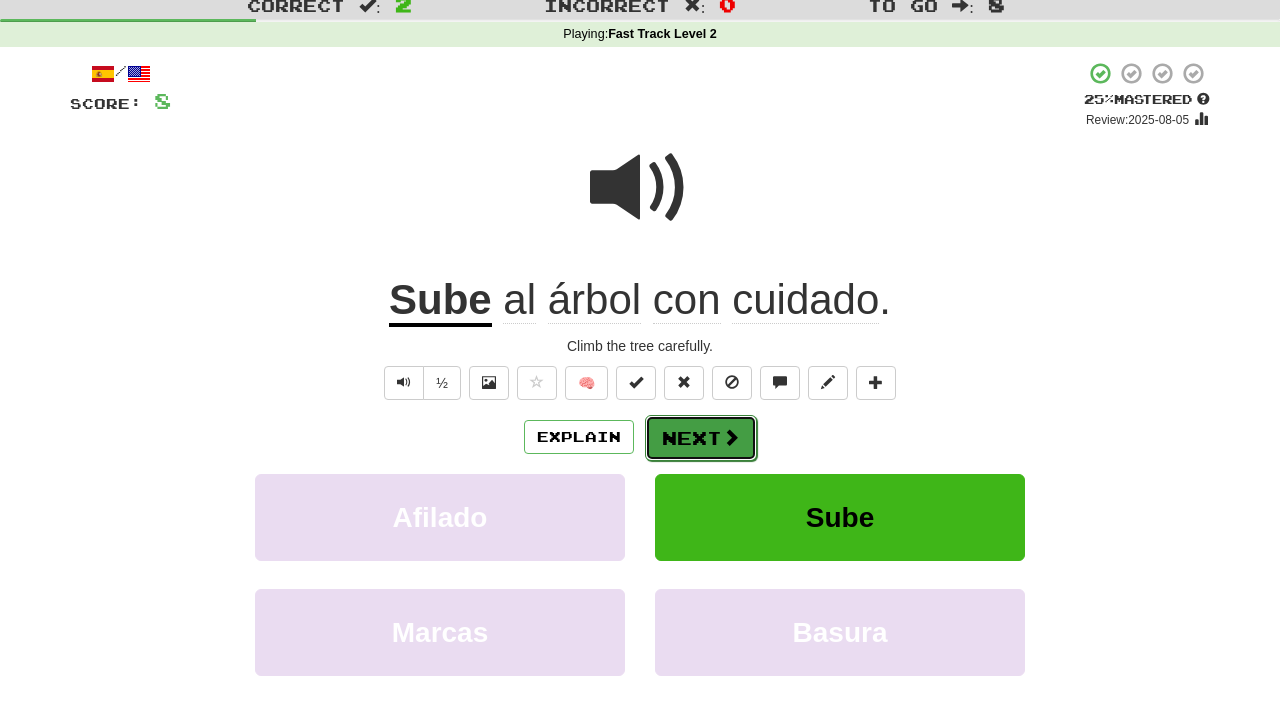 click on "Next" at bounding box center (701, 438) 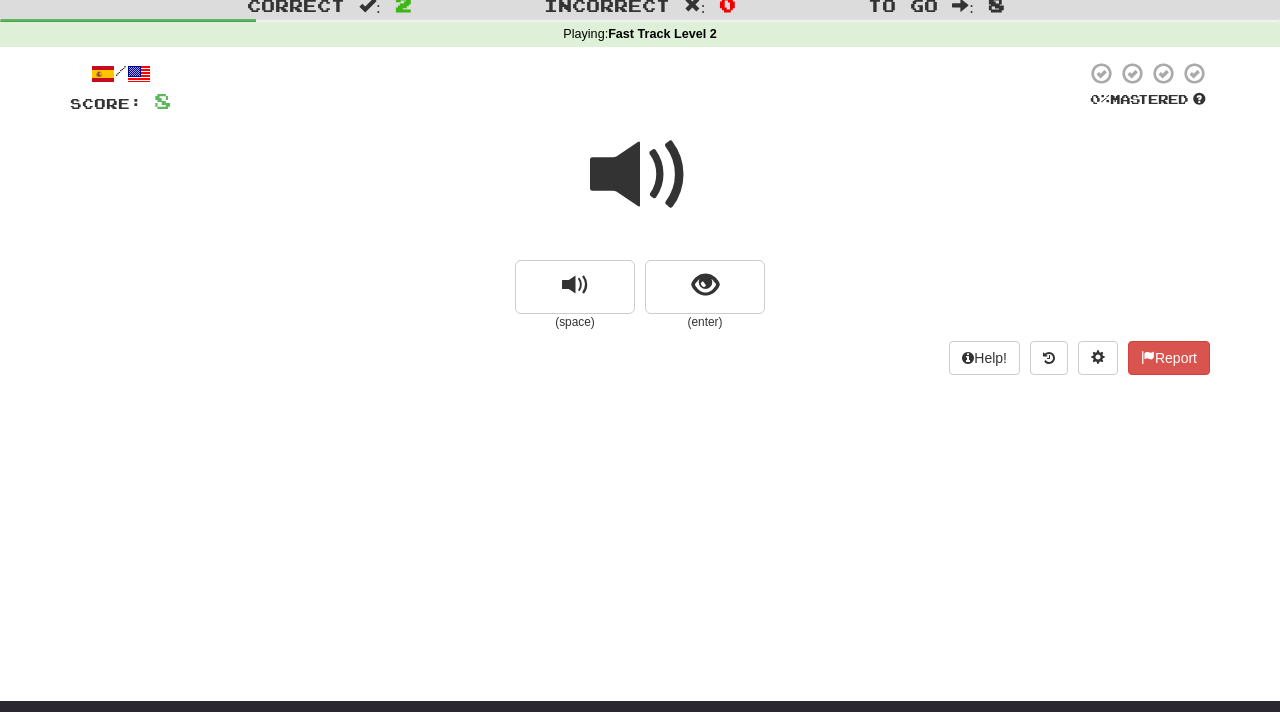 click at bounding box center (640, 175) 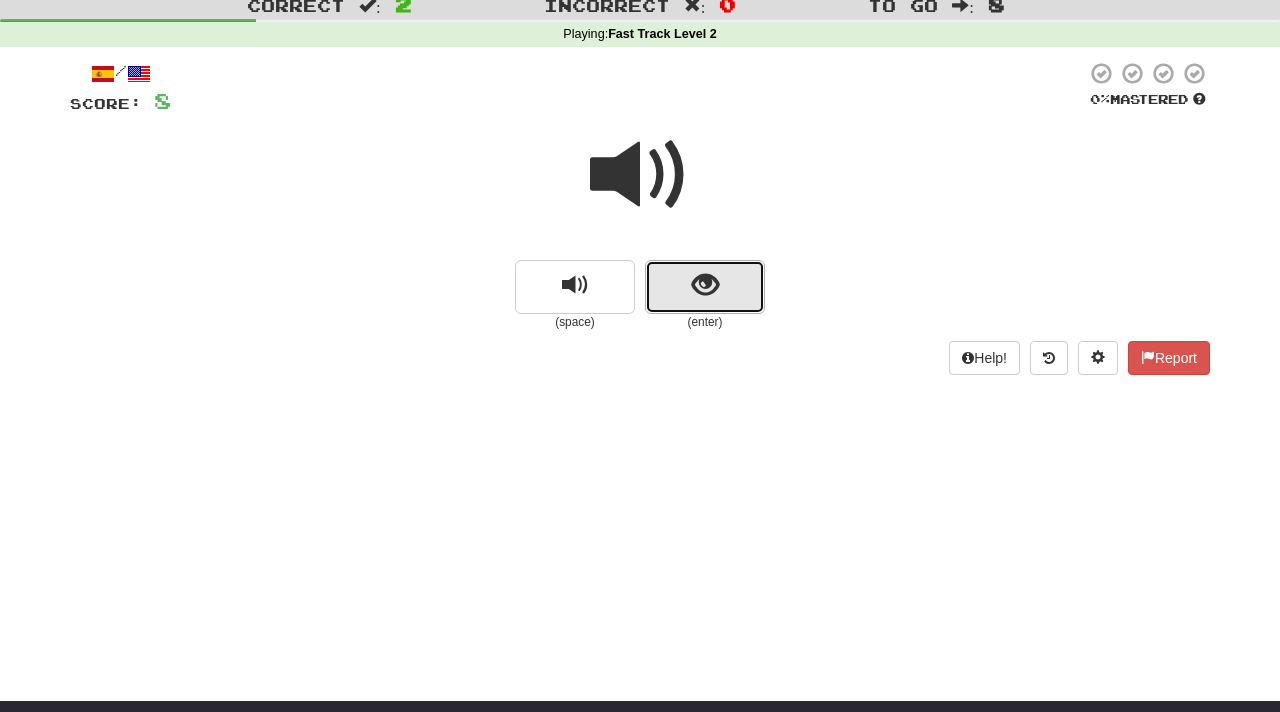 click at bounding box center (705, 285) 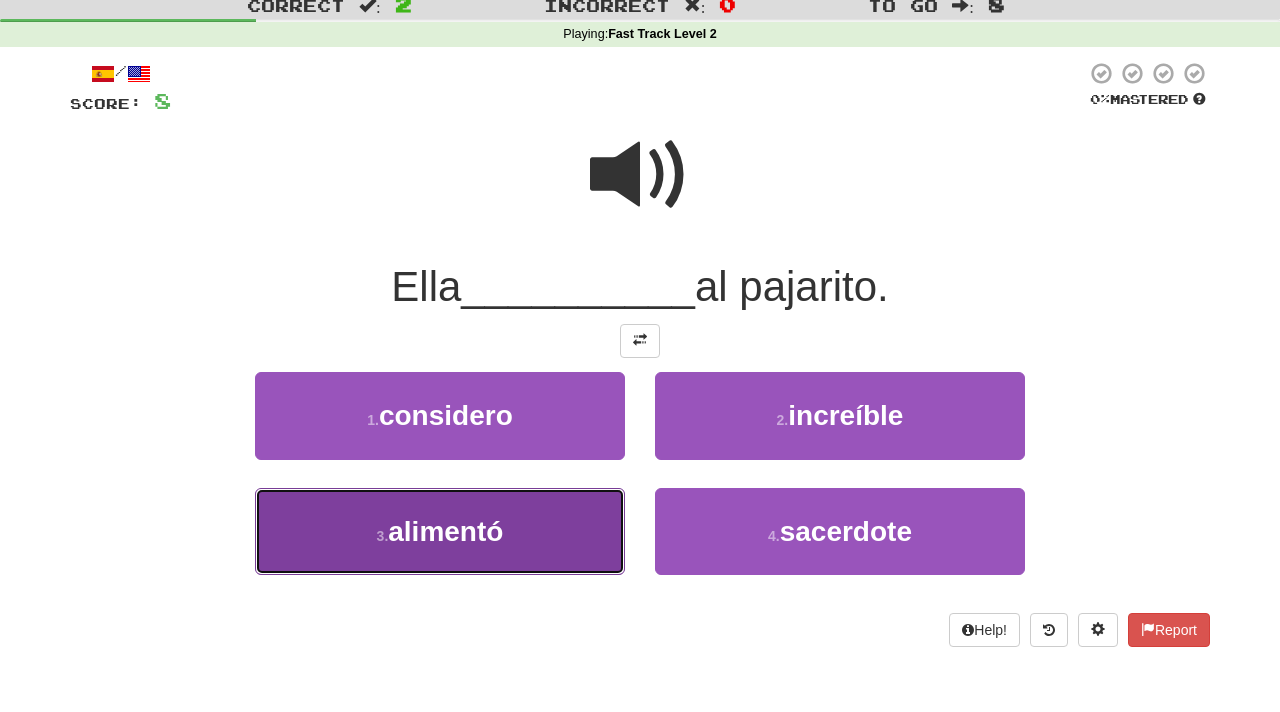 click on "alimentó" at bounding box center (445, 531) 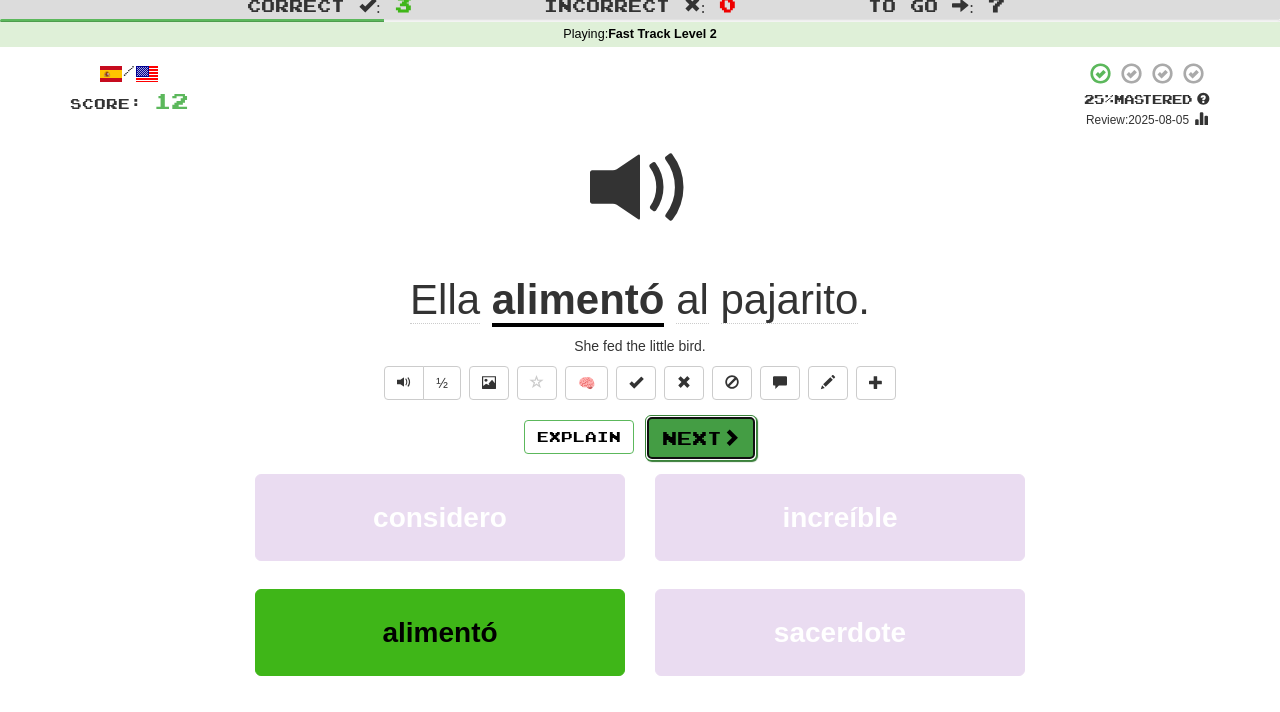 click on "Next" at bounding box center [701, 438] 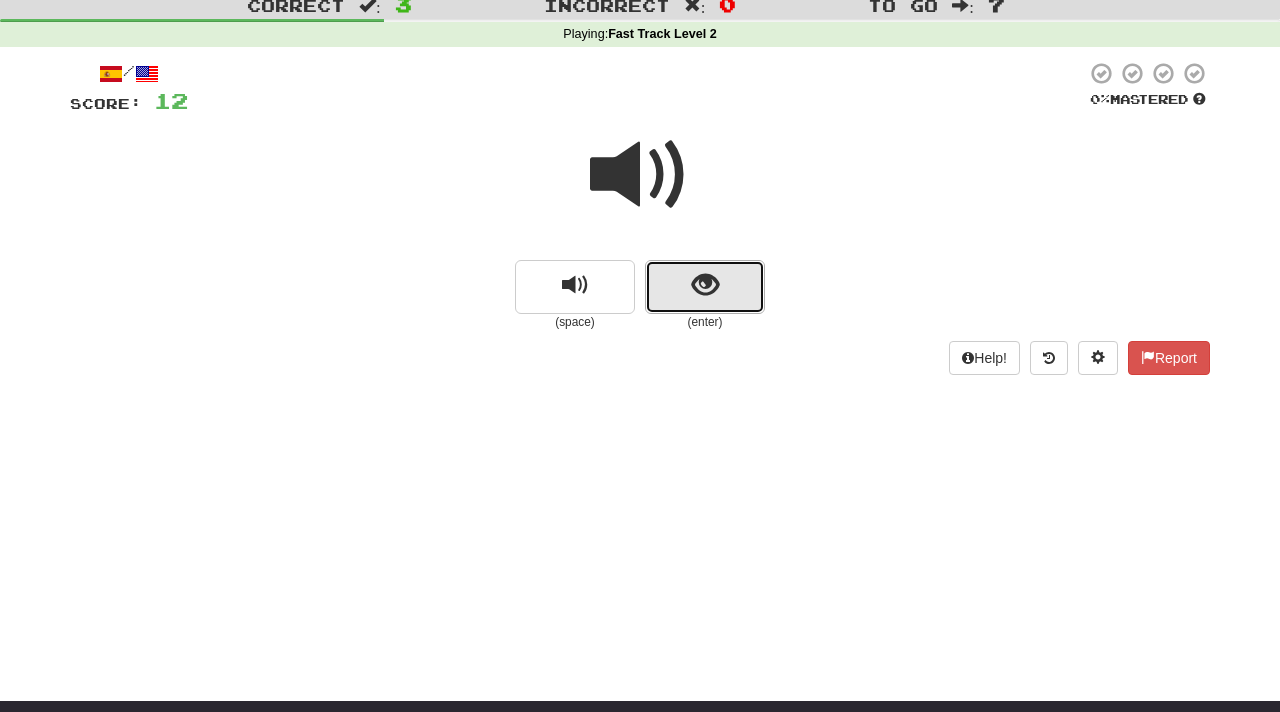 click at bounding box center [705, 285] 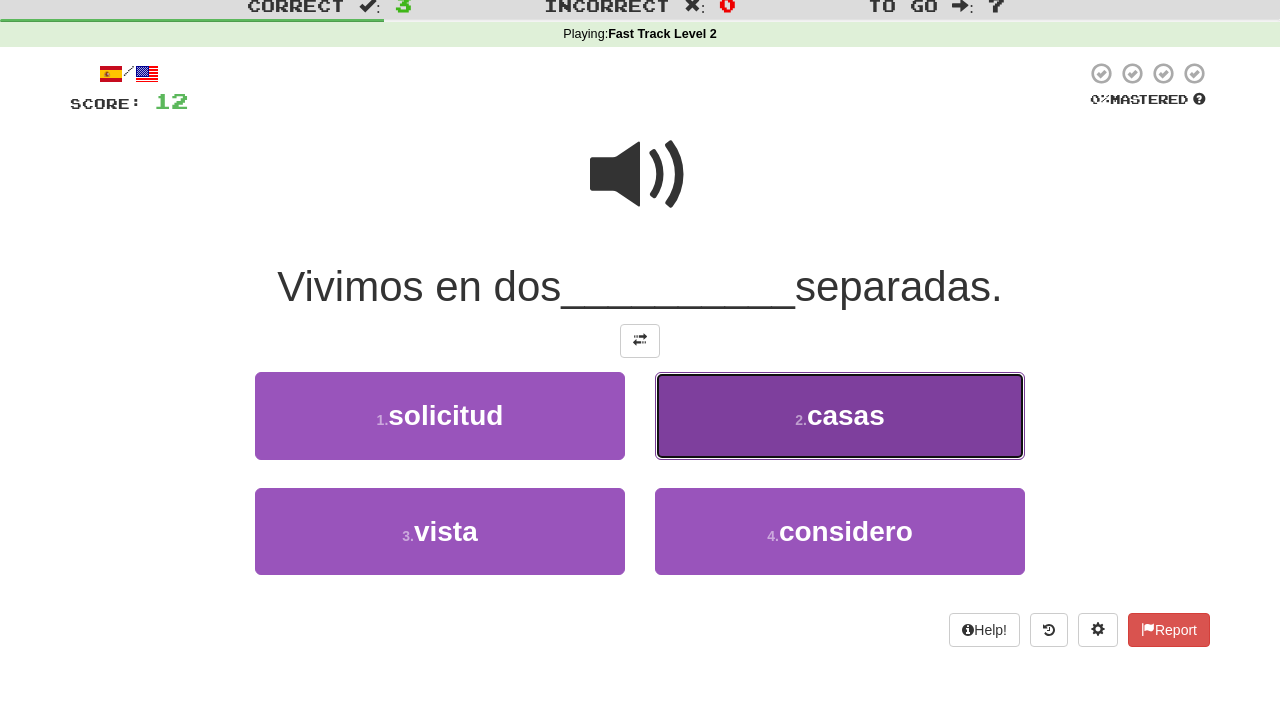 click on "casas" at bounding box center (846, 415) 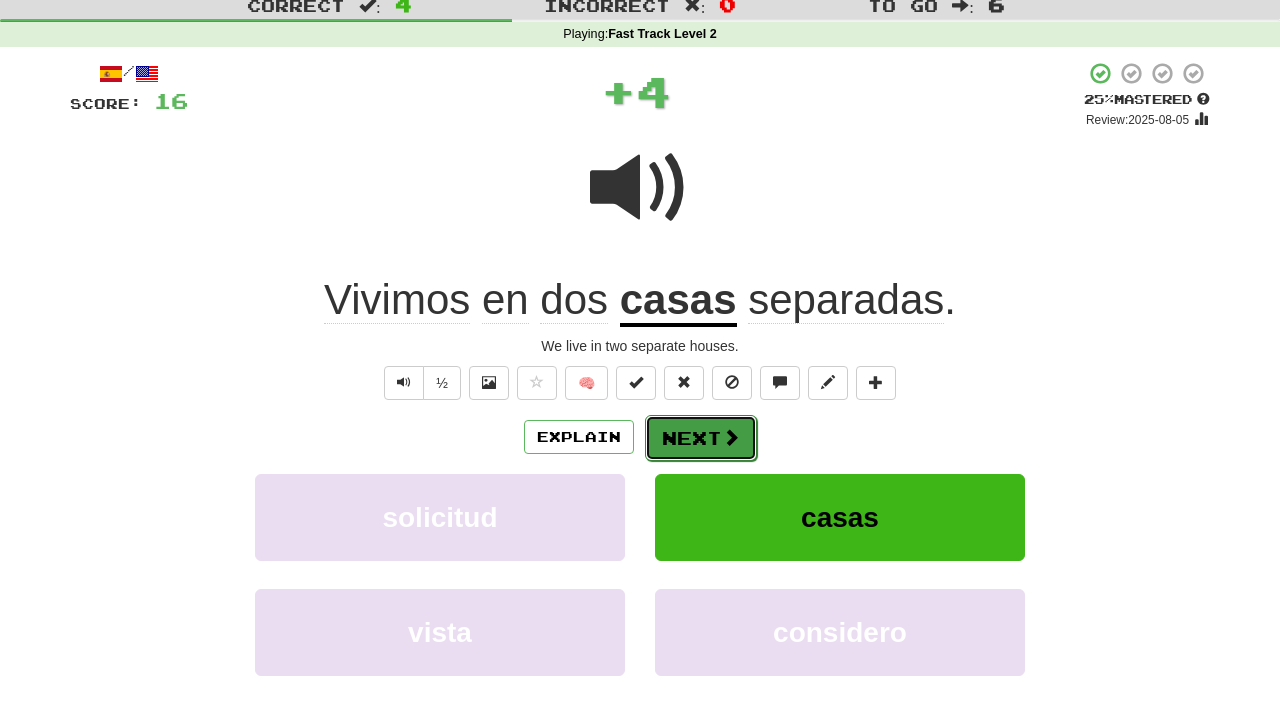 click on "Next" at bounding box center [701, 438] 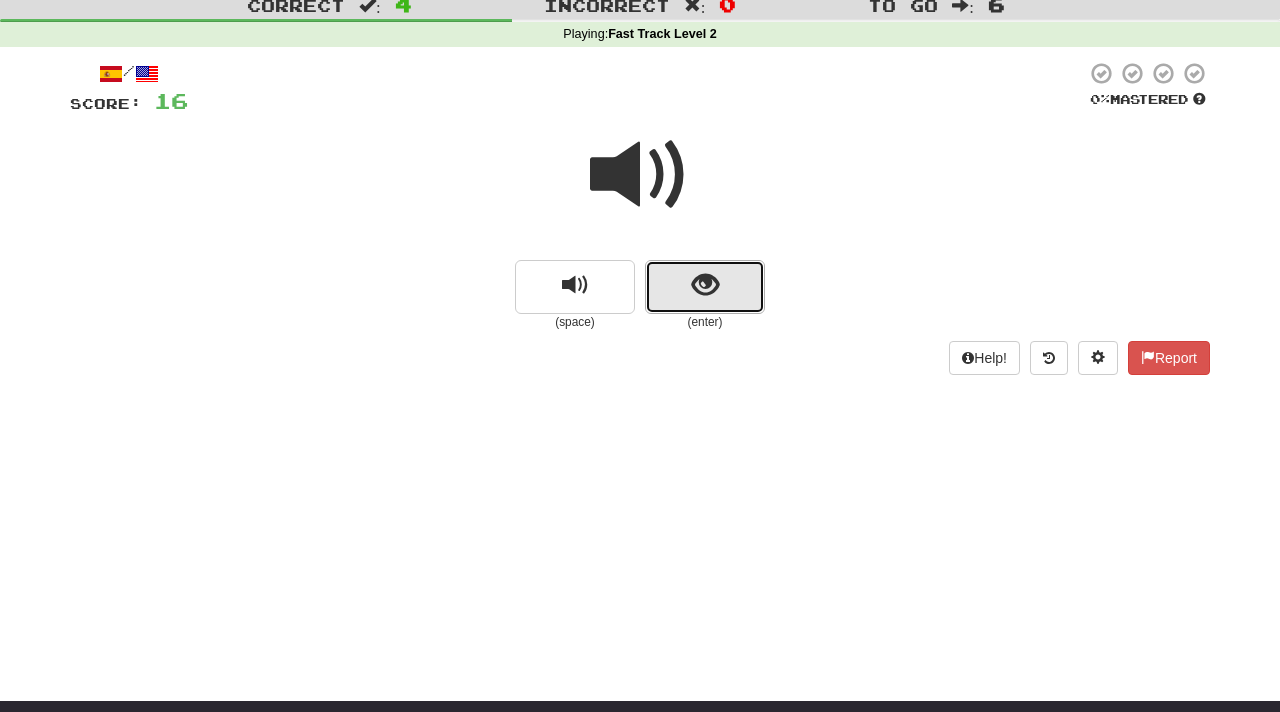 click at bounding box center (705, 285) 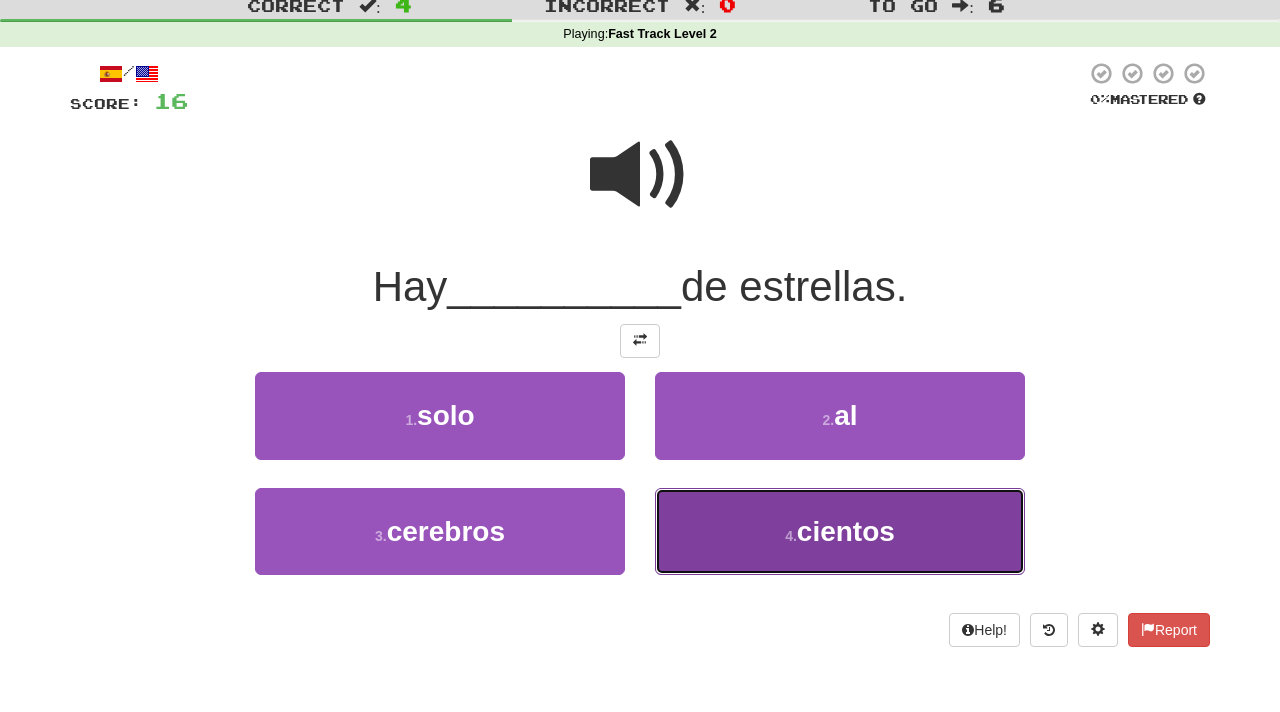 click on "cientos" at bounding box center [846, 531] 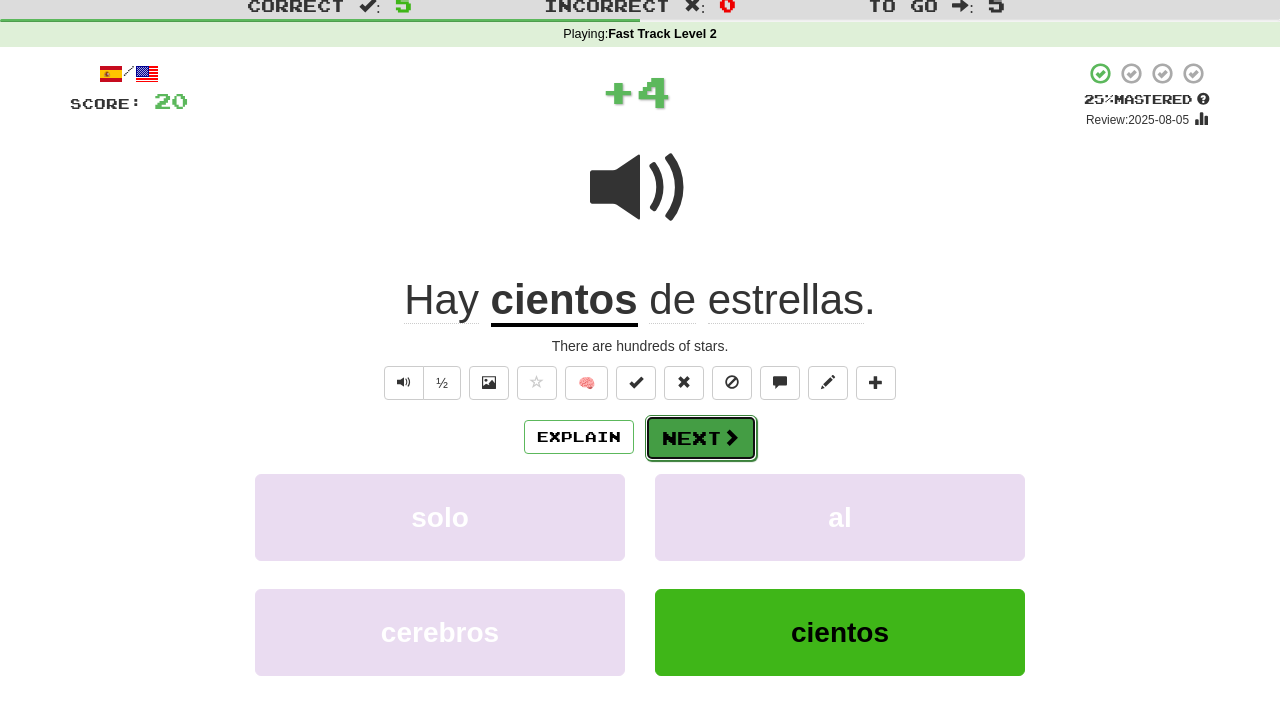 click on "Next" at bounding box center (701, 438) 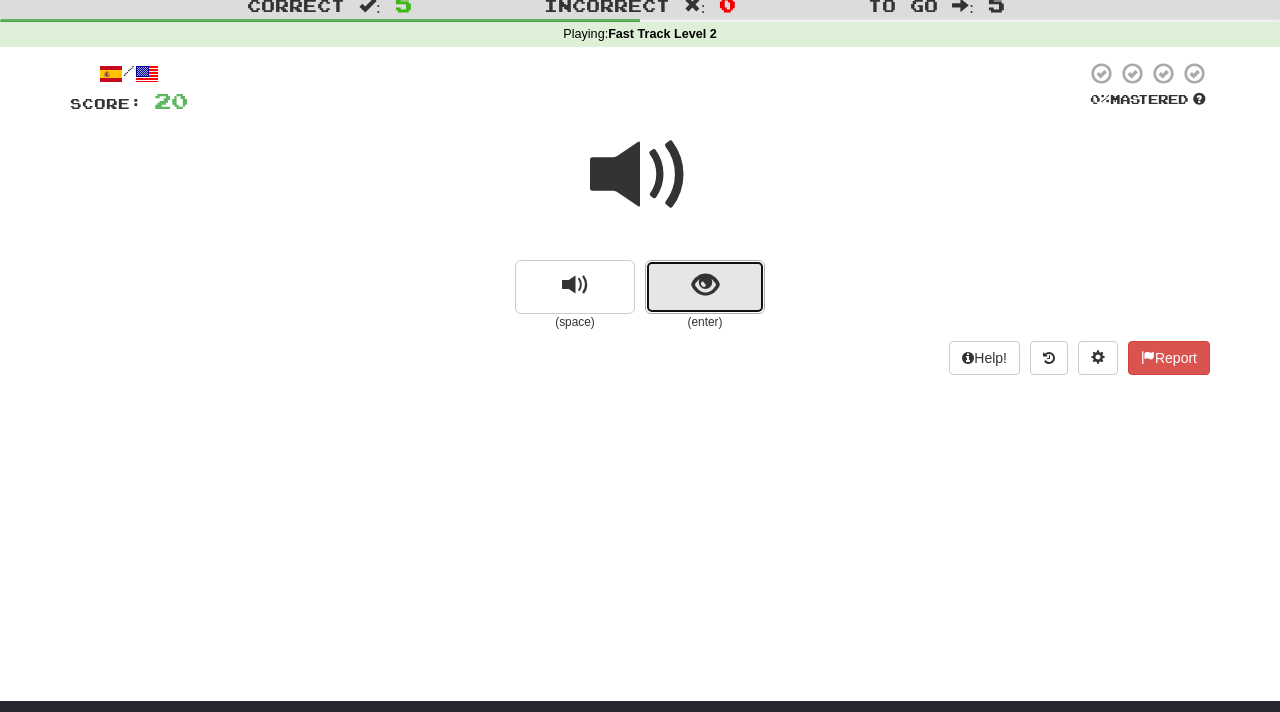 click at bounding box center (705, 285) 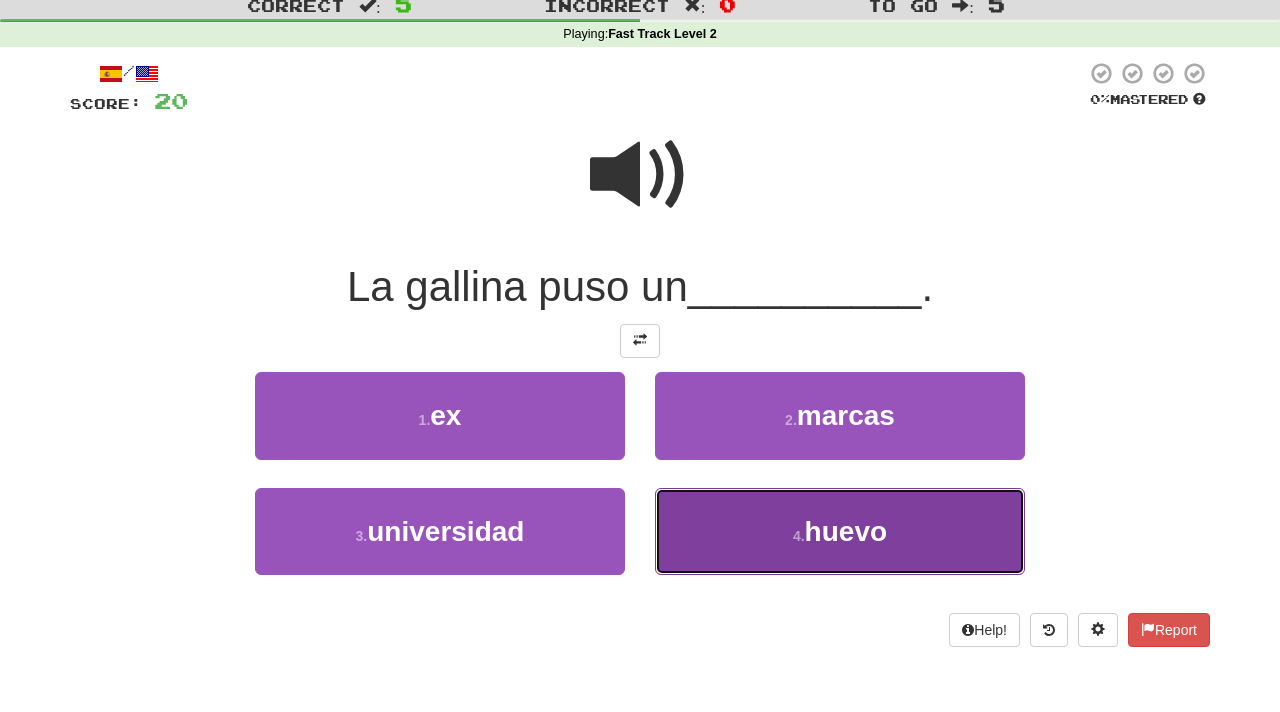 click on "huevo" at bounding box center (846, 531) 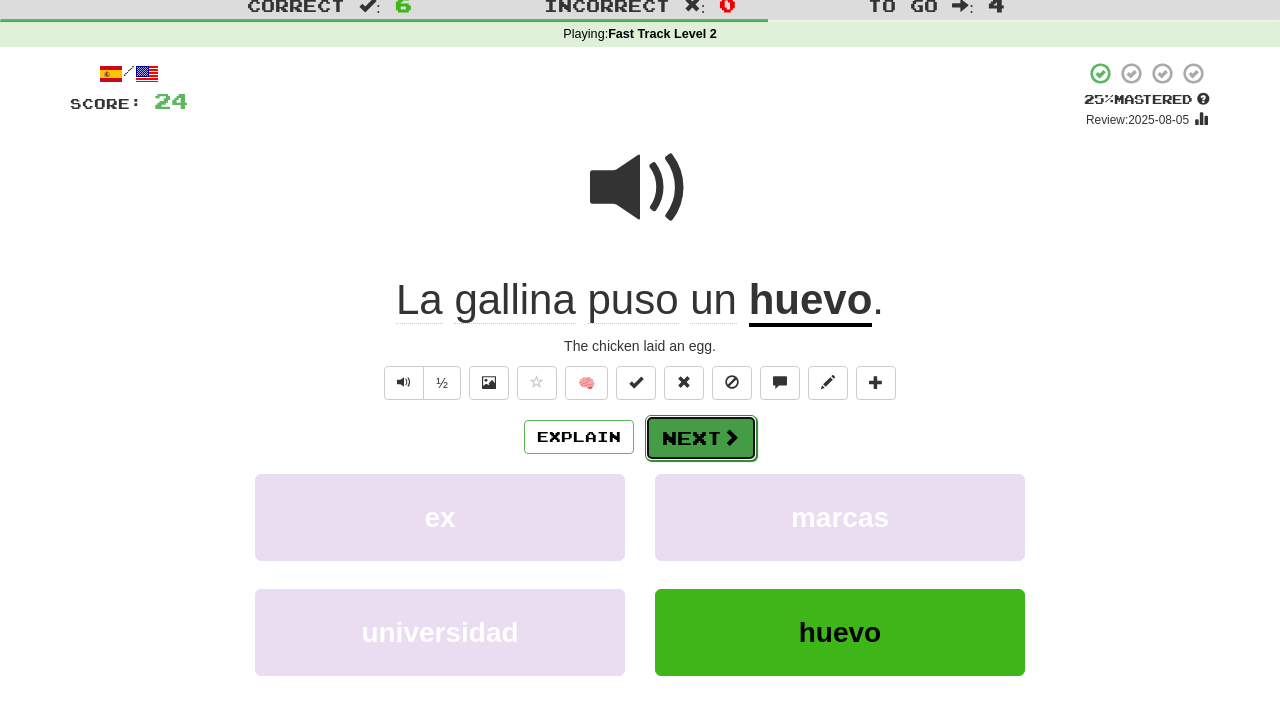click on "Next" at bounding box center [701, 438] 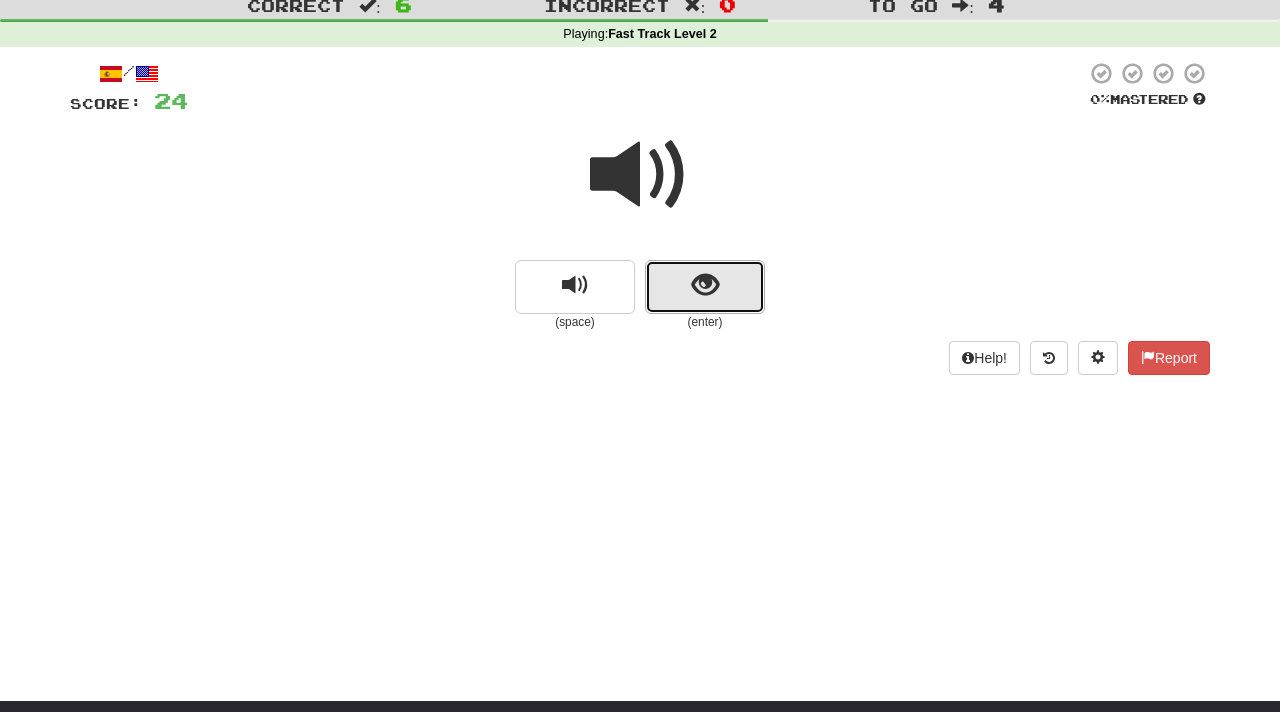 click at bounding box center [705, 285] 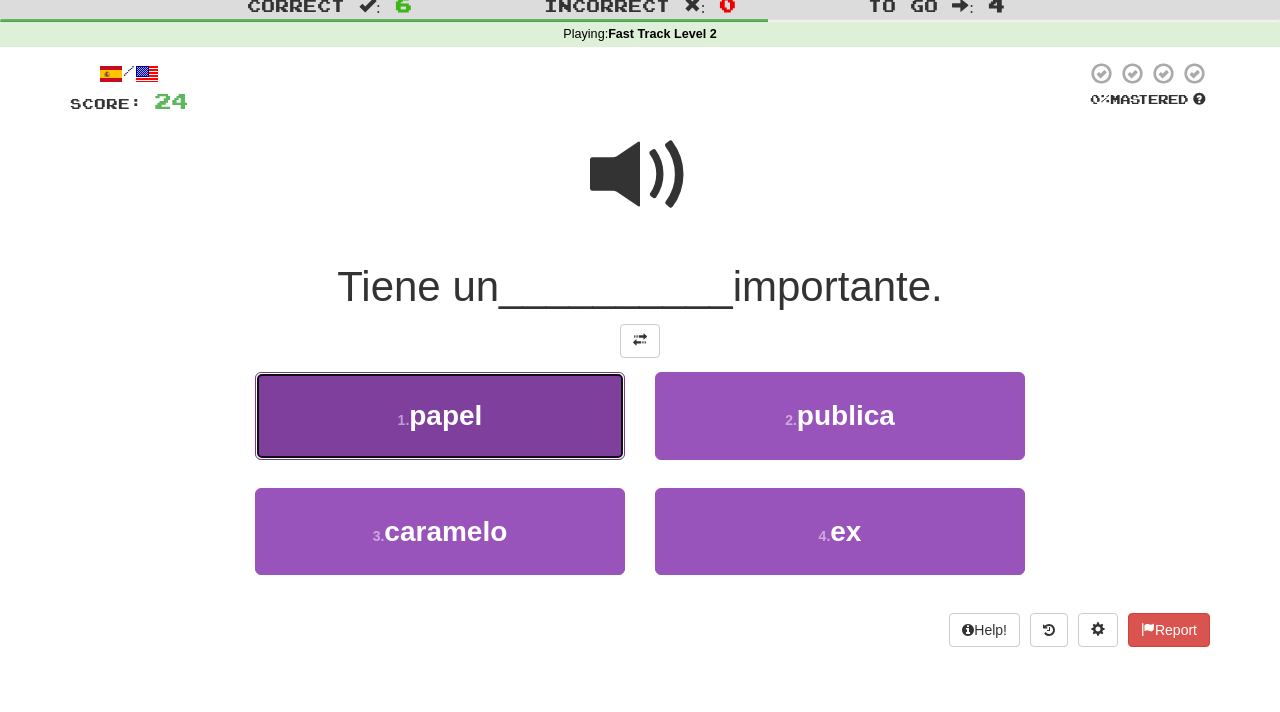 click on "papel" at bounding box center (445, 415) 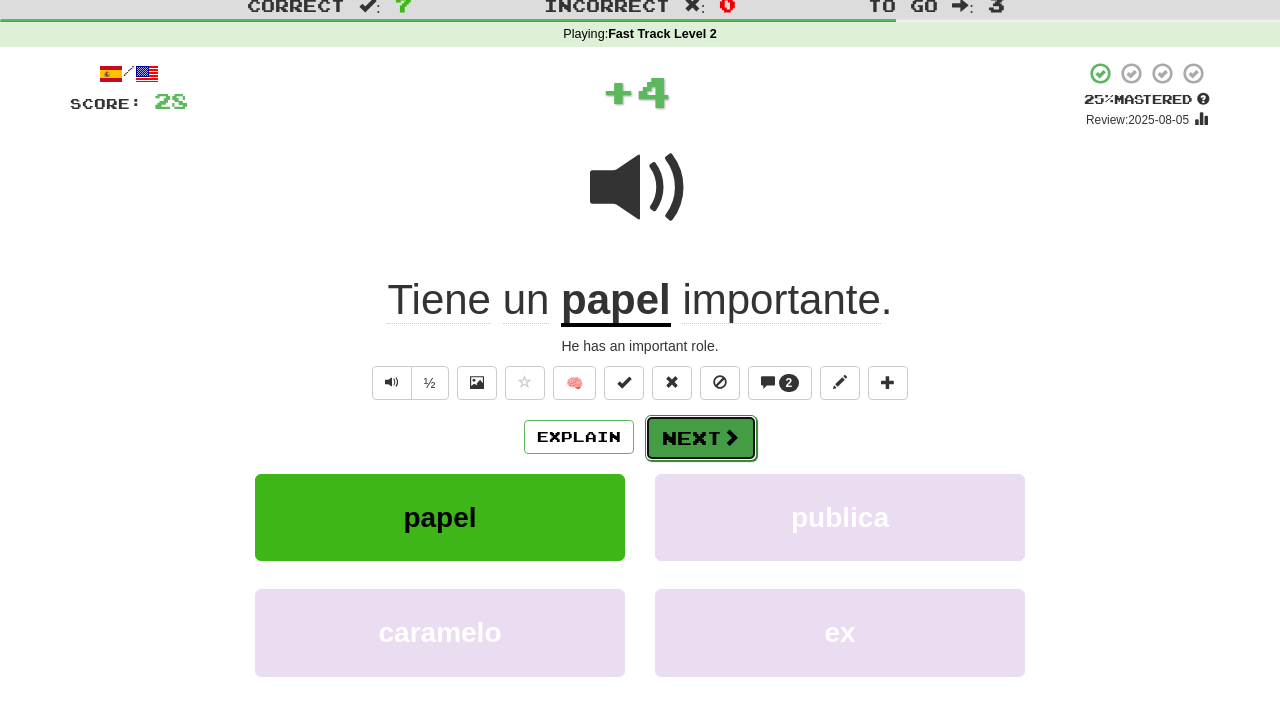 click on "Next" at bounding box center [701, 438] 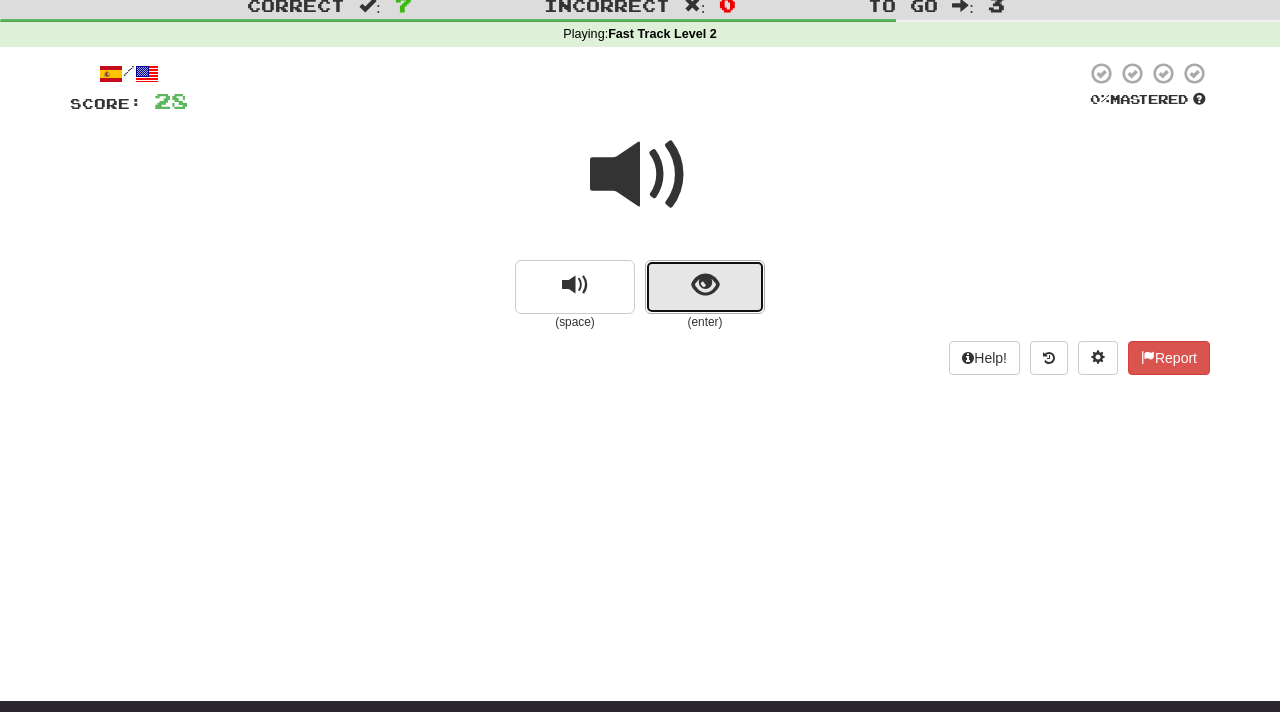 click at bounding box center (705, 285) 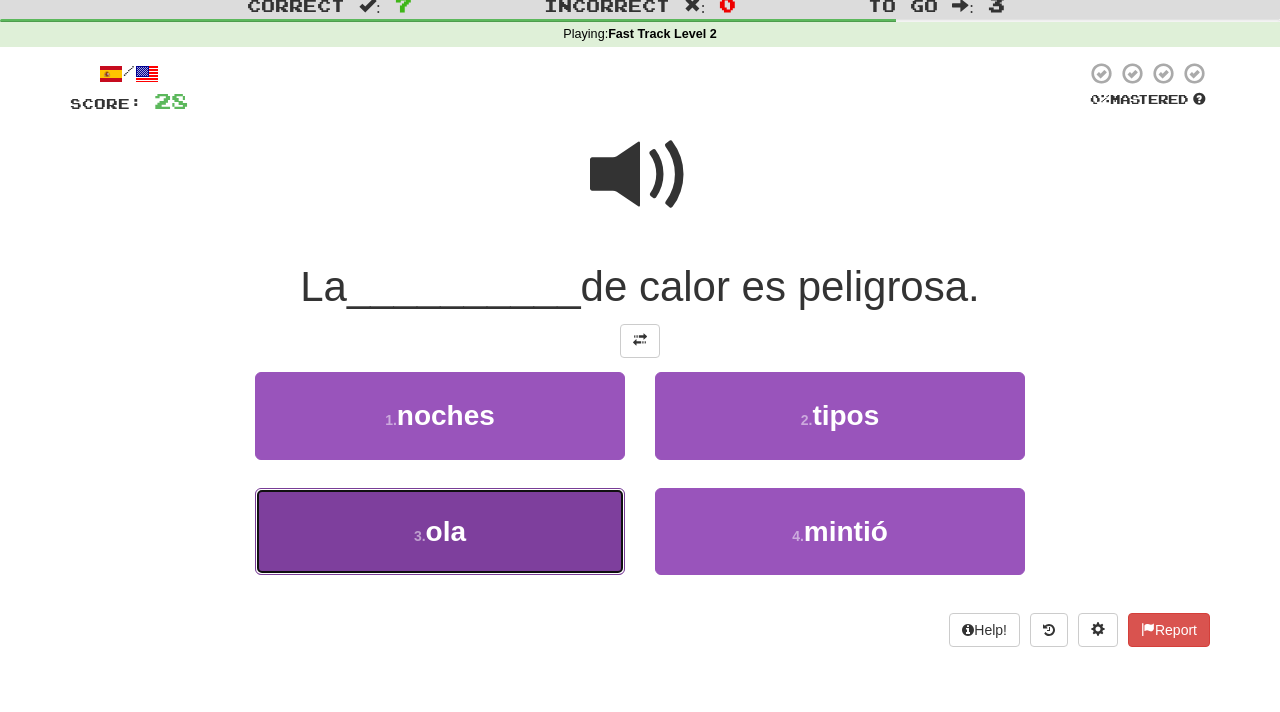 click on "ola" at bounding box center [446, 531] 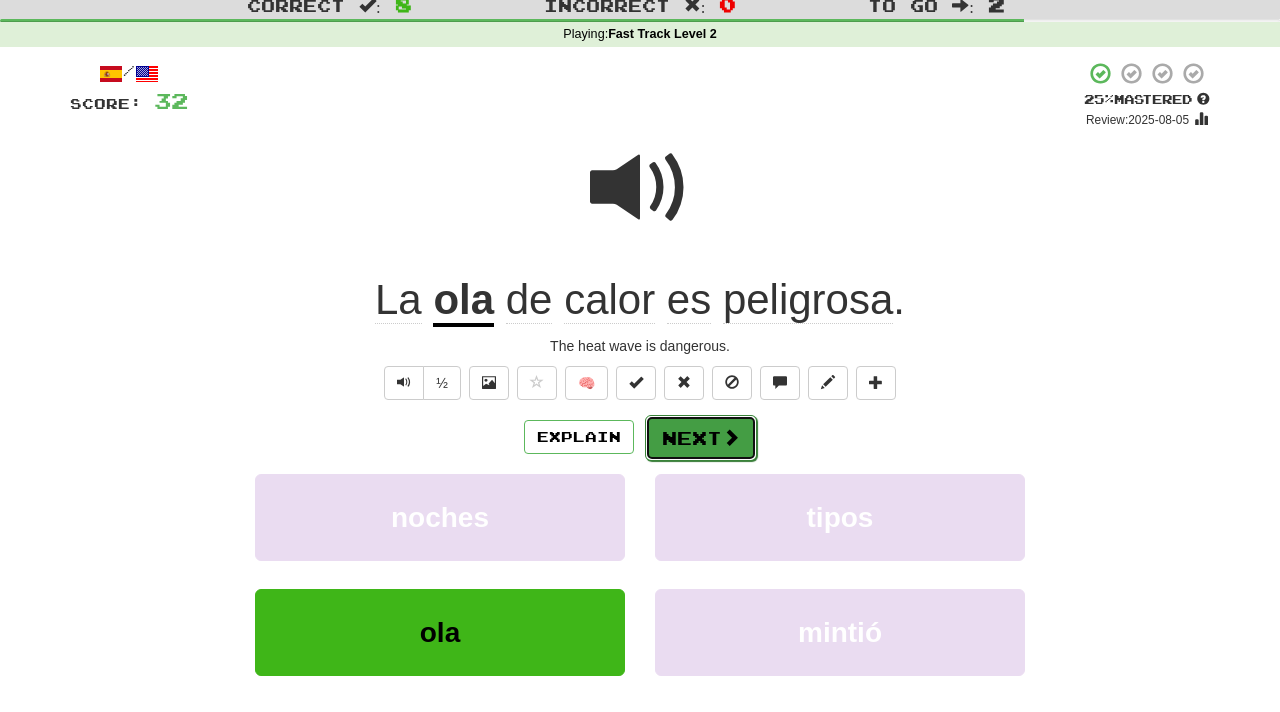 click on "Next" at bounding box center (701, 438) 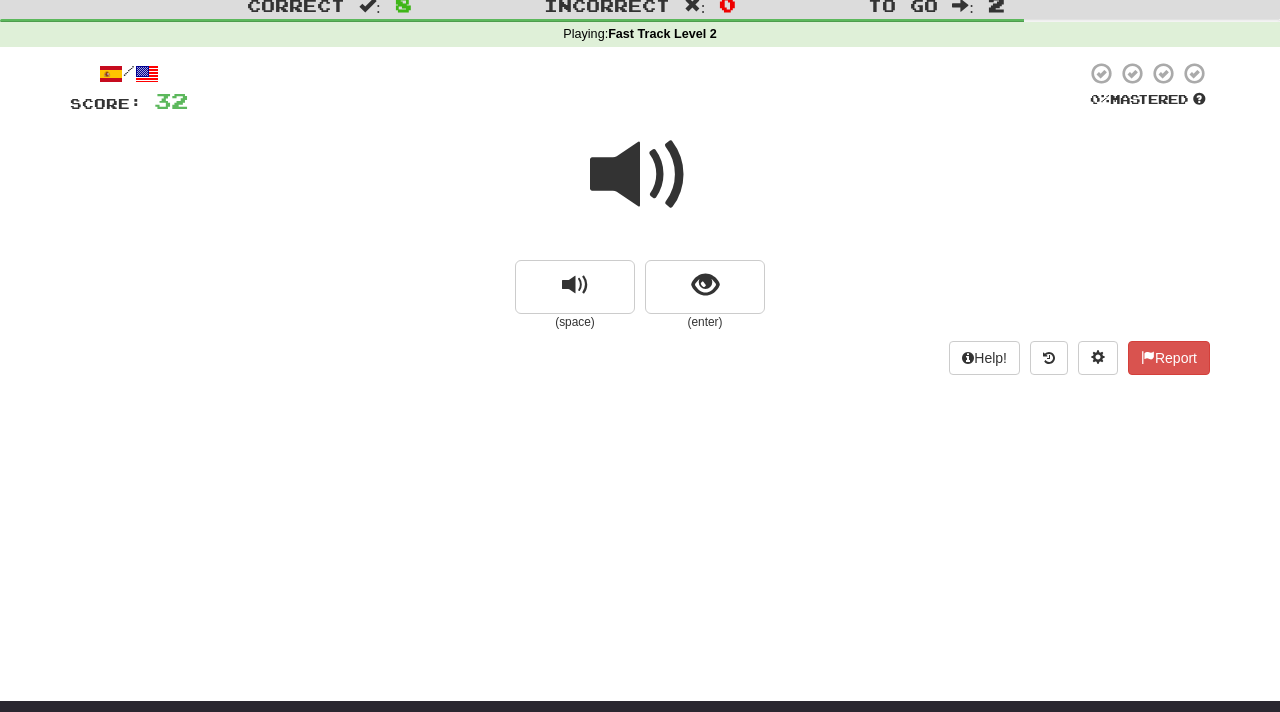 click at bounding box center [640, 175] 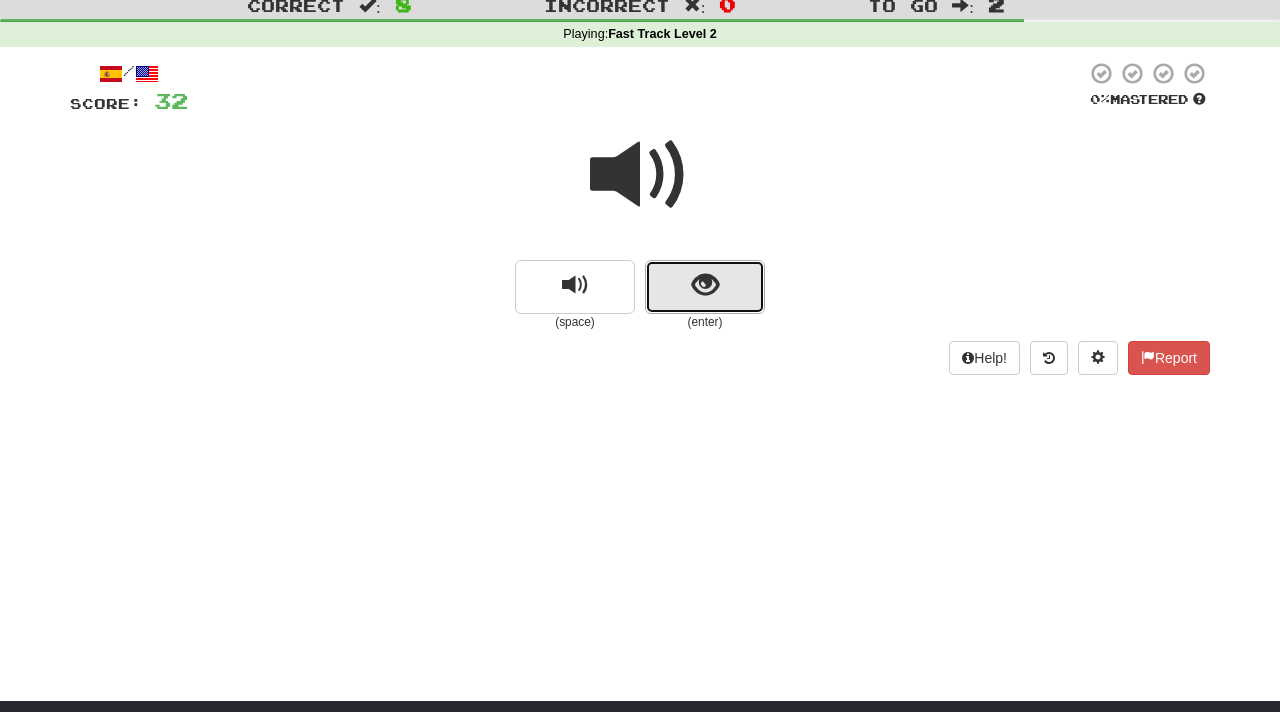 click at bounding box center [705, 287] 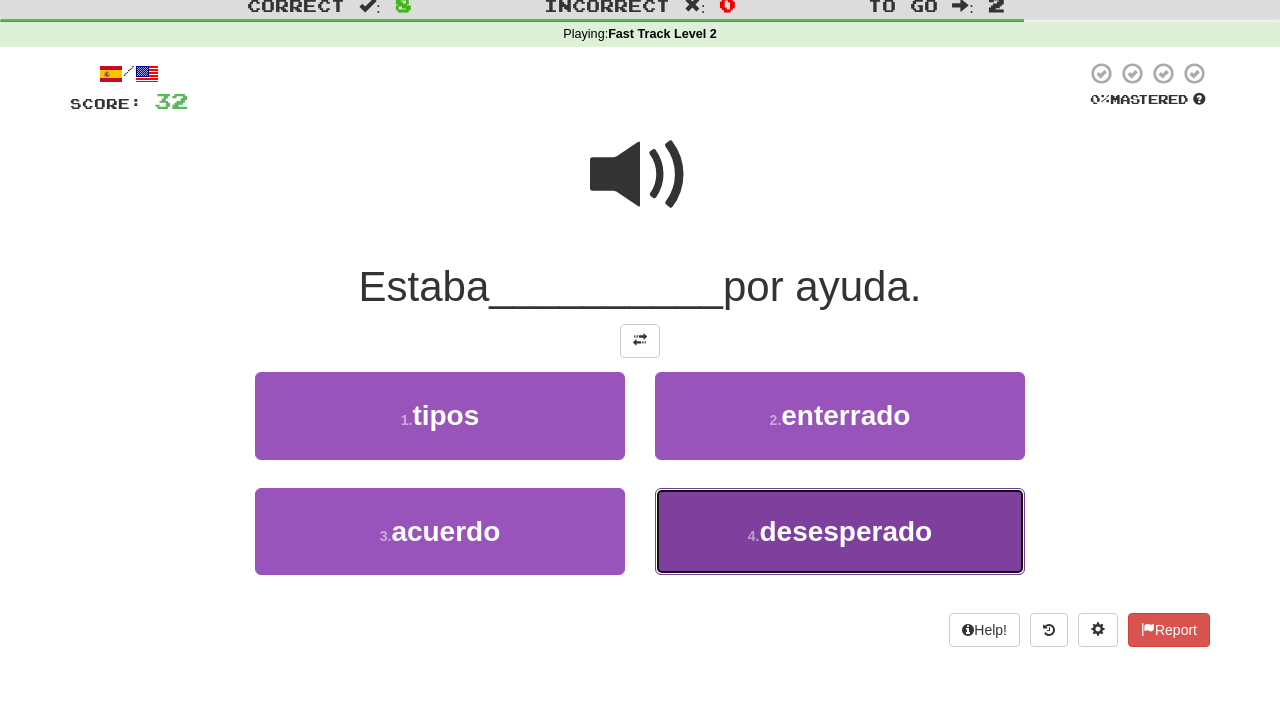 click on "desesperado" at bounding box center [845, 531] 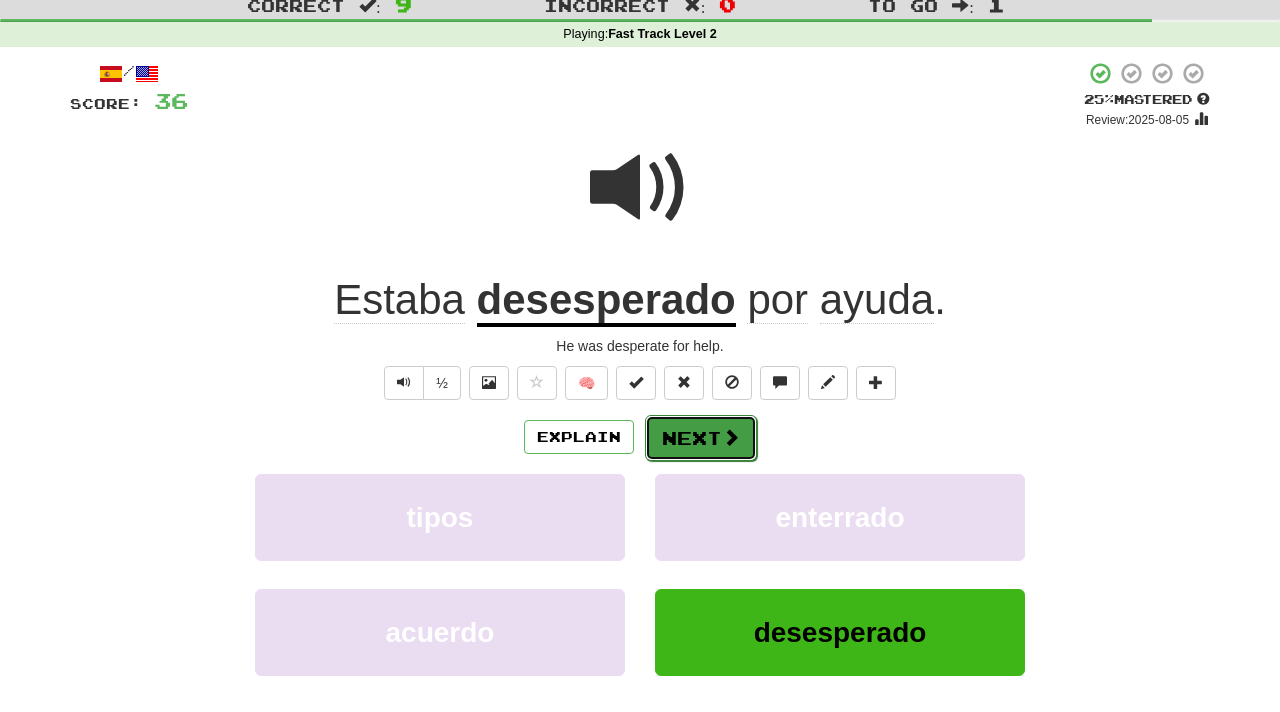 click on "Next" at bounding box center [701, 438] 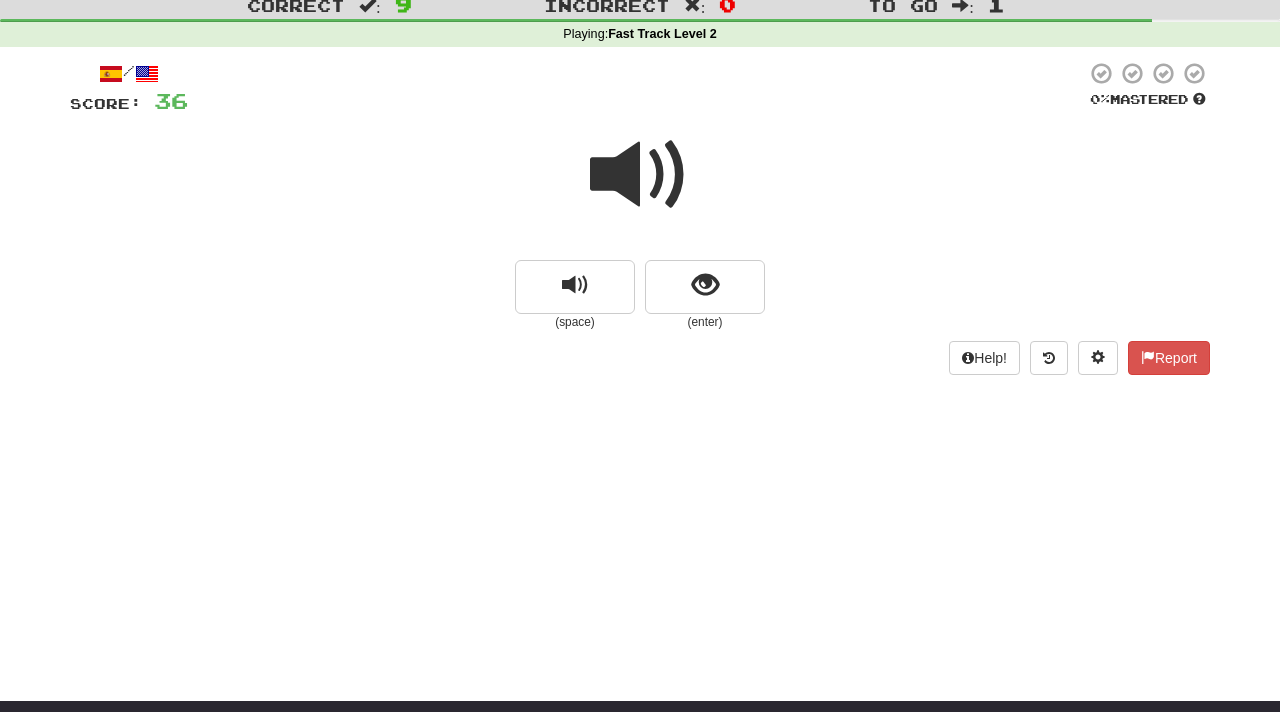 click at bounding box center (640, 175) 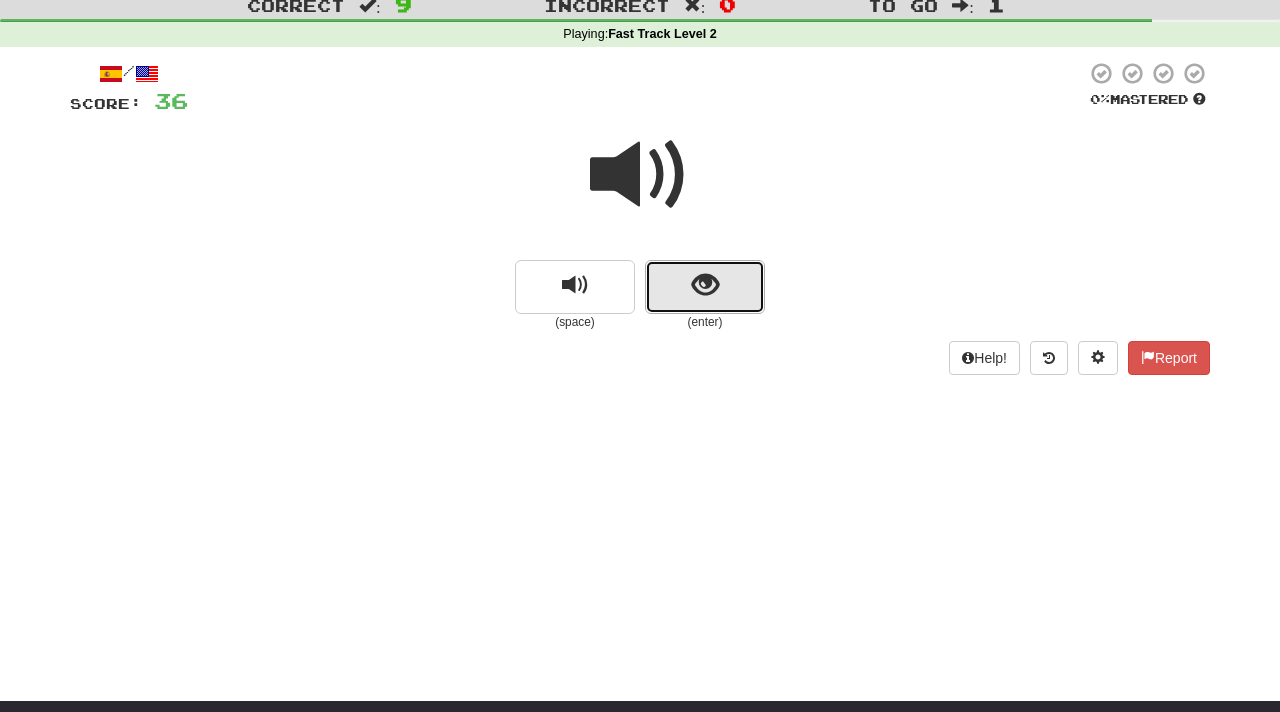 click at bounding box center [705, 287] 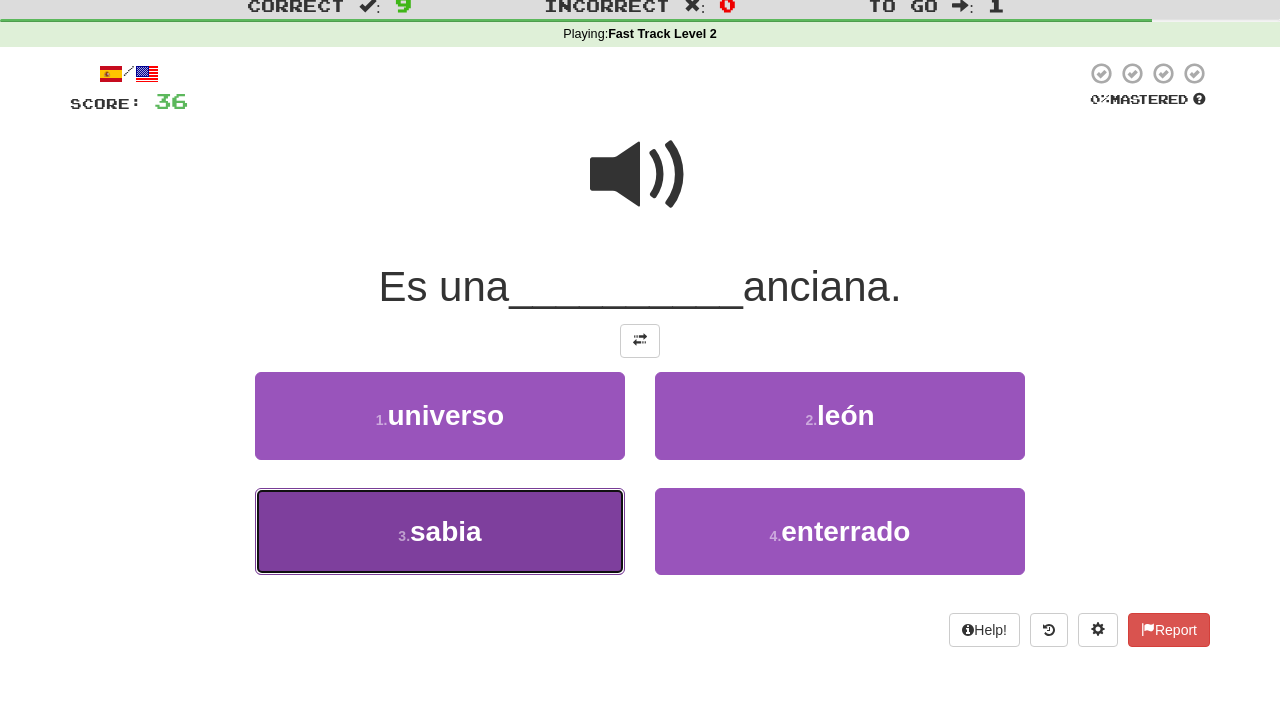 click on "3 .  sabia" at bounding box center (440, 531) 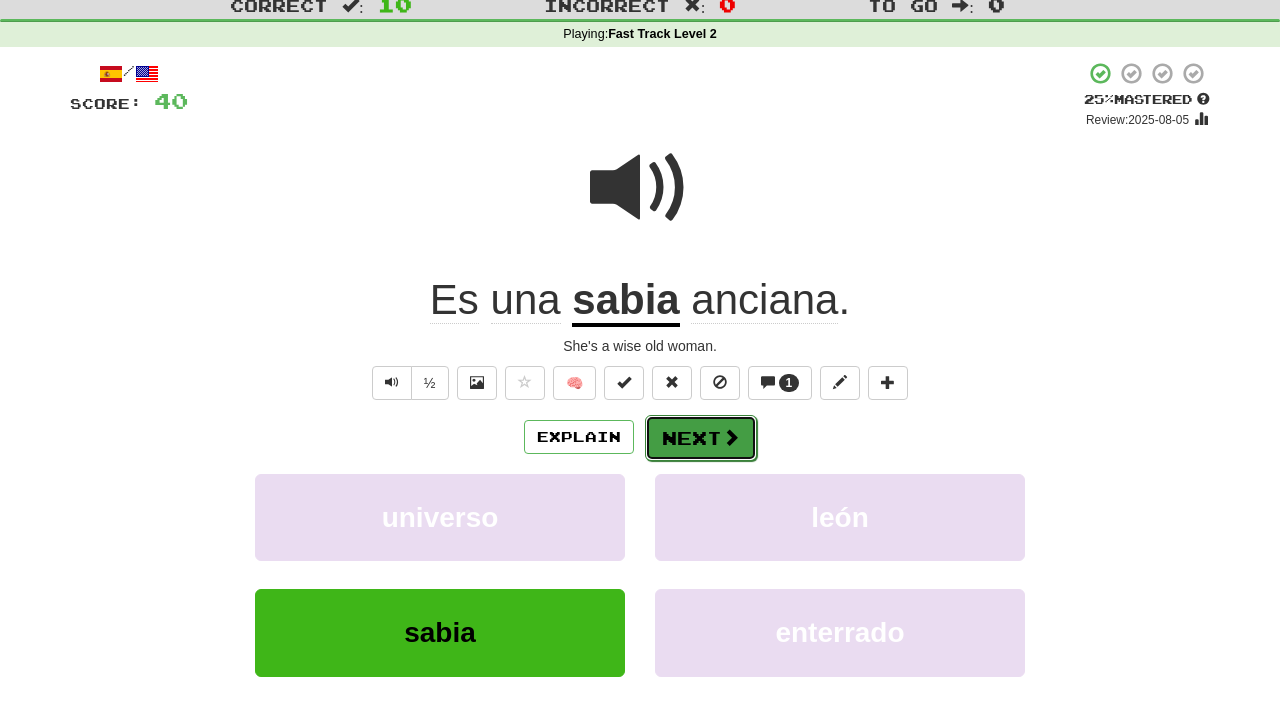 click on "Next" at bounding box center (701, 438) 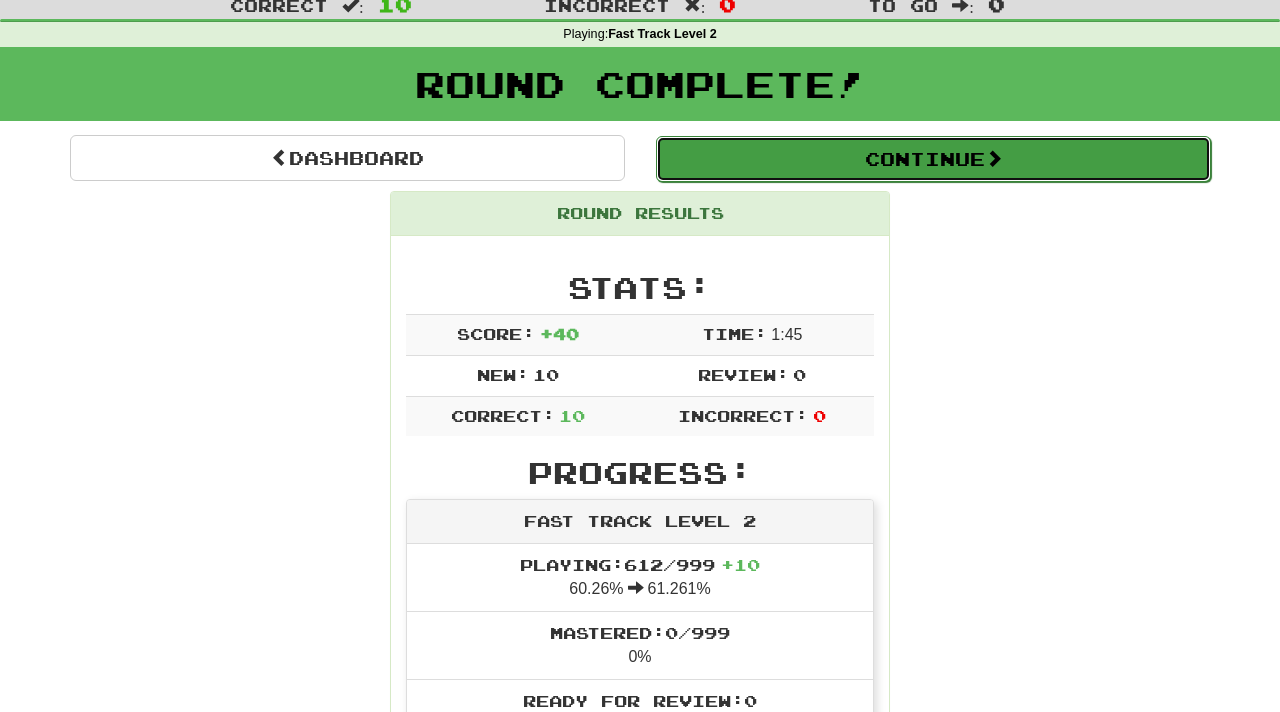 click at bounding box center (994, 158) 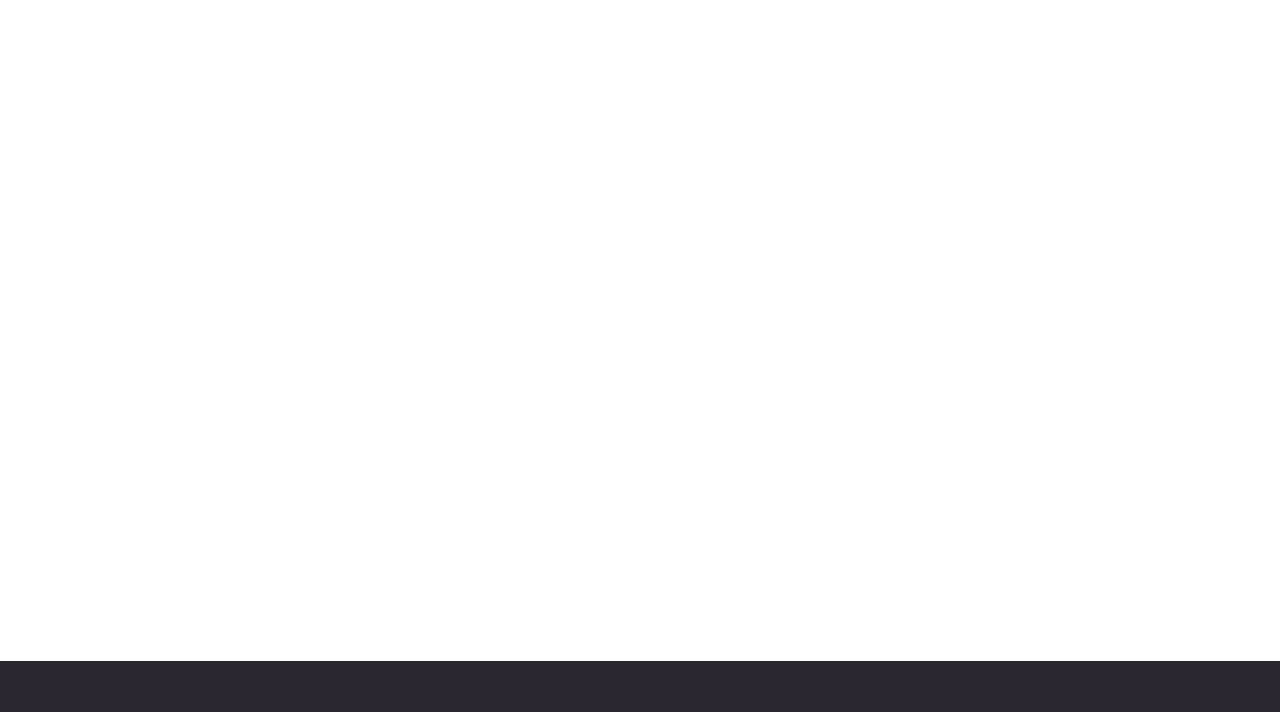 scroll, scrollTop: 61, scrollLeft: 0, axis: vertical 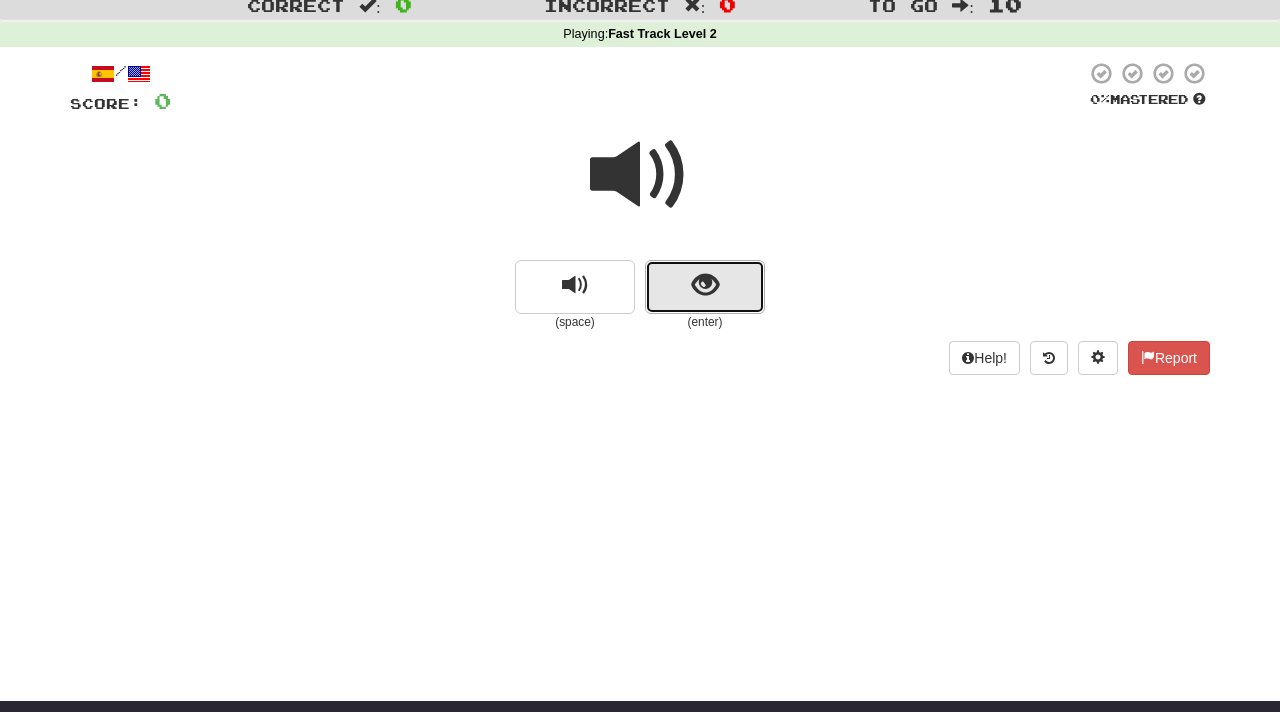 click at bounding box center (705, 285) 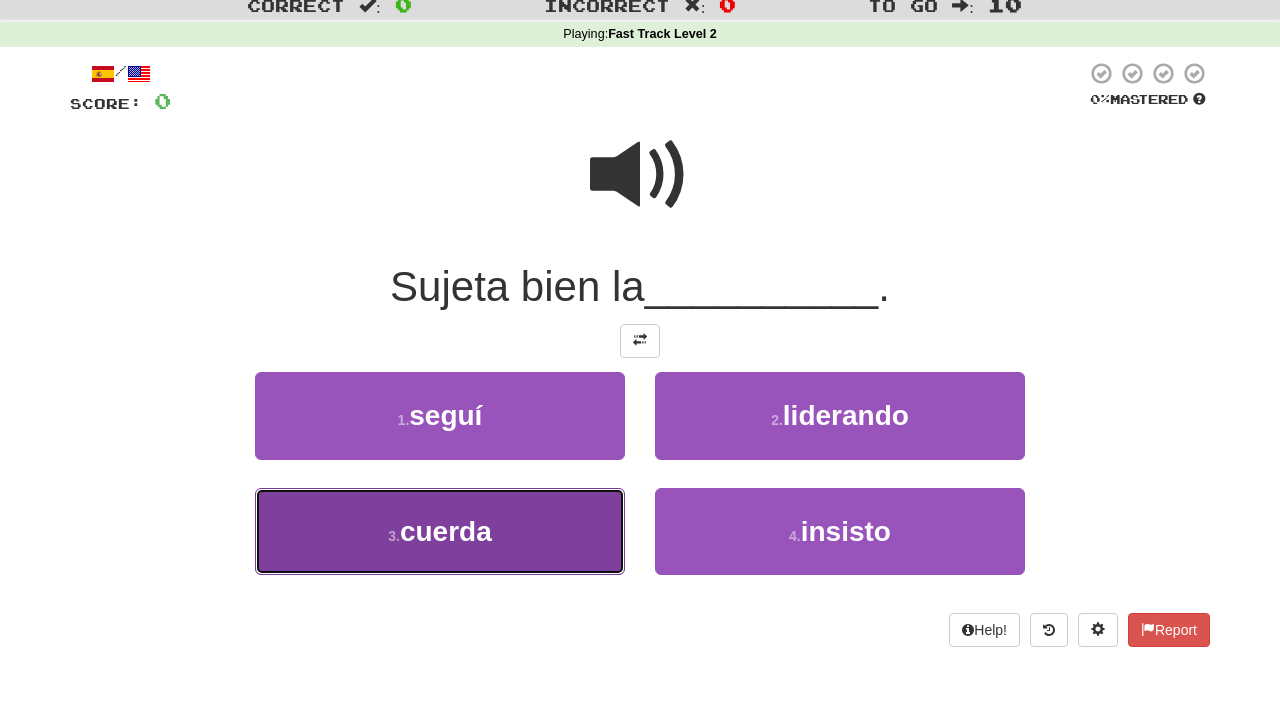 click on "3 .  cuerda" at bounding box center (440, 531) 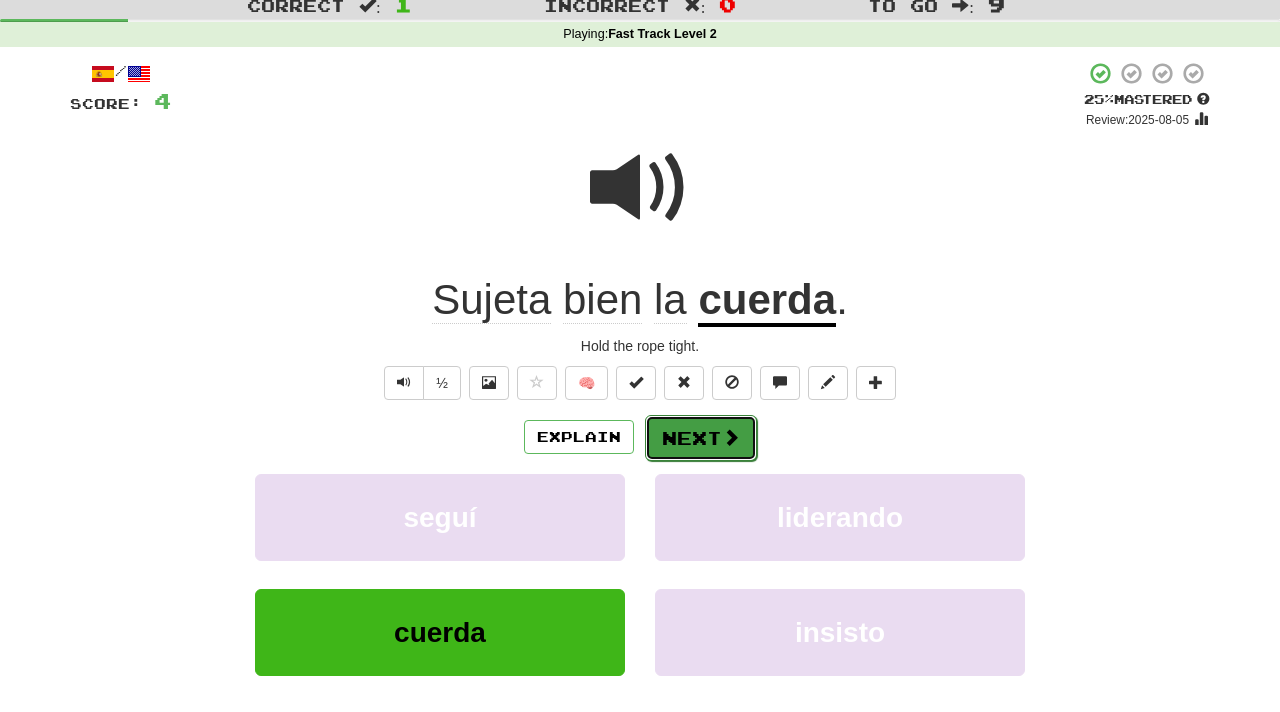 click on "Next" at bounding box center [701, 438] 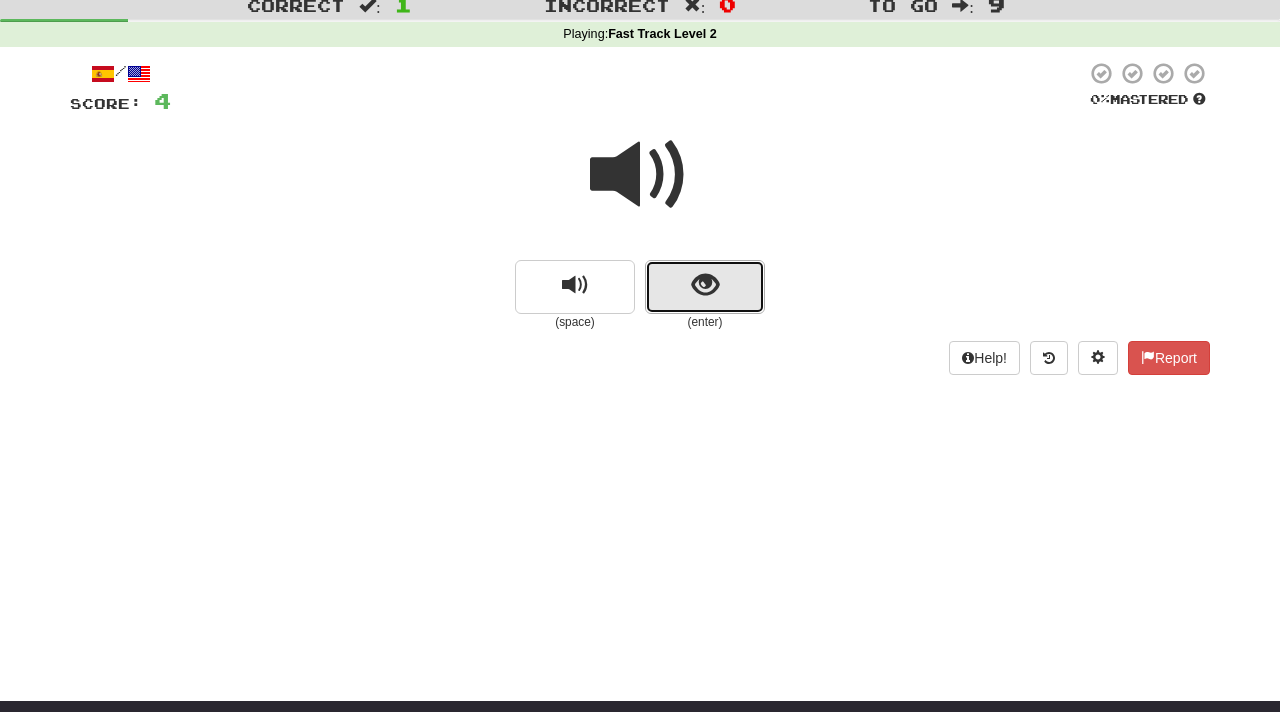 click at bounding box center (705, 285) 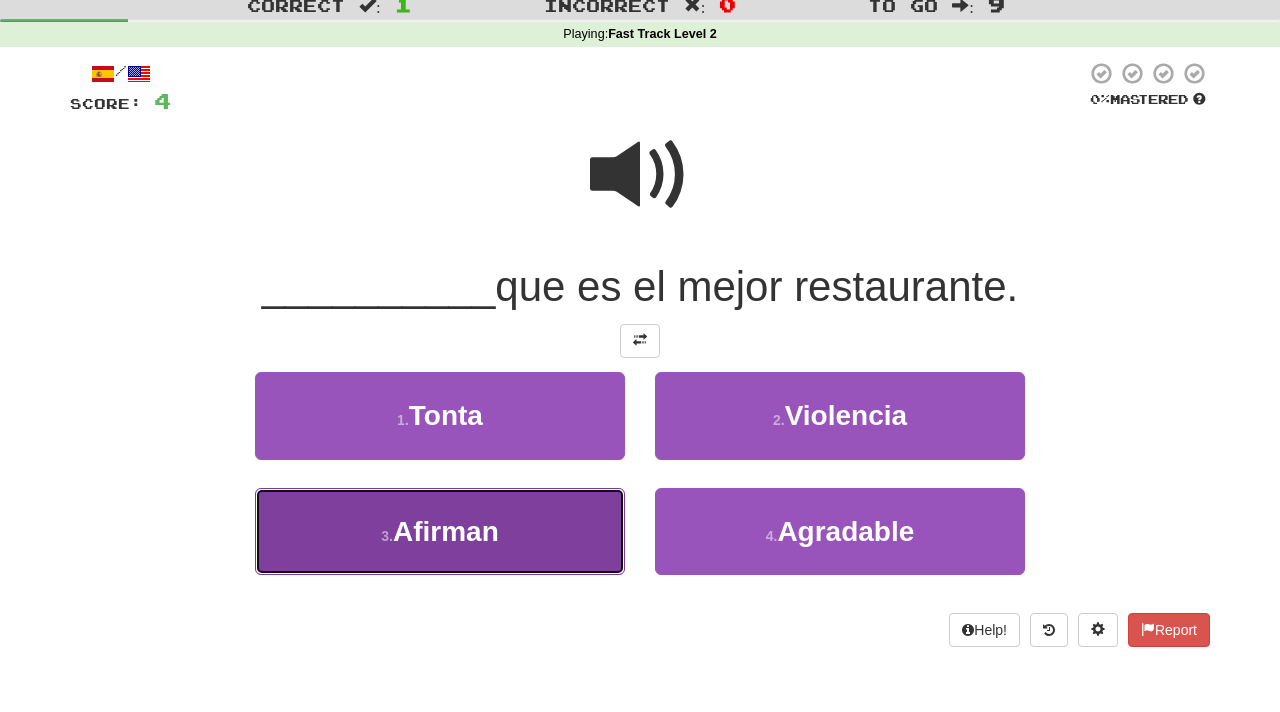 click on "3 .  Afirman" at bounding box center [440, 531] 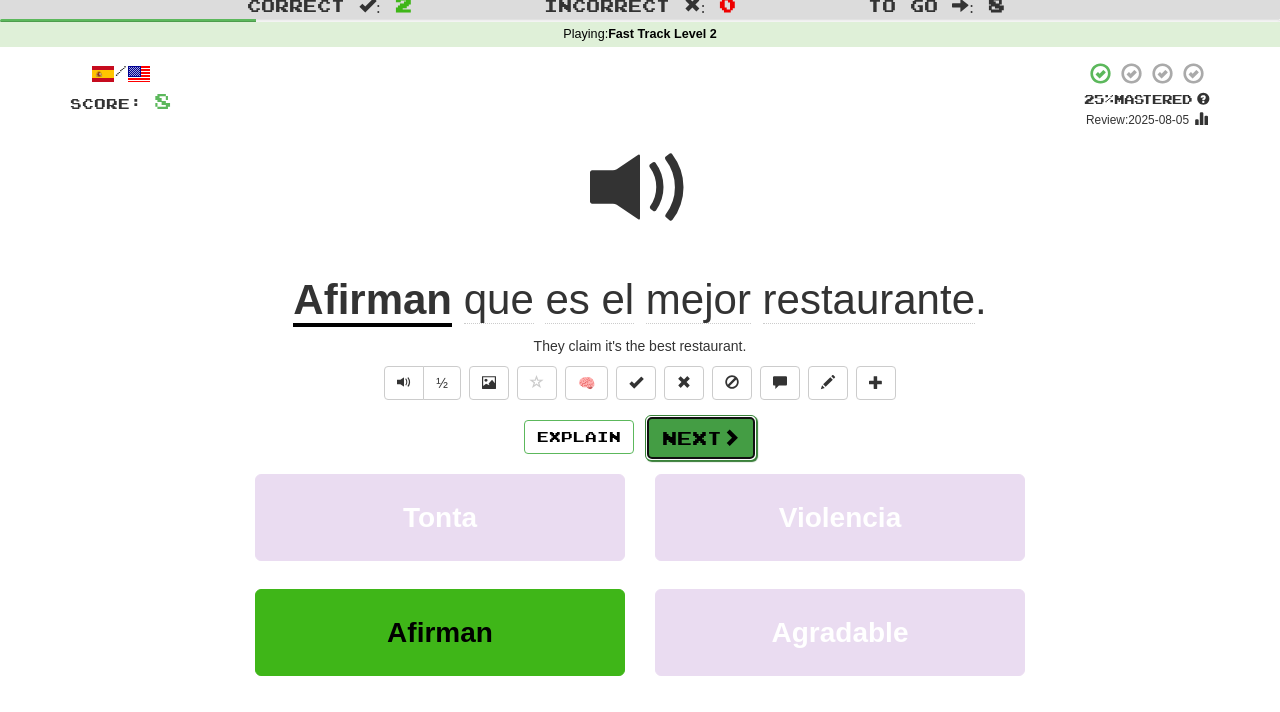 click on "Next" at bounding box center (701, 438) 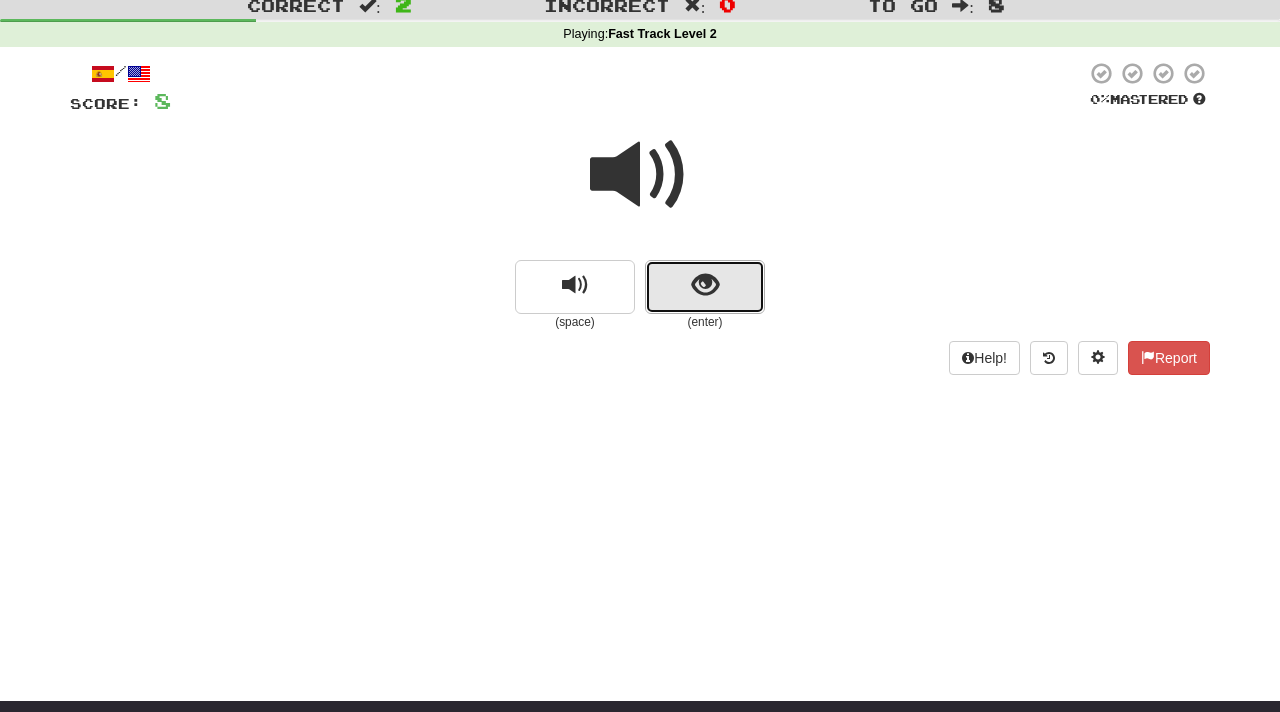 click at bounding box center (705, 285) 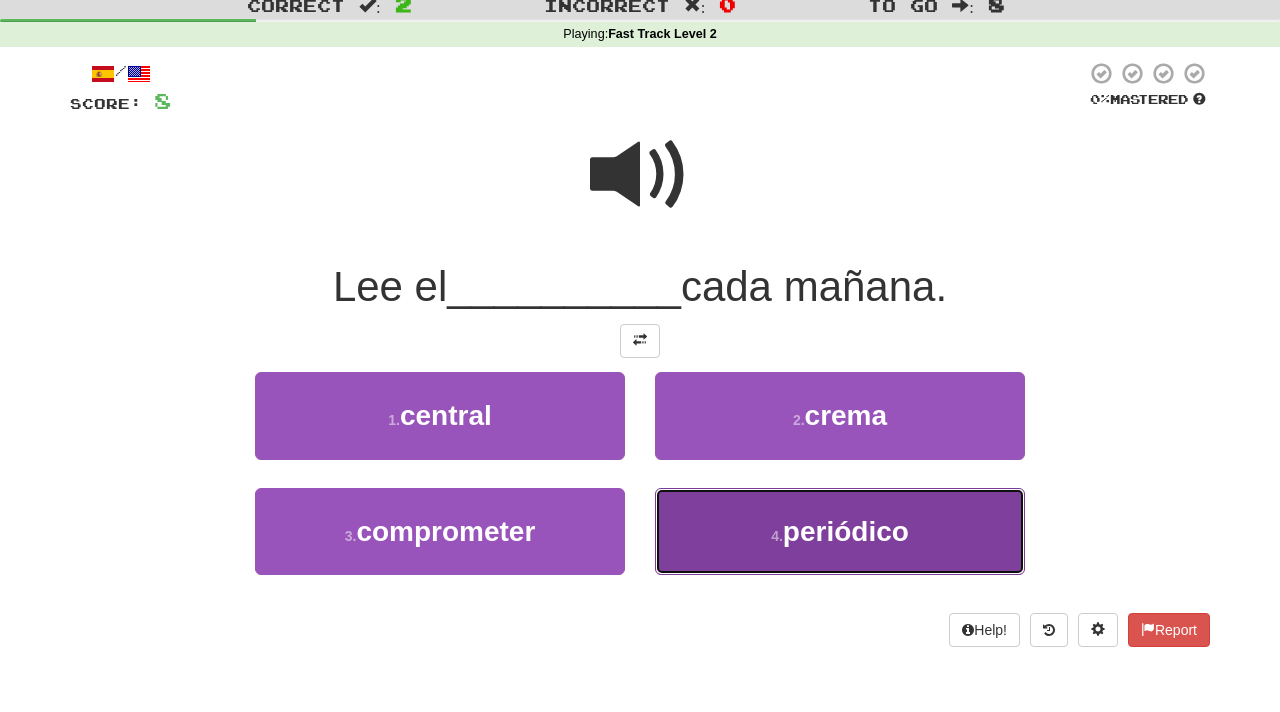 click on "periódico" at bounding box center (846, 531) 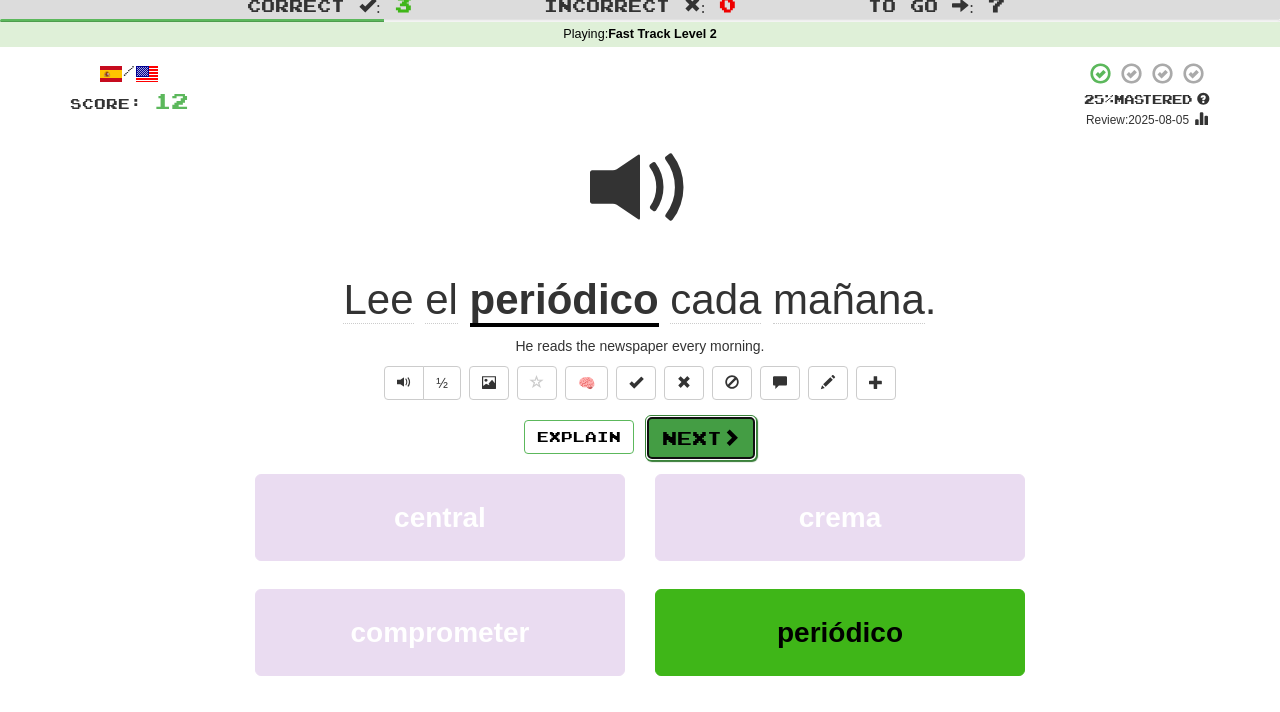click on "Next" at bounding box center [701, 438] 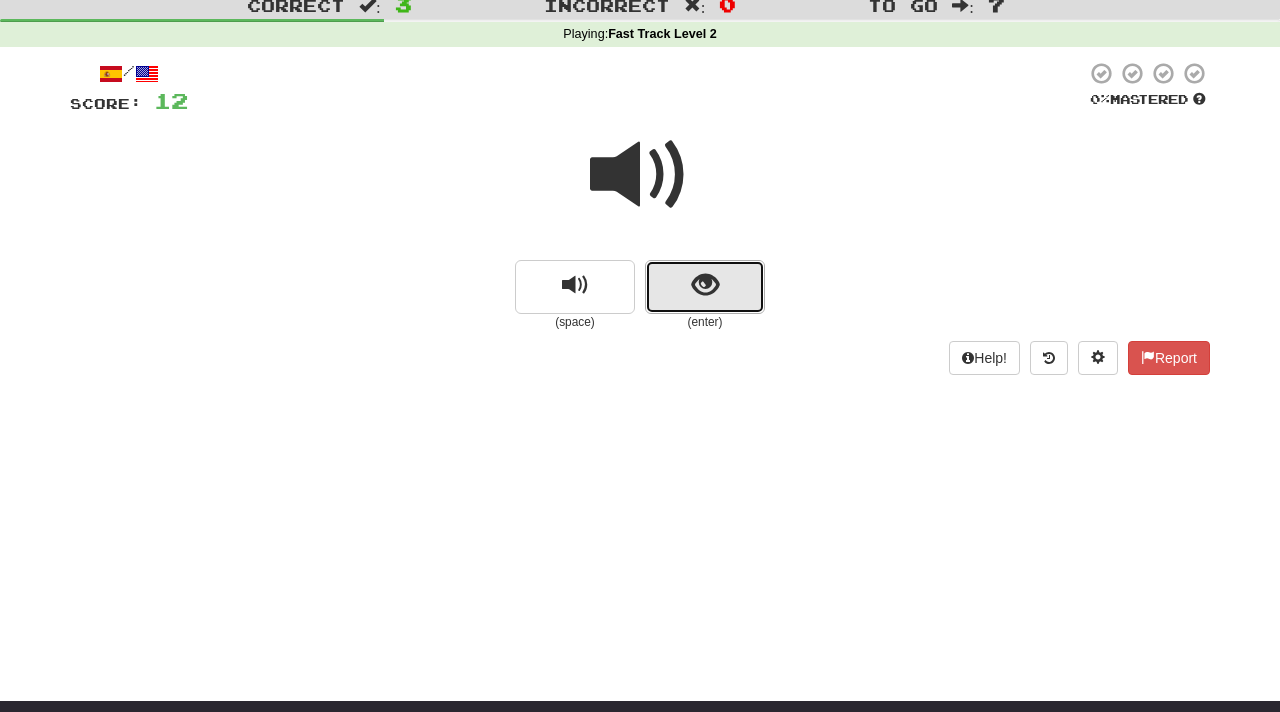 click at bounding box center [705, 285] 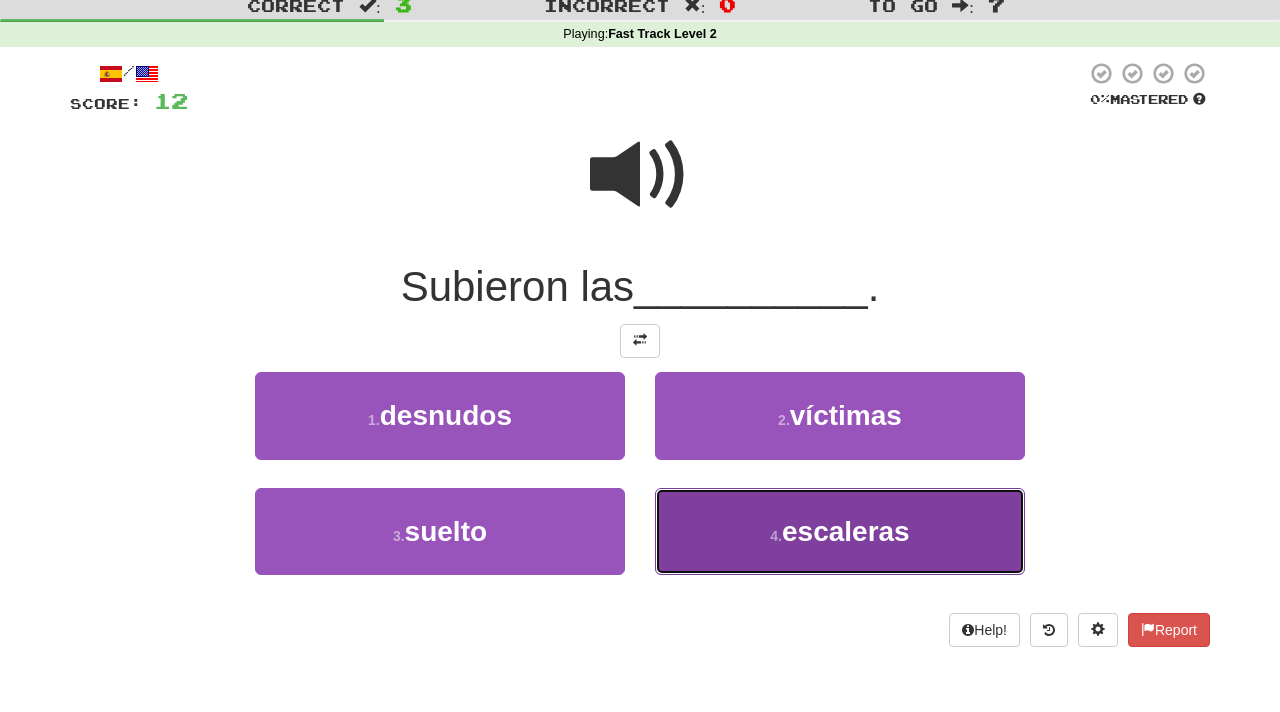 click on "4 .  escaleras" at bounding box center [840, 531] 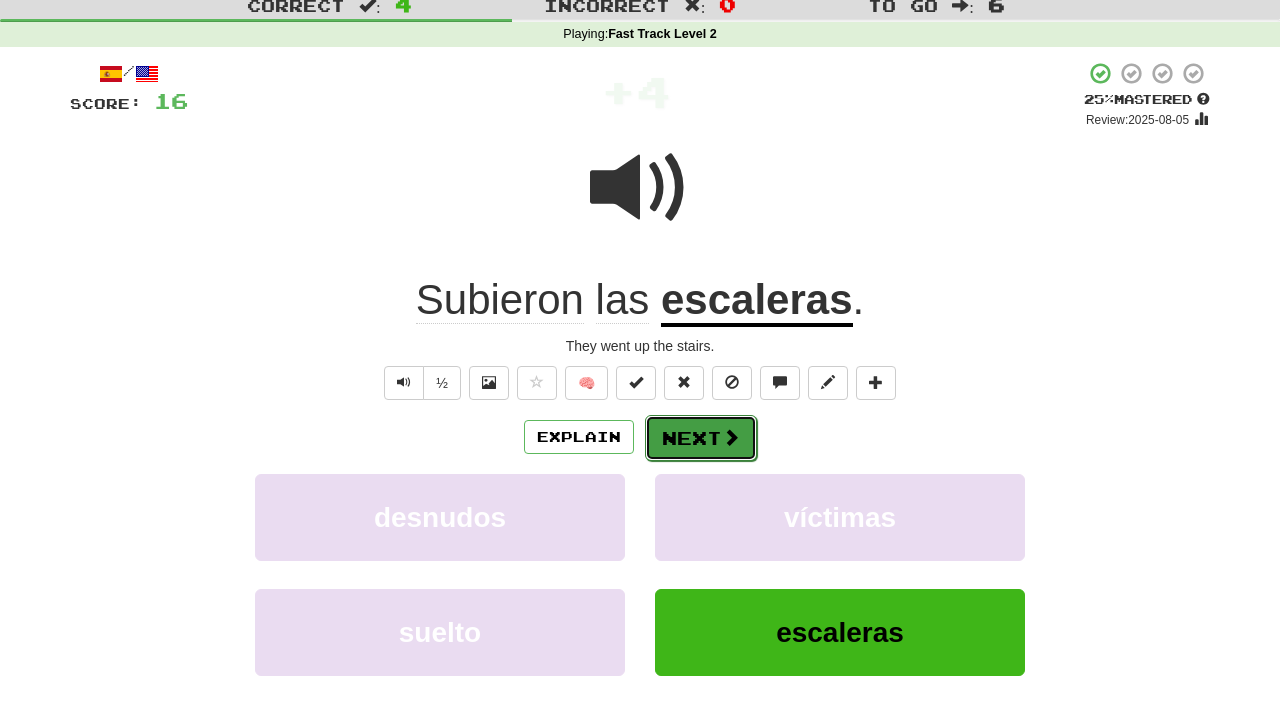 click on "Next" at bounding box center [701, 438] 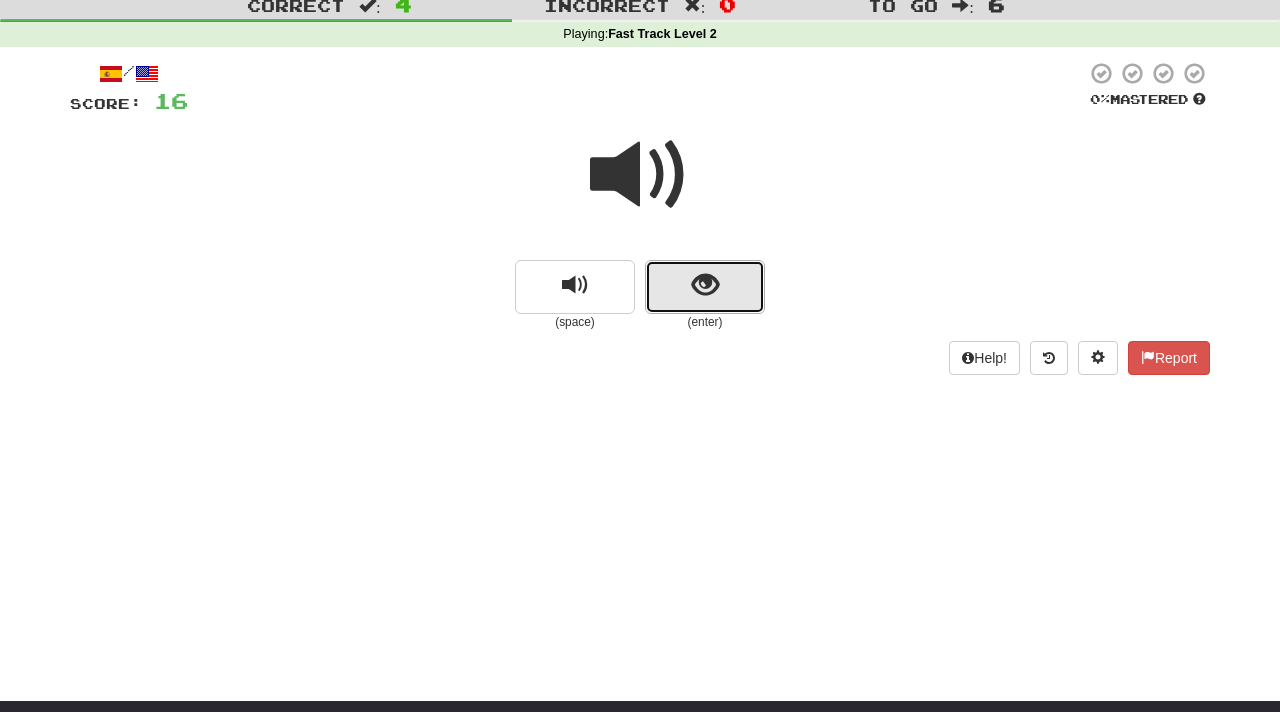 click at bounding box center (705, 285) 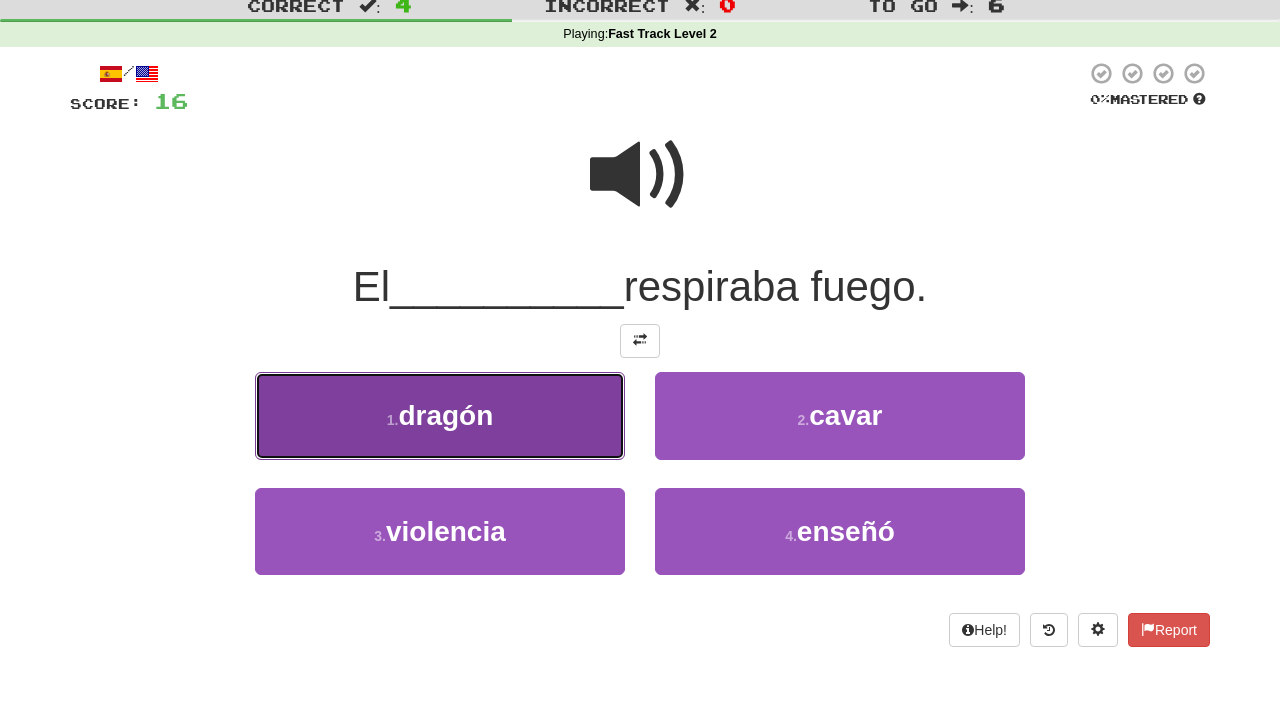 click on "1 .  dragón" at bounding box center [440, 415] 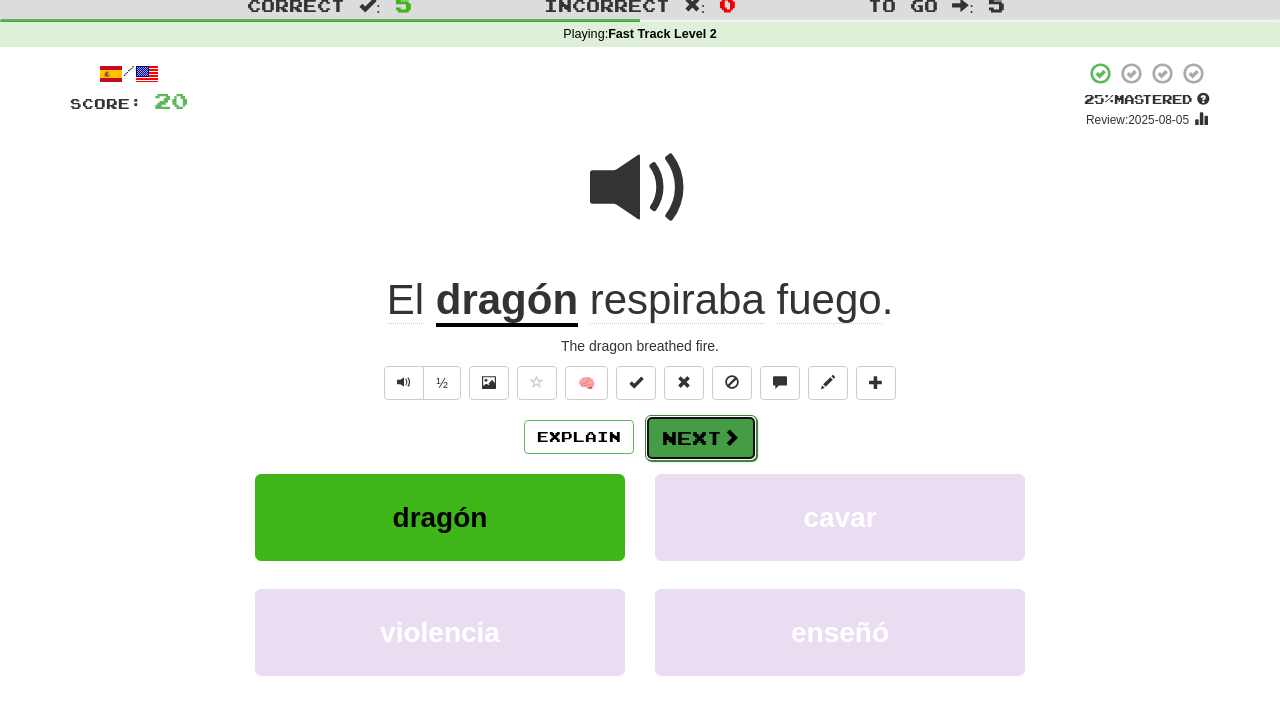 click on "Next" at bounding box center [701, 438] 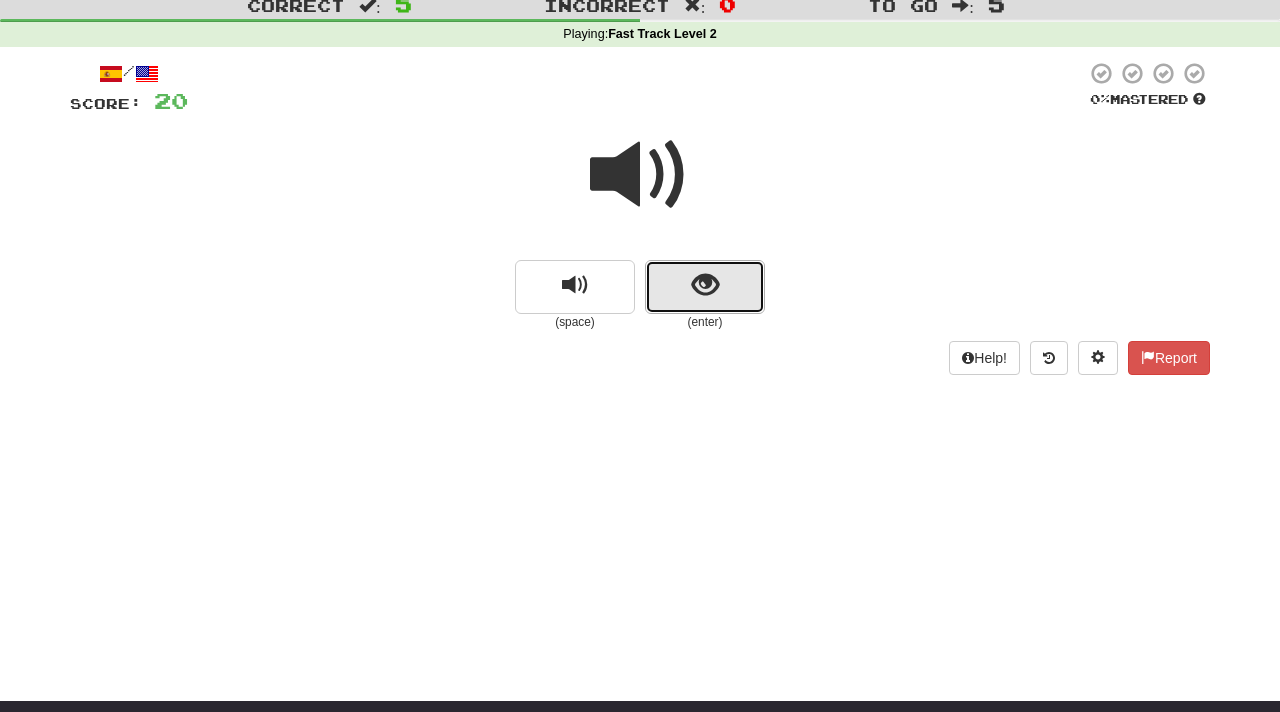 click at bounding box center (705, 285) 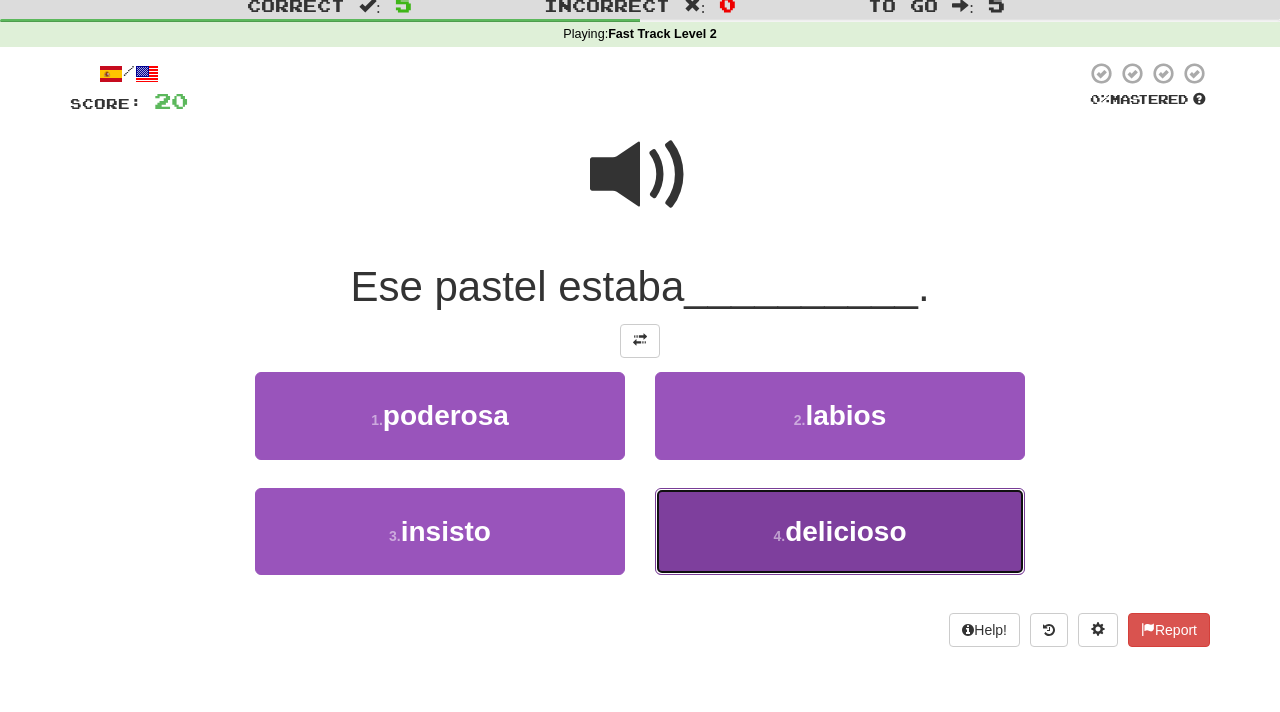 click on "delicioso" at bounding box center [845, 531] 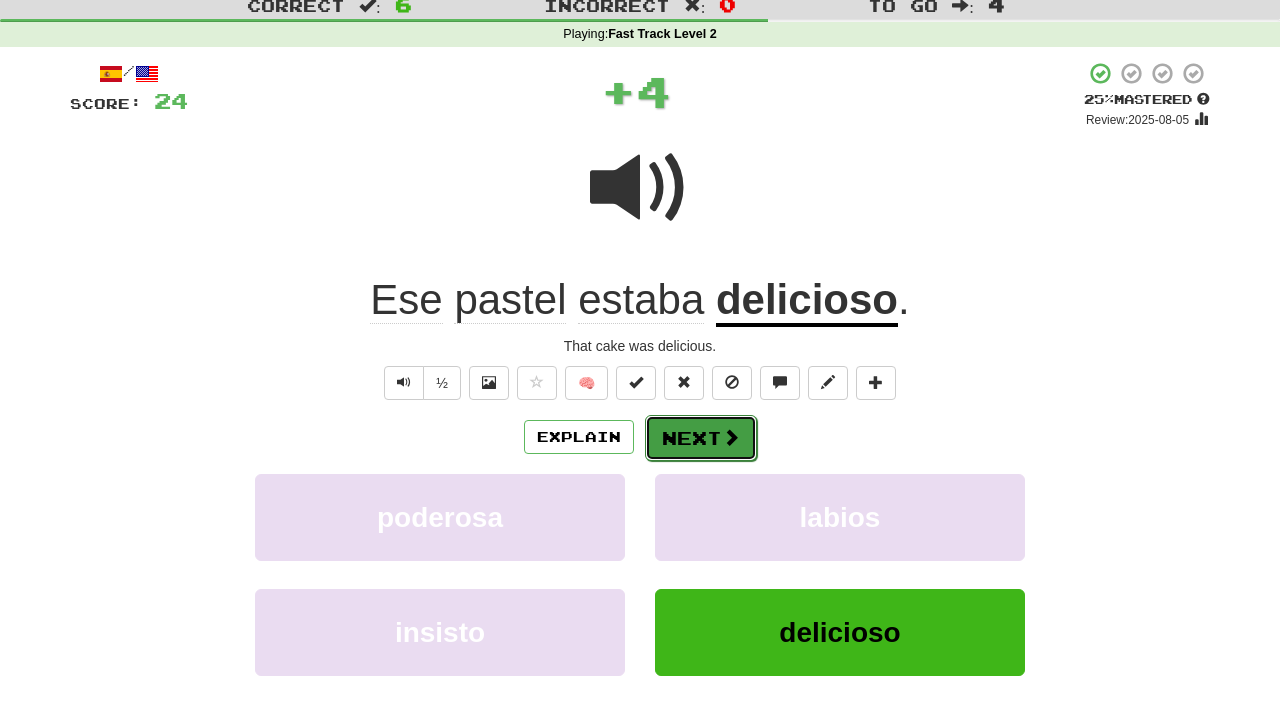 click on "Next" at bounding box center [701, 438] 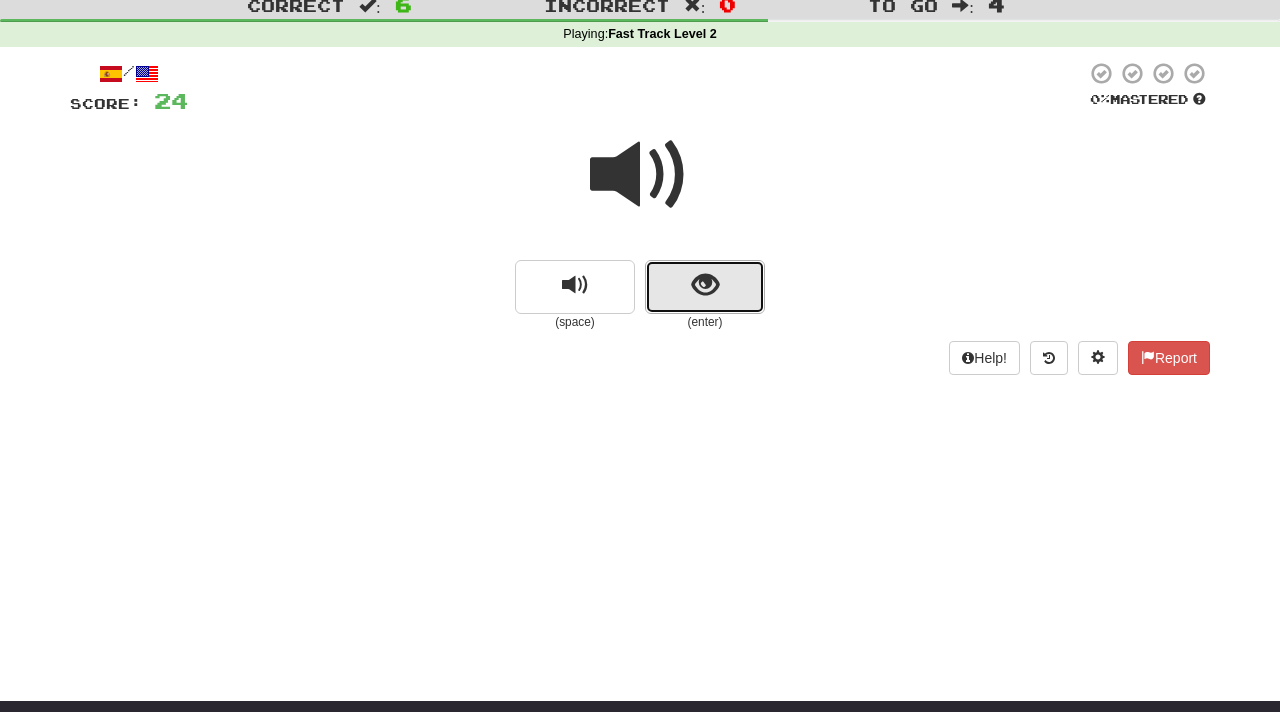 click at bounding box center (705, 285) 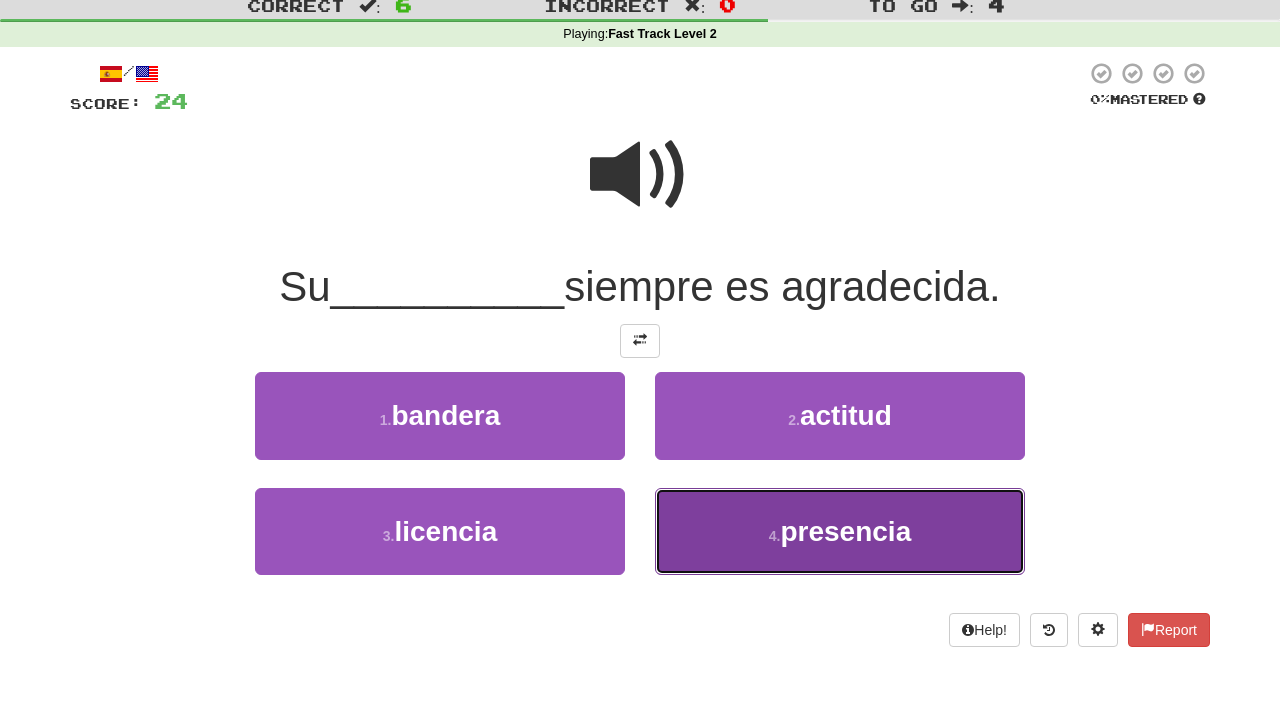 click on "presencia" at bounding box center (845, 531) 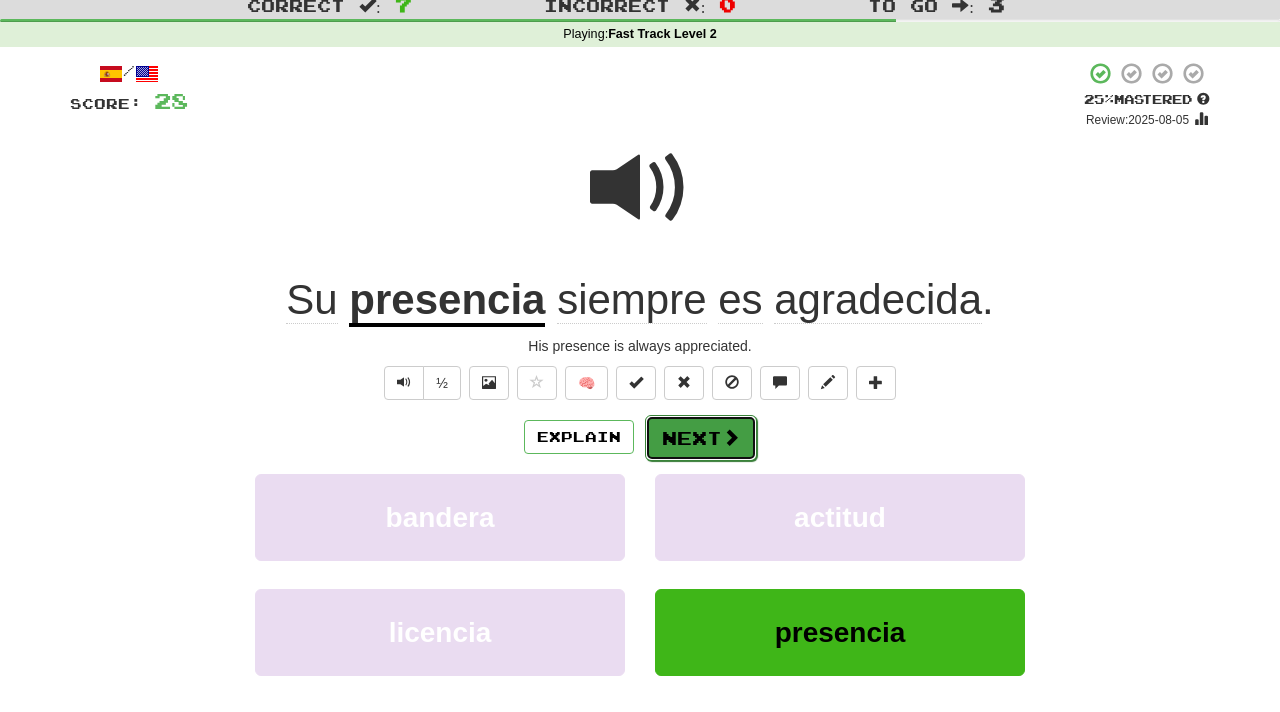 click on "Next" at bounding box center [701, 438] 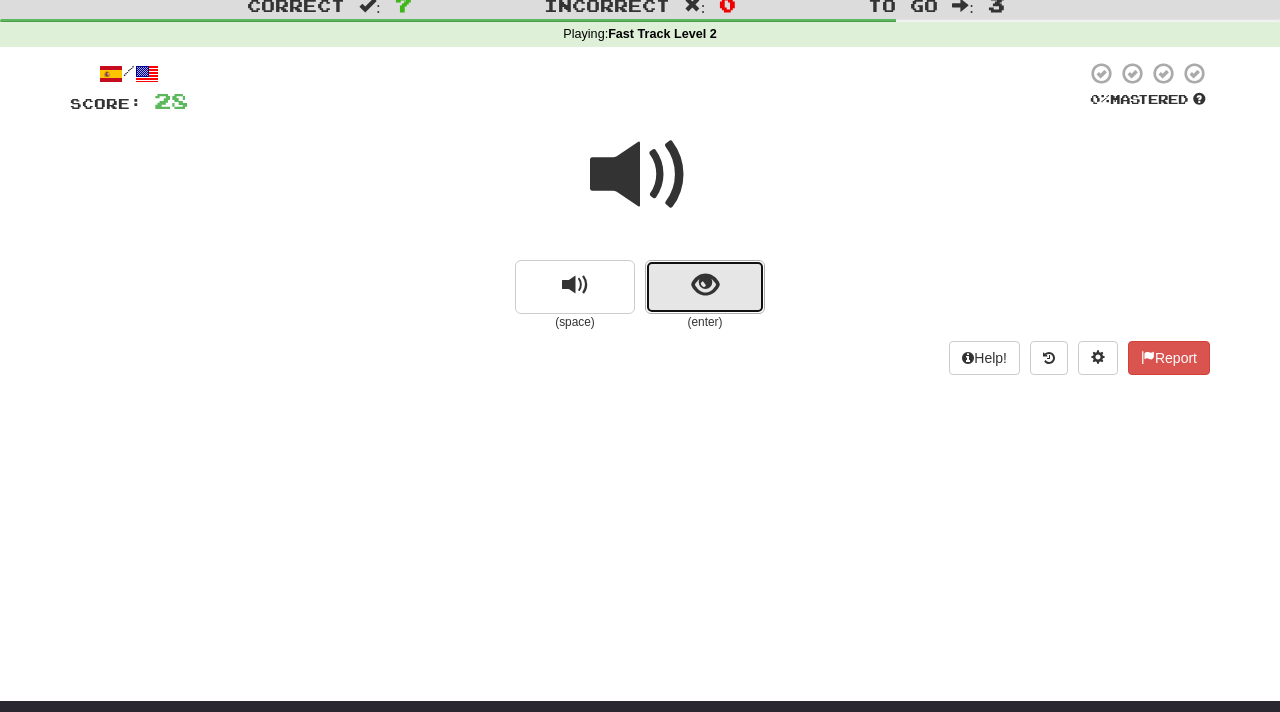 click at bounding box center (705, 285) 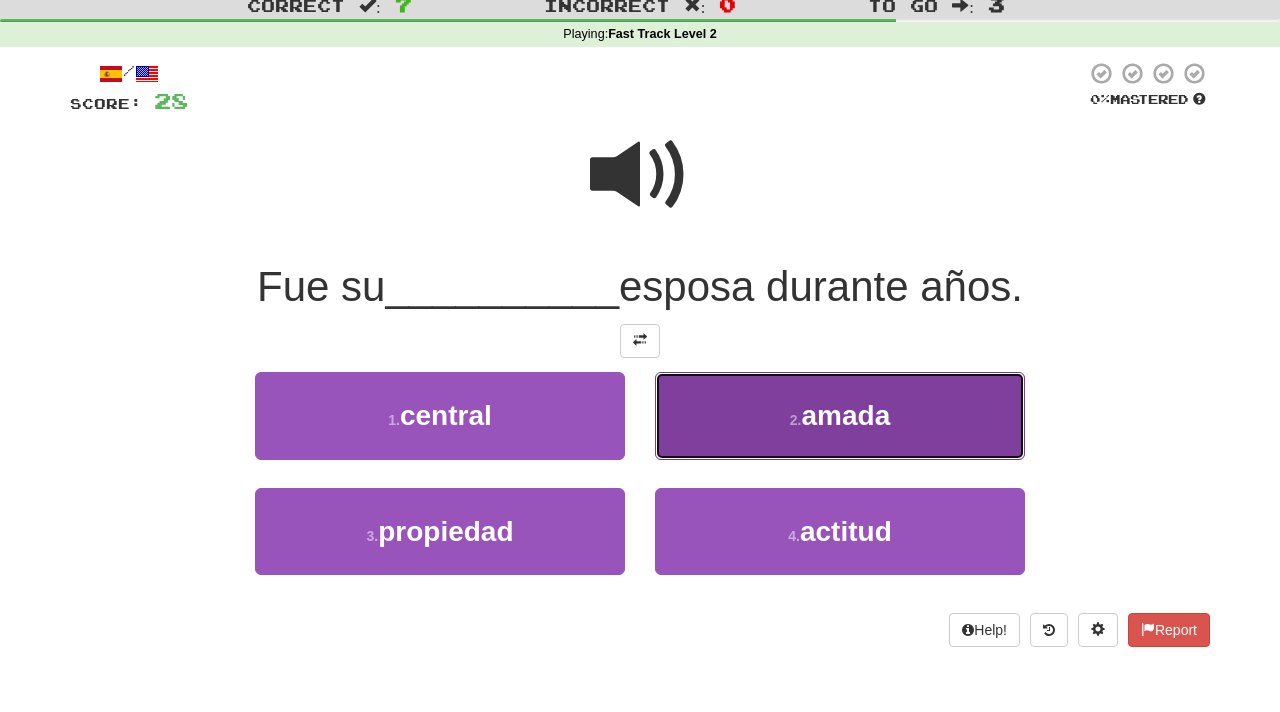 click on "2 .  amada" at bounding box center (840, 415) 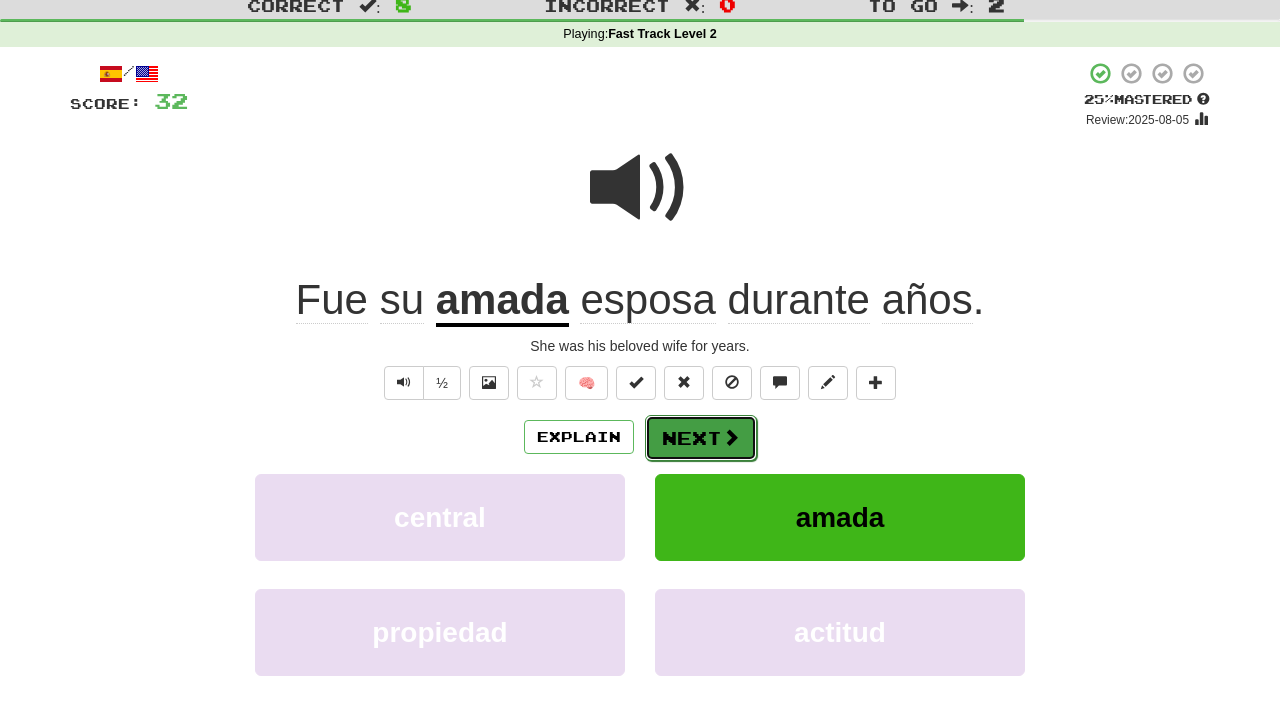 click on "Next" at bounding box center [701, 438] 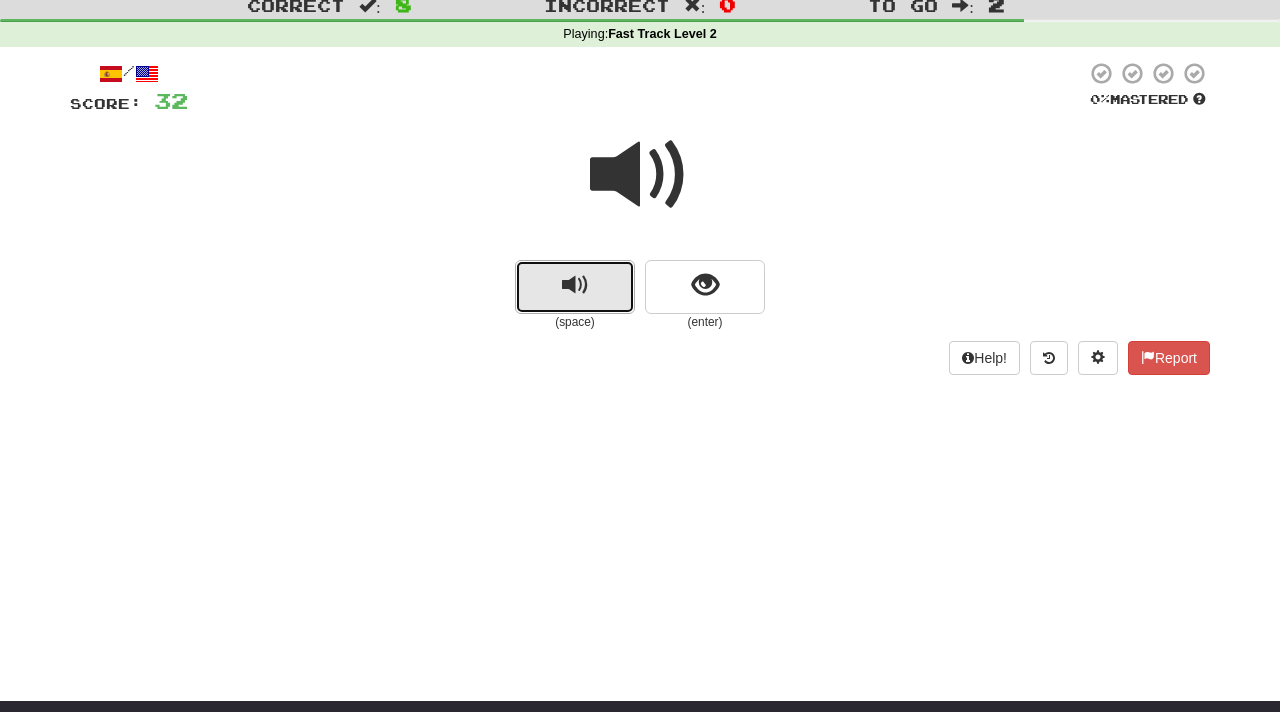 click at bounding box center (575, 285) 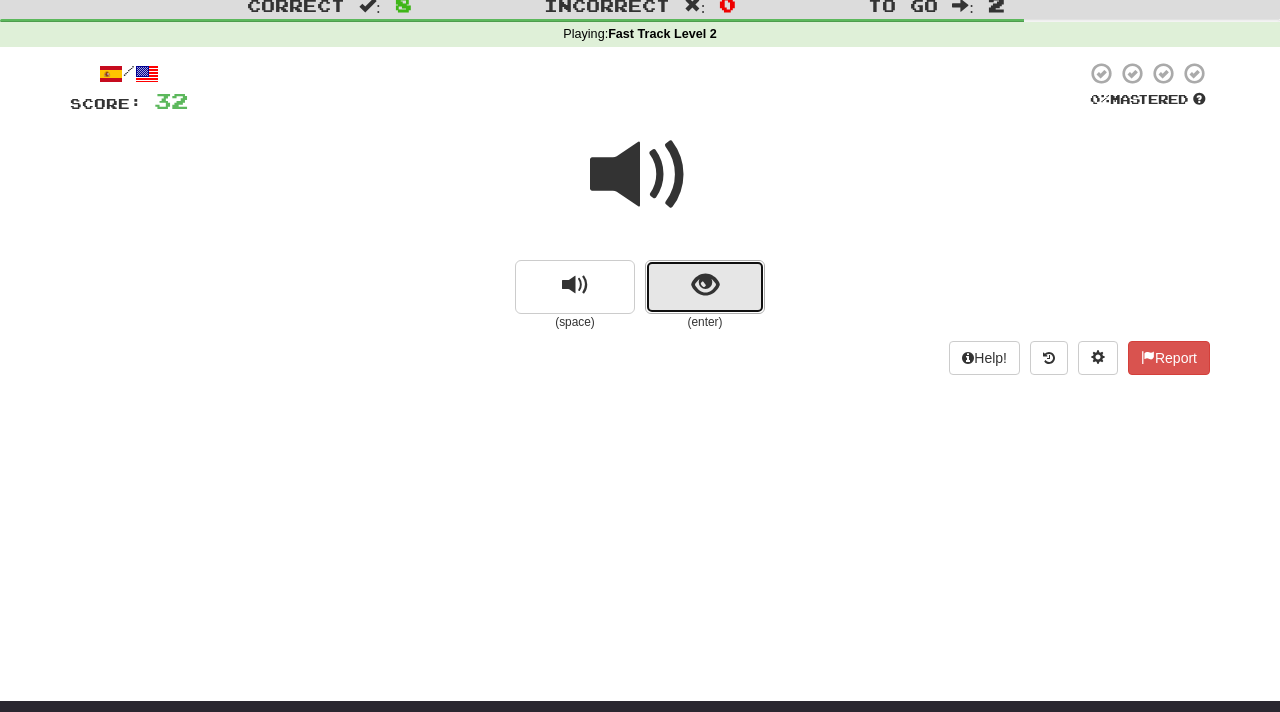 click at bounding box center [705, 285] 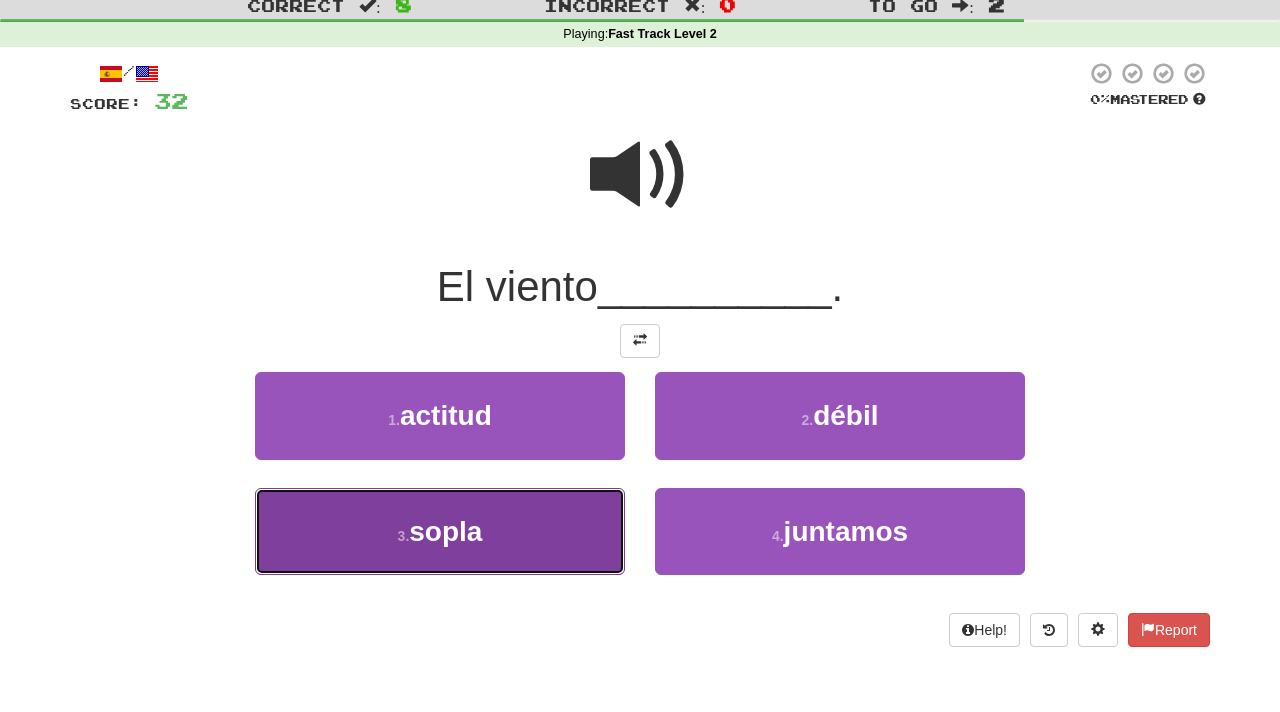 click on "3 .  sopla" at bounding box center (440, 531) 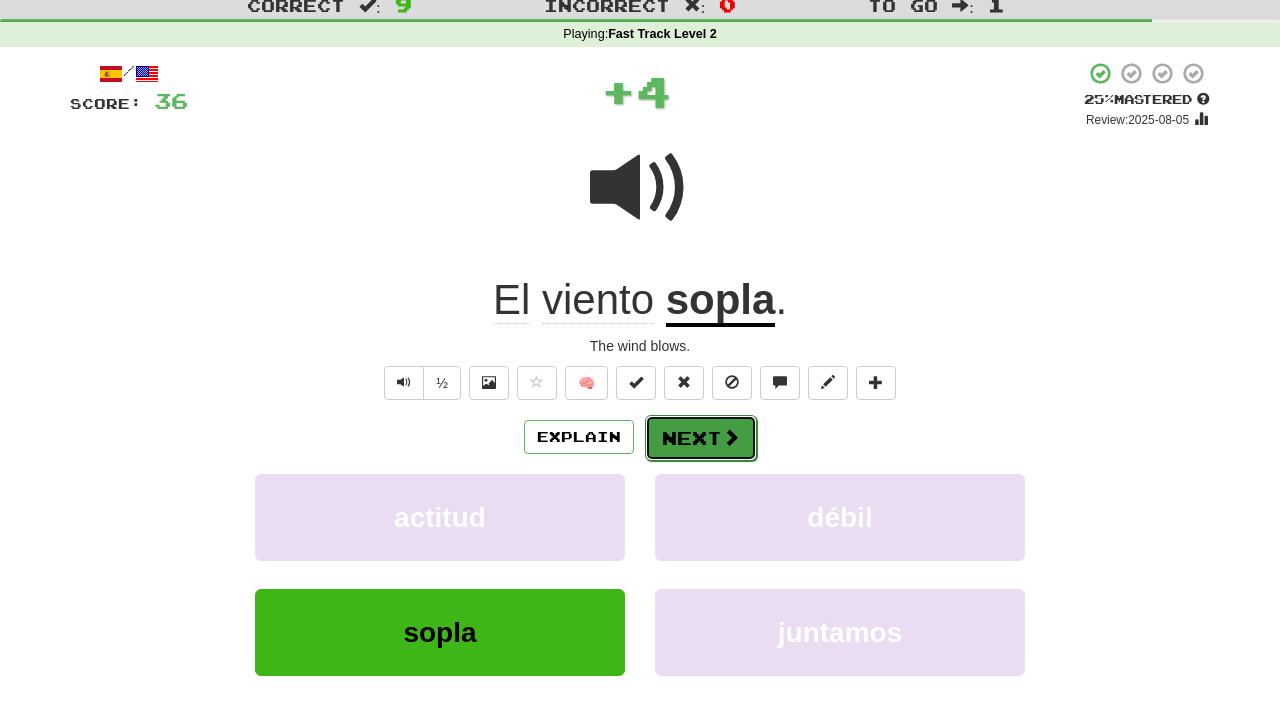 click on "Next" at bounding box center (701, 438) 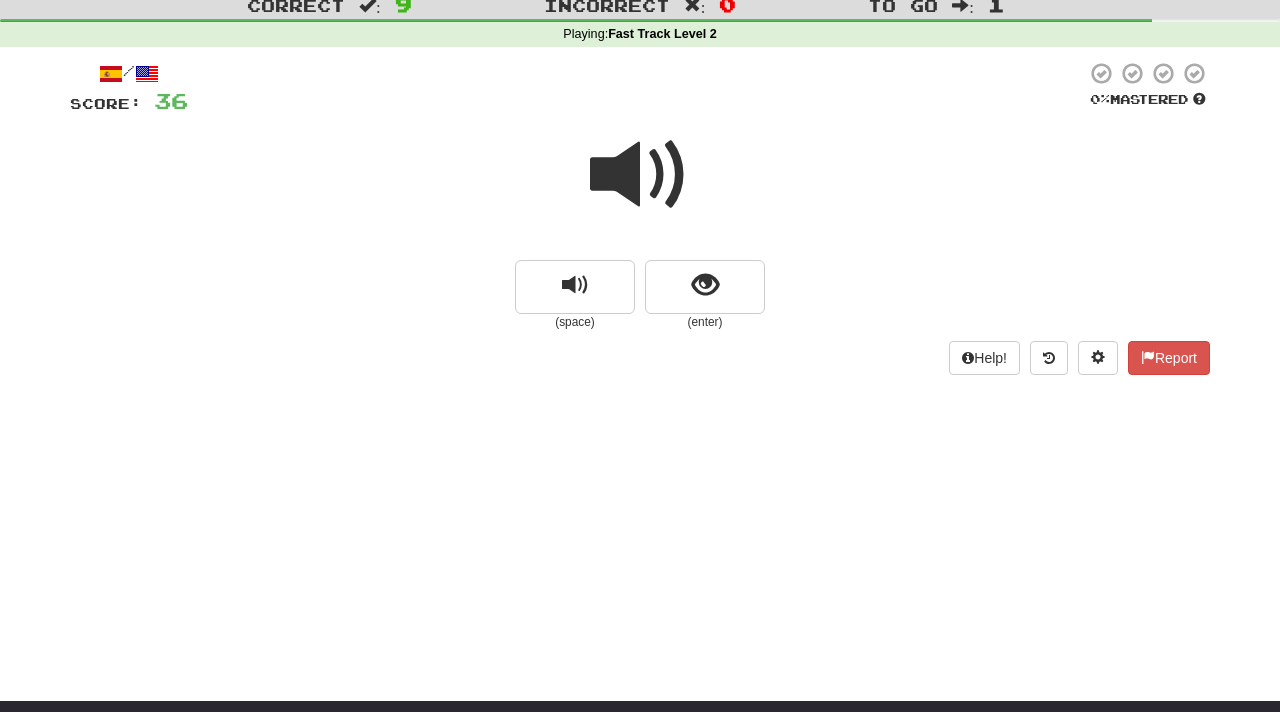 click at bounding box center [640, 175] 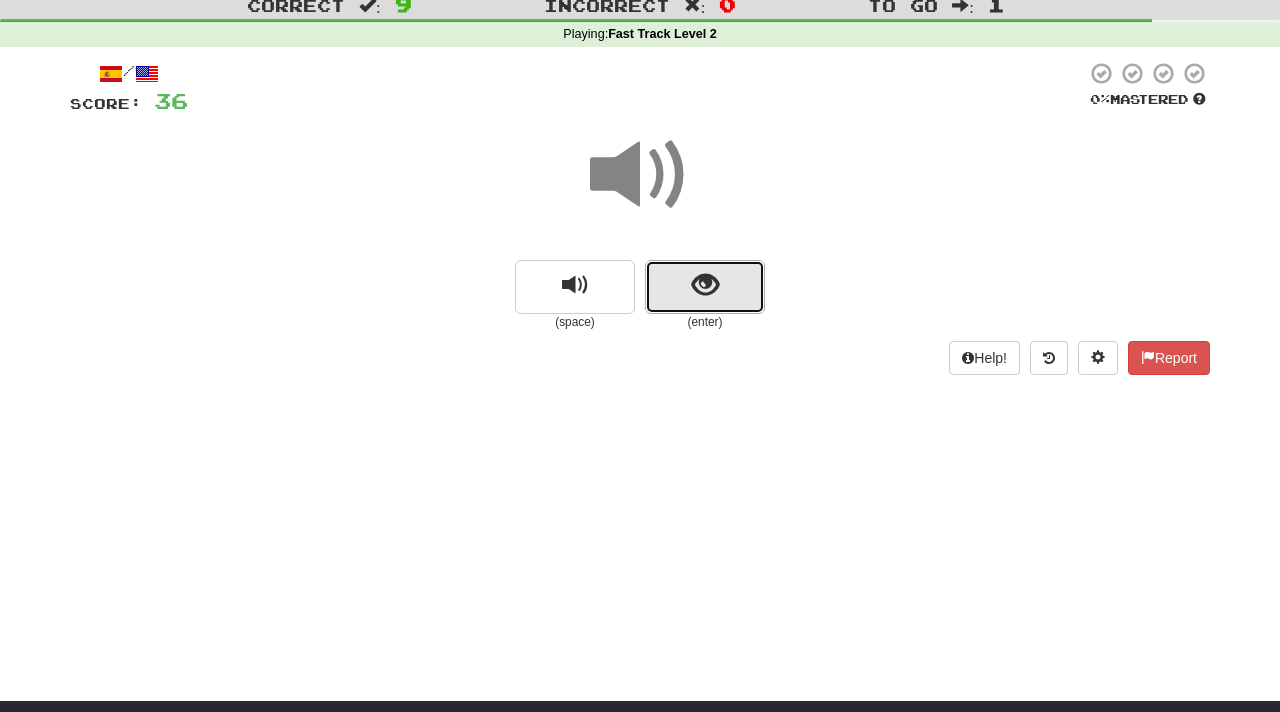 click at bounding box center (705, 285) 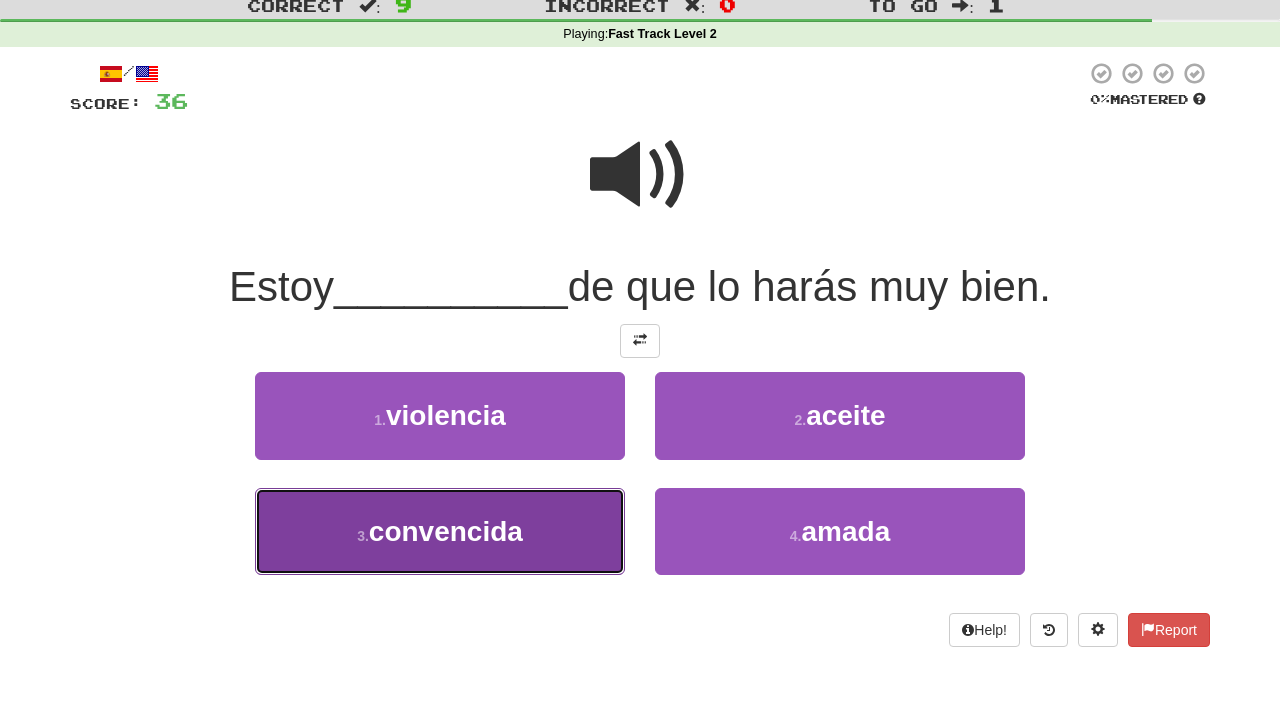 click on "convencida" at bounding box center [446, 531] 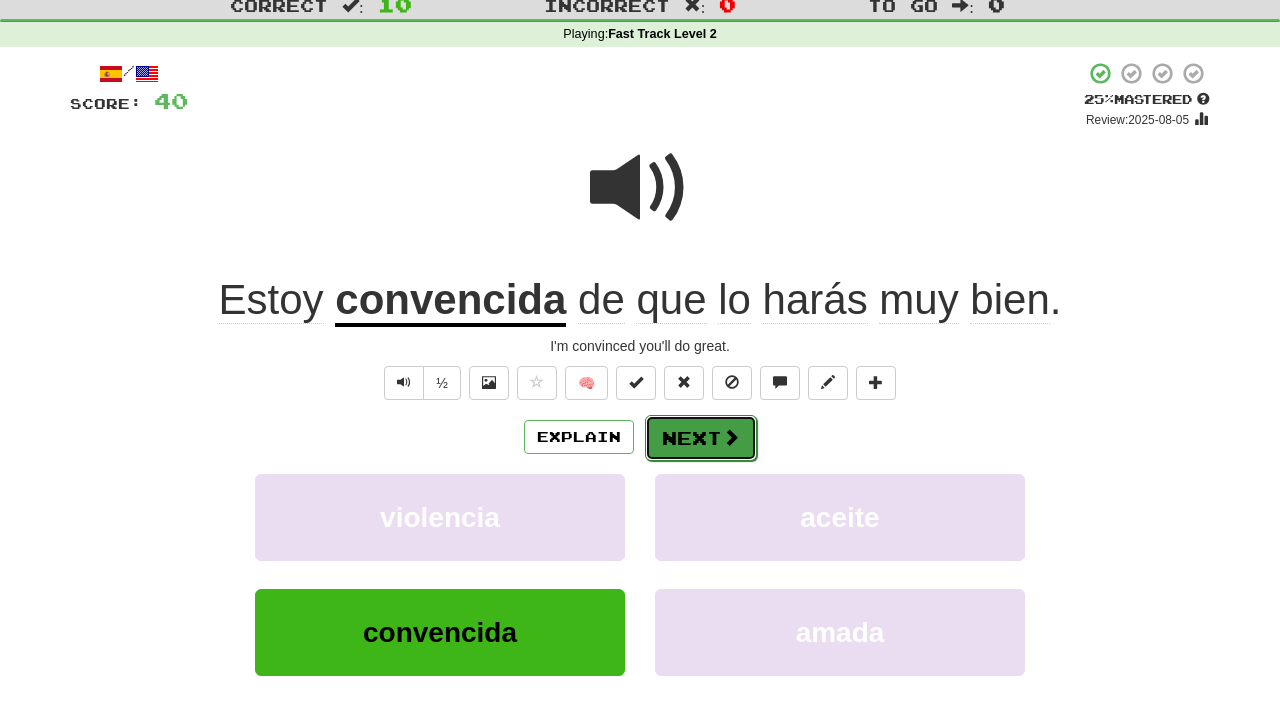 click on "Next" at bounding box center (701, 438) 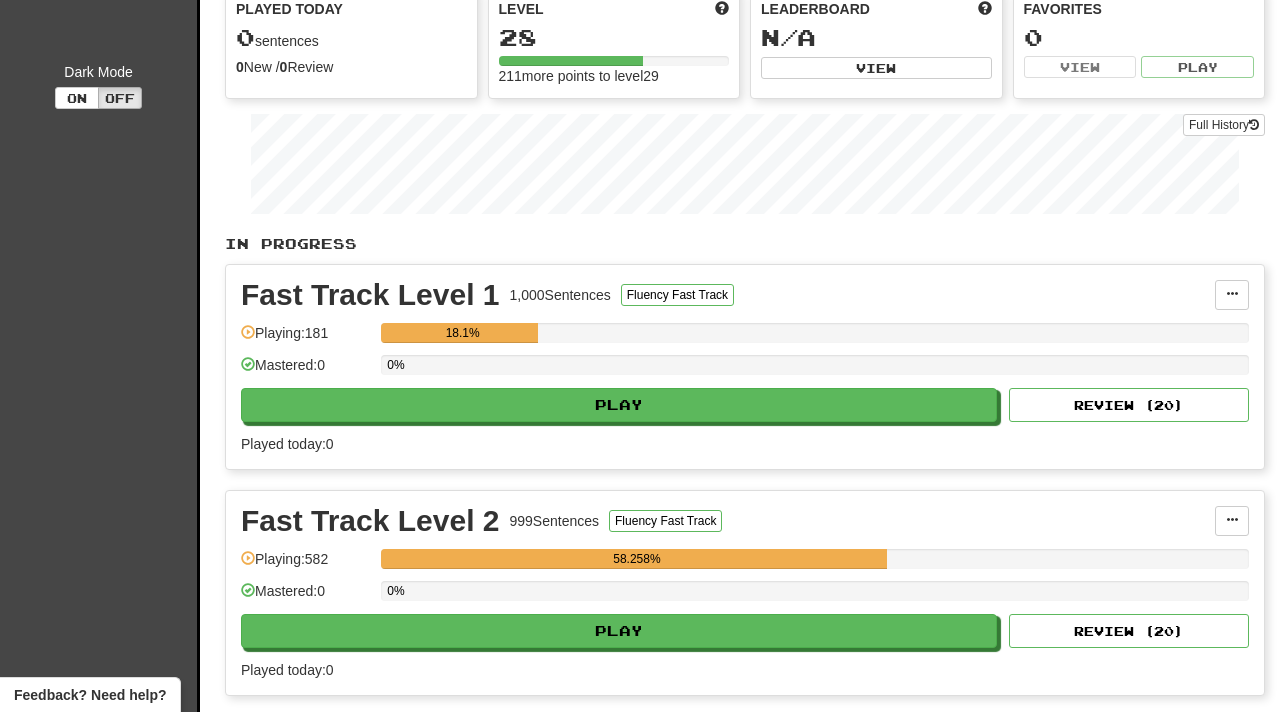 scroll, scrollTop: 0, scrollLeft: 0, axis: both 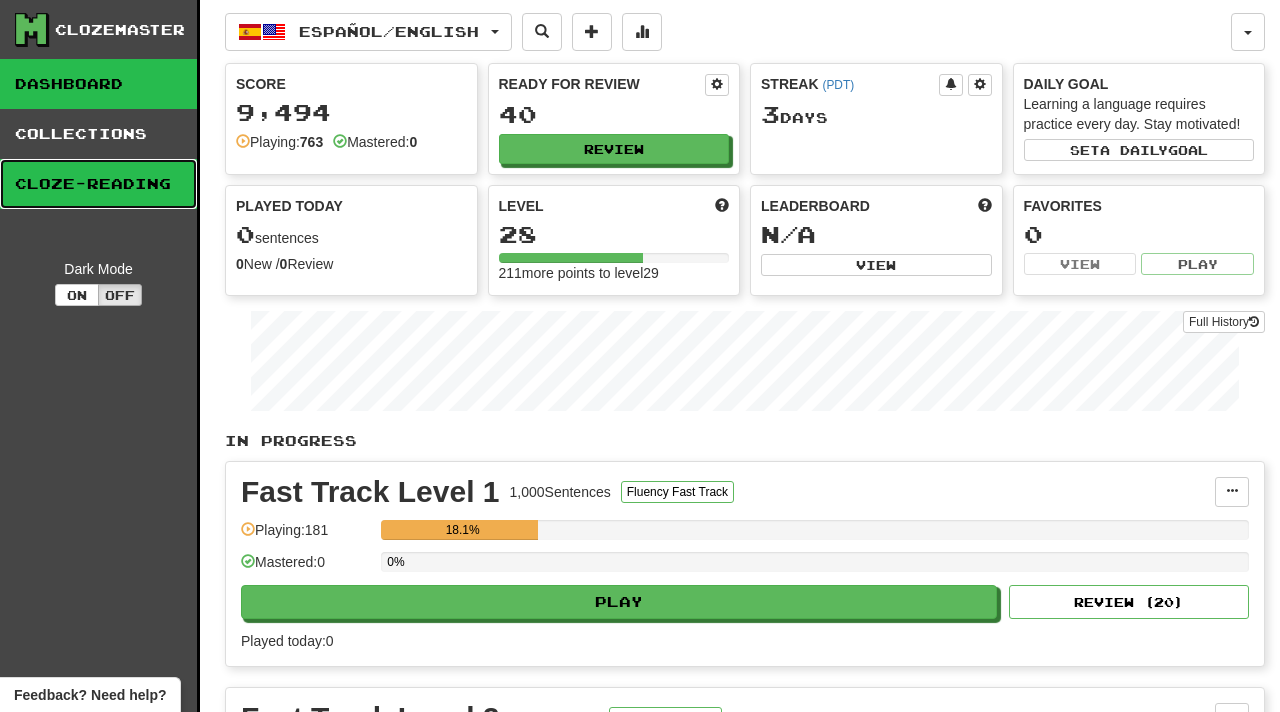 click on "Cloze-Reading" at bounding box center (98, 184) 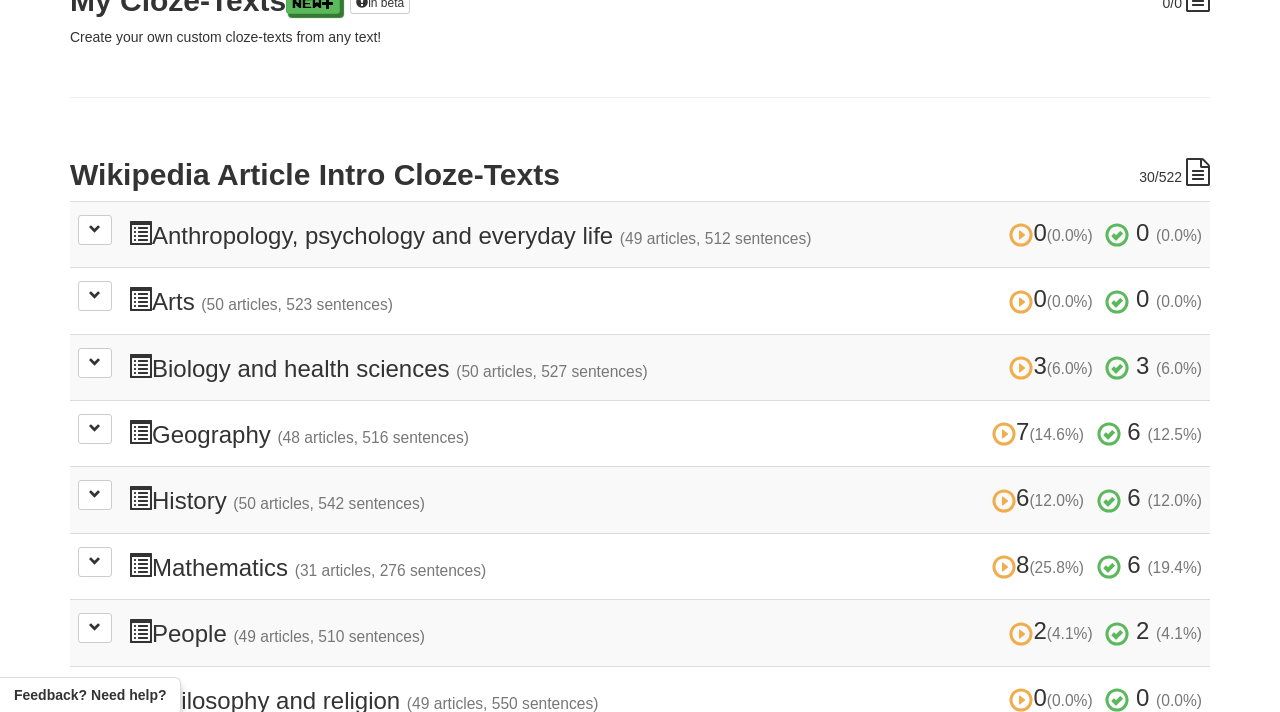 scroll, scrollTop: 333, scrollLeft: 0, axis: vertical 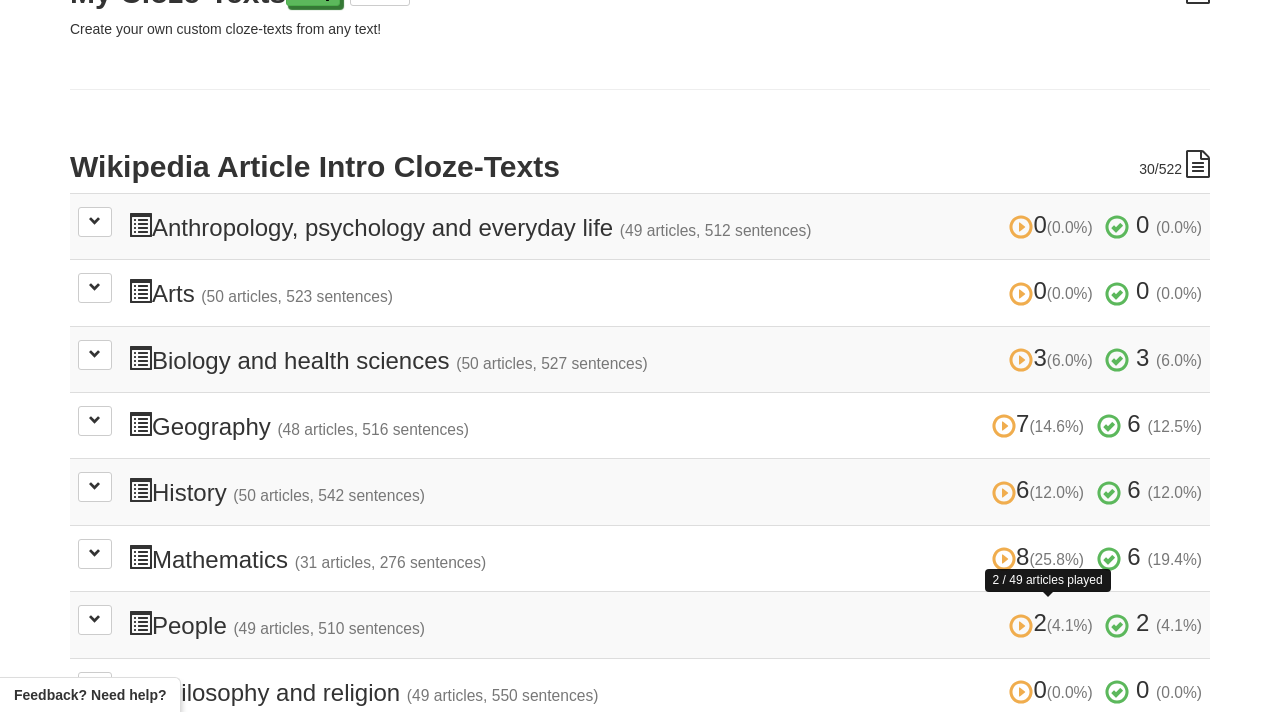 click at bounding box center [1021, 626] 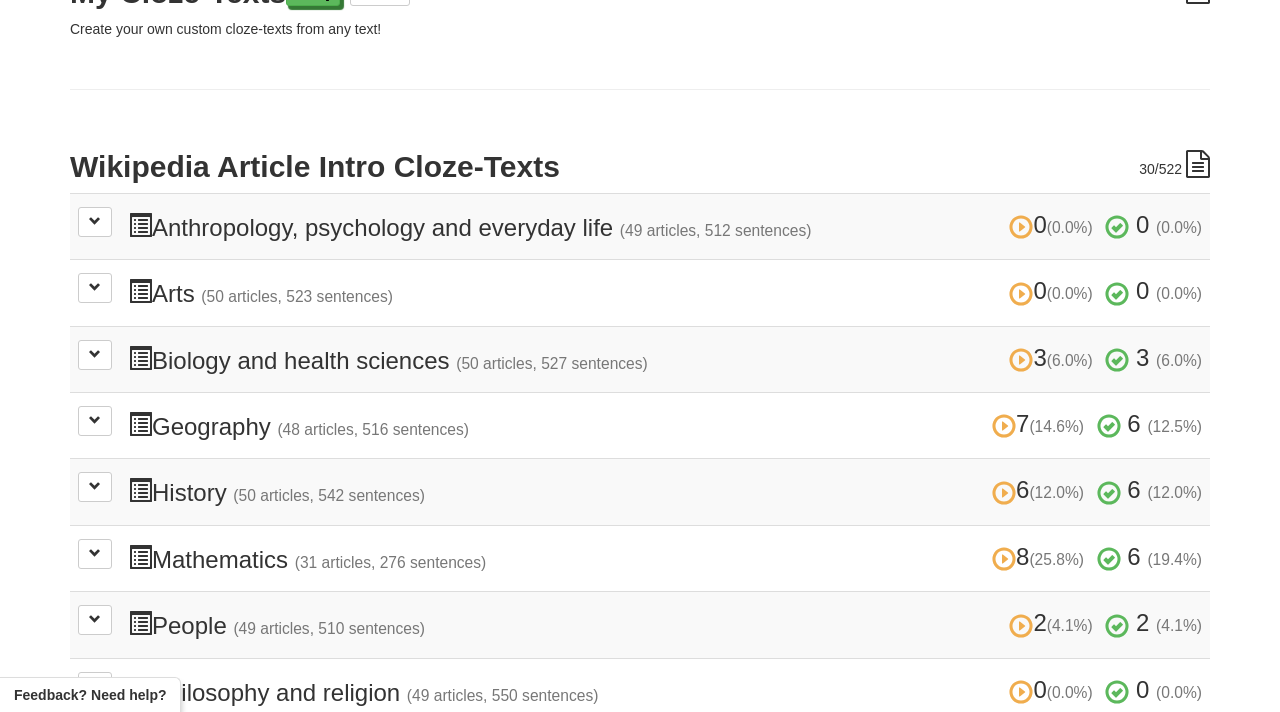 click at bounding box center [140, 623] 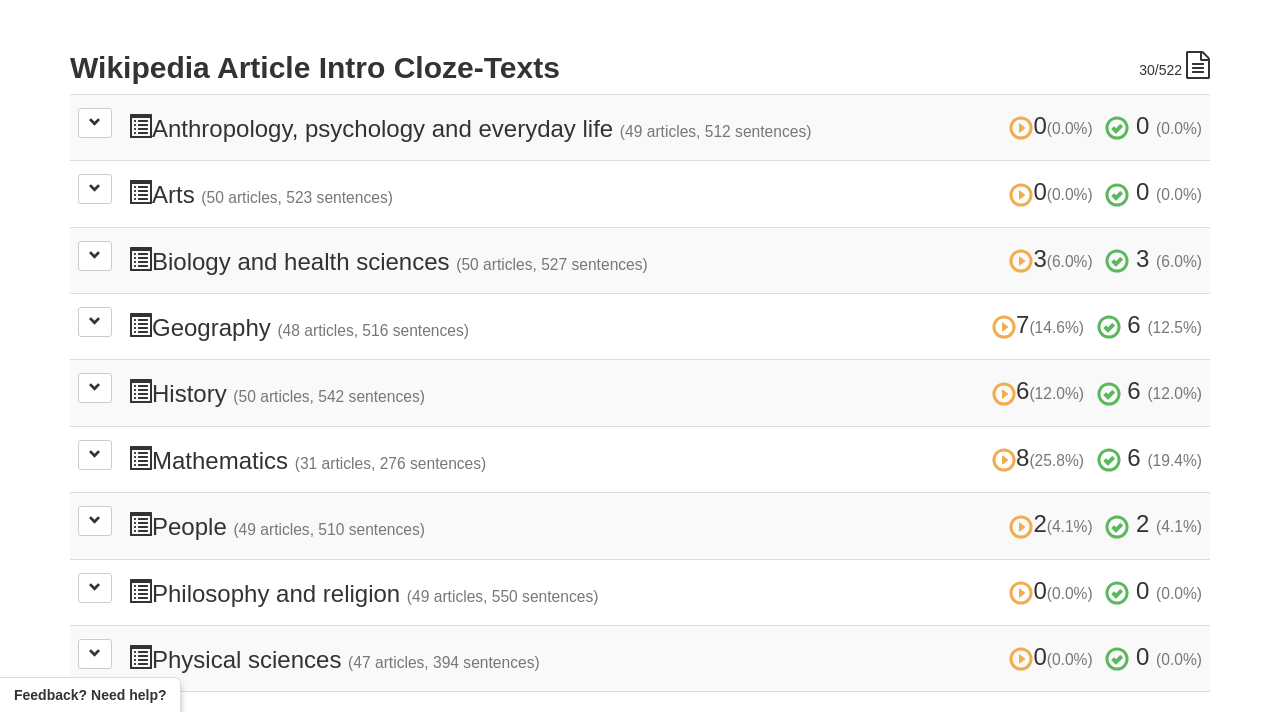 scroll, scrollTop: 436, scrollLeft: 0, axis: vertical 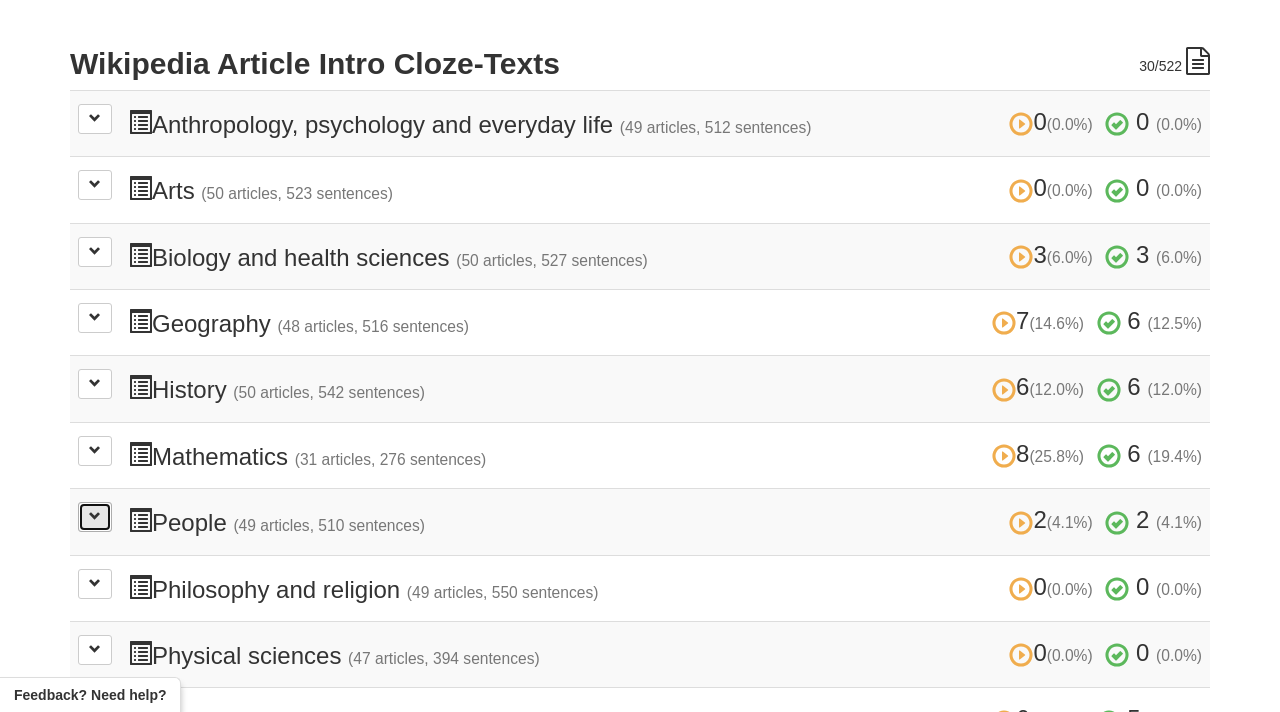 click at bounding box center (95, 516) 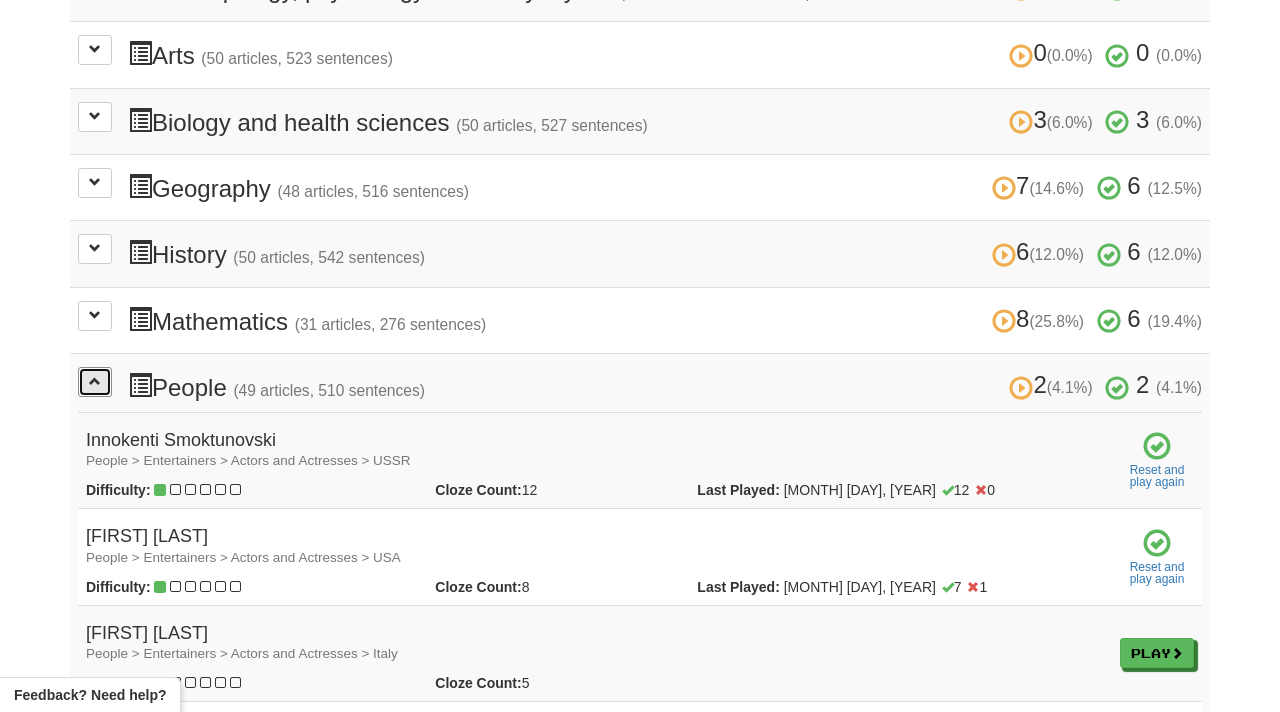 scroll, scrollTop: 595, scrollLeft: 0, axis: vertical 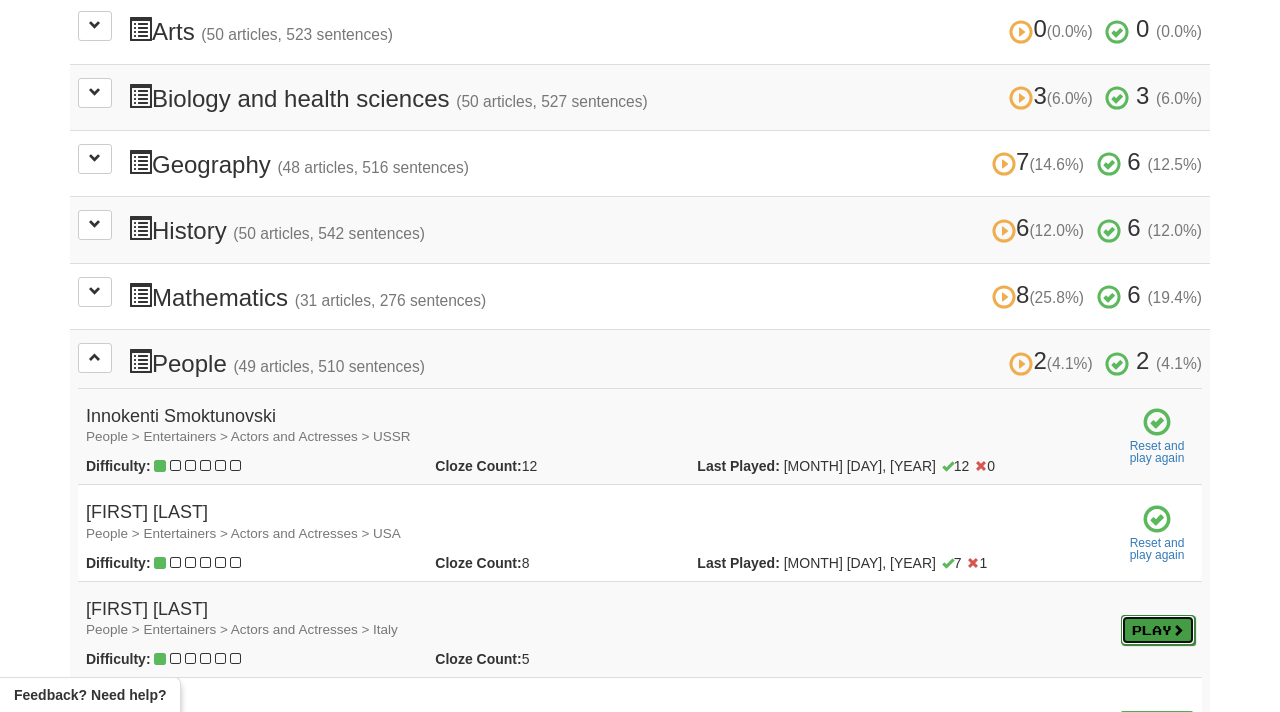 click on "Play" at bounding box center (1158, 630) 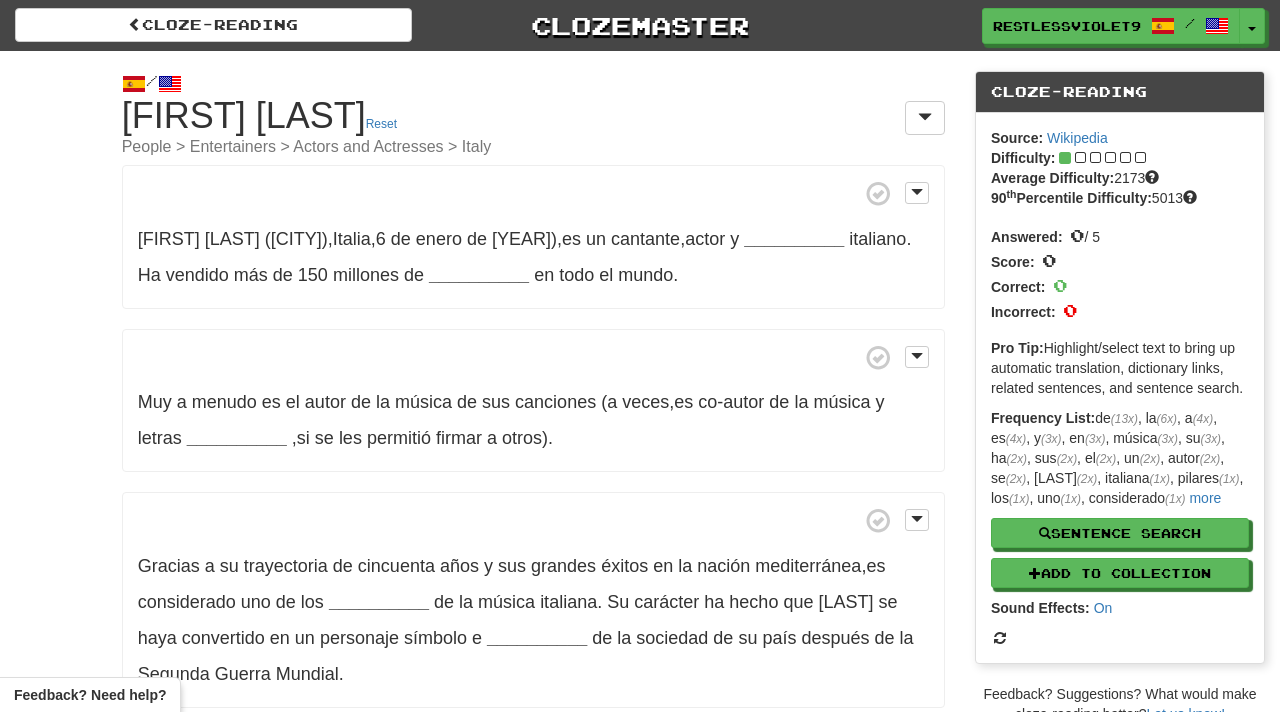 scroll, scrollTop: 0, scrollLeft: 0, axis: both 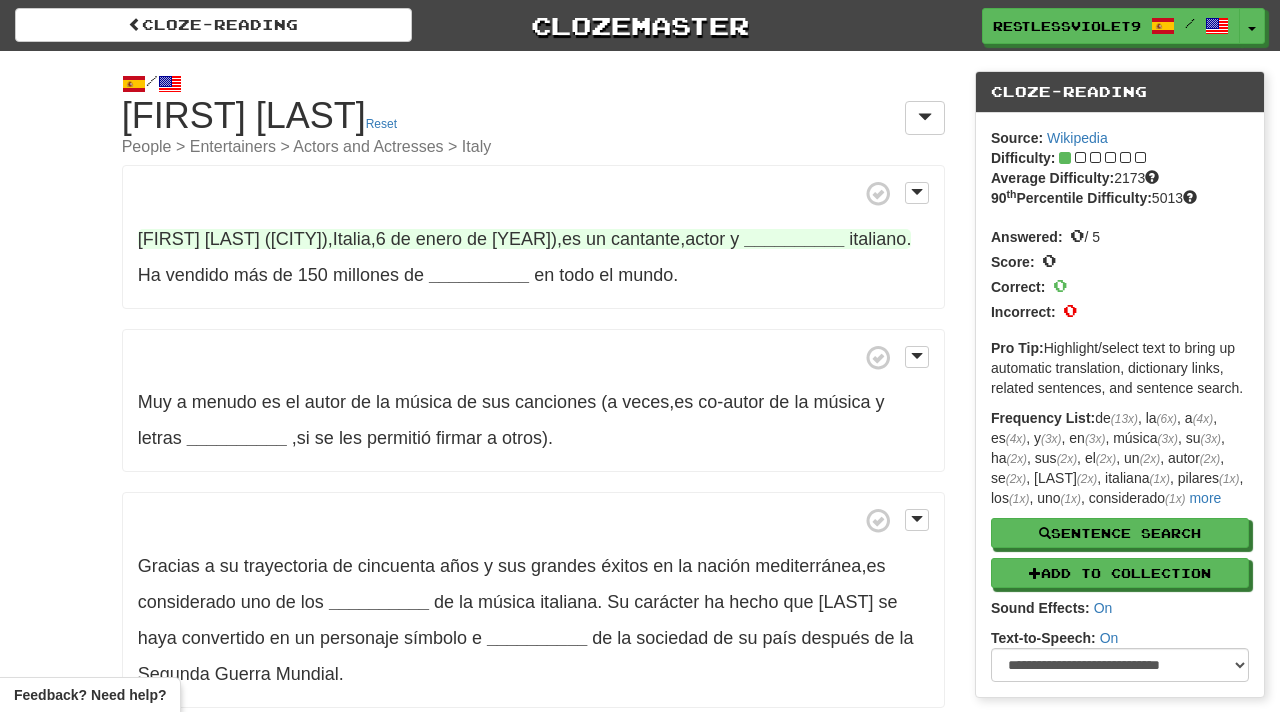 click on "__________" at bounding box center (794, 239) 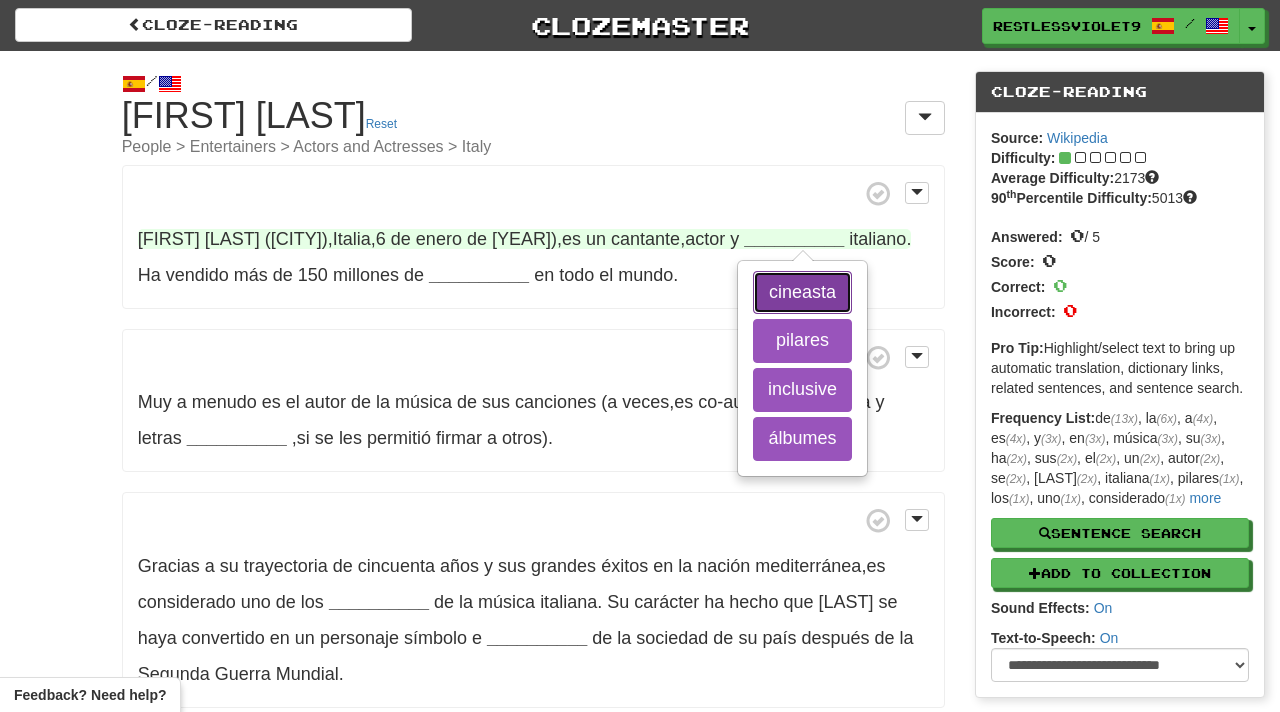 click on "cineasta" at bounding box center (802, 293) 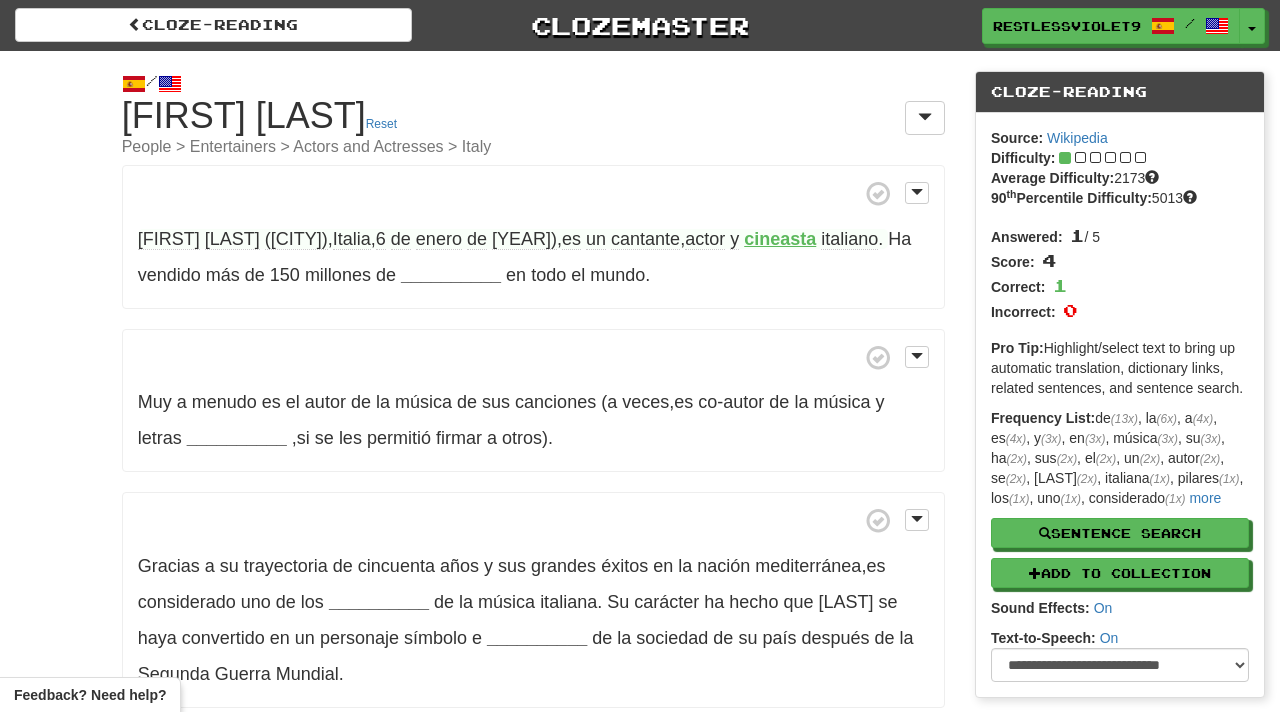 click at bounding box center (533, 357) 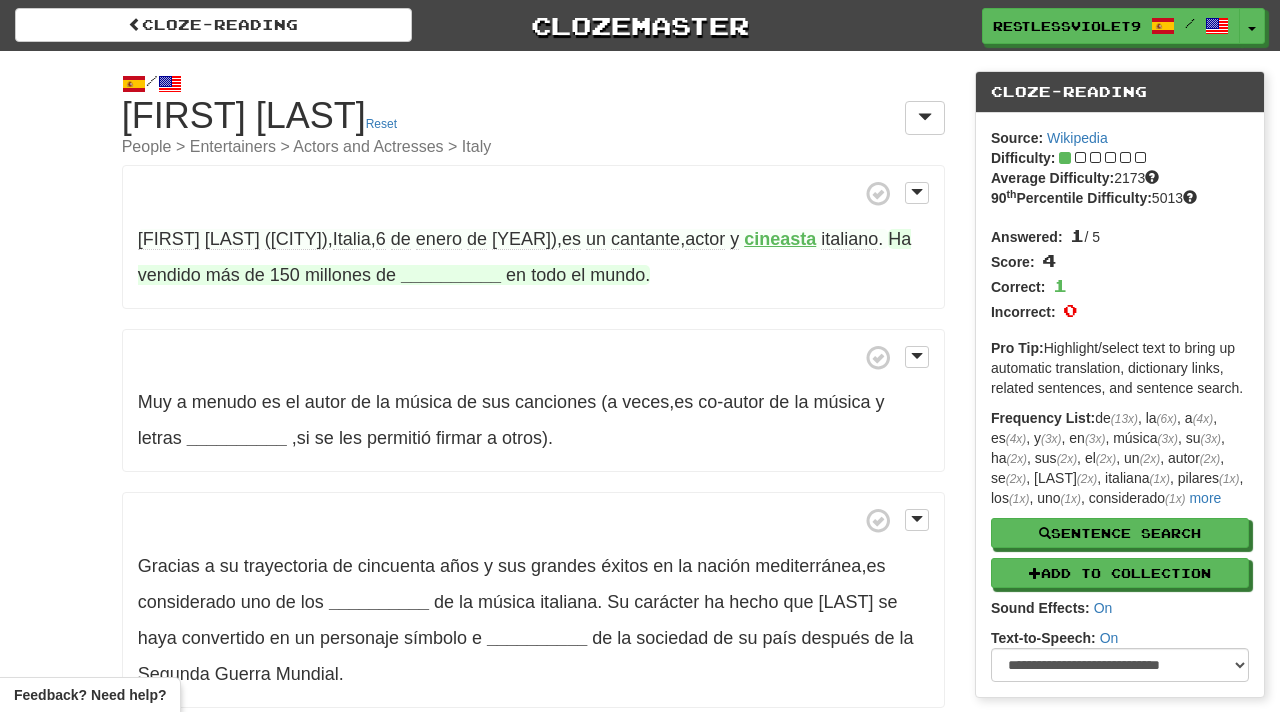click on "__________" at bounding box center (451, 275) 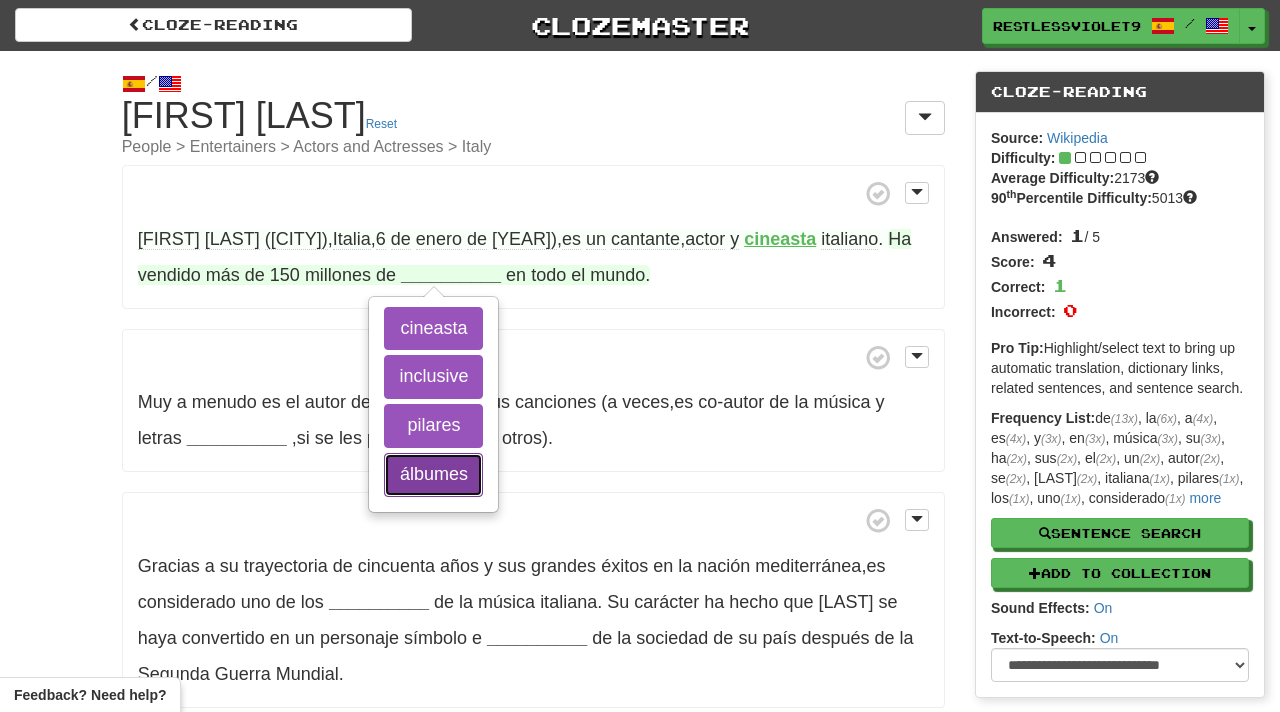 click on "álbumes" at bounding box center [433, 475] 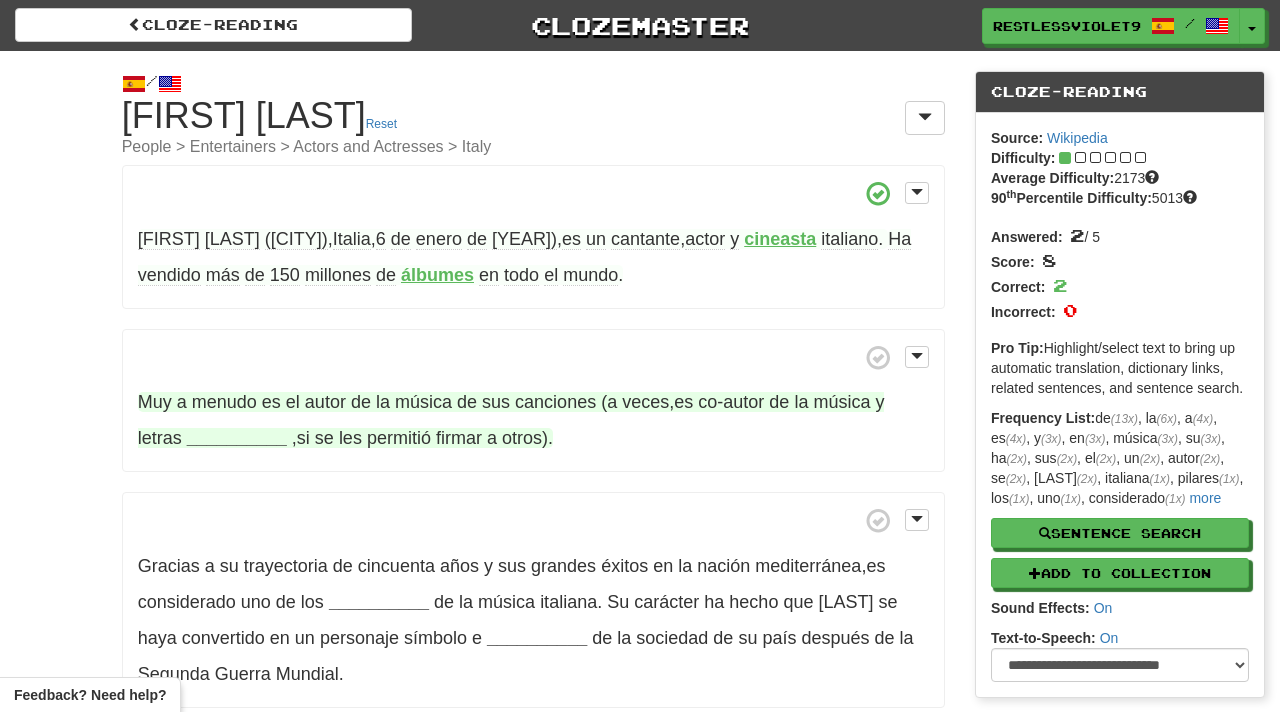 click on "__________" at bounding box center (237, 438) 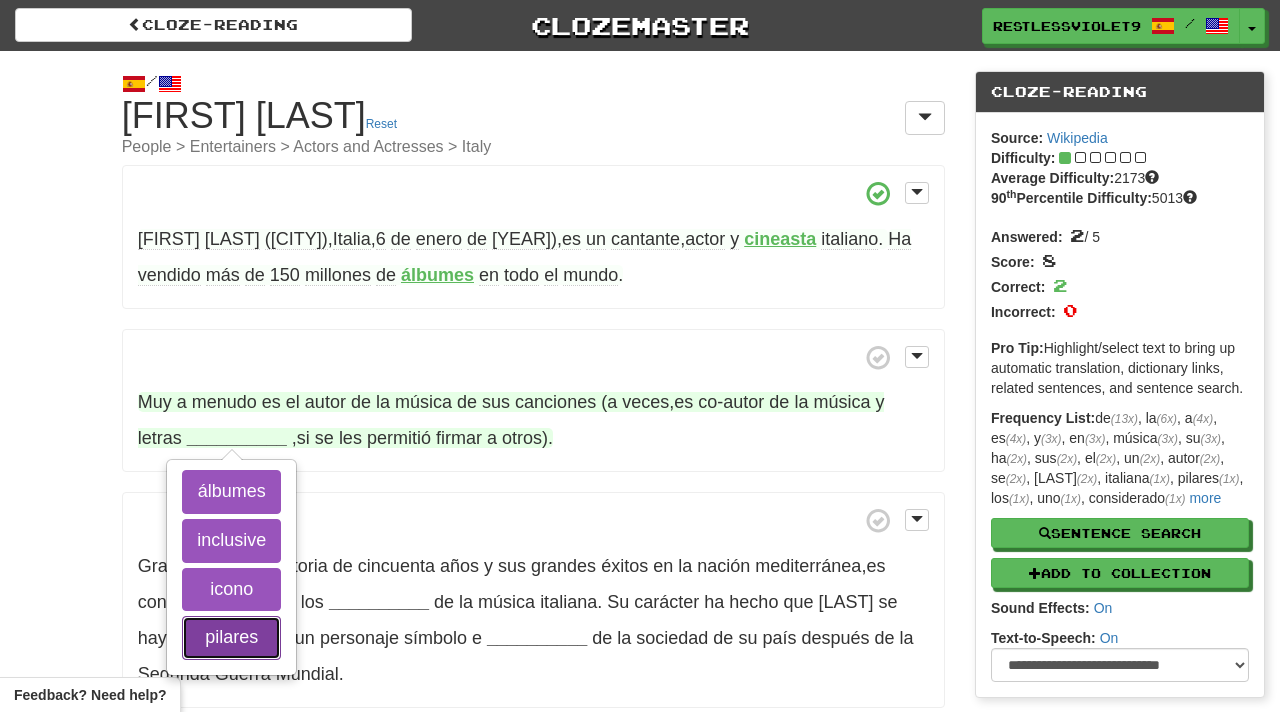 click on "pilares" at bounding box center (231, 638) 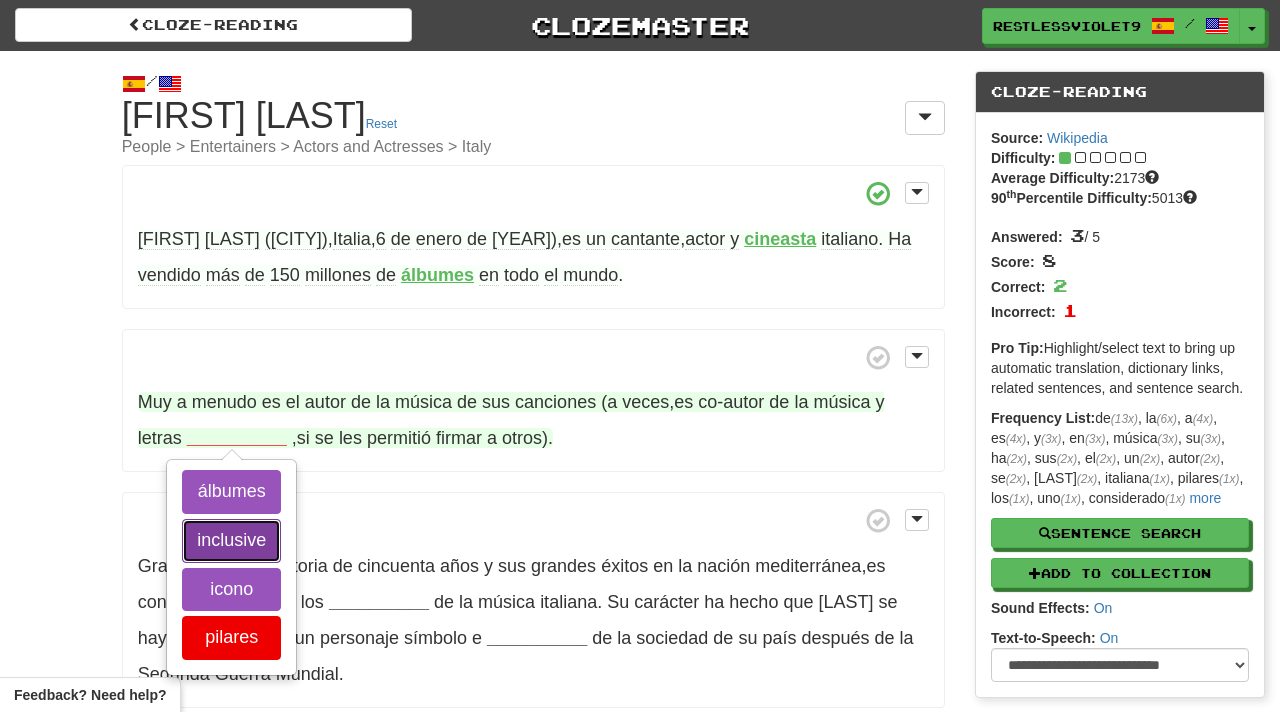 click on "inclusive" at bounding box center [231, 541] 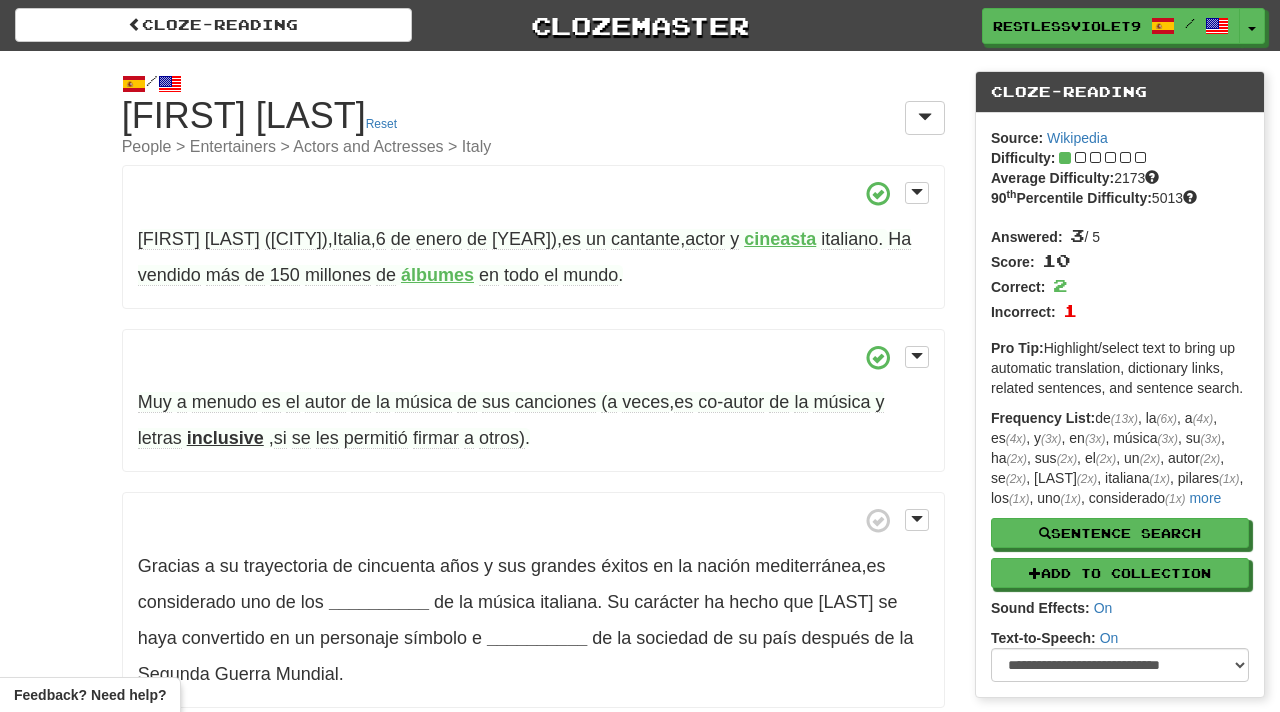 click at bounding box center (533, 520) 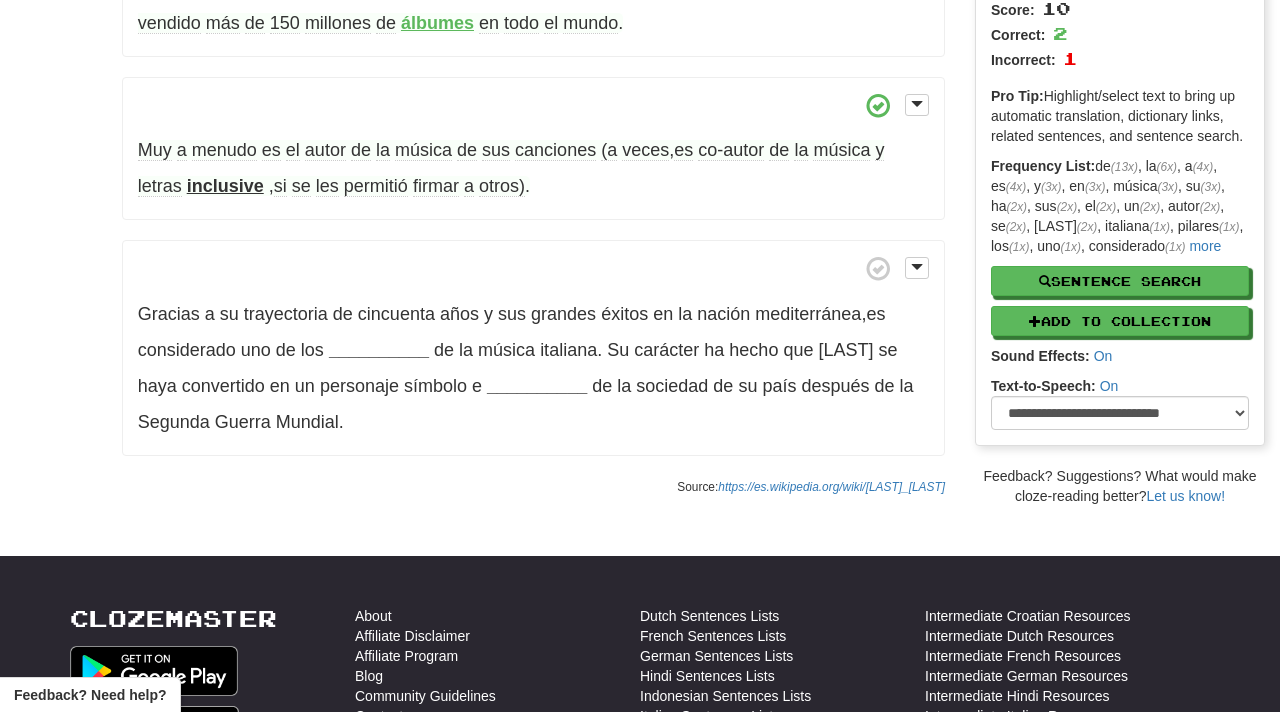 scroll, scrollTop: 260, scrollLeft: 0, axis: vertical 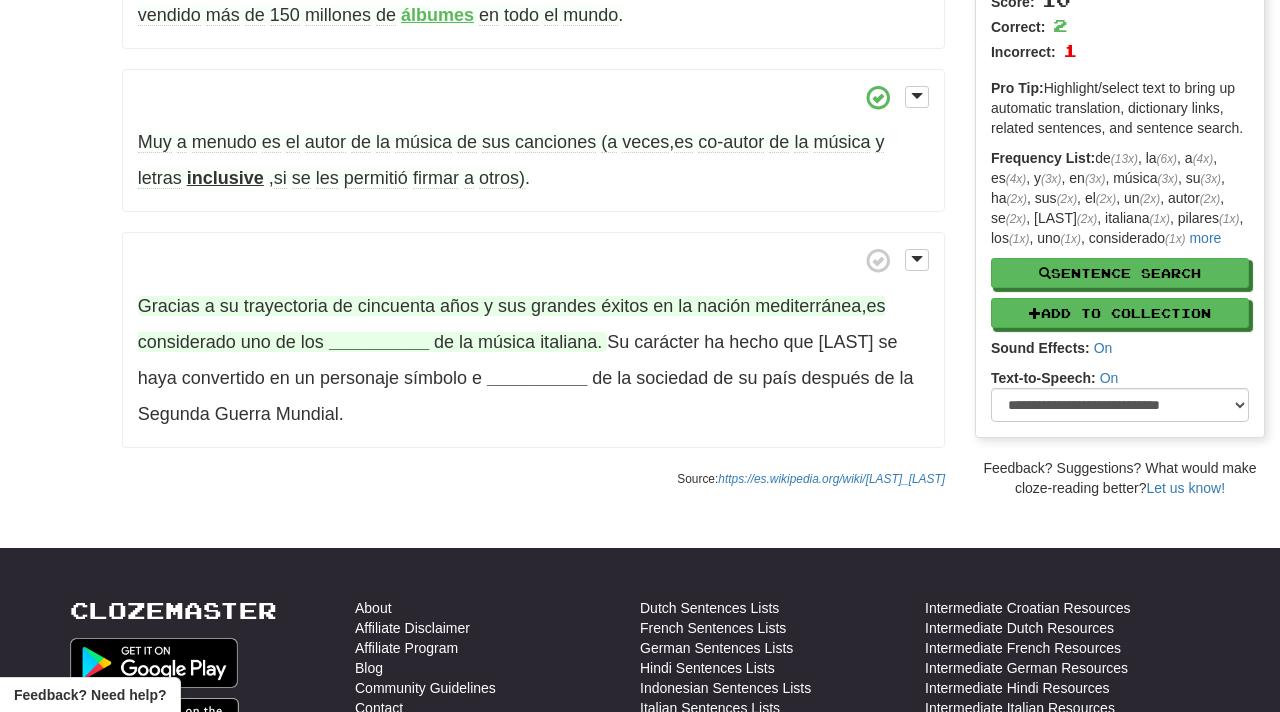 click on "__________" at bounding box center [379, 342] 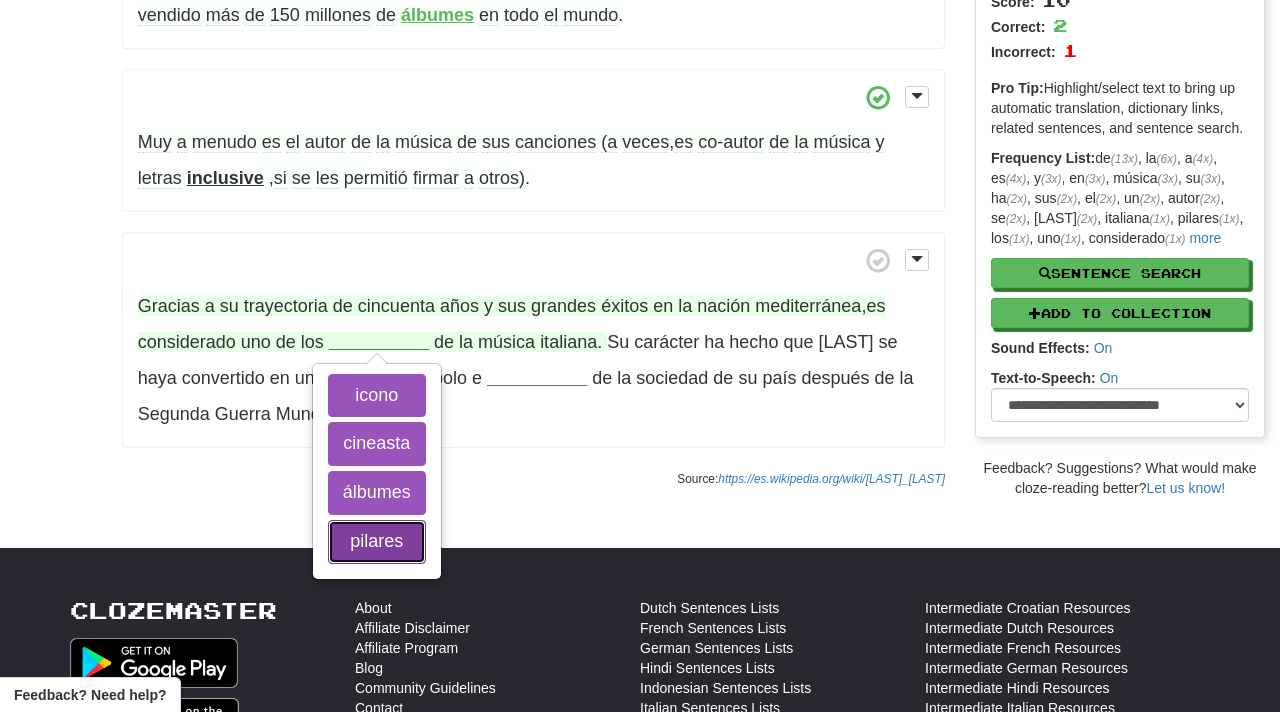 click on "pilares" at bounding box center [377, 542] 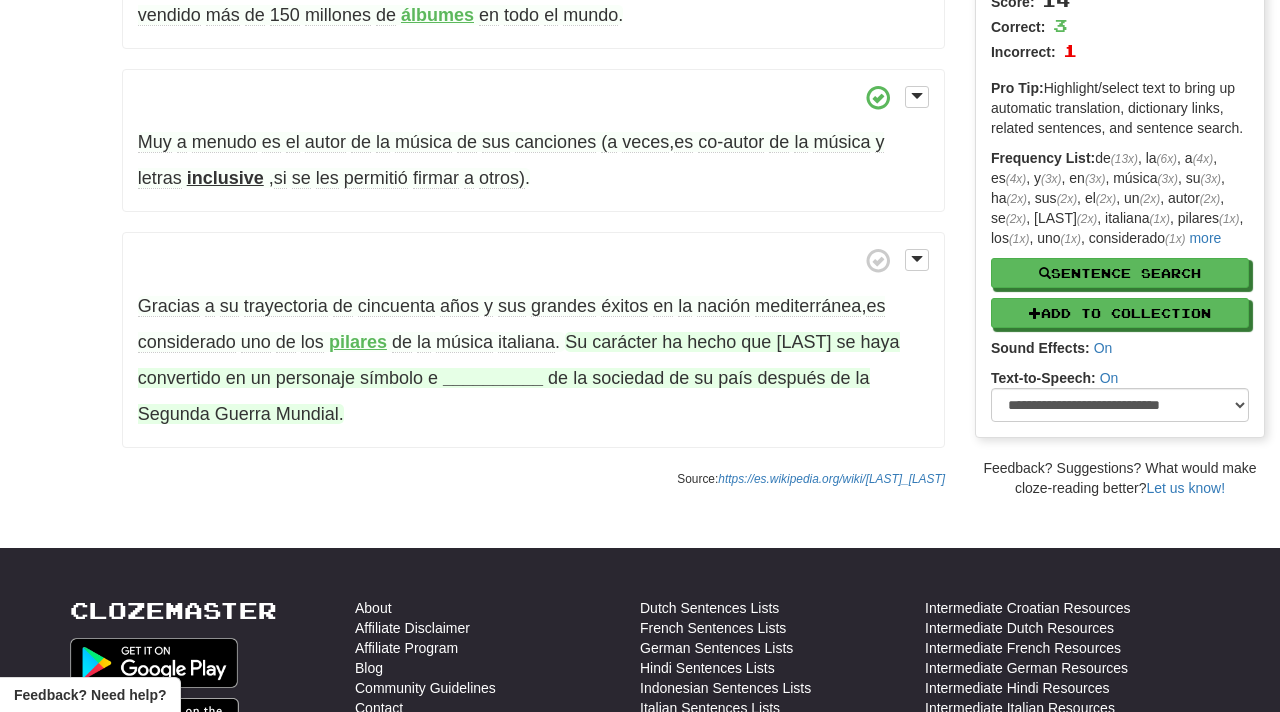 click on "__________" at bounding box center [493, 378] 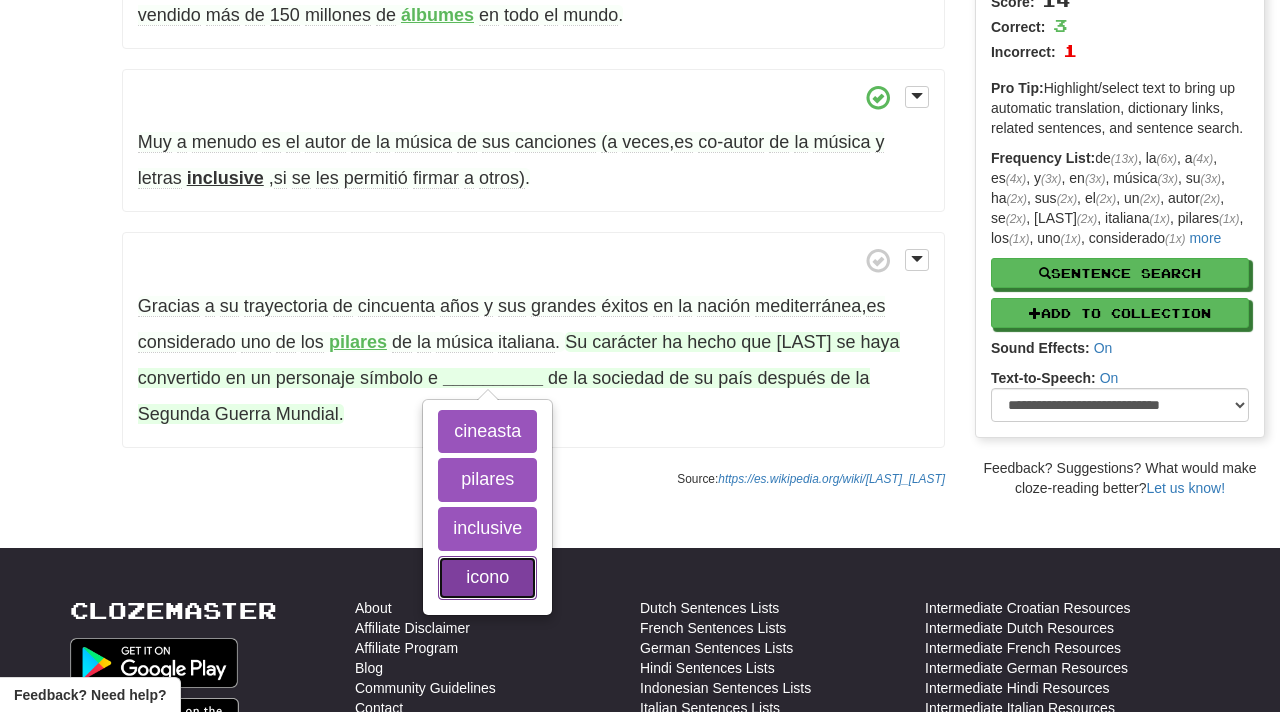 click on "icono" at bounding box center [487, 578] 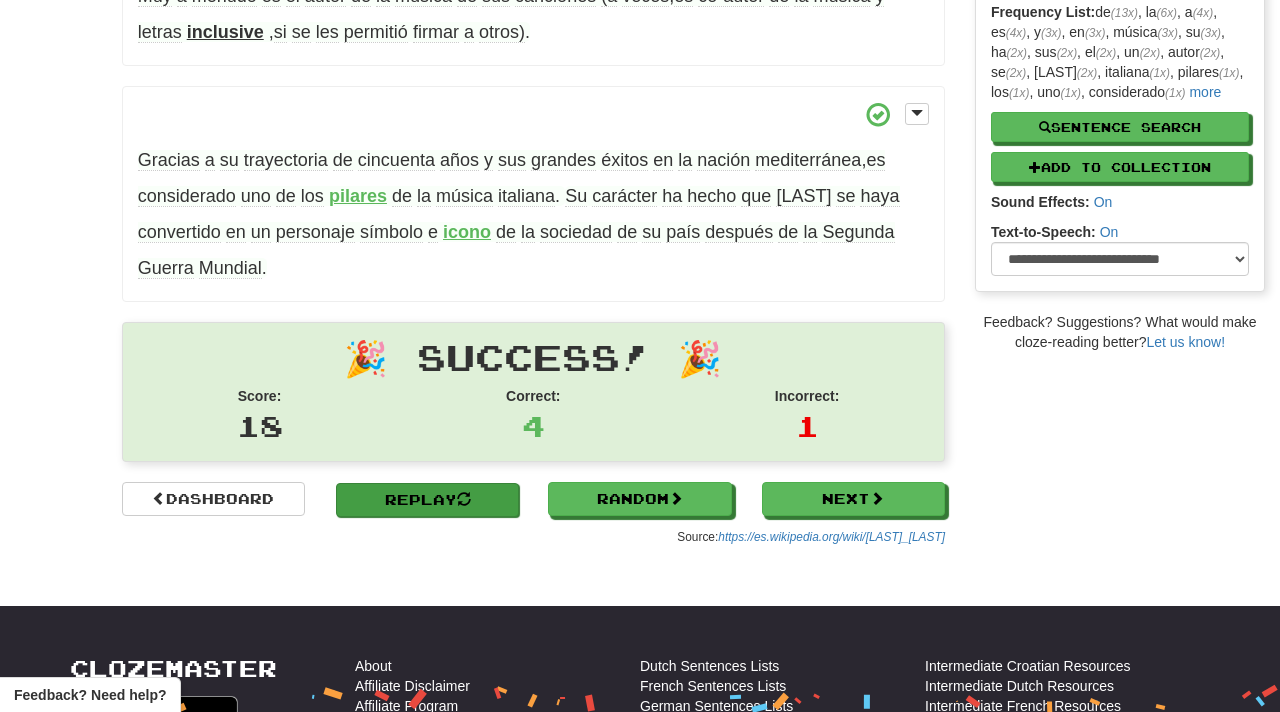 scroll, scrollTop: 409, scrollLeft: 0, axis: vertical 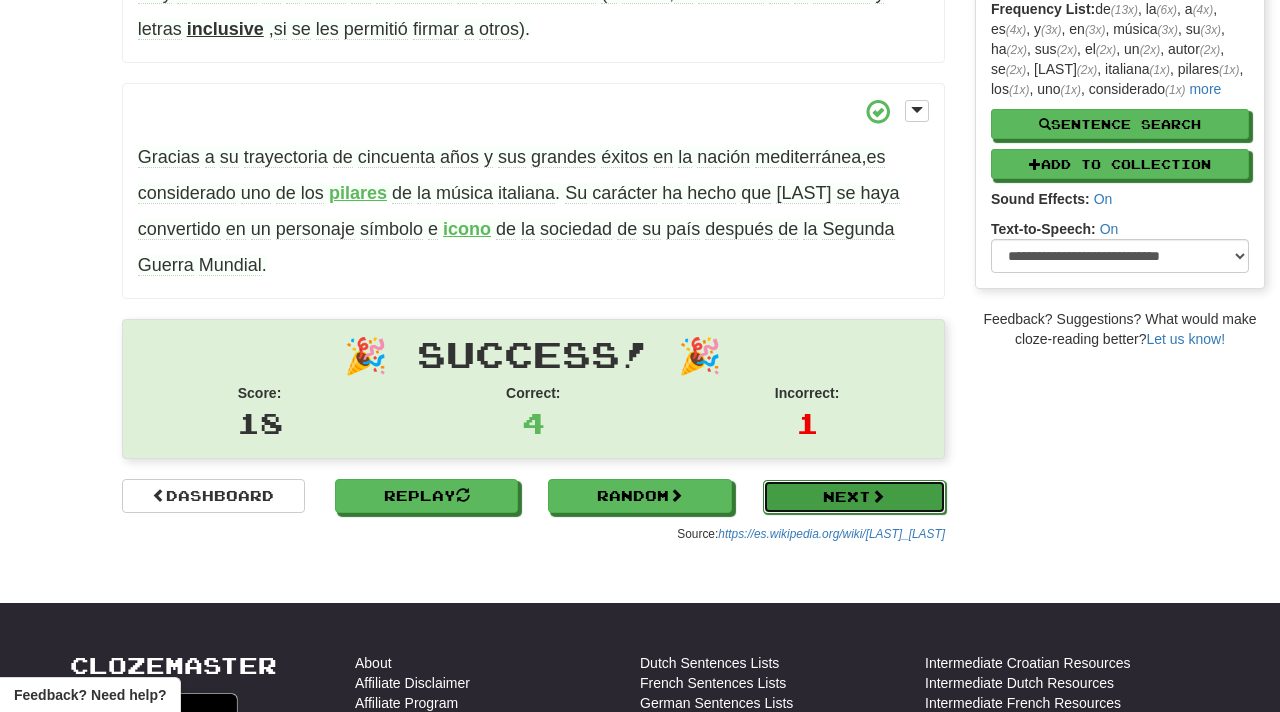 click on "Next" at bounding box center (854, 497) 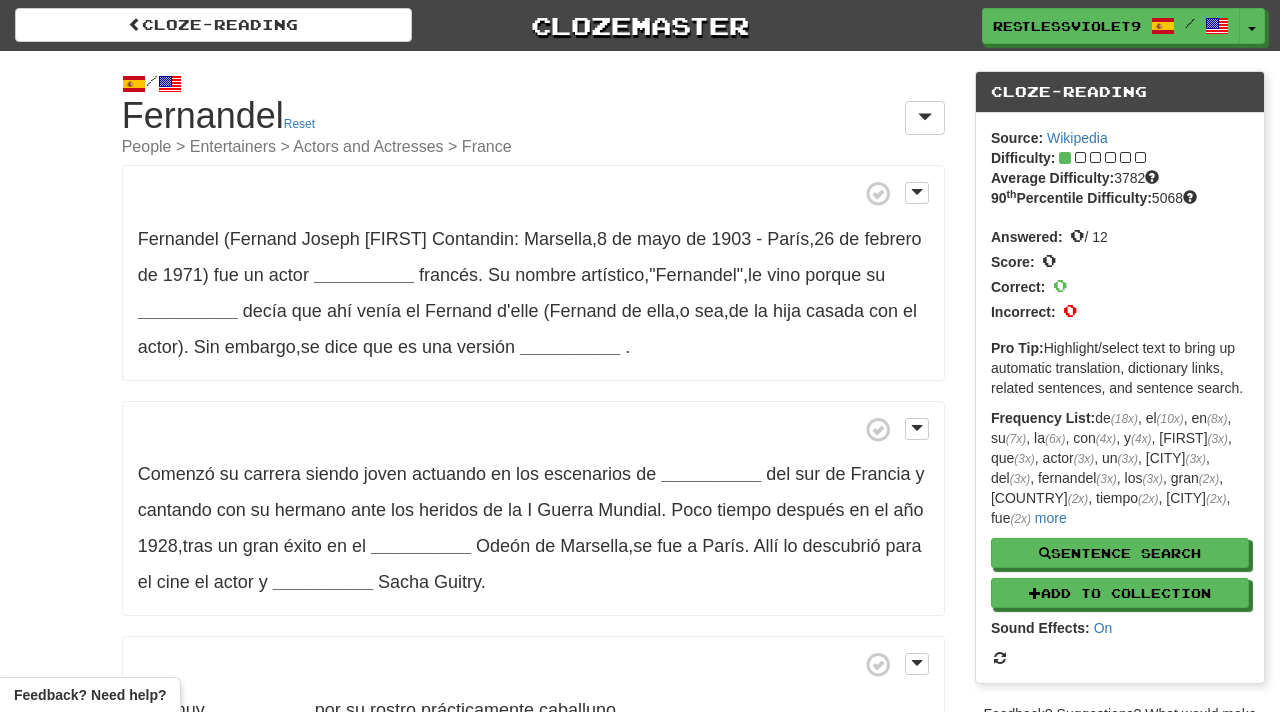 scroll, scrollTop: 0, scrollLeft: 0, axis: both 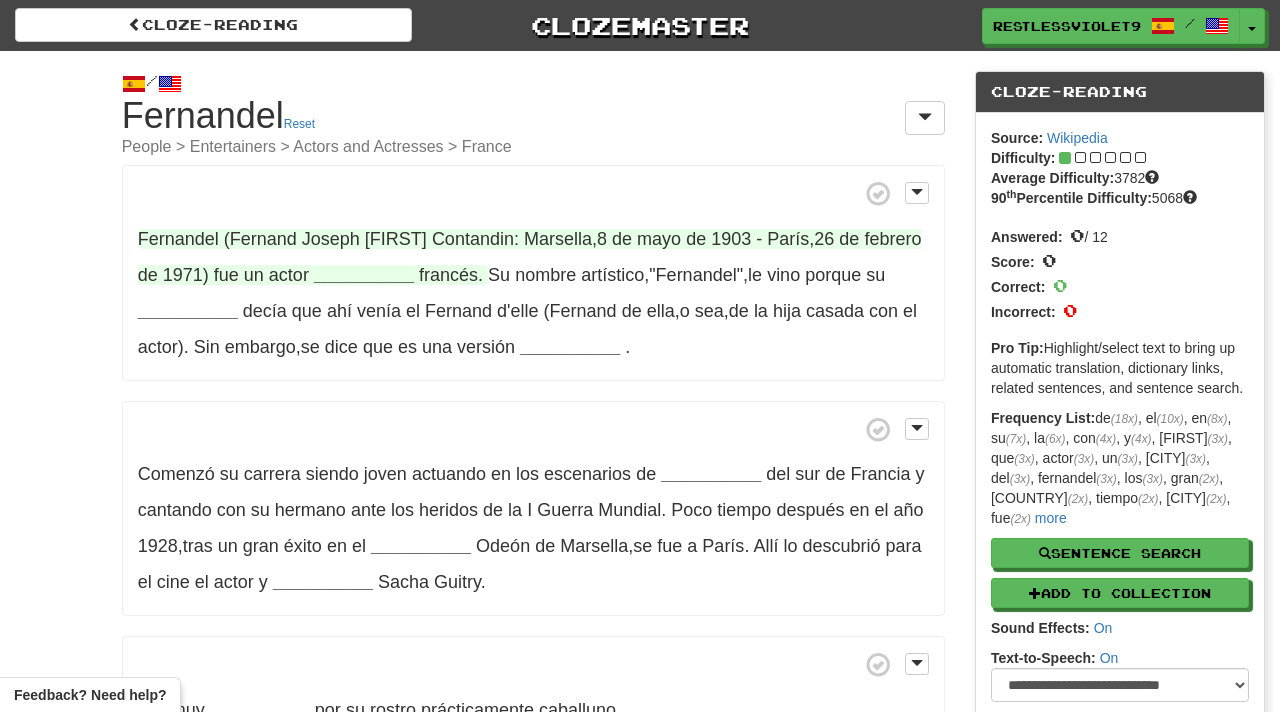 click on "__________" at bounding box center [364, 275] 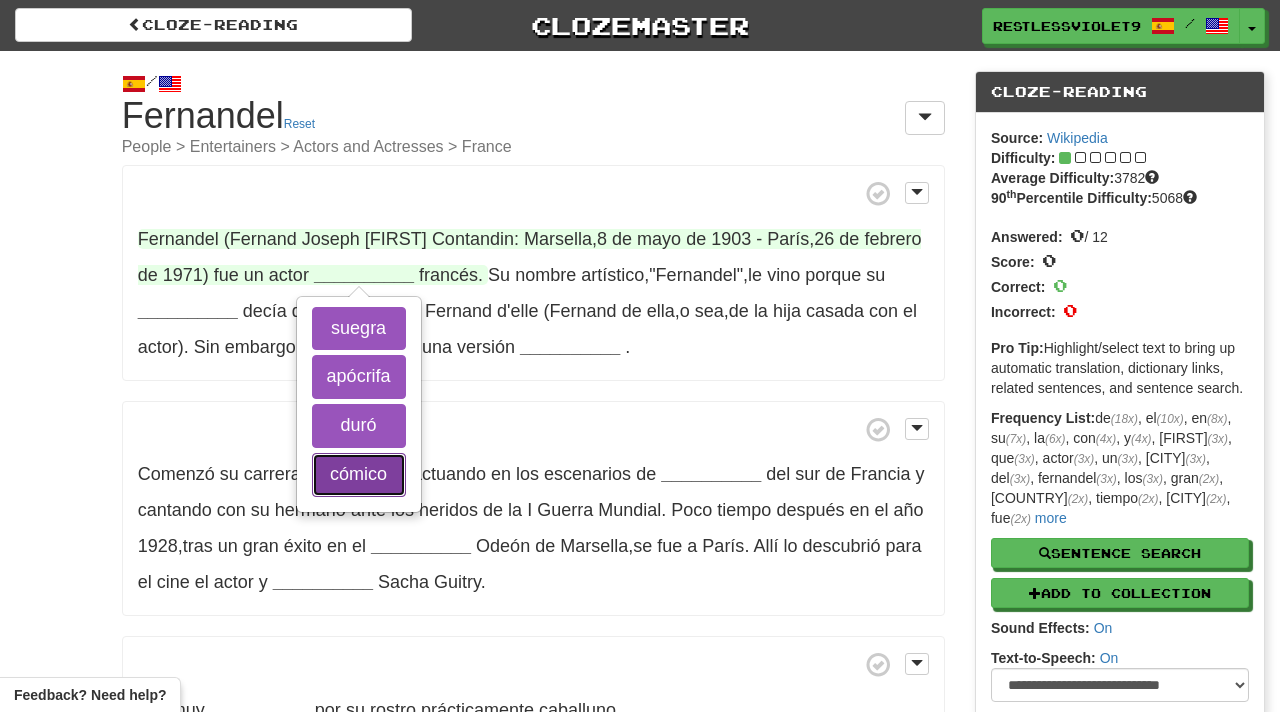 click on "cómico" at bounding box center (359, 475) 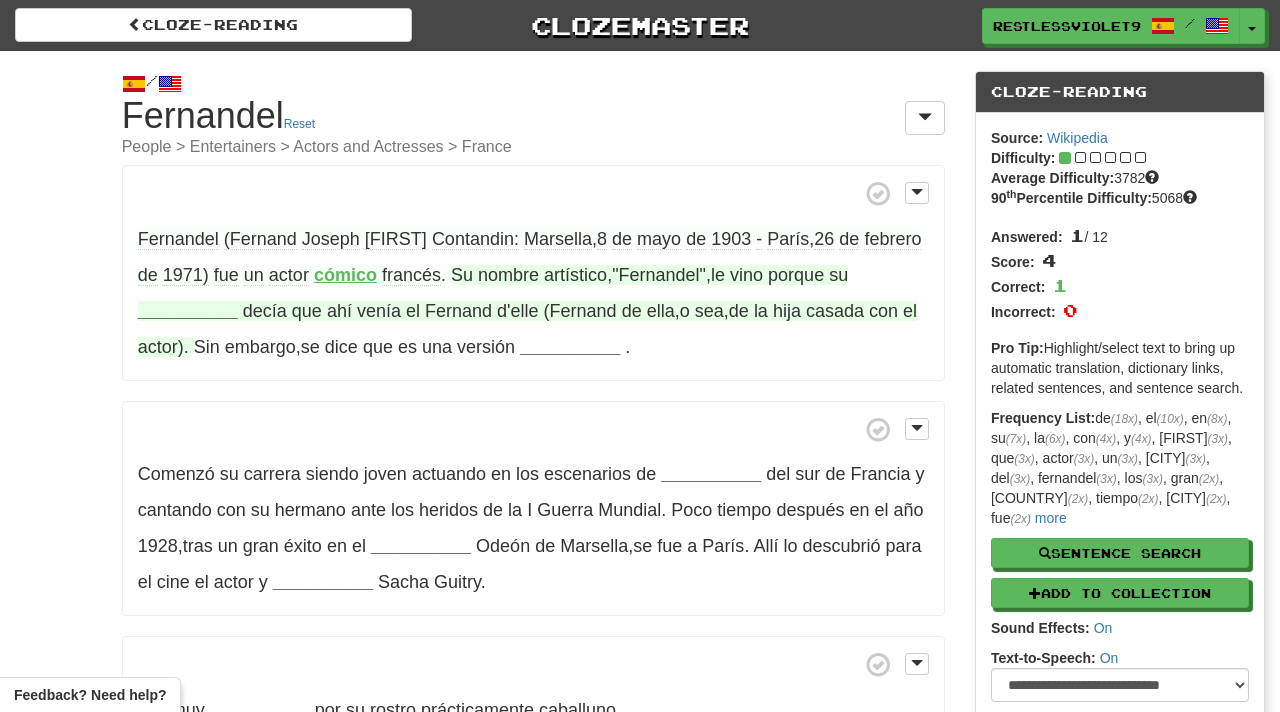 click on "__________" at bounding box center [188, 311] 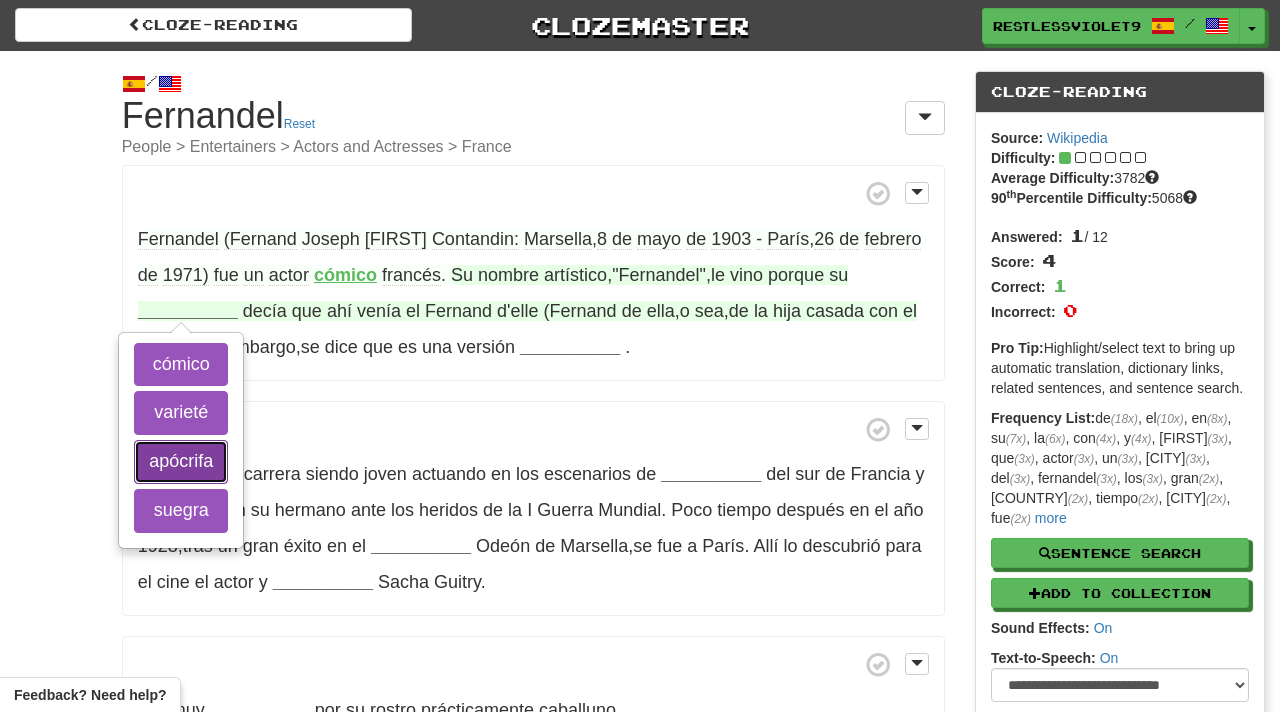 click on "apócrifa" at bounding box center [181, 462] 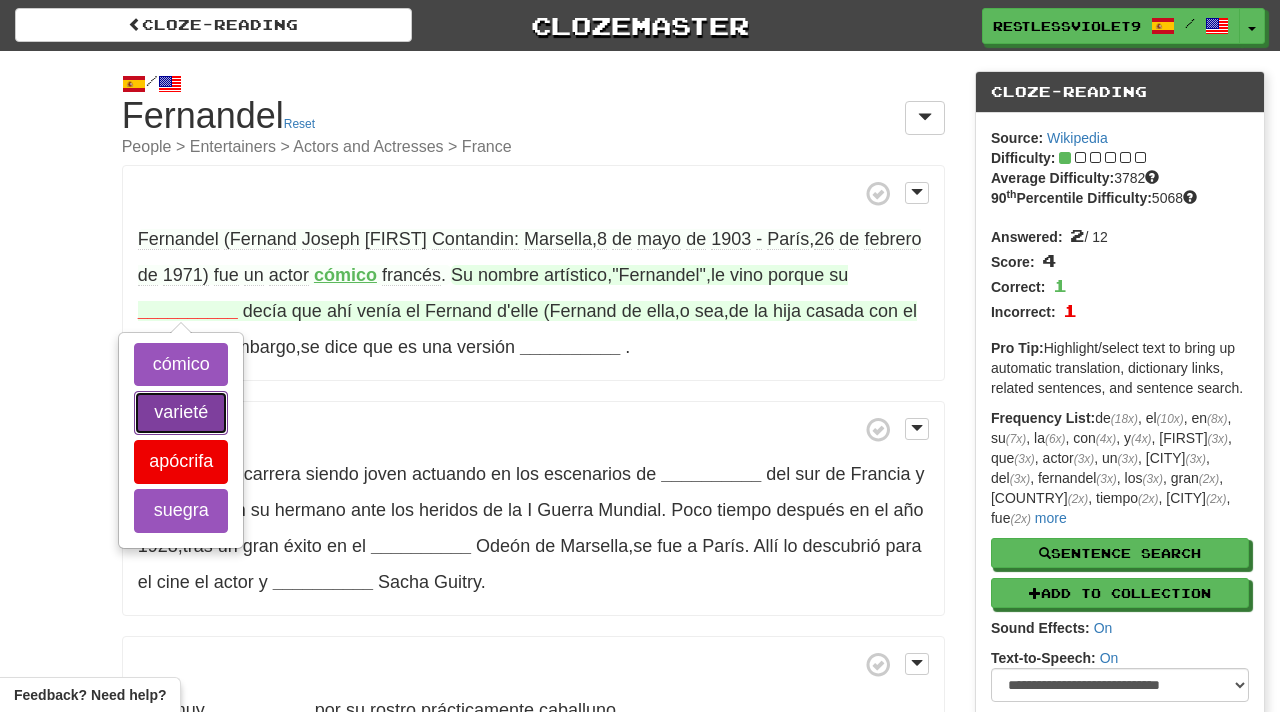 click on "varieté" at bounding box center (181, 413) 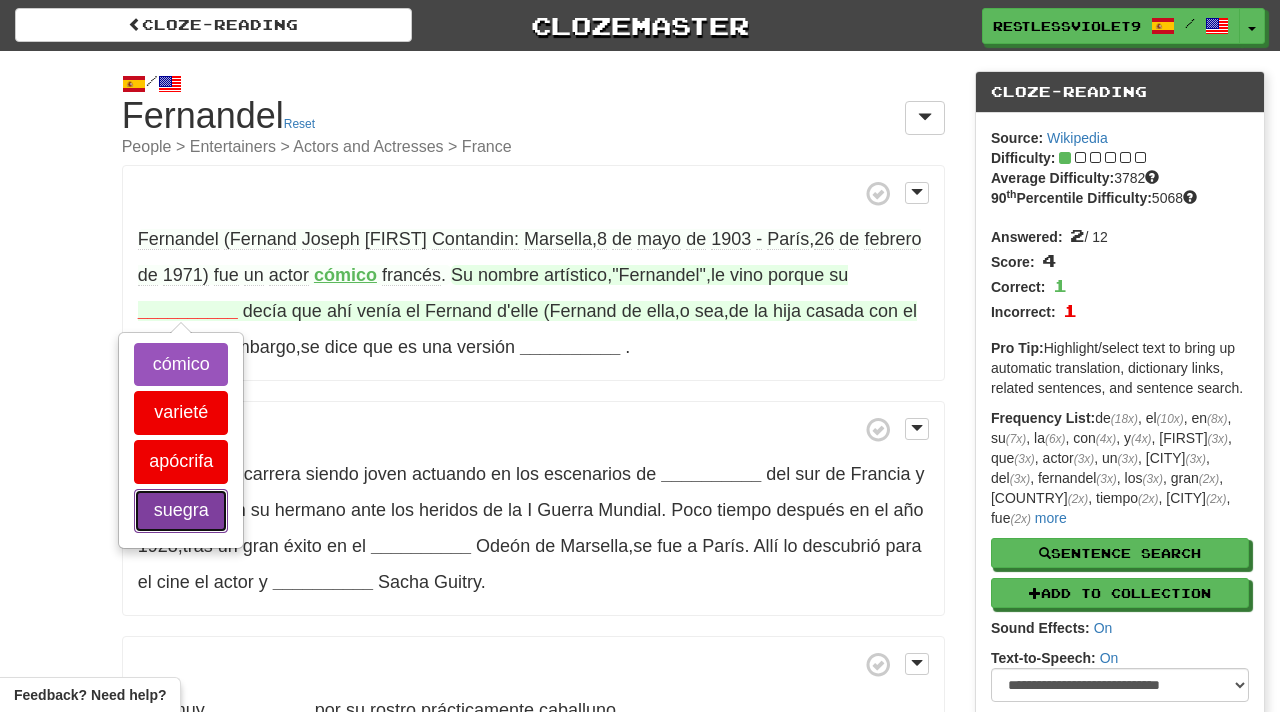 click on "suegra" at bounding box center (181, 511) 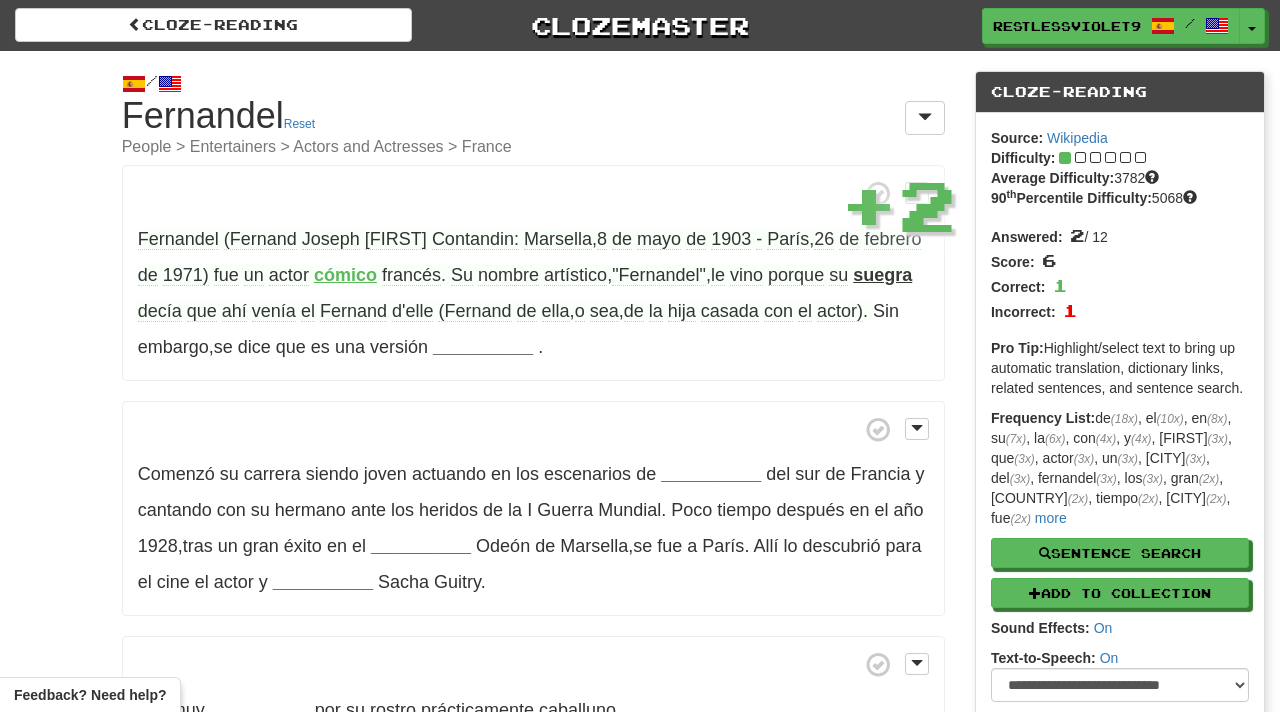 click on "suegra" at bounding box center [882, 275] 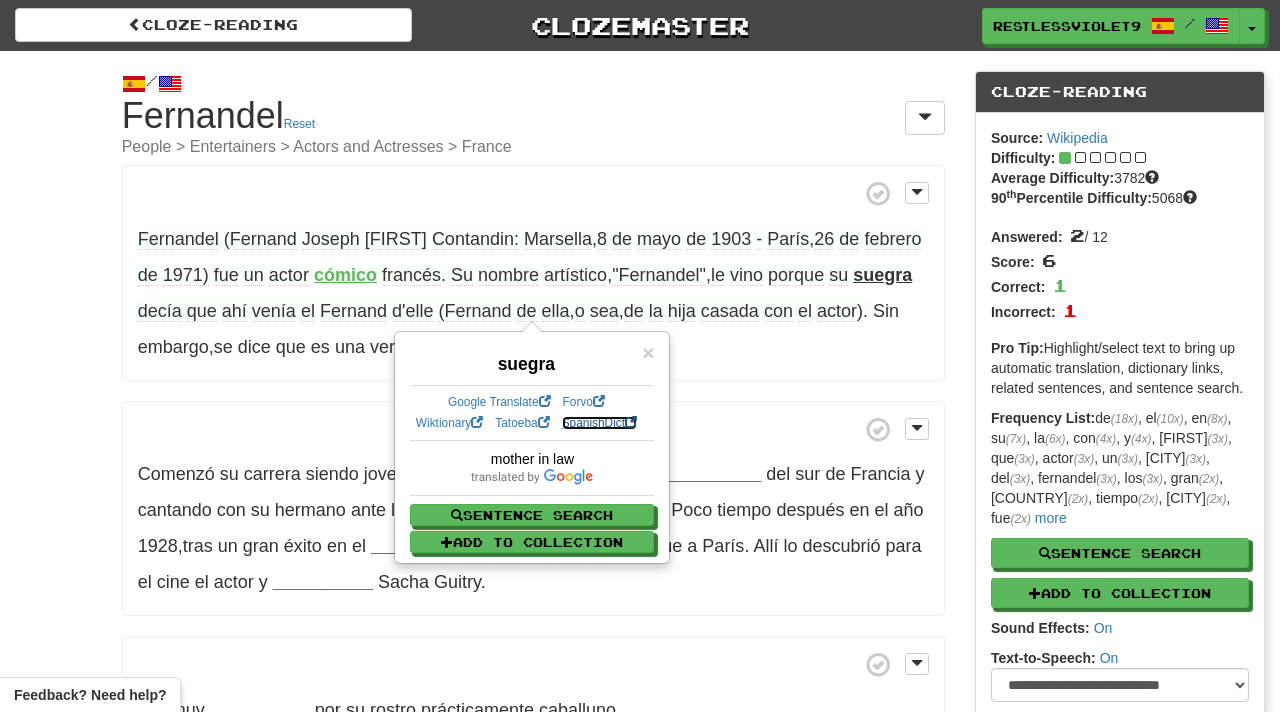 click on "SpanishDict" at bounding box center (599, 423) 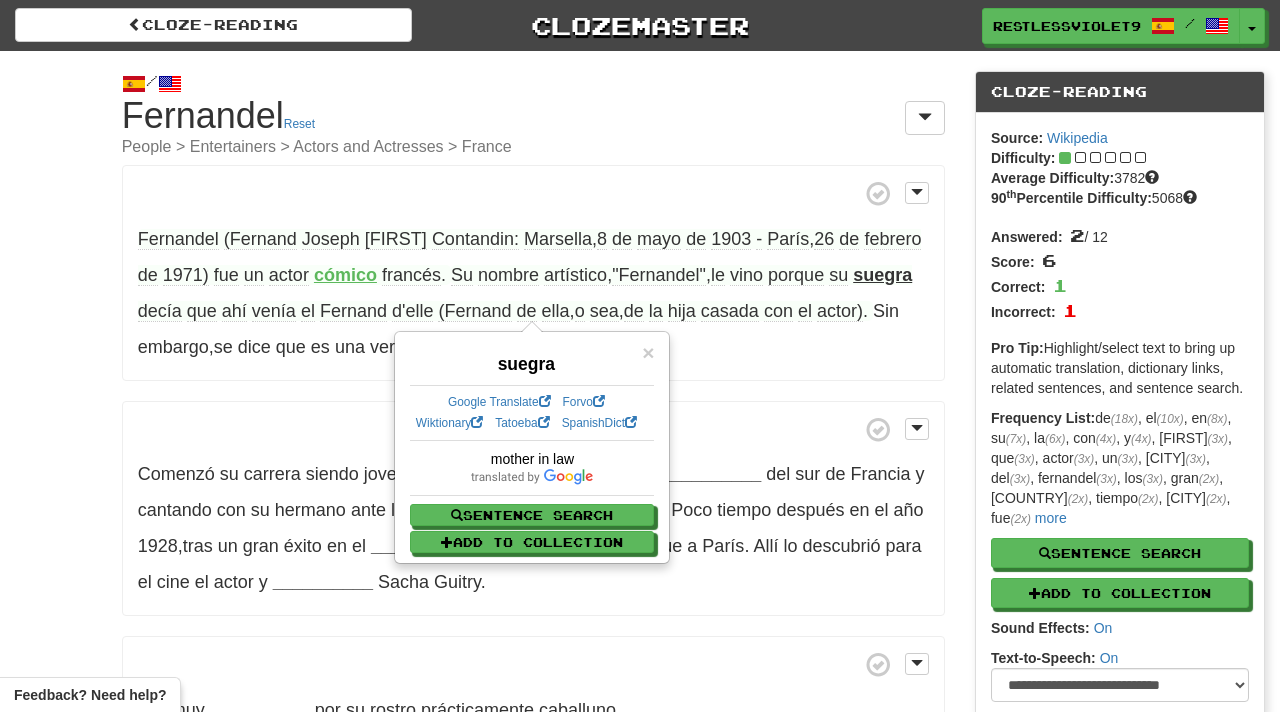 click at bounding box center [533, 429] 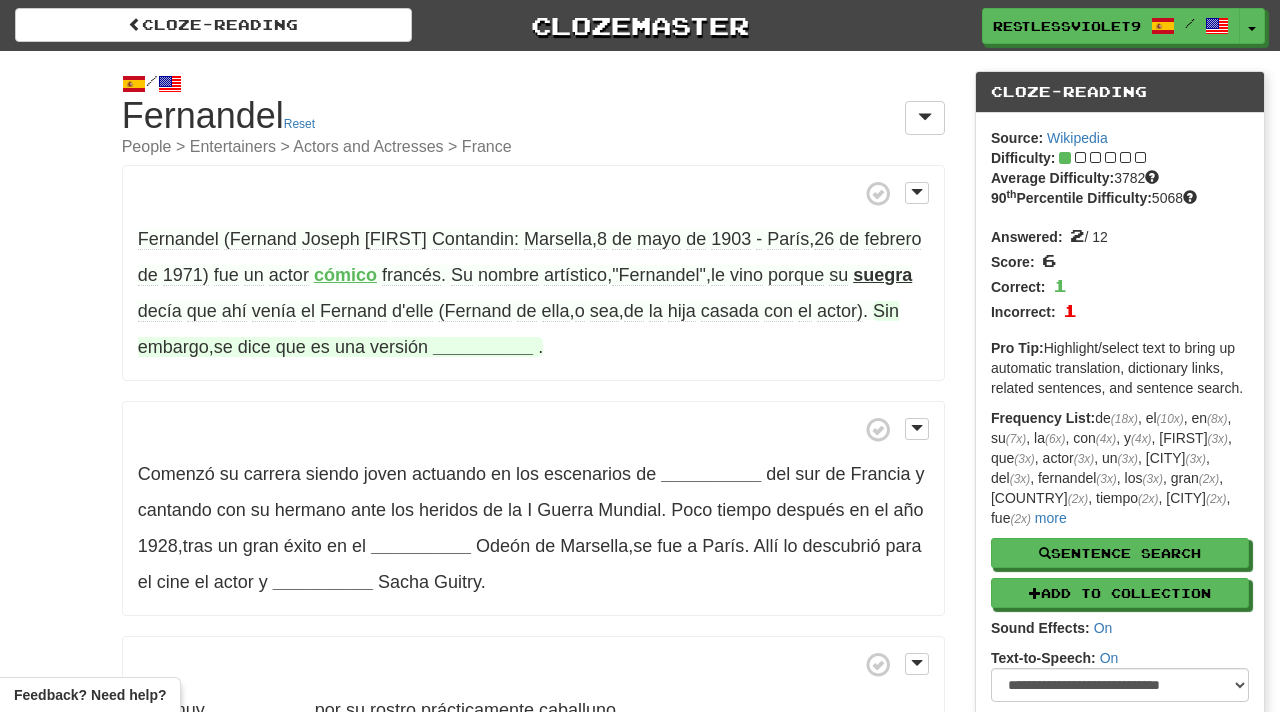 click on "__________" at bounding box center (483, 347) 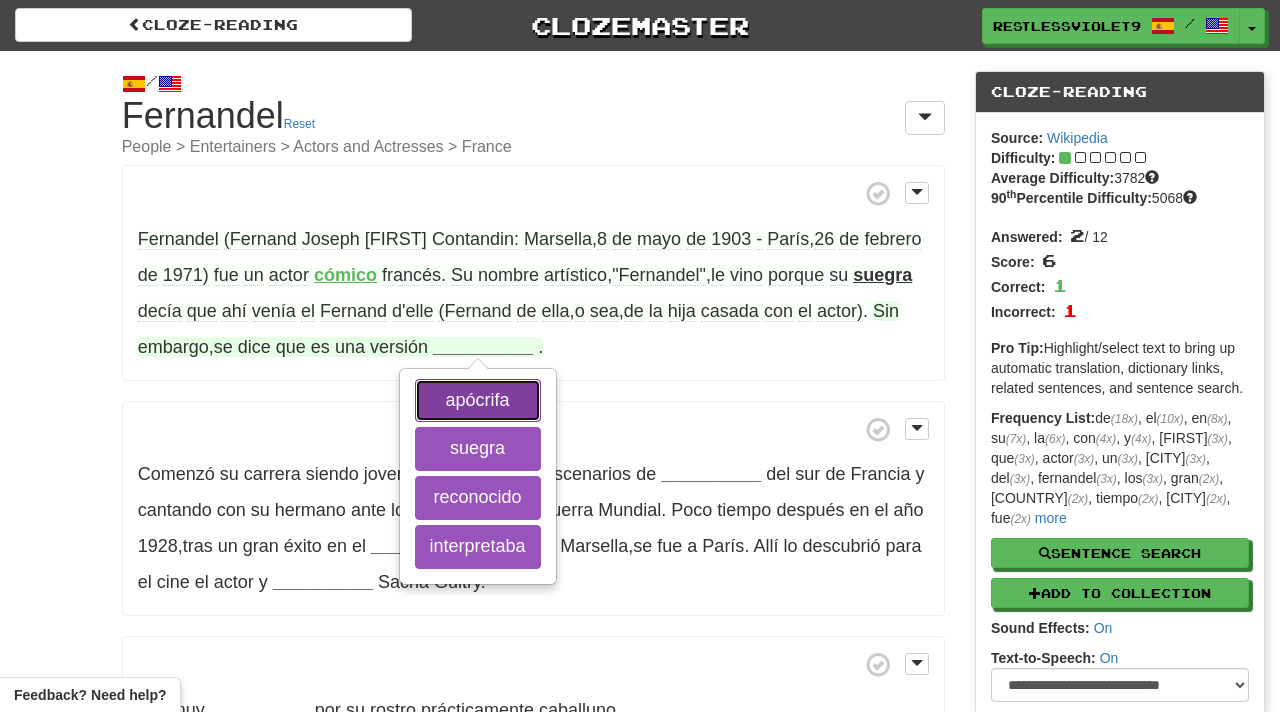 click on "apócrifa" at bounding box center (478, 401) 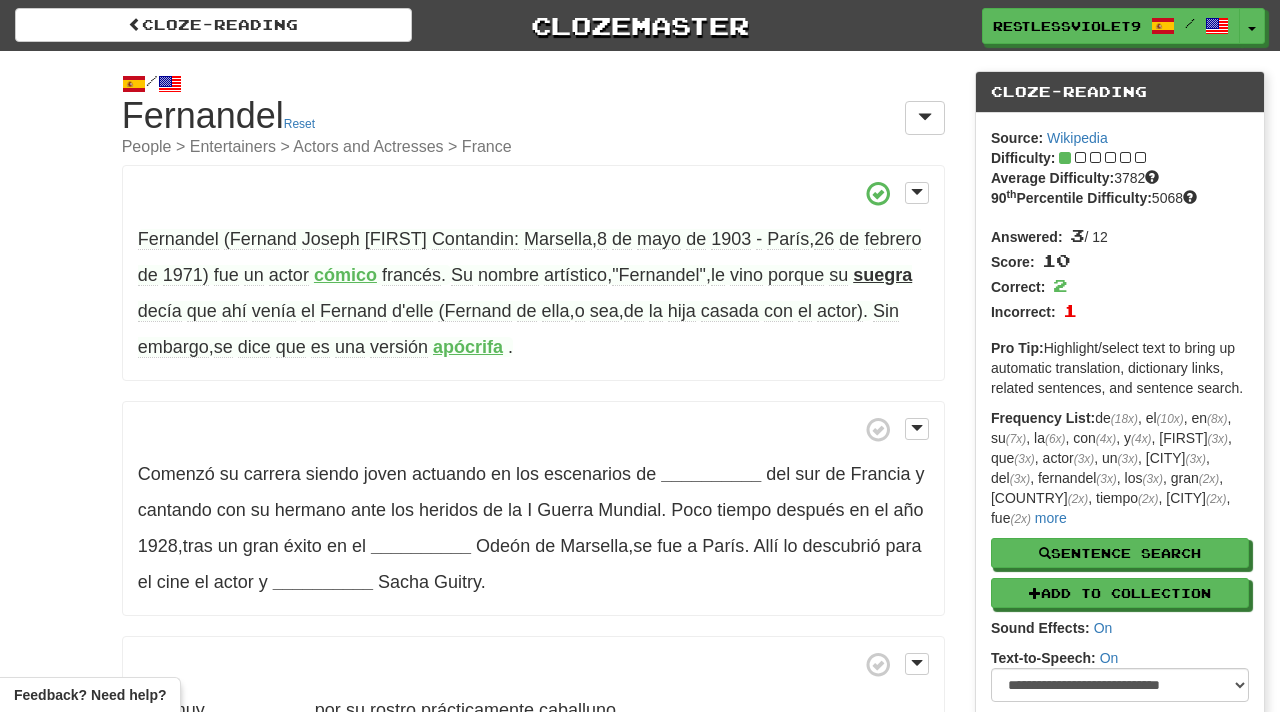 click on "[FIRST] [FIRST] [FIRST] ([FIRST] [FIRST] [FIRST] [FIRST]: [CITY], 8 de mayo de 1903 - [CITY], 26 de febrero de 1971) fue un actor cómico francés. Su nombre artístico, "[LAST]", le vino porque su suegra decía que ahí venía el [FIRST] d'elle ([FIRST] de ella, o sea, de la hija casada con el actor). Sin embargo, se dice que es una versión apócrifa." at bounding box center (533, 273) 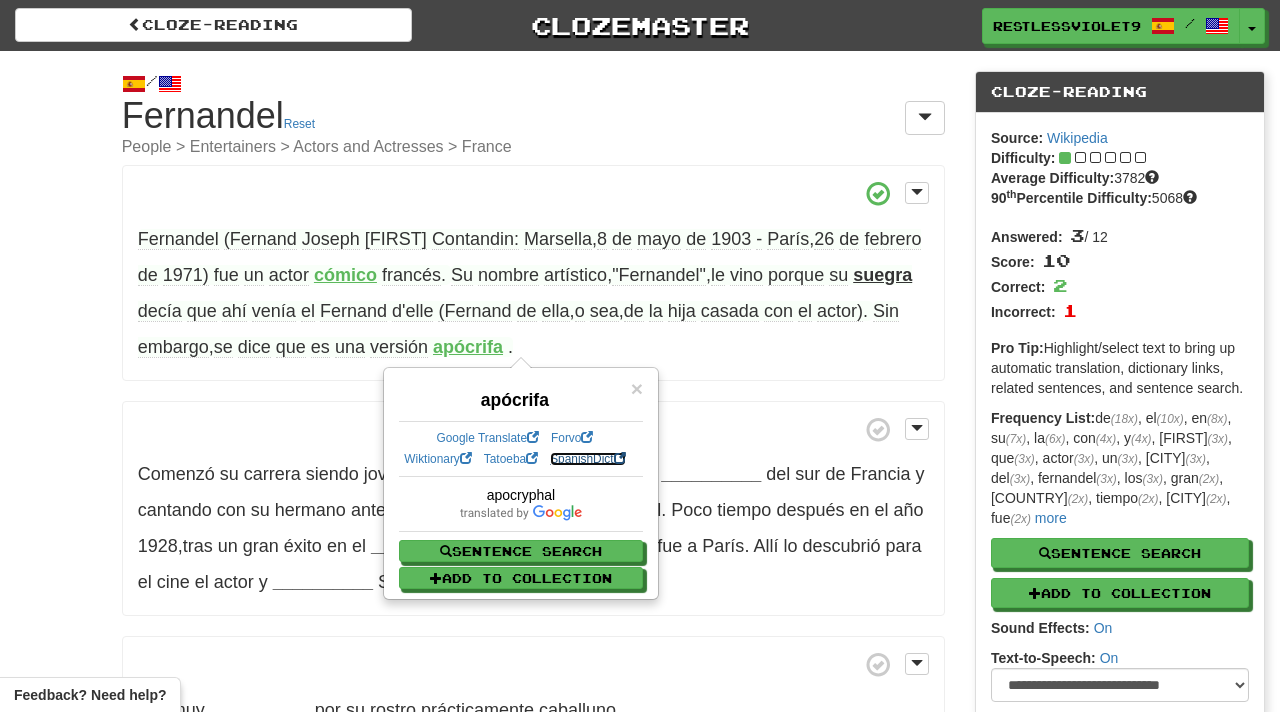 click on "SpanishDict" at bounding box center (587, 459) 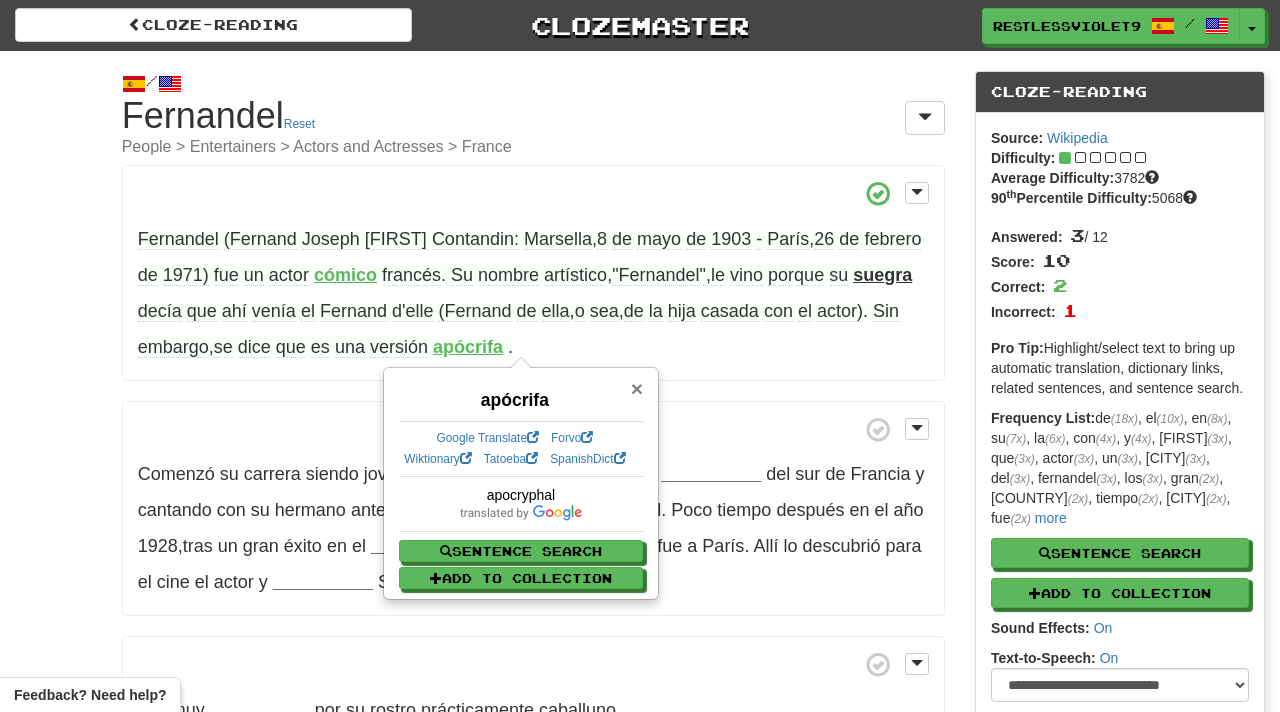 click on "×" at bounding box center (637, 388) 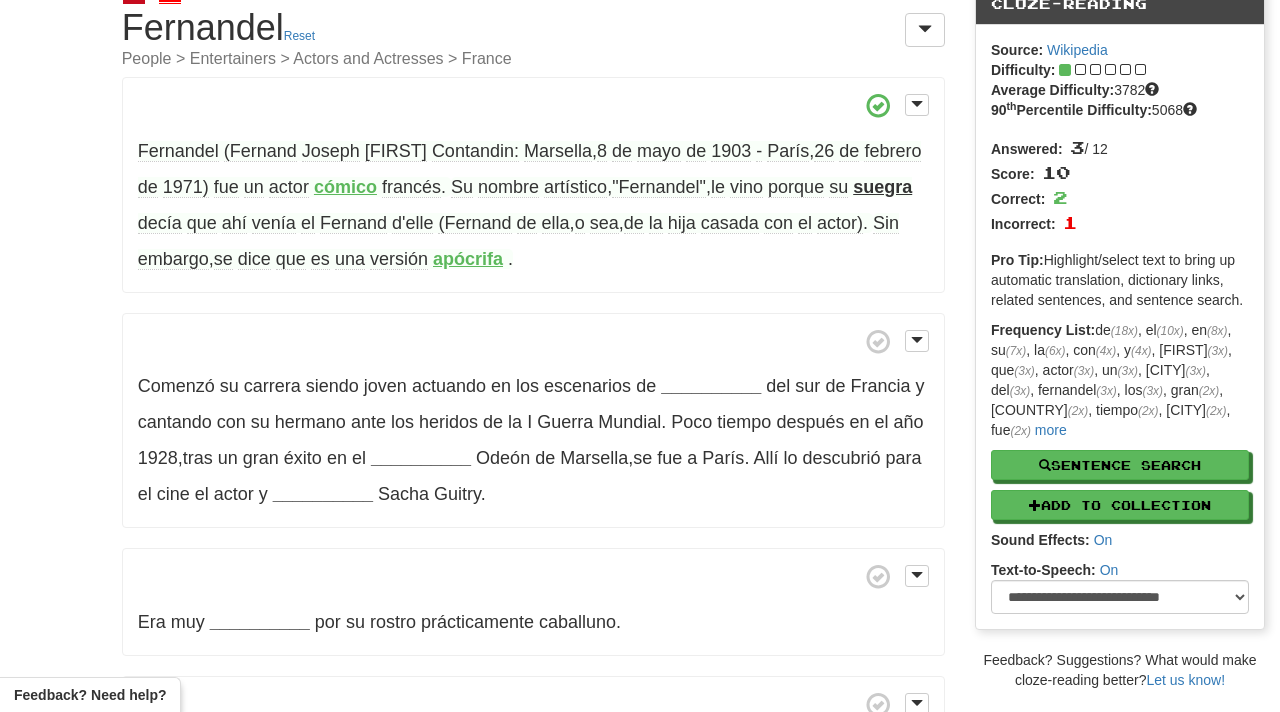 scroll, scrollTop: 97, scrollLeft: 0, axis: vertical 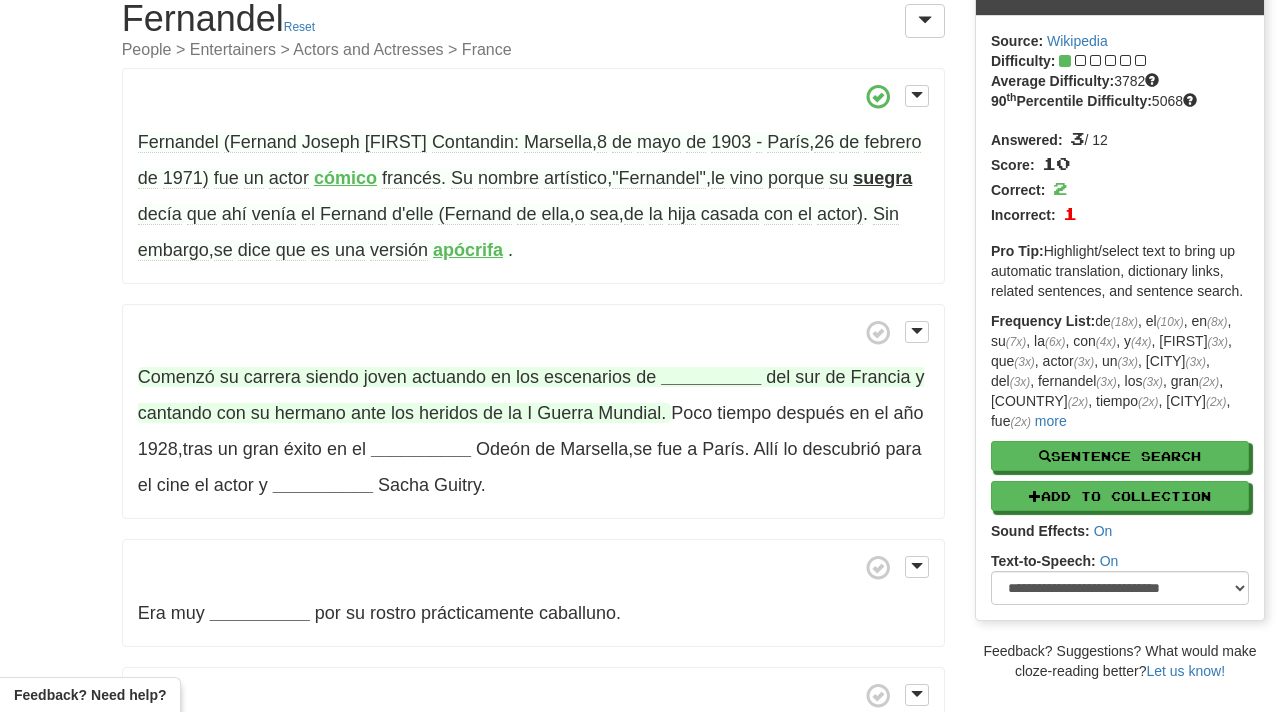 click on "__________" at bounding box center [711, 377] 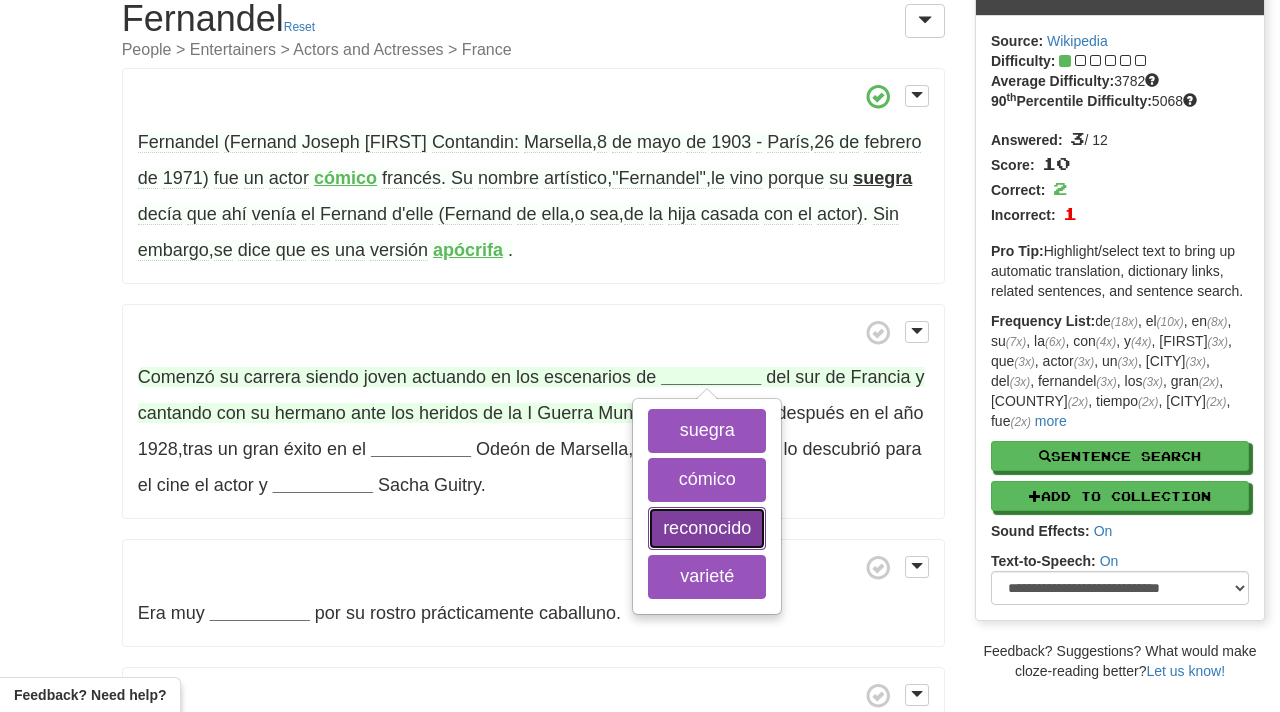 click on "reconocido" at bounding box center (707, 529) 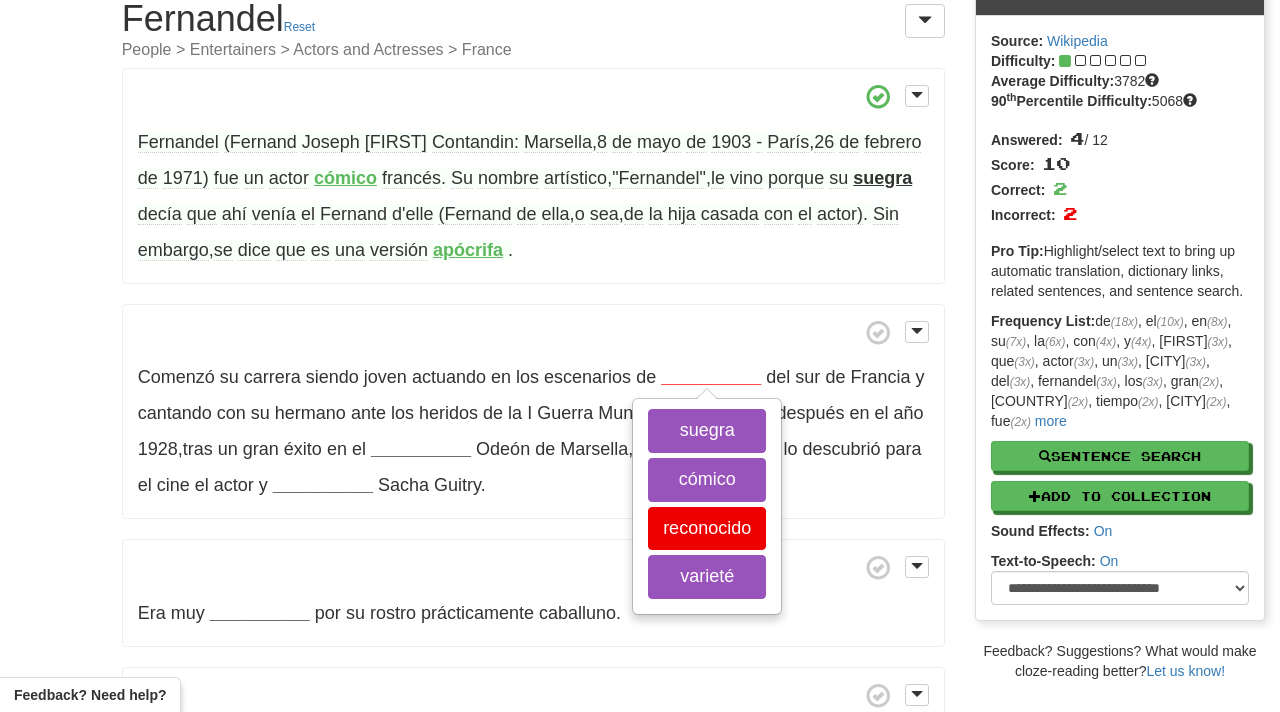 click on ", [FIRST] [LAST]" at bounding box center (533, 412) 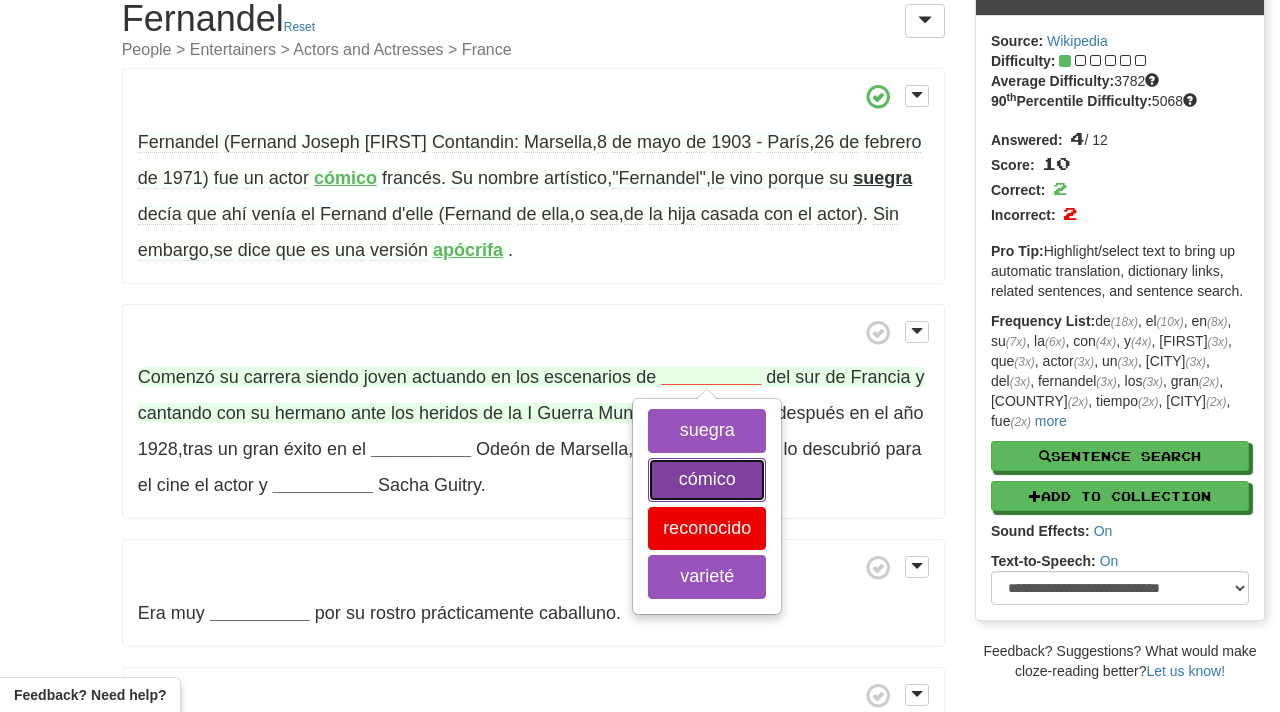 click on "cómico" at bounding box center [707, 480] 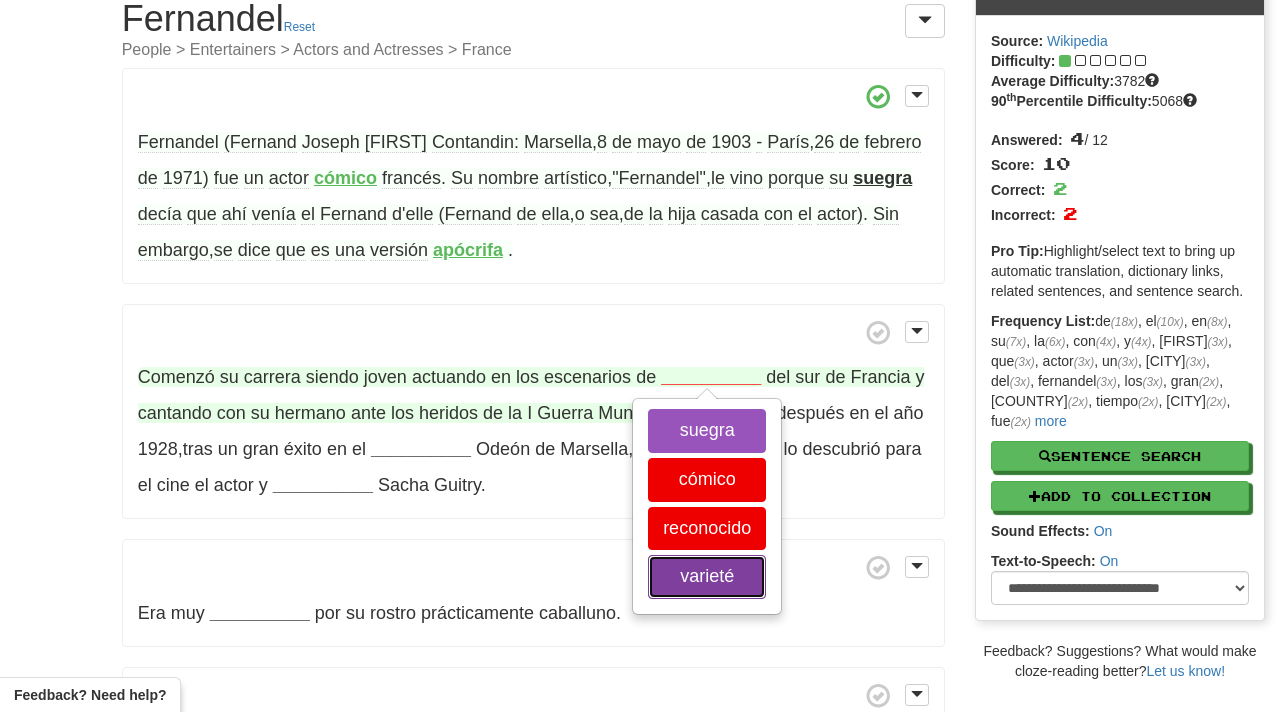 click on "varieté" at bounding box center (707, 577) 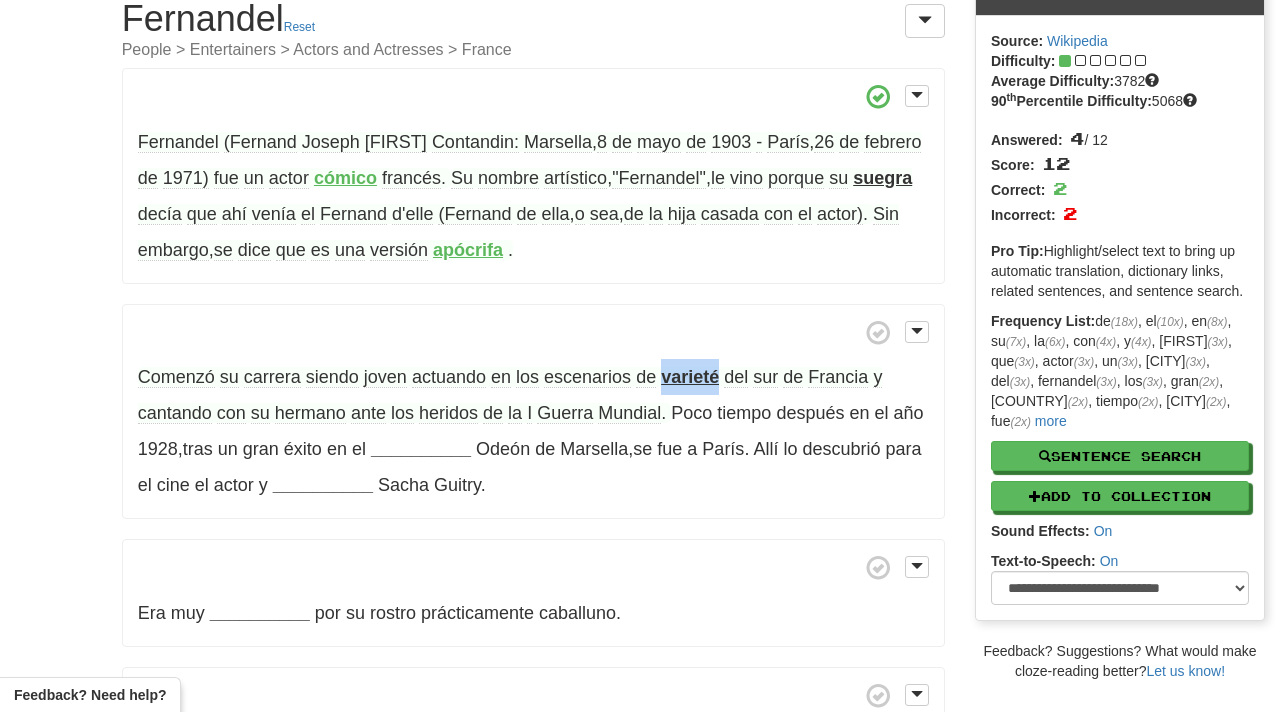 click on "varieté" at bounding box center [690, 377] 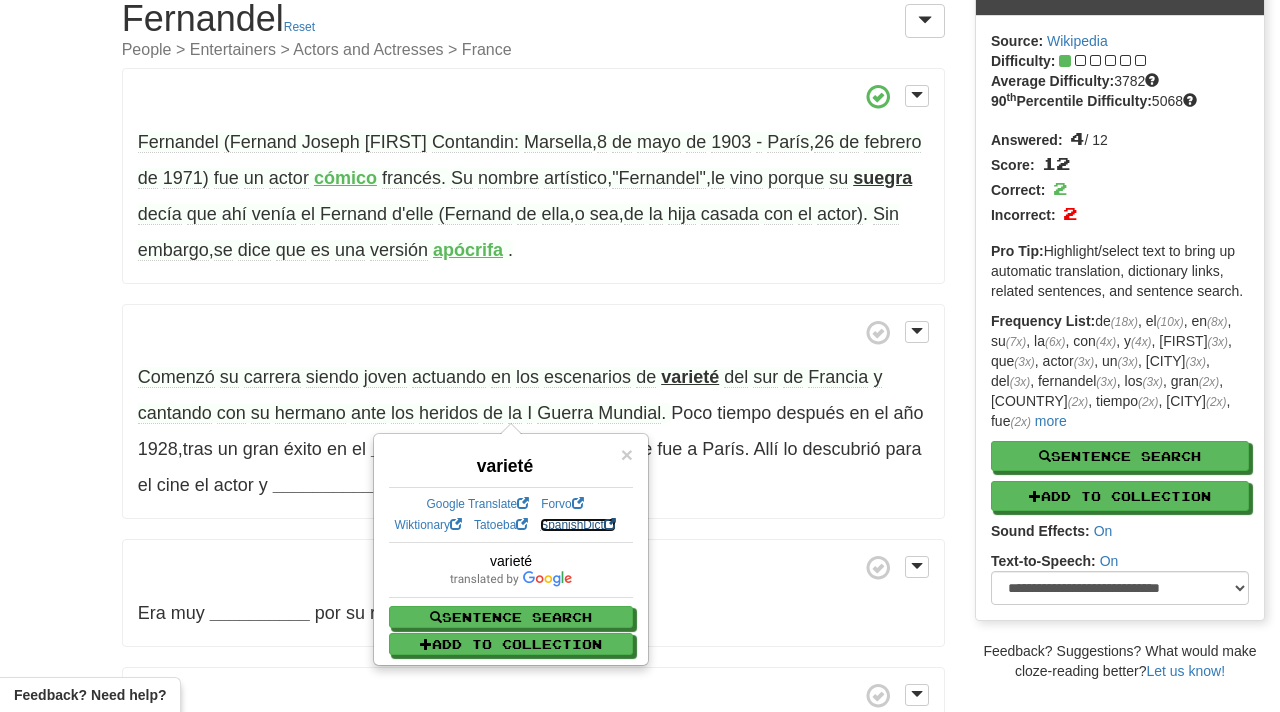 click on "SpanishDict" at bounding box center (577, 525) 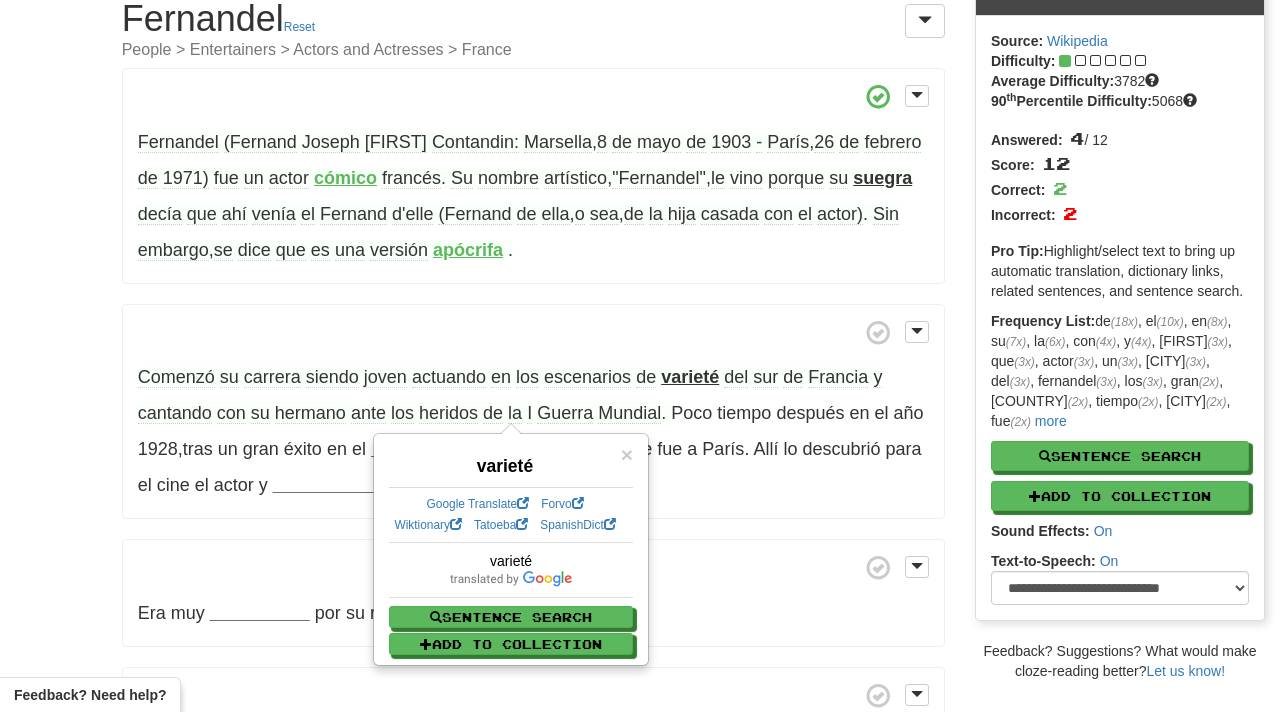 click on "Era muy __________ por su rostro prácticamente caballuno." at bounding box center (533, 593) 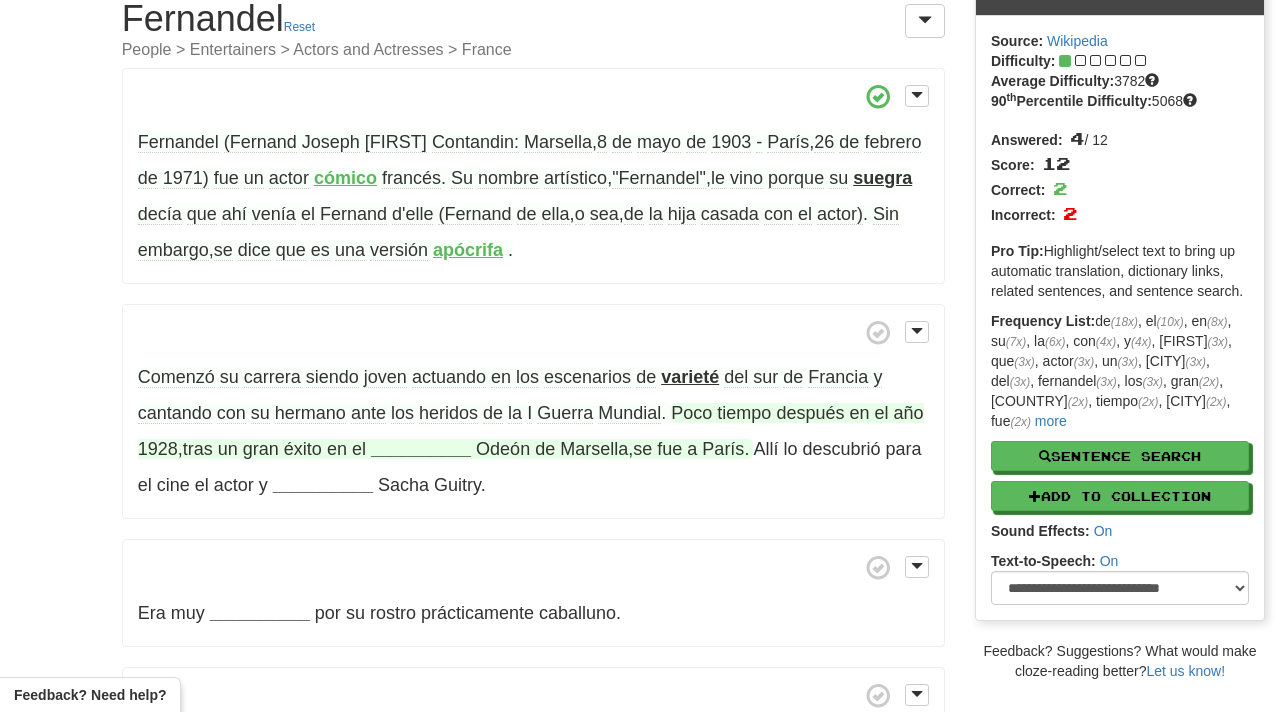 click on "__________" at bounding box center (421, 449) 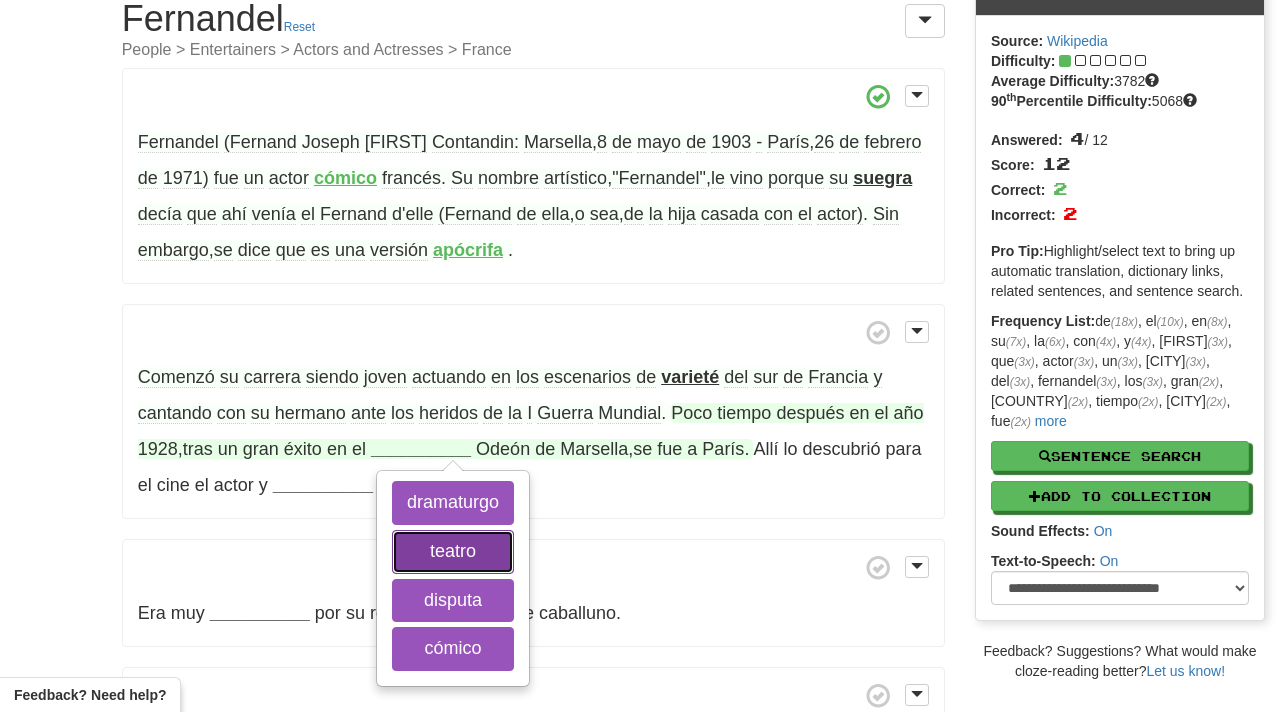 click on "teatro" at bounding box center (453, 552) 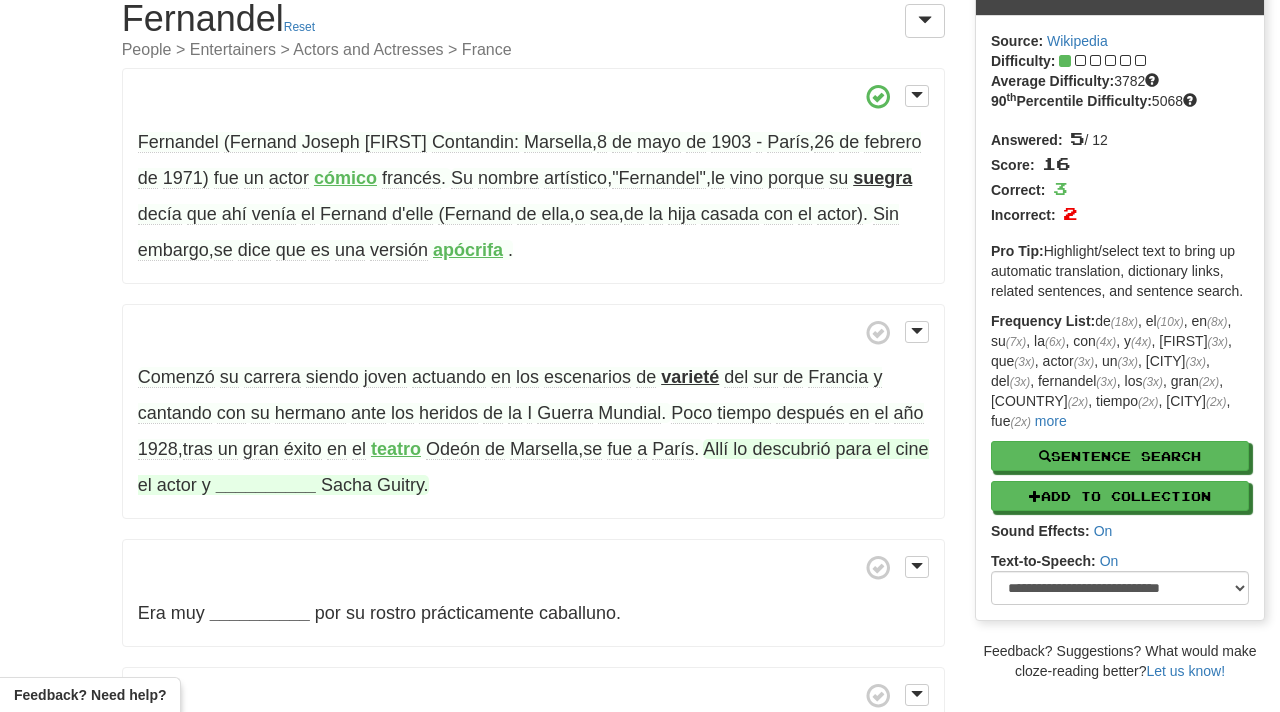 click on "__________" at bounding box center [266, 485] 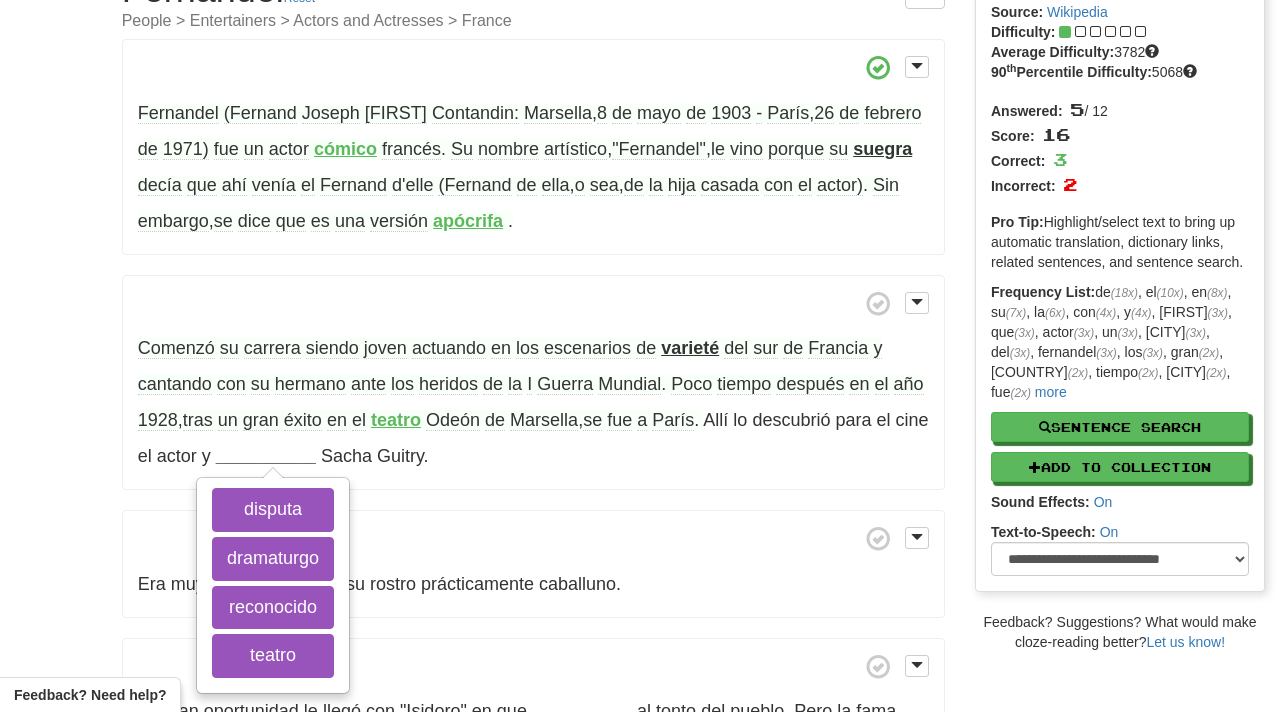 scroll, scrollTop: 127, scrollLeft: 0, axis: vertical 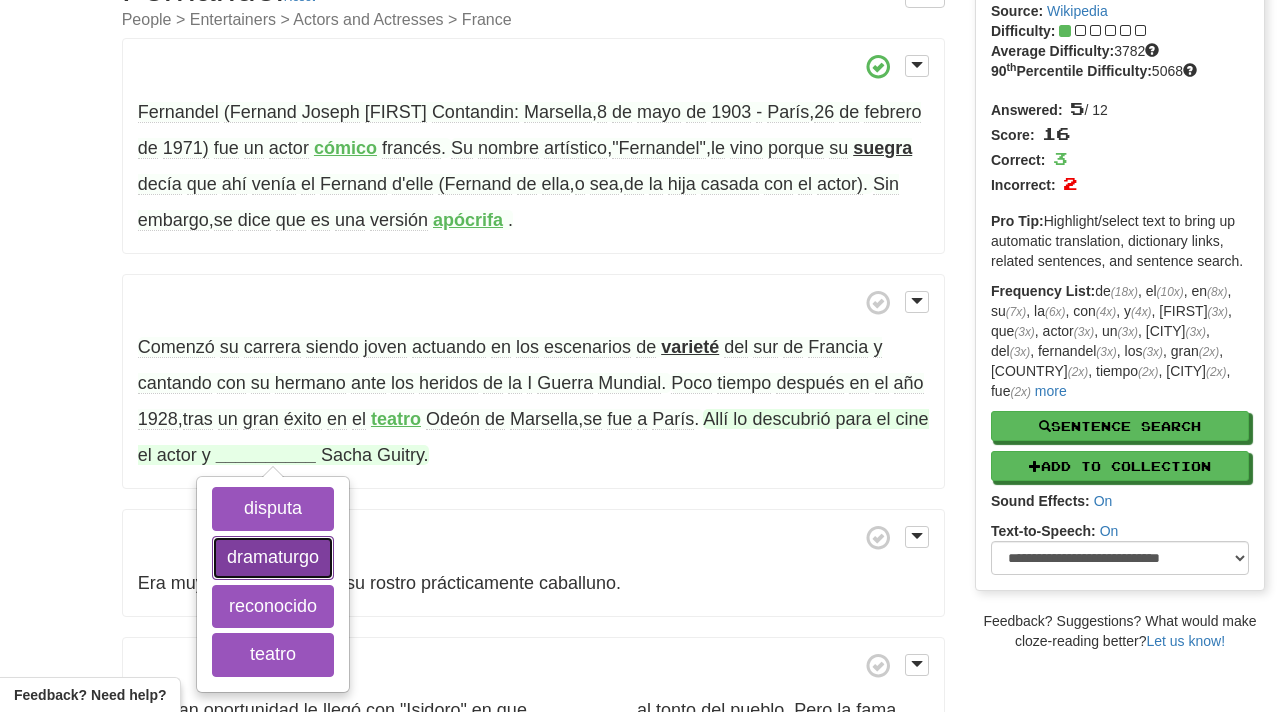 click on "dramaturgo" at bounding box center (273, 558) 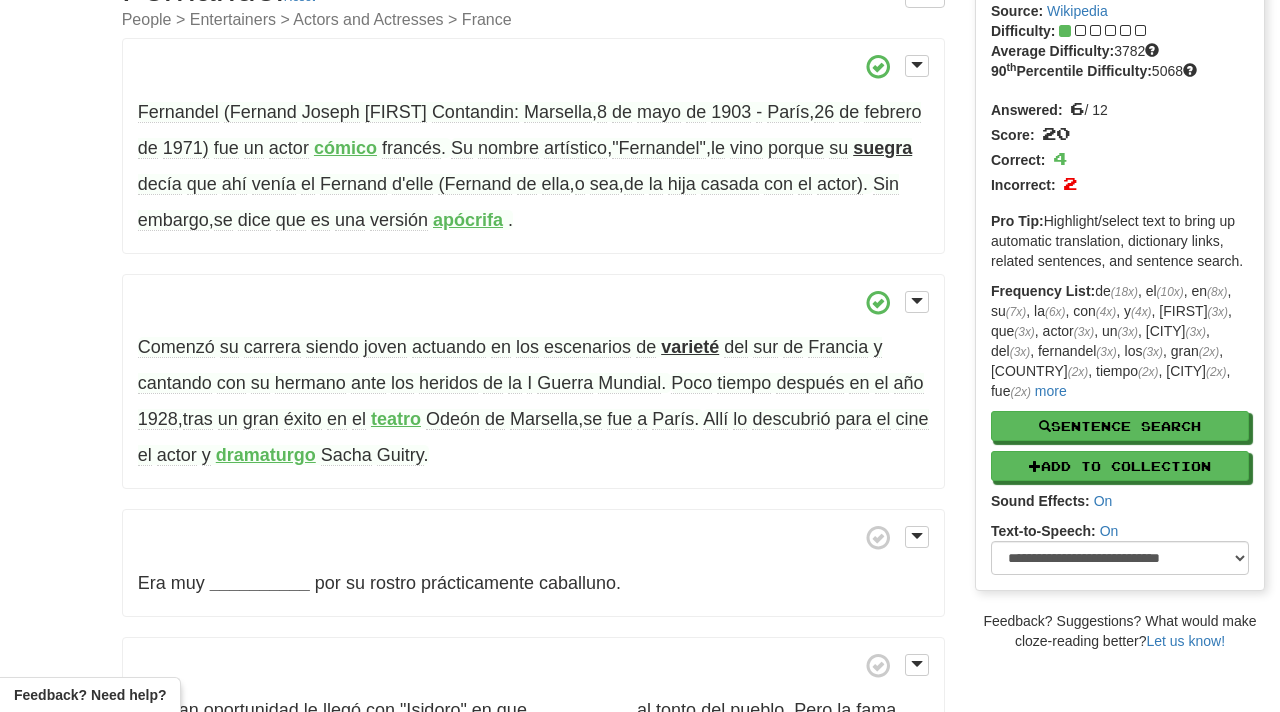 click on "dramaturgo" at bounding box center [266, 455] 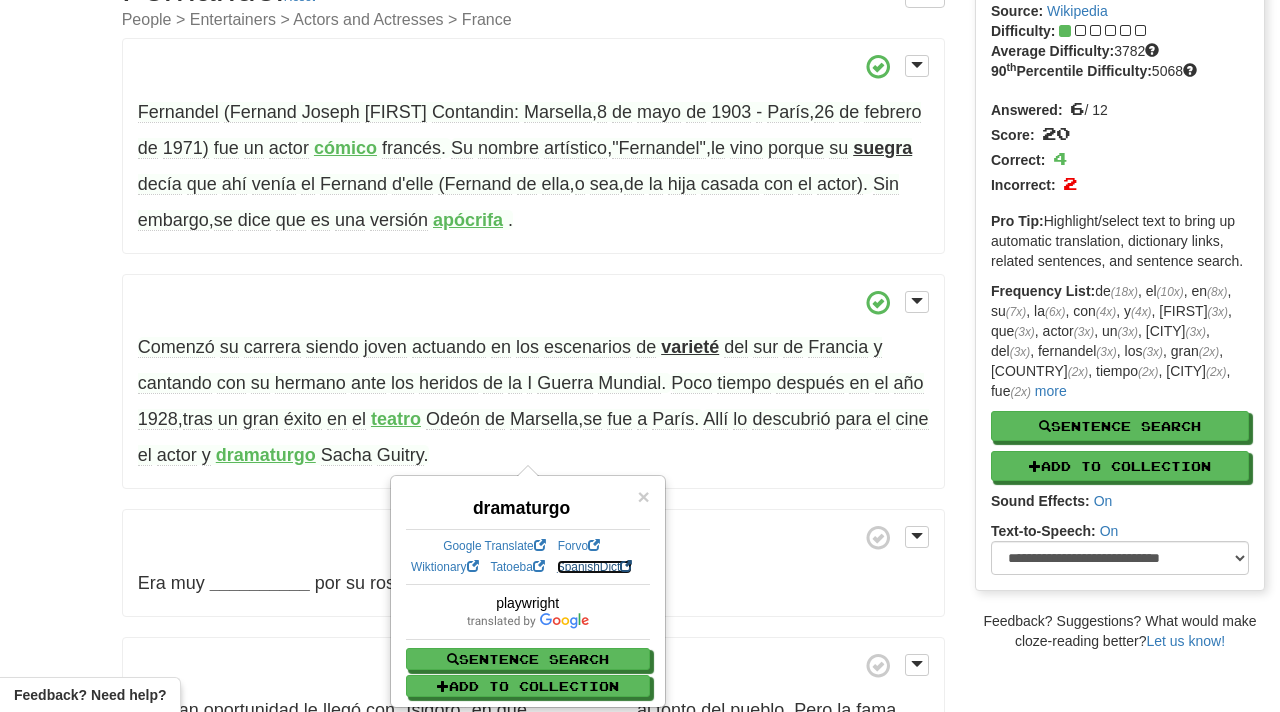 click on "SpanishDict" at bounding box center [594, 567] 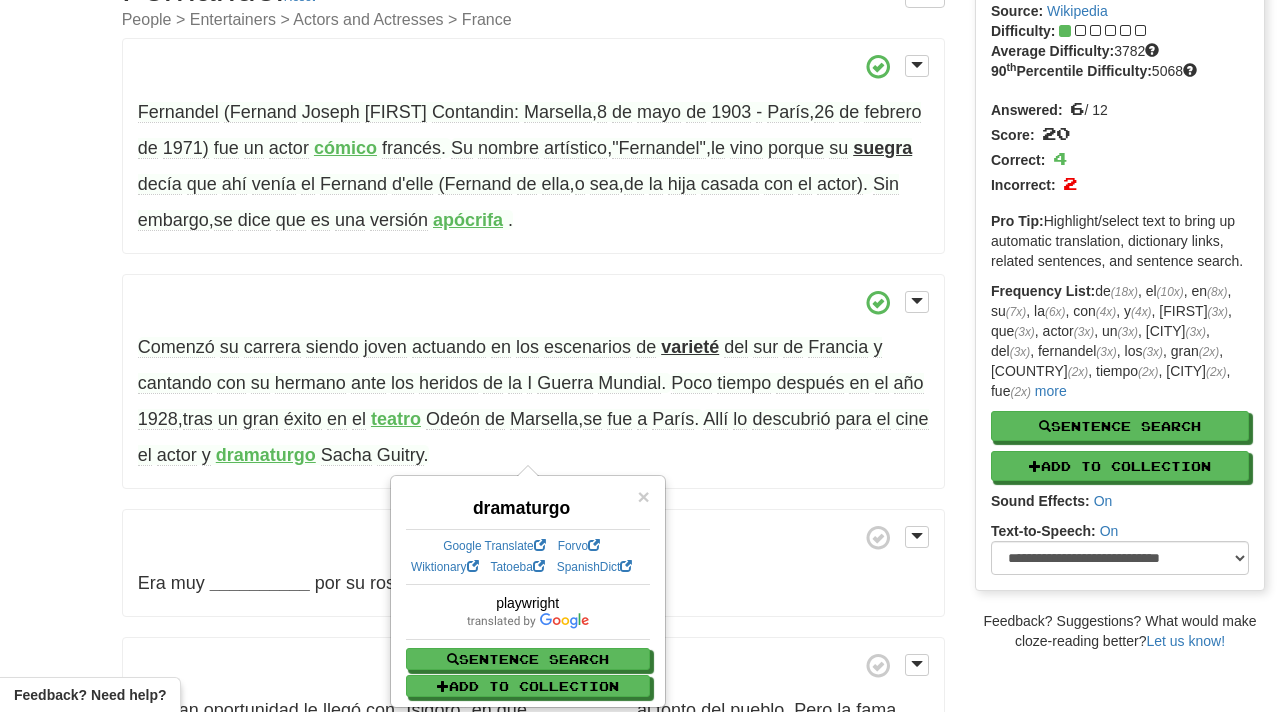 click on "Era muy __________ por su rostro prácticamente caballuno." at bounding box center (533, 563) 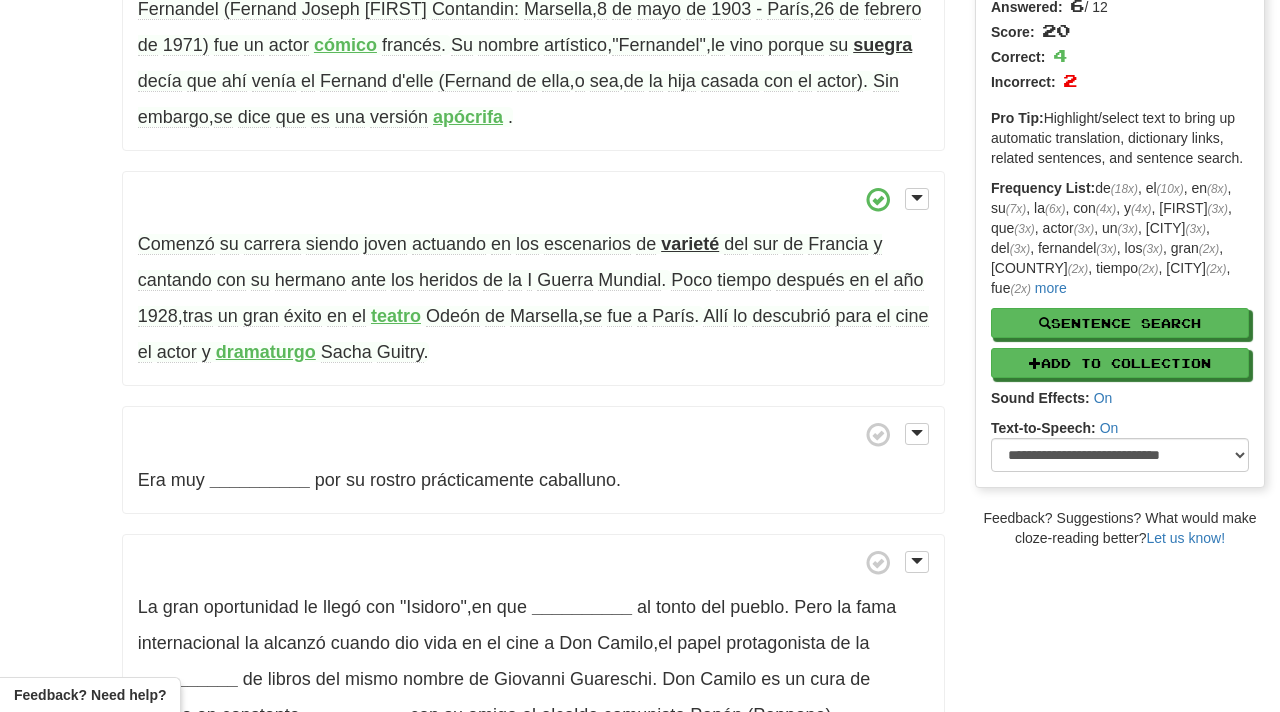 scroll, scrollTop: 269, scrollLeft: 0, axis: vertical 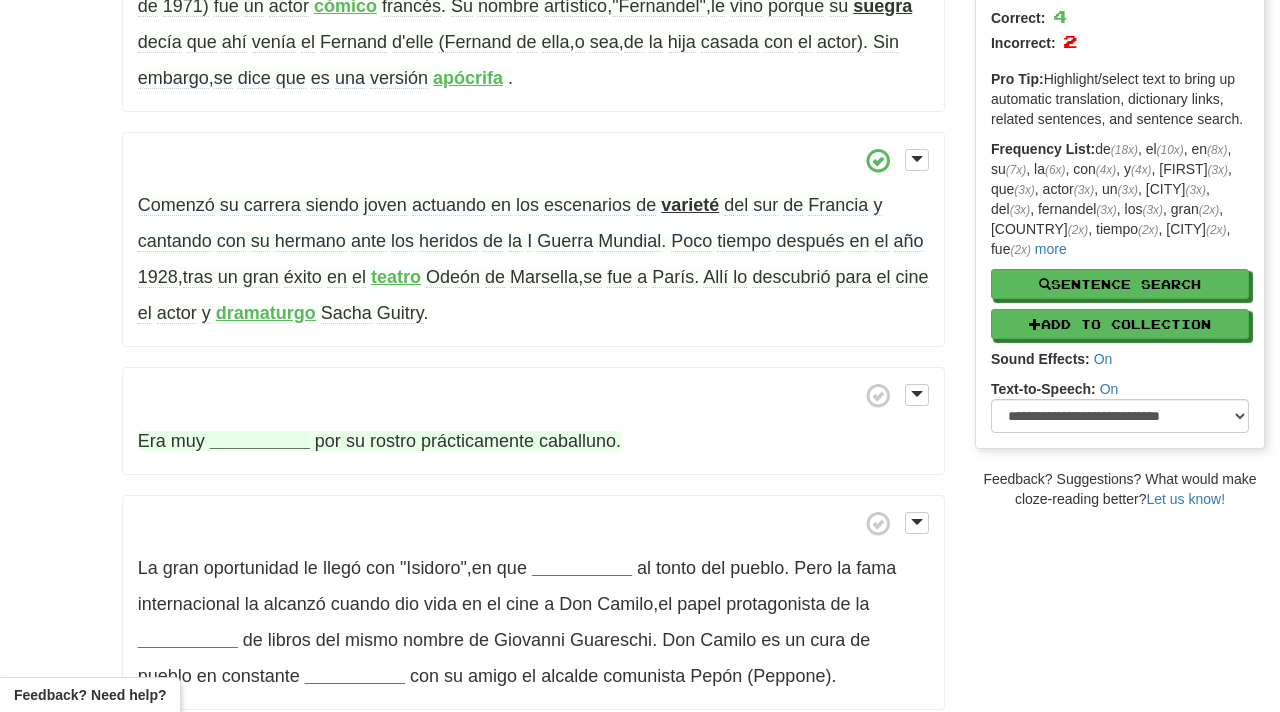 click on "__________" at bounding box center [260, 441] 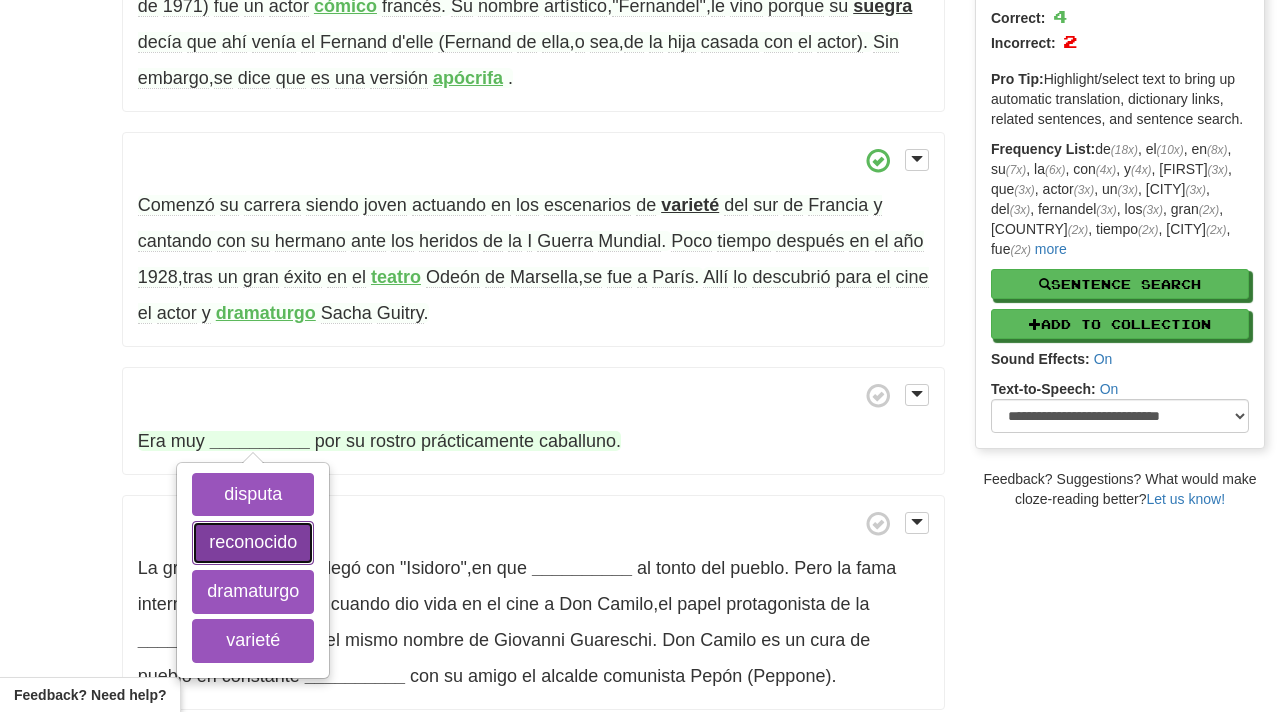 click on "reconocido" at bounding box center [253, 543] 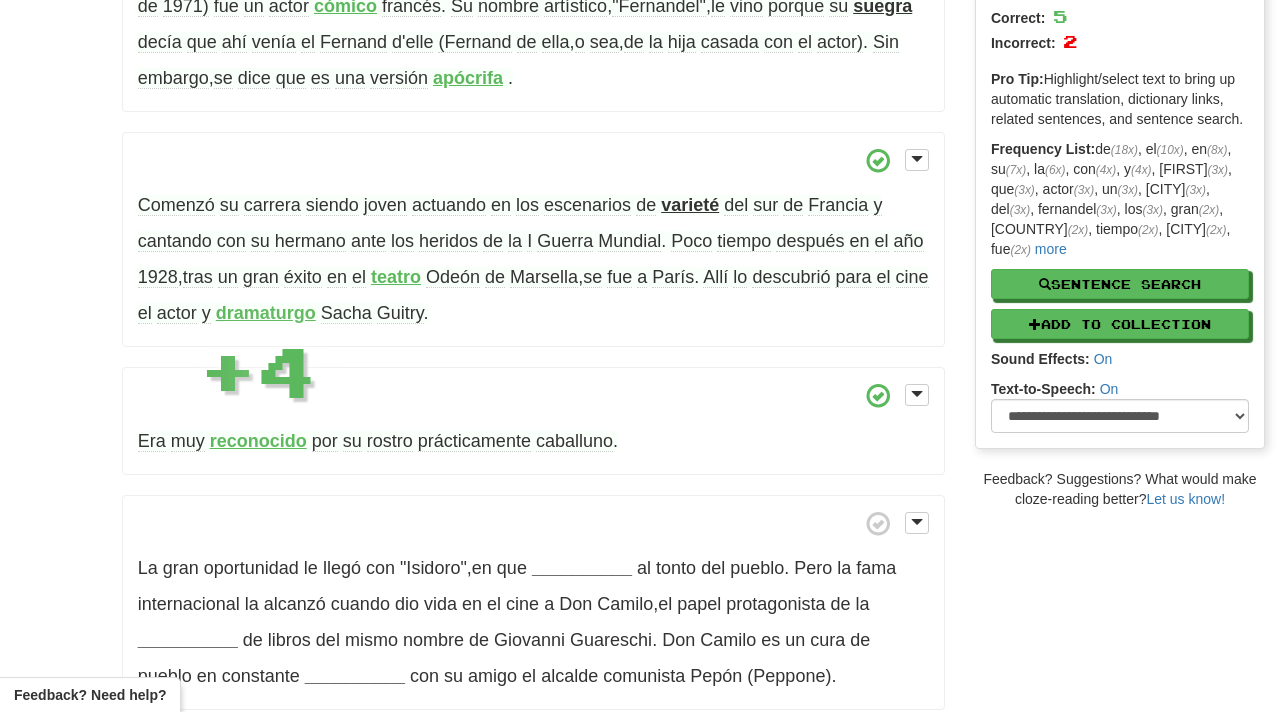 click on "rostro" at bounding box center [390, 441] 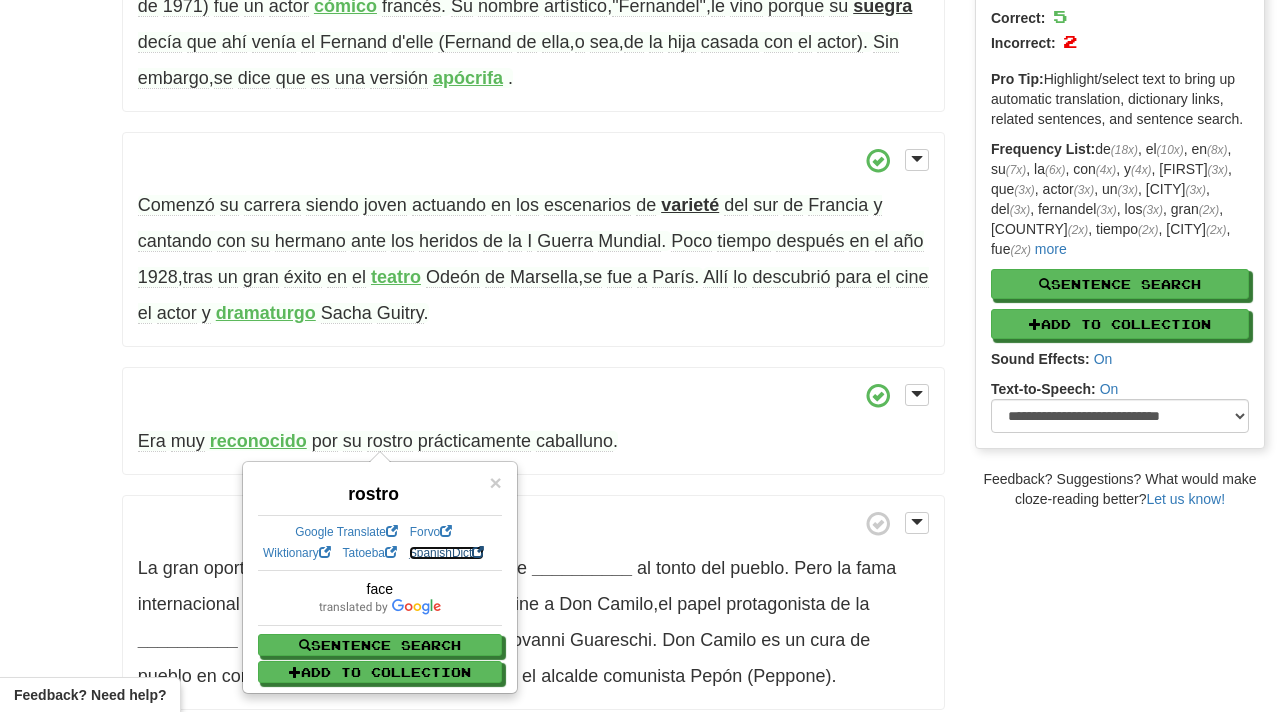 click on "SpanishDict" at bounding box center (446, 553) 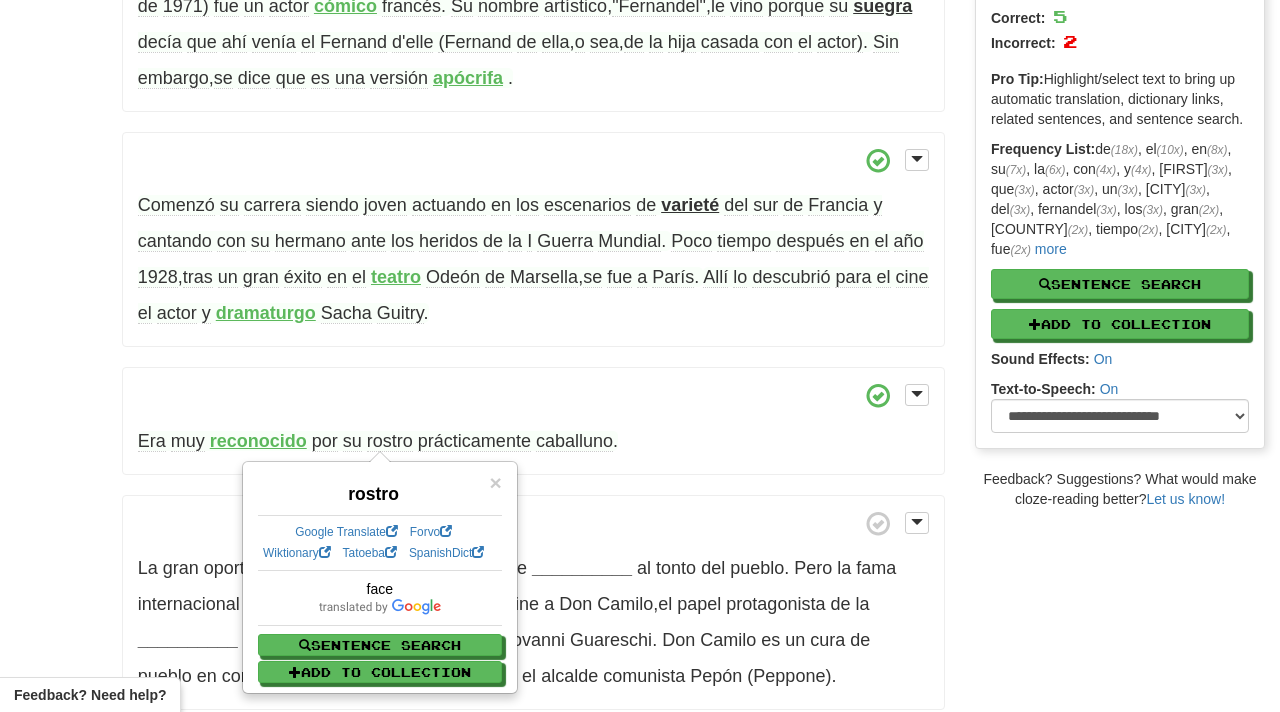click on "Era muy reconocido por su rostro prácticamente caballuno." at bounding box center [533, 421] 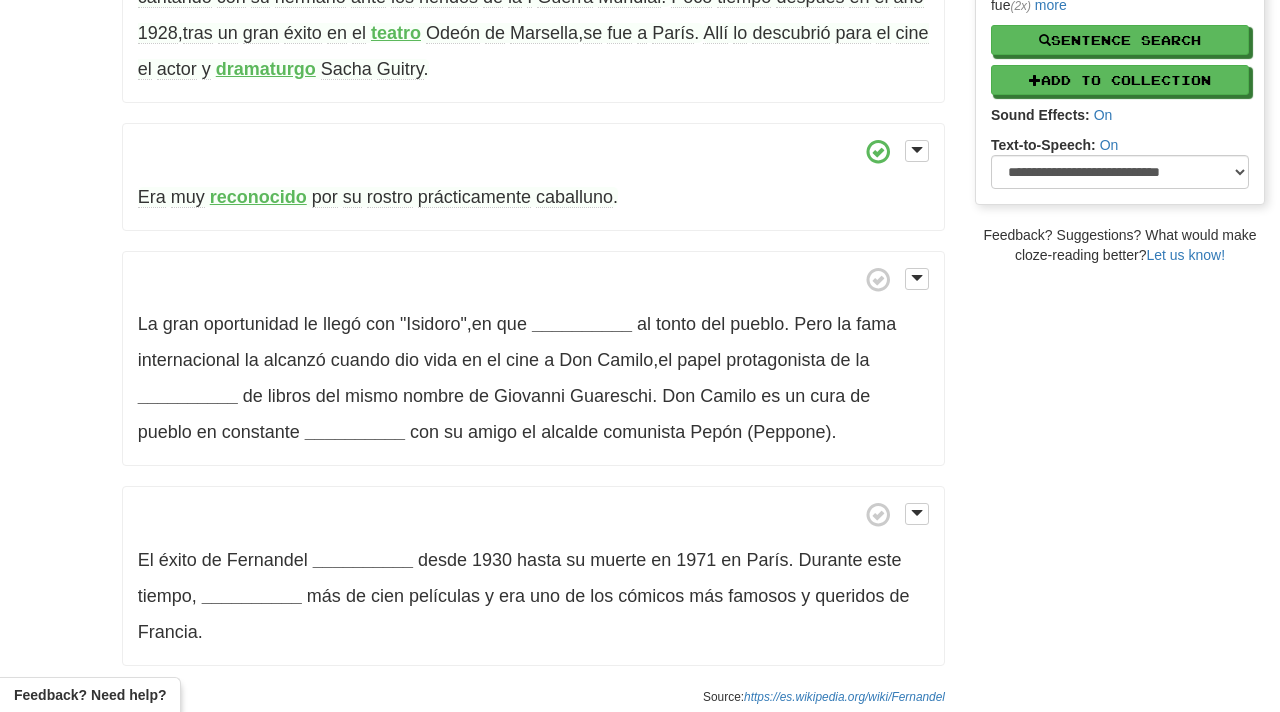 scroll, scrollTop: 529, scrollLeft: 0, axis: vertical 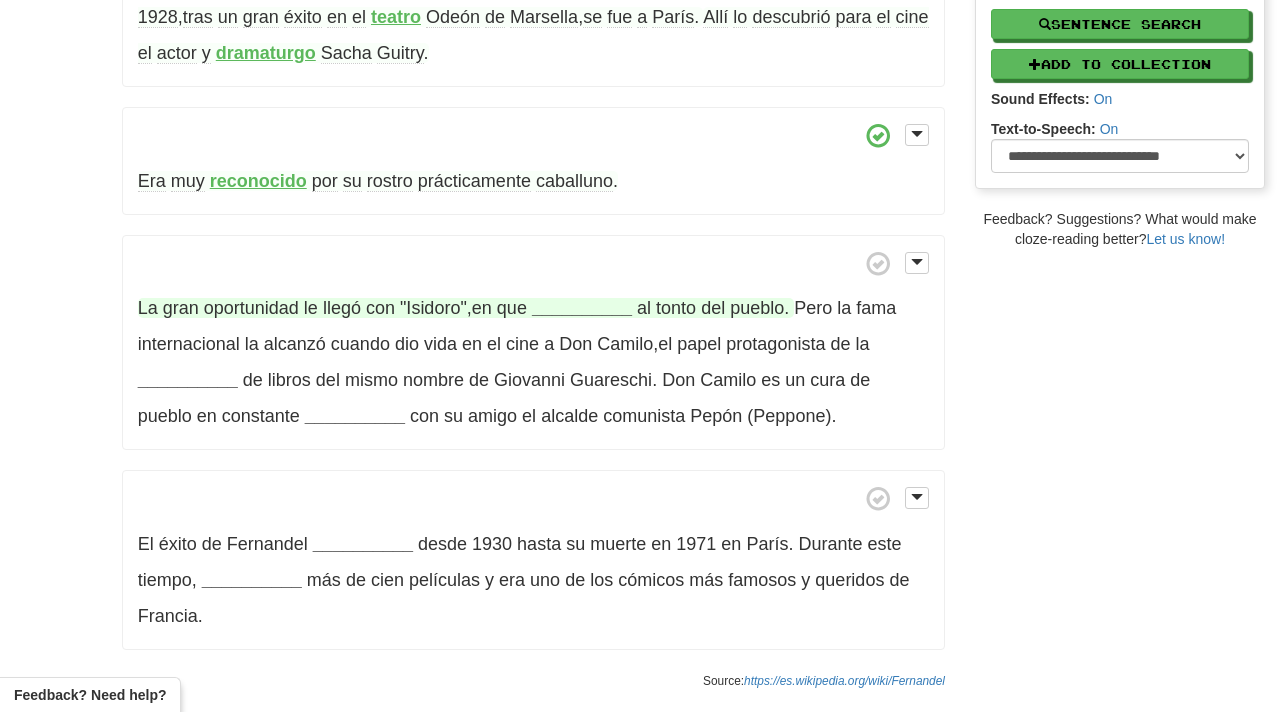click on "__________" at bounding box center (582, 308) 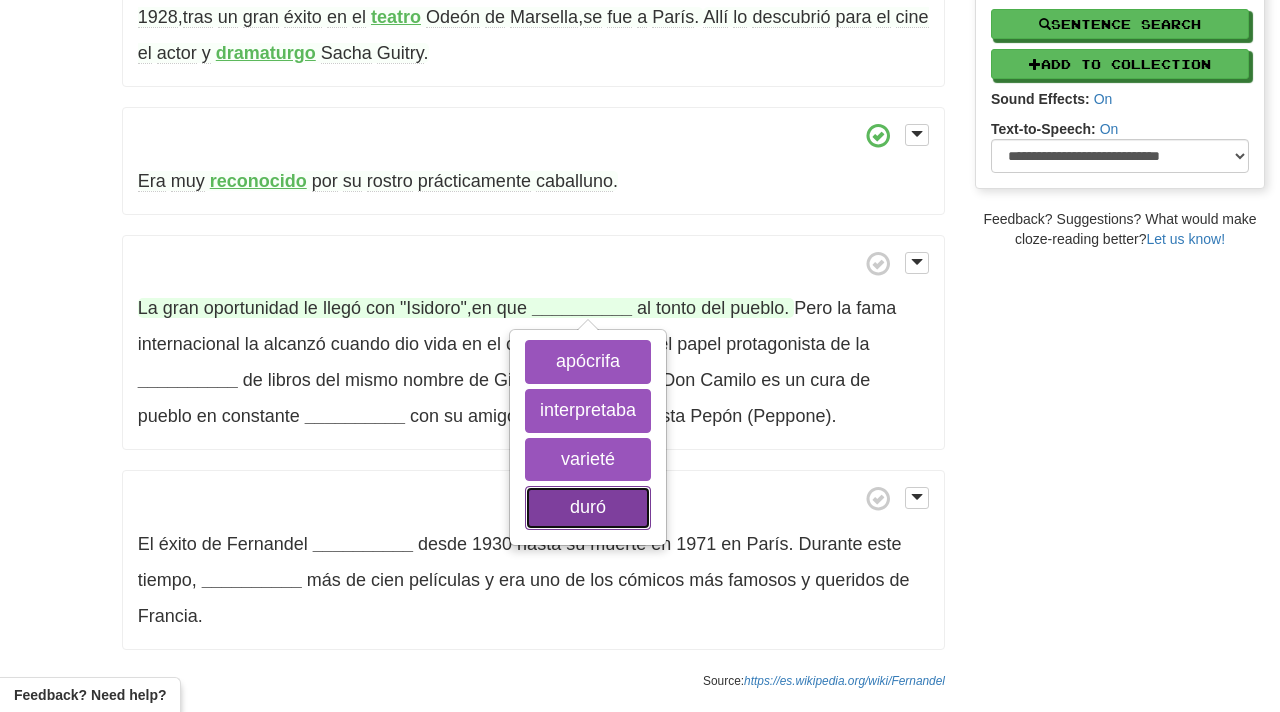 click on "duró" at bounding box center [588, 508] 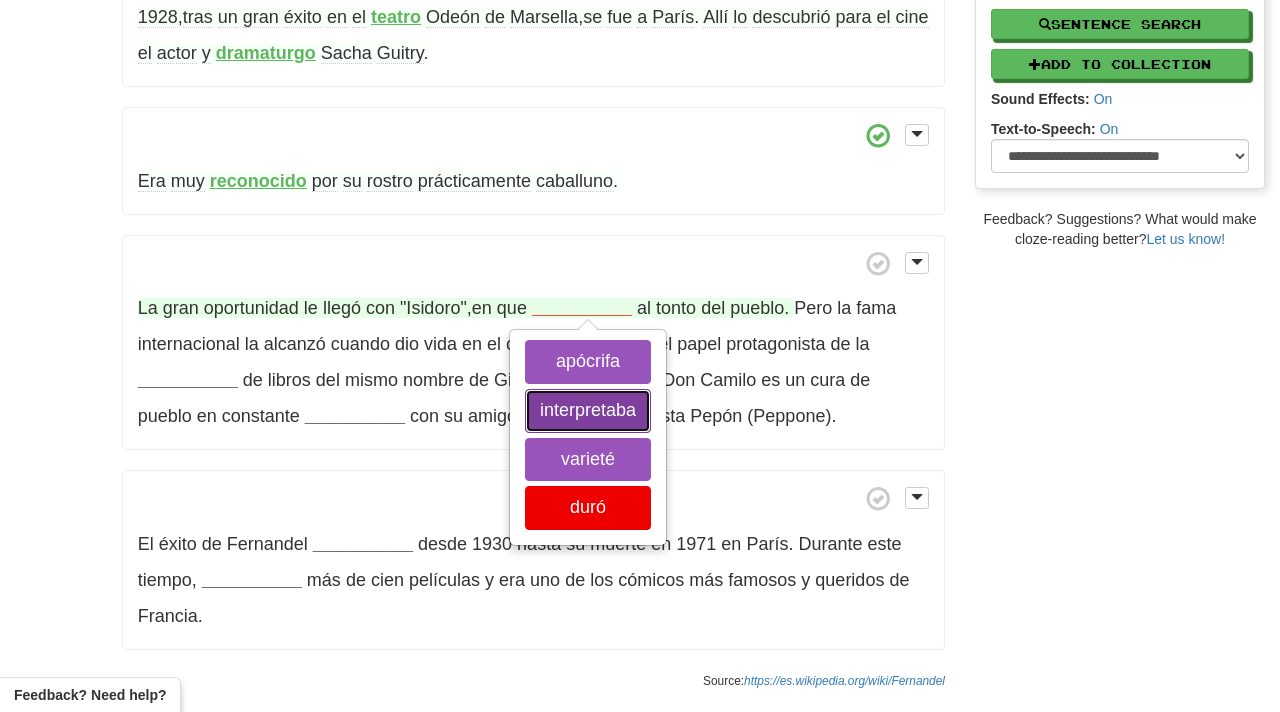 click on "interpretaba" at bounding box center [588, 411] 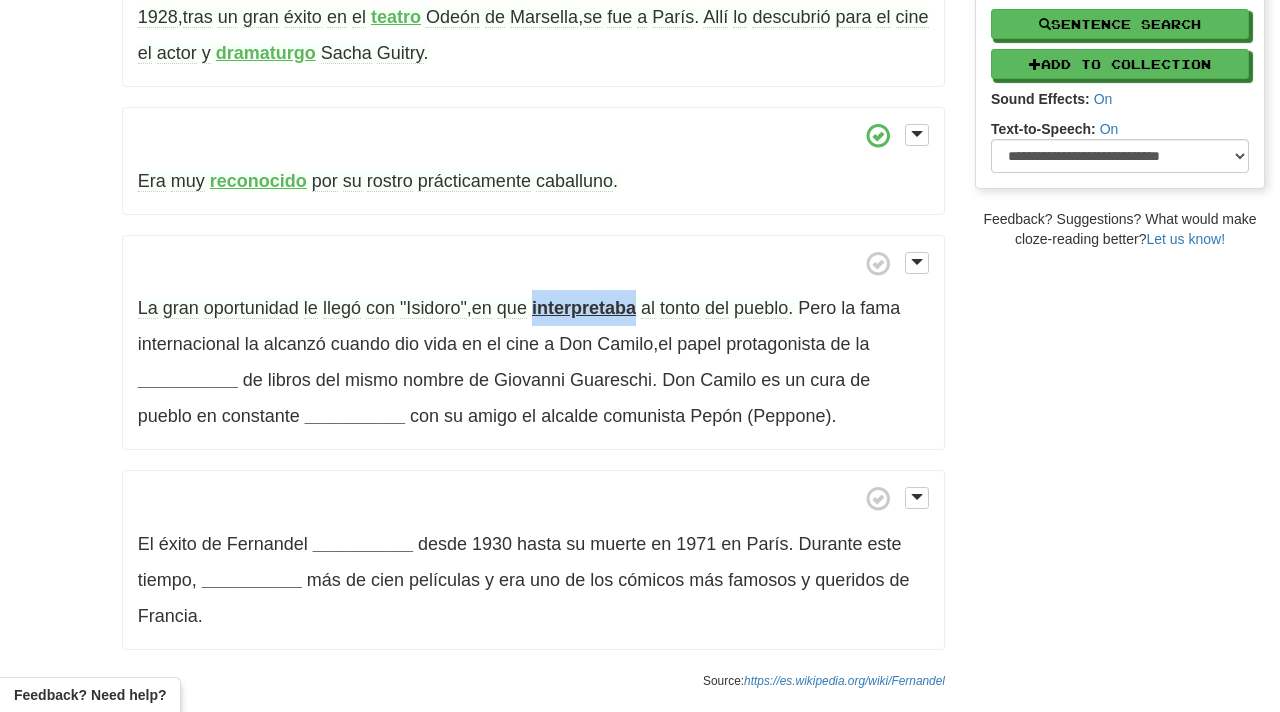click on "interpretaba" at bounding box center [584, 308] 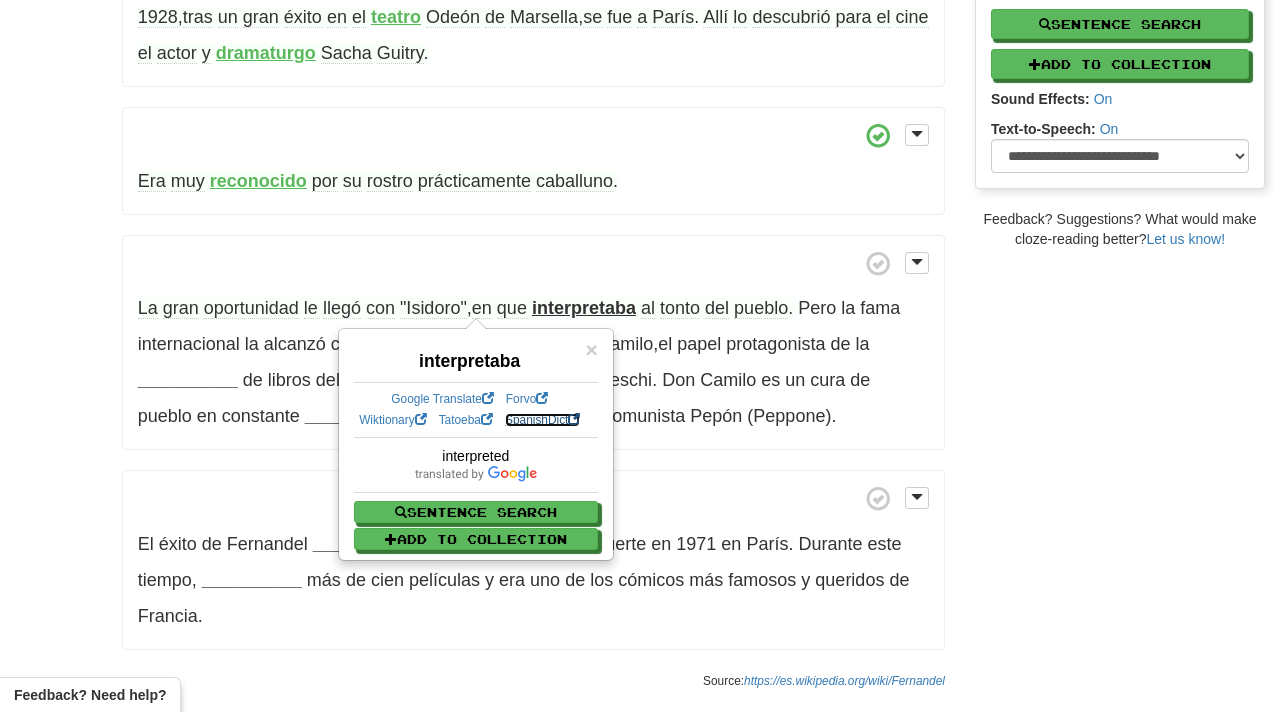 click on "SpanishDict" at bounding box center [542, 420] 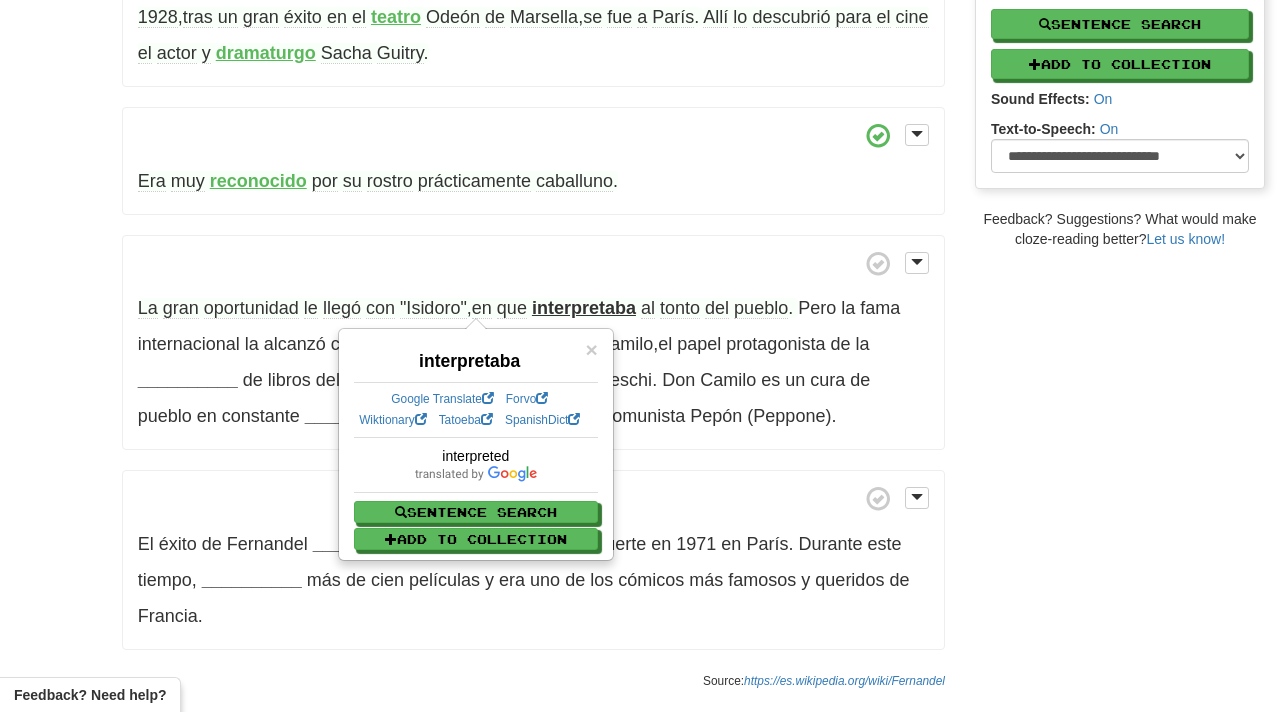 click at bounding box center [533, 498] 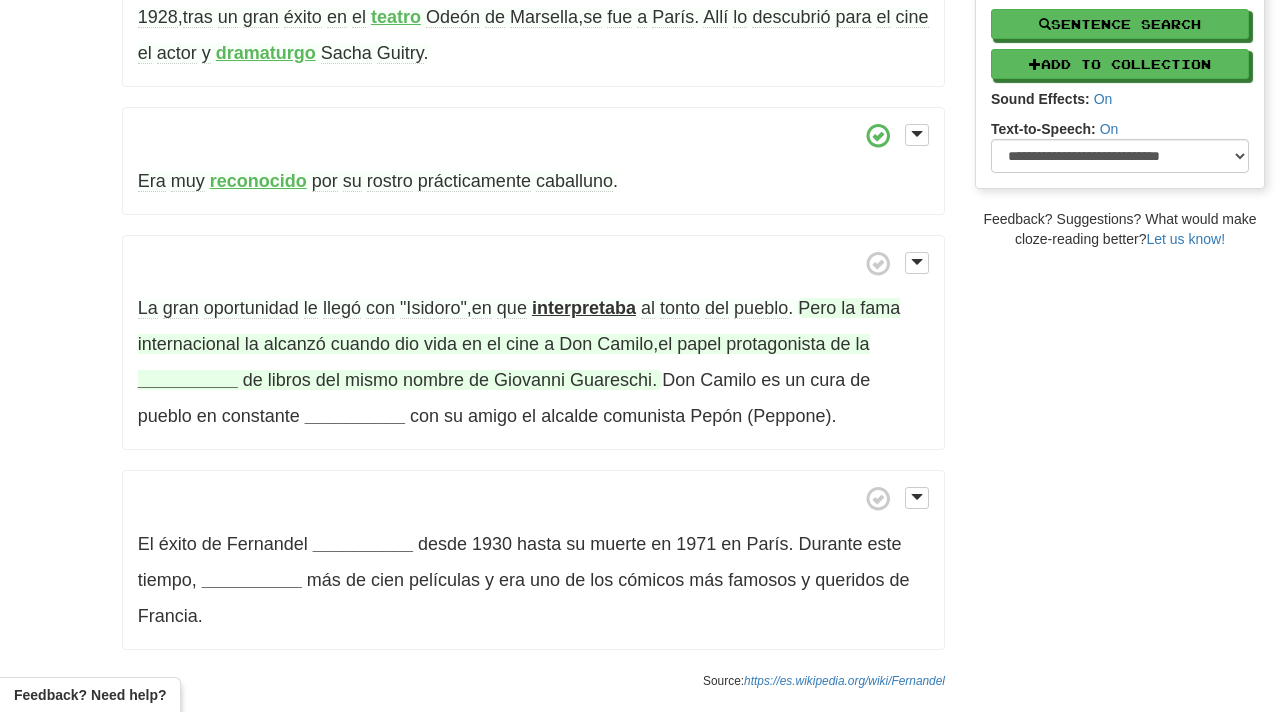 click on "__________" at bounding box center [188, 380] 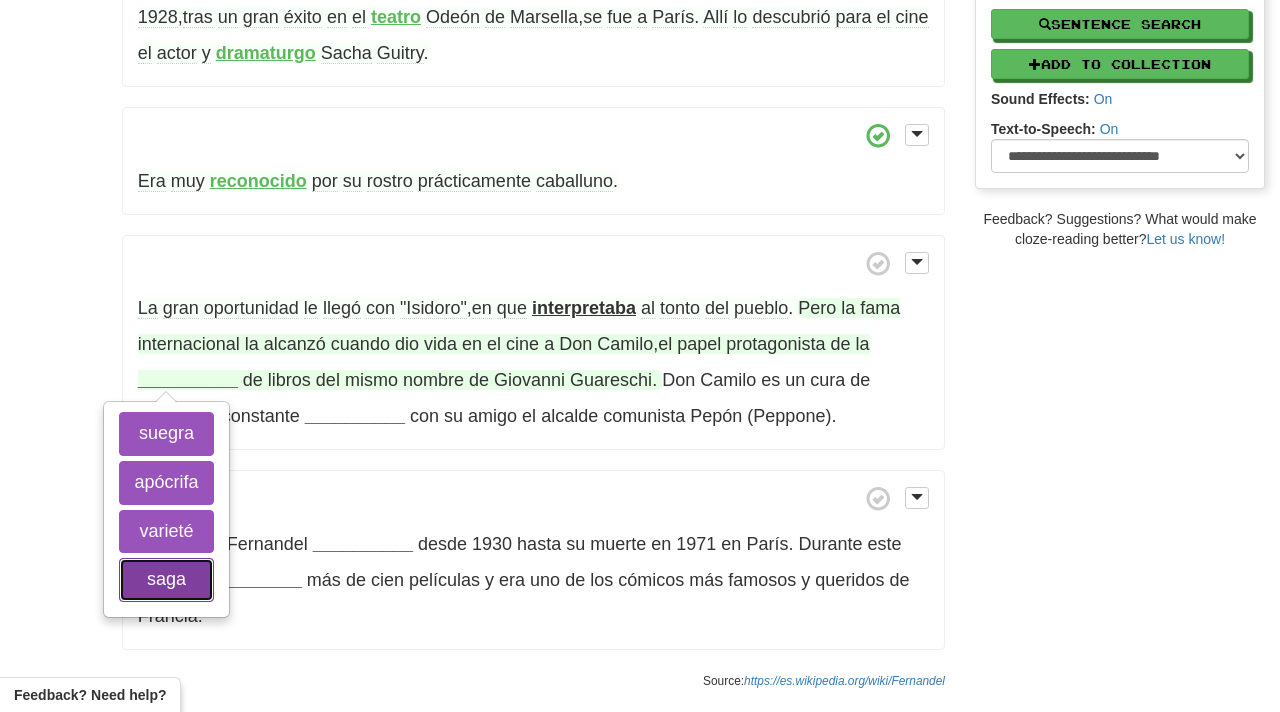 click on "saga" at bounding box center [166, 580] 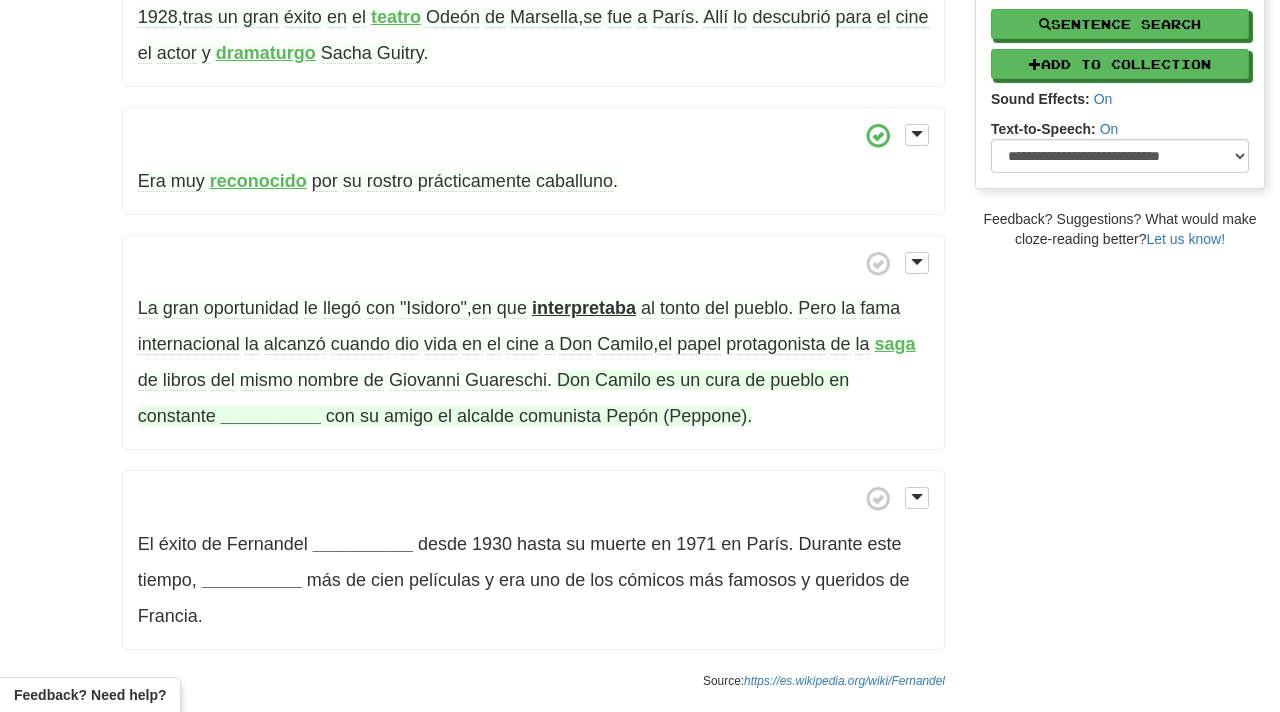 click on "__________" at bounding box center [271, 416] 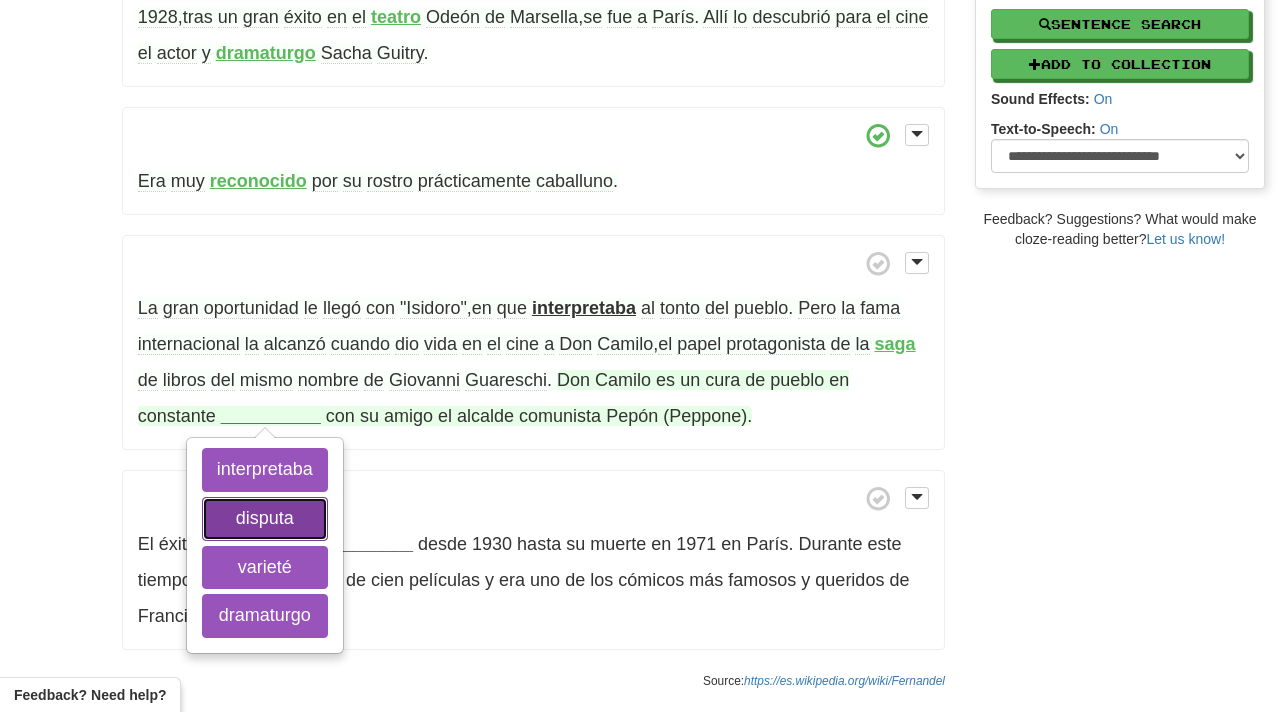 click on "disputa" at bounding box center (265, 519) 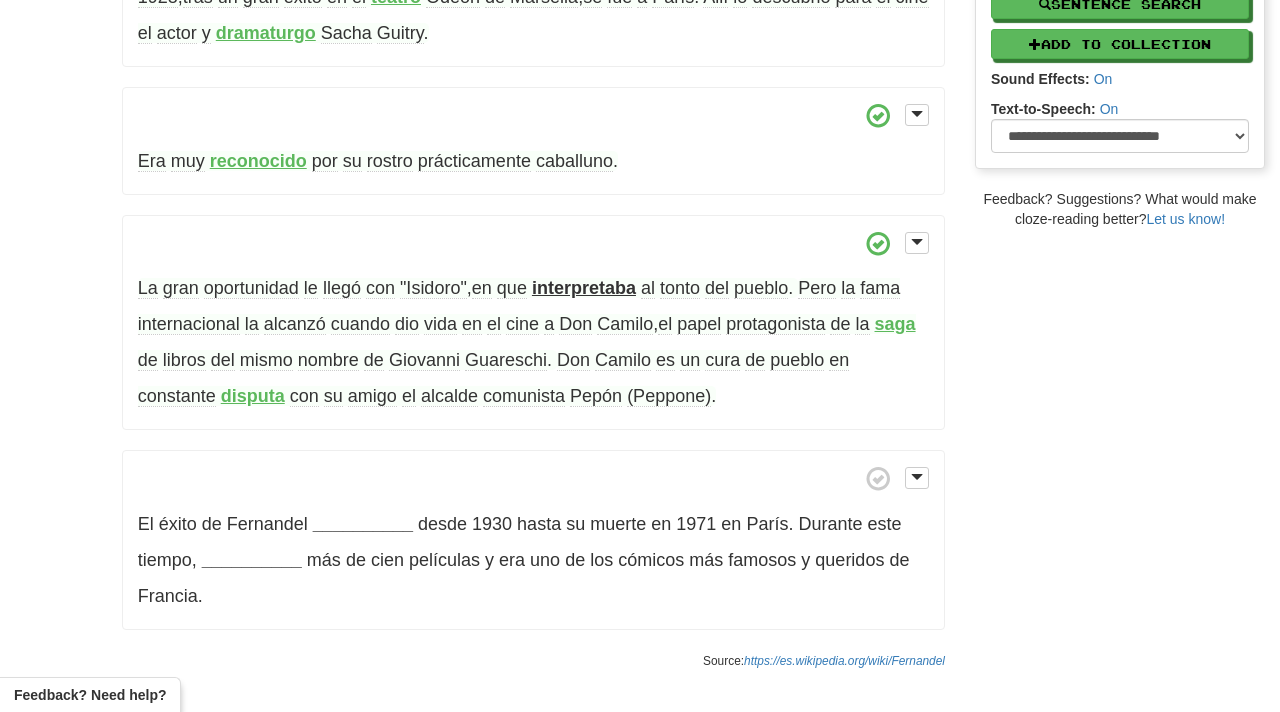 scroll, scrollTop: 551, scrollLeft: 0, axis: vertical 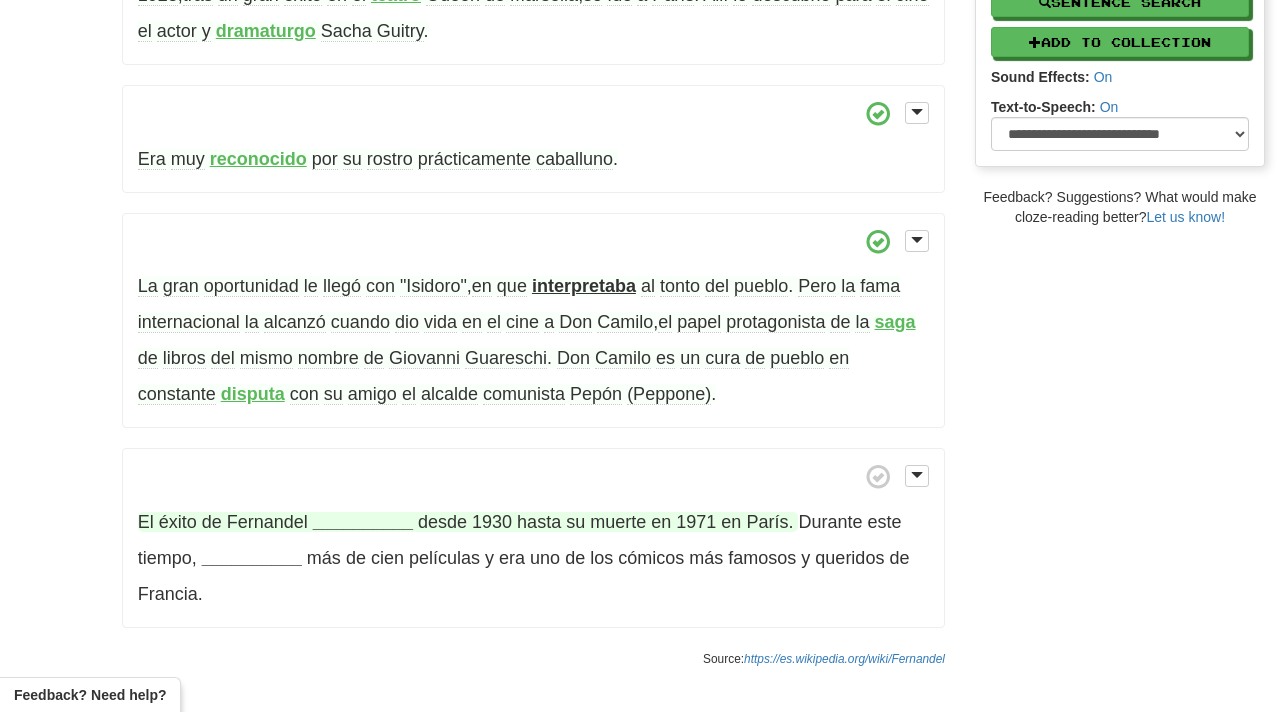 click on "__________" at bounding box center (363, 522) 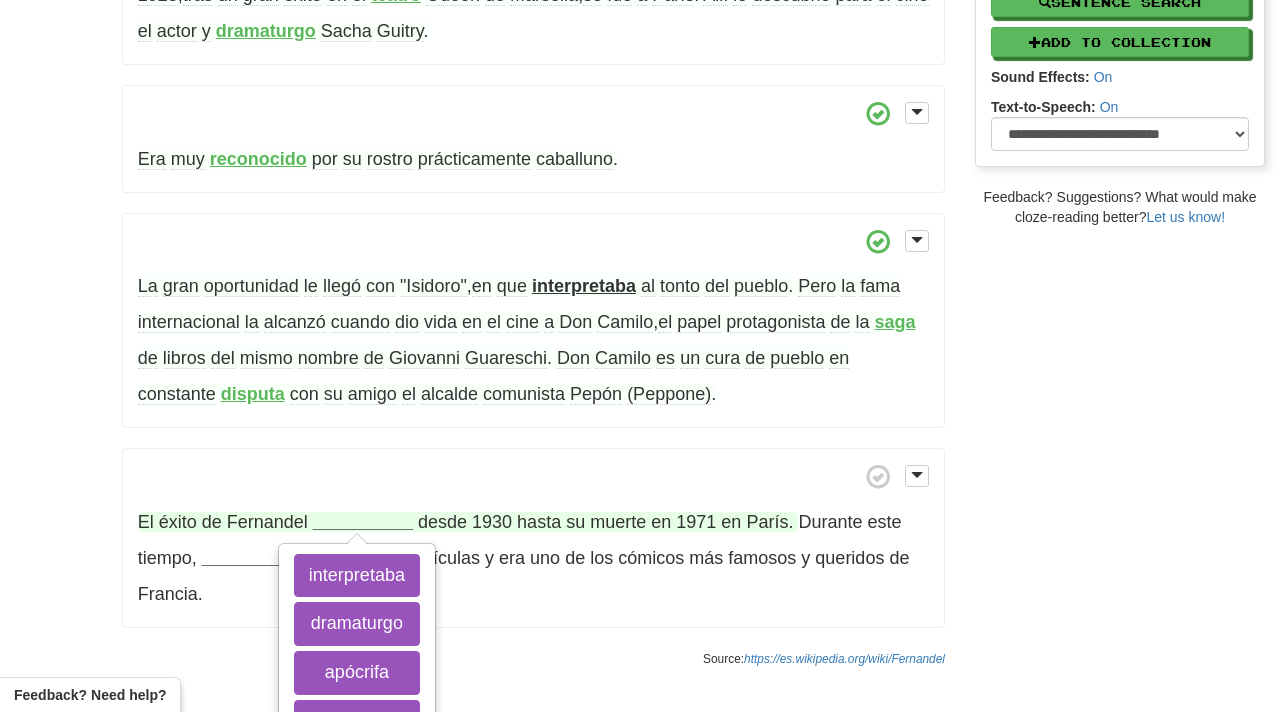 click on "__________" at bounding box center [363, 522] 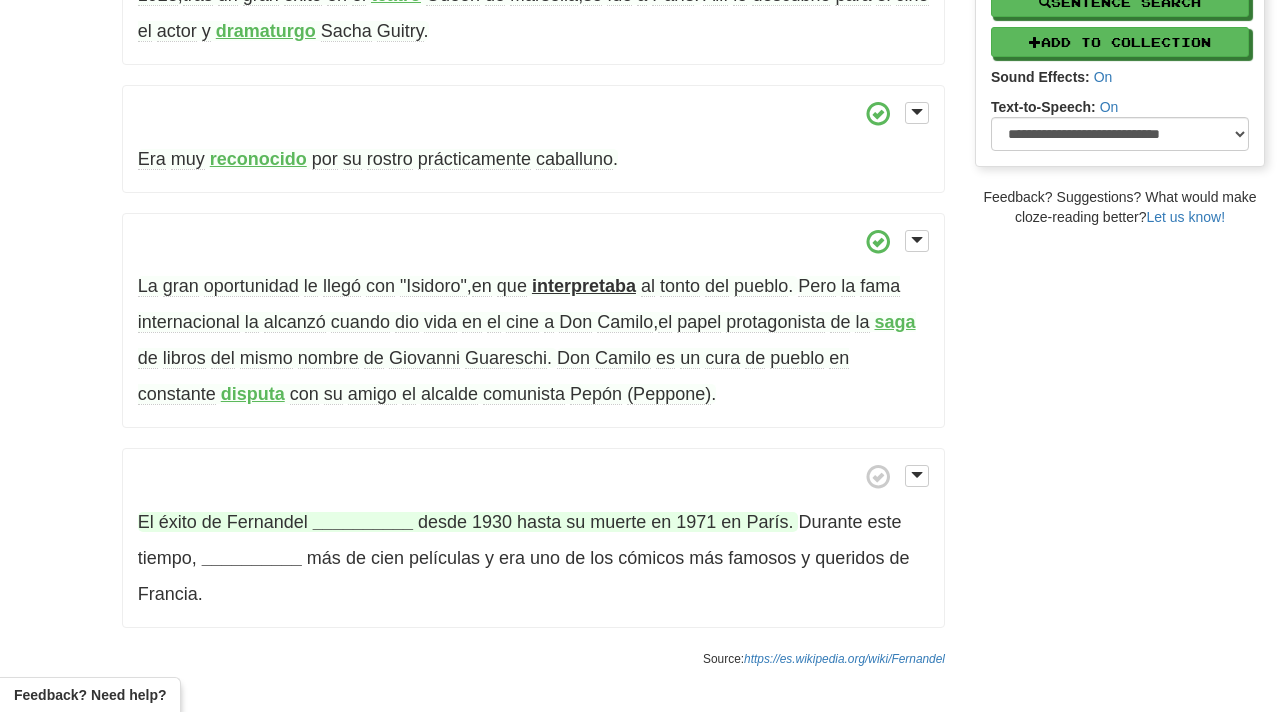 click on "__________" at bounding box center (363, 522) 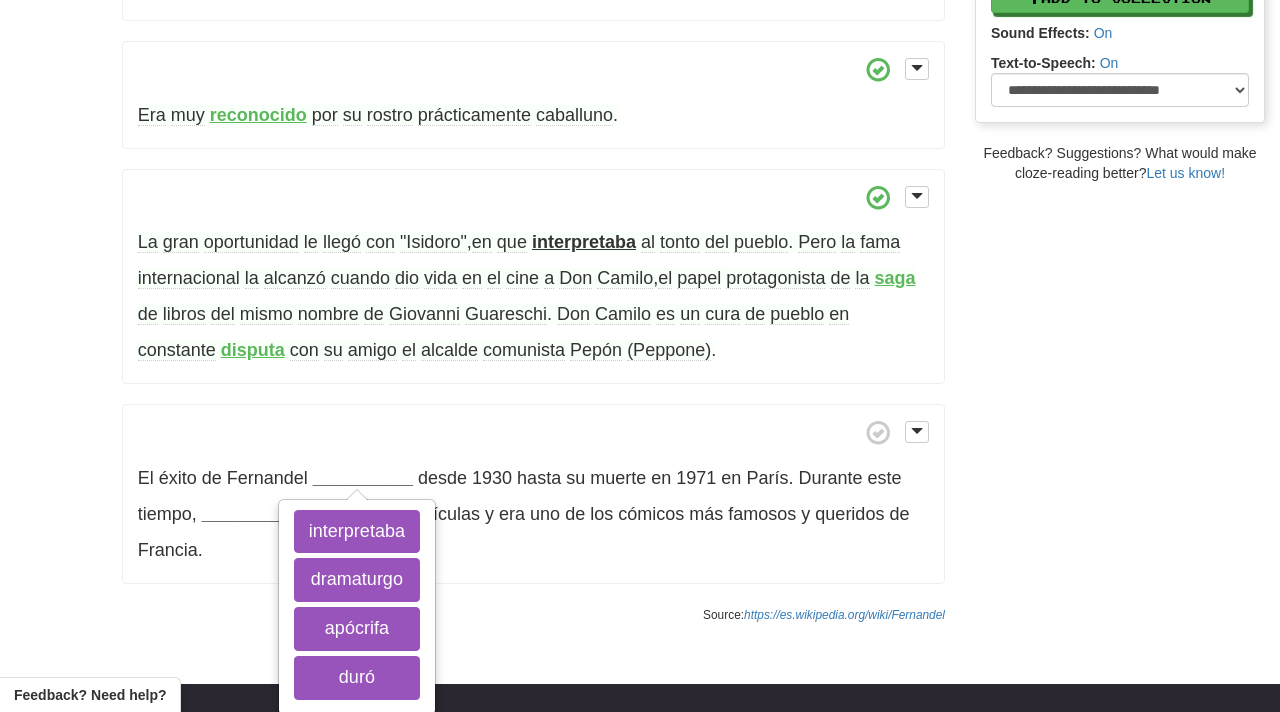 scroll, scrollTop: 604, scrollLeft: 0, axis: vertical 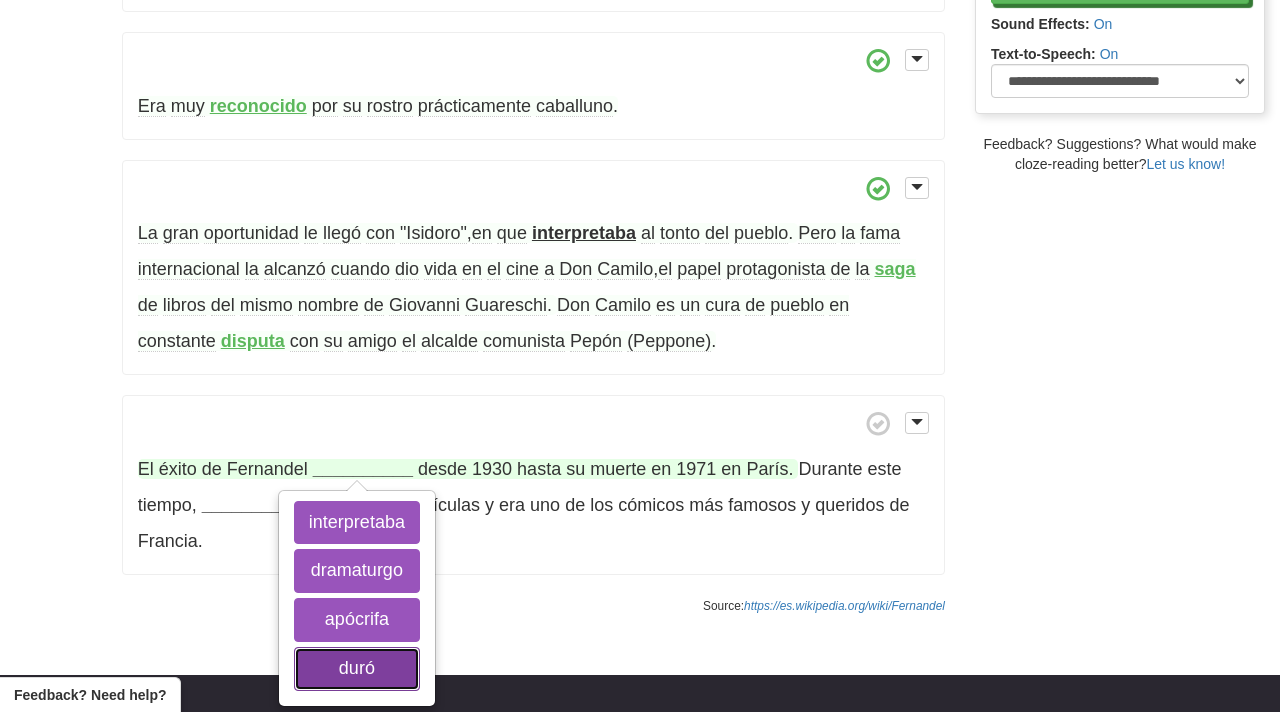 click on "duró" at bounding box center [357, 669] 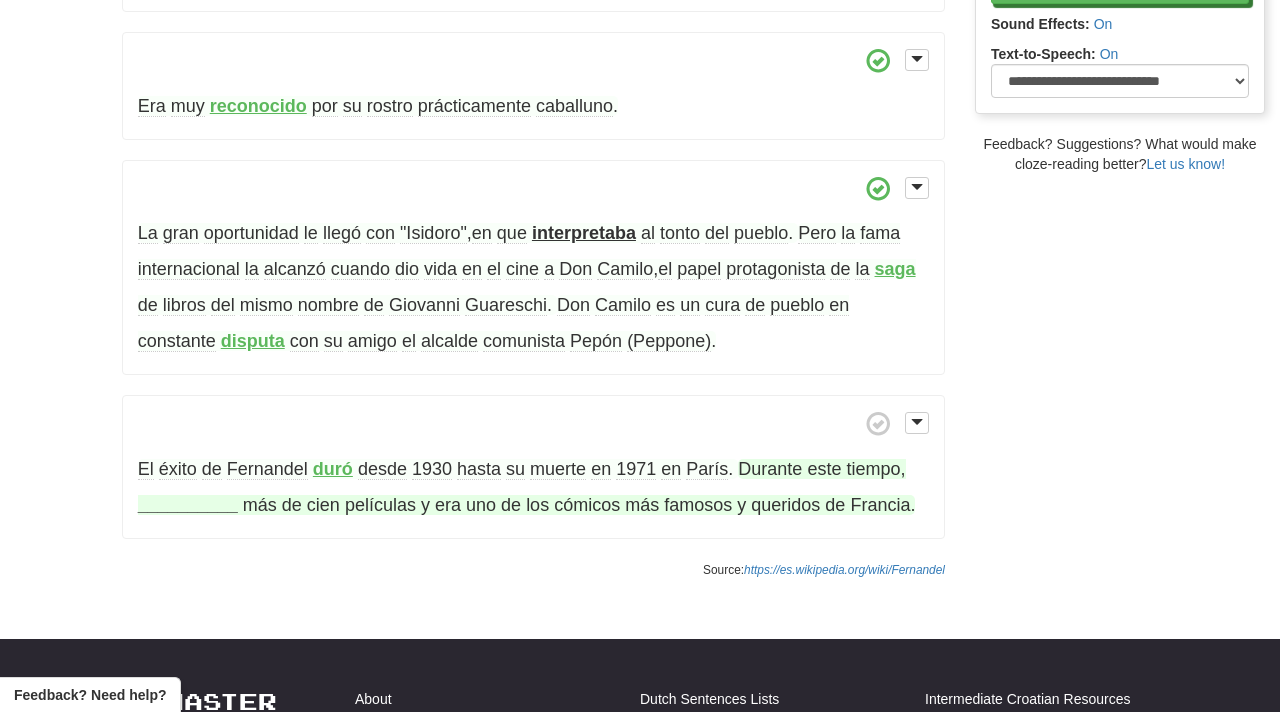 click on "__________" at bounding box center (188, 505) 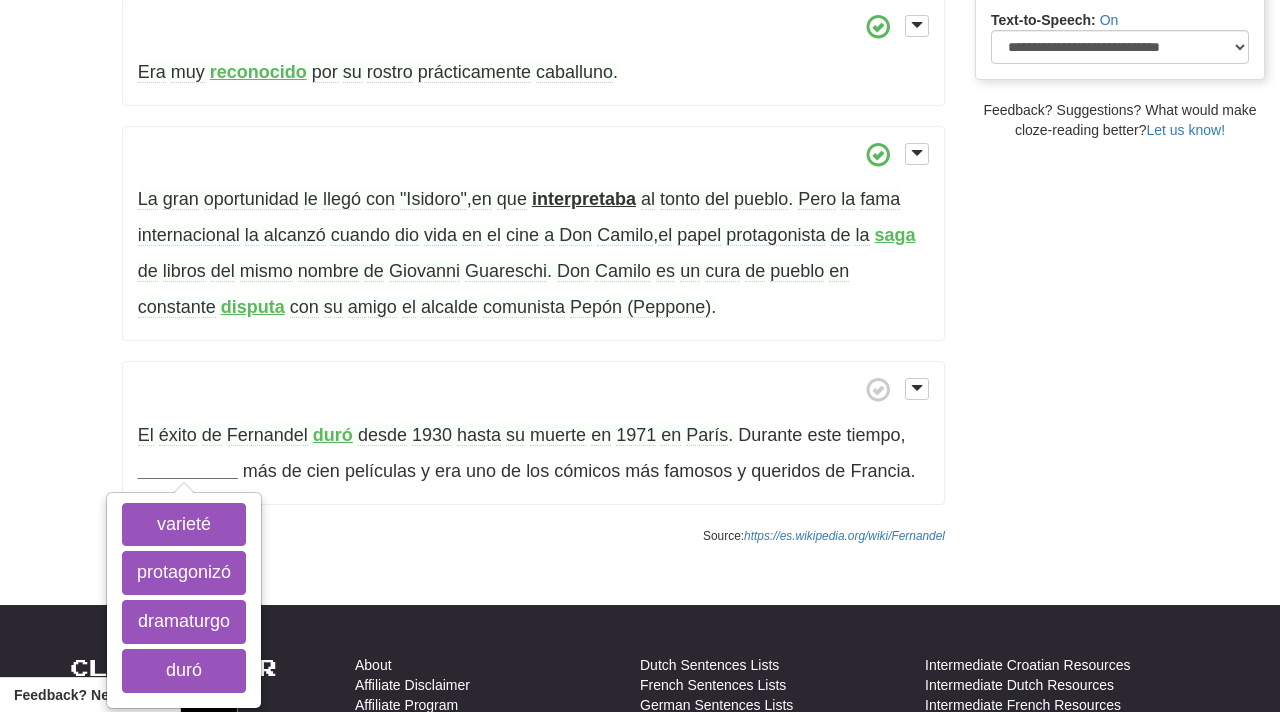scroll, scrollTop: 656, scrollLeft: 0, axis: vertical 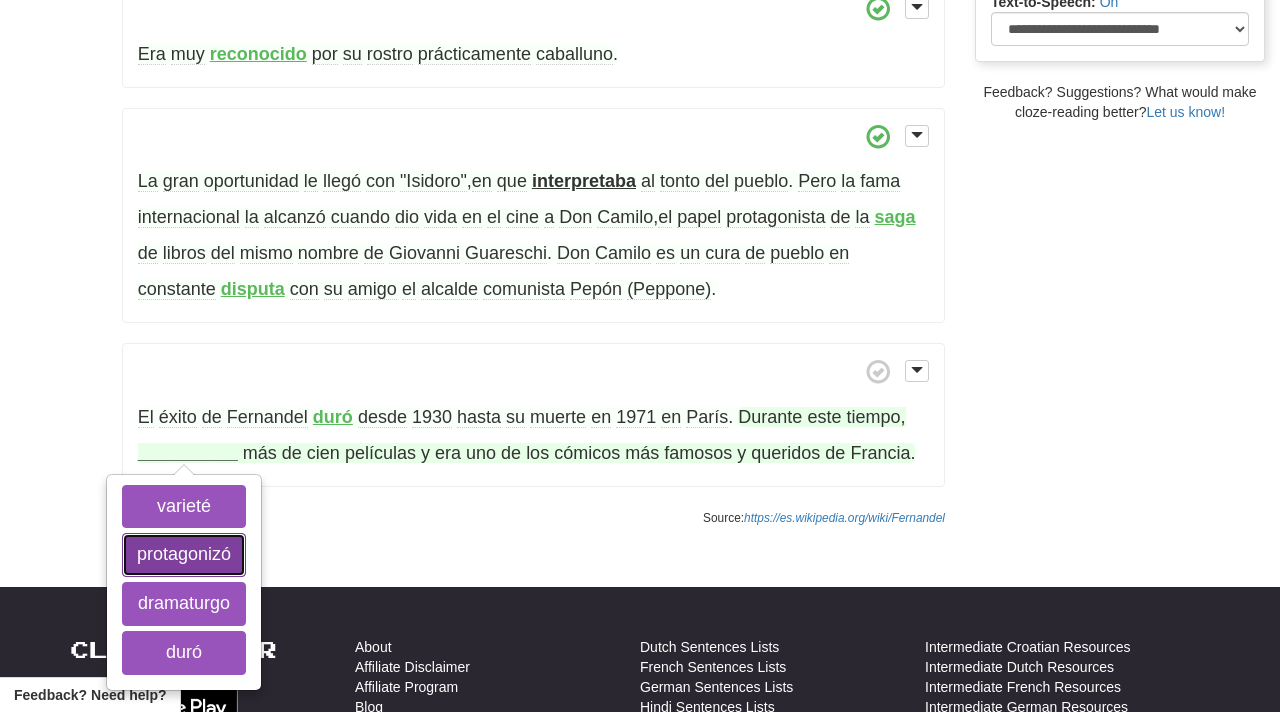 click on "protagonizó" at bounding box center [184, 555] 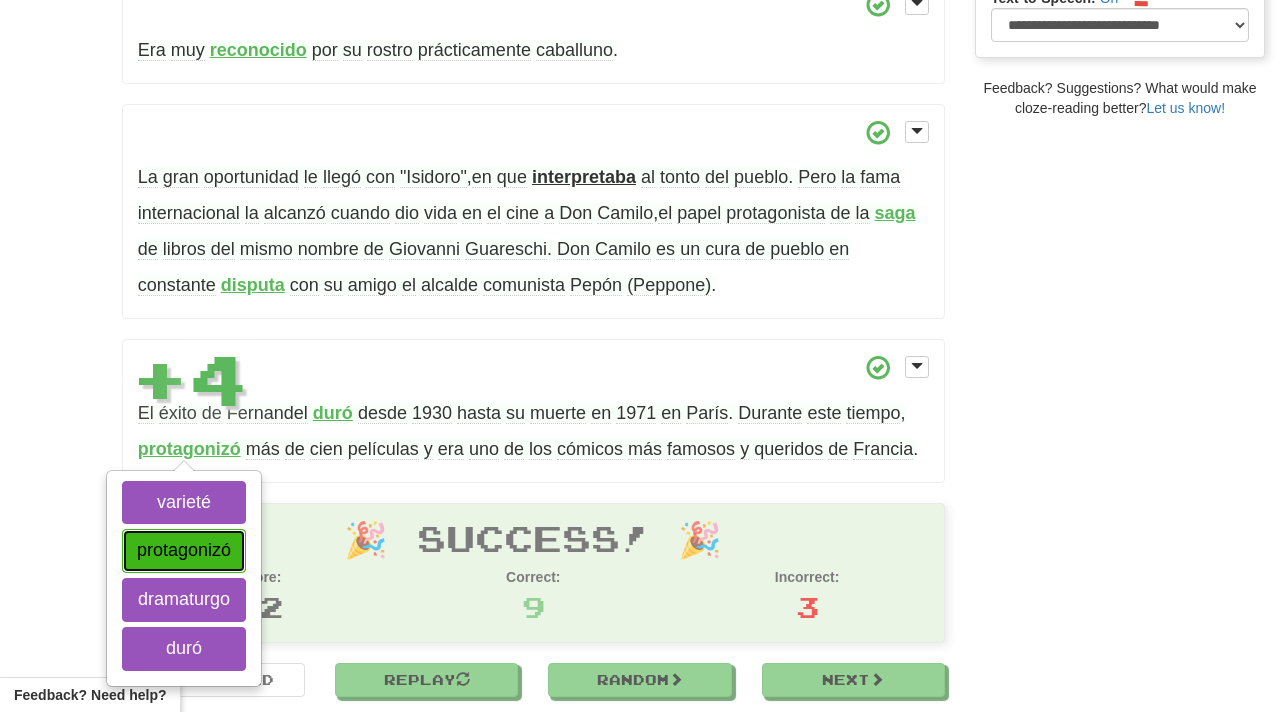 scroll, scrollTop: 669, scrollLeft: 0, axis: vertical 